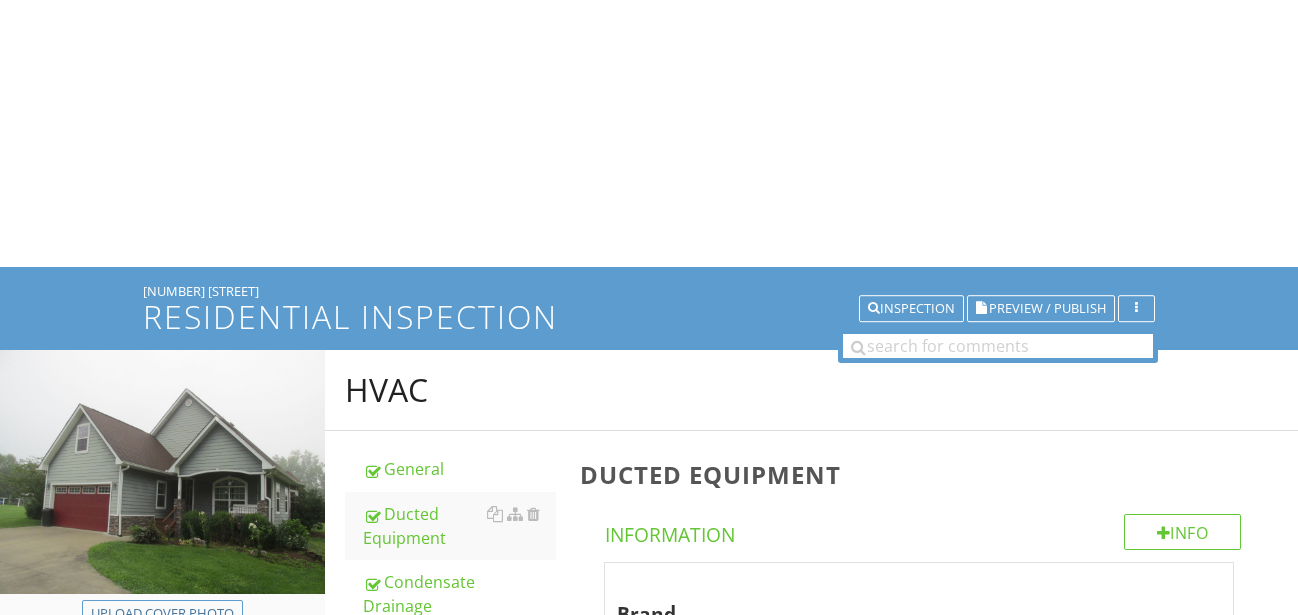 scroll, scrollTop: 8260, scrollLeft: 0, axis: vertical 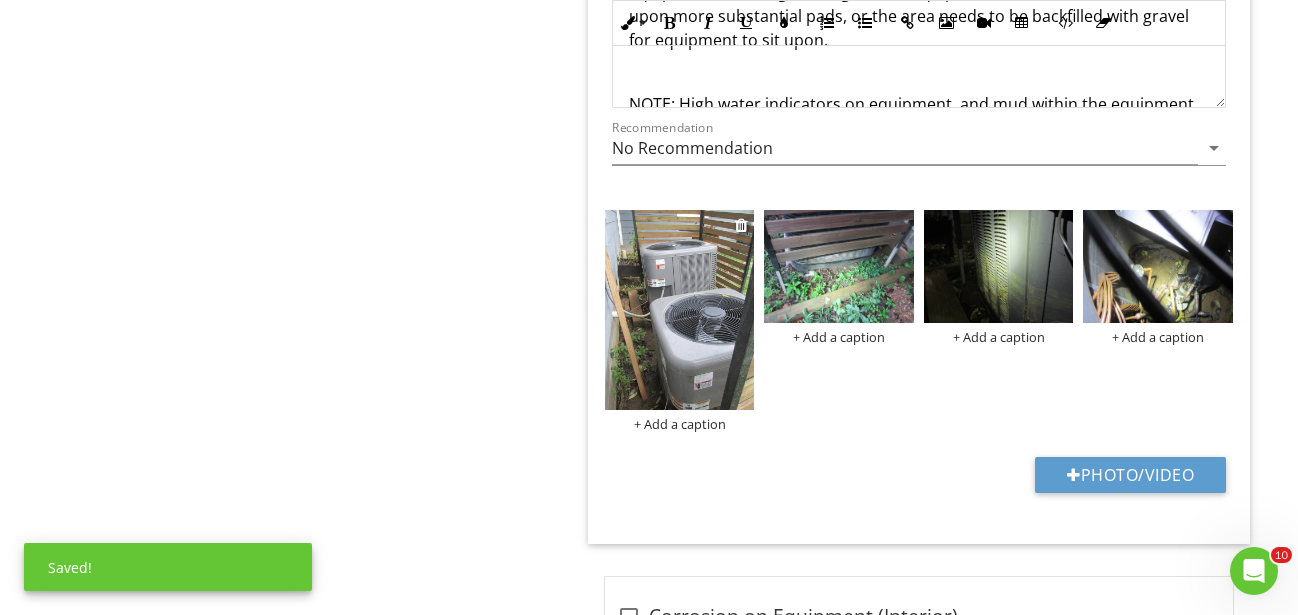 click on "+ Add a caption" at bounding box center [680, 424] 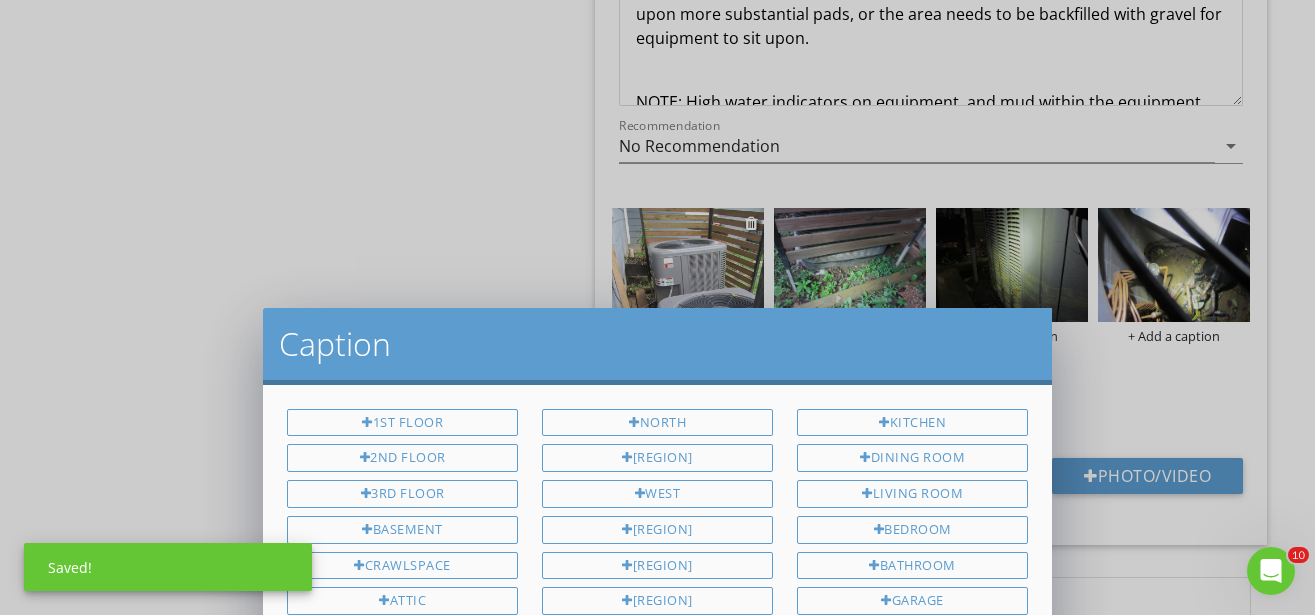 scroll, scrollTop: 81, scrollLeft: 0, axis: vertical 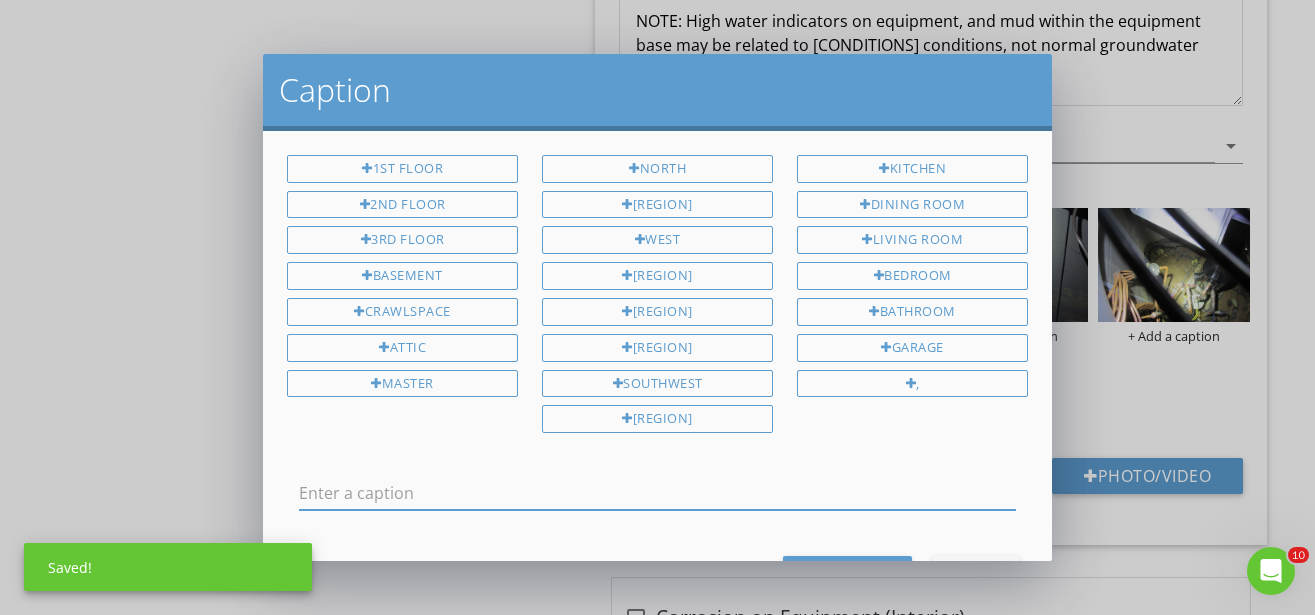 click at bounding box center (657, 493) 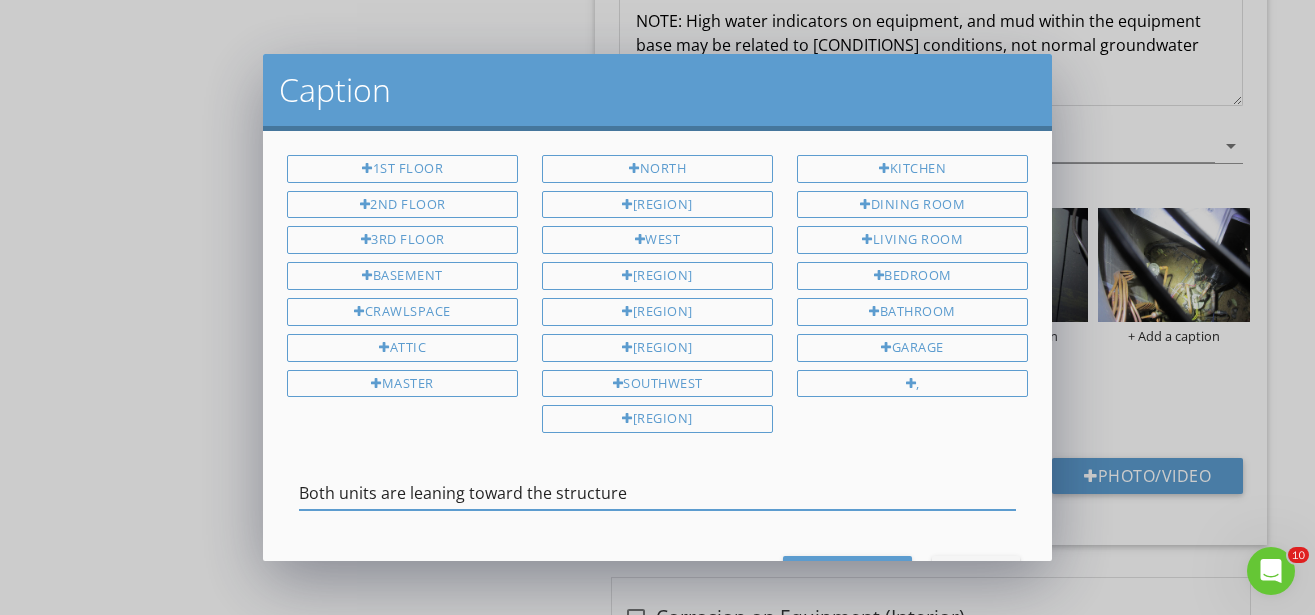 type on "Both units are leaning toward the structure" 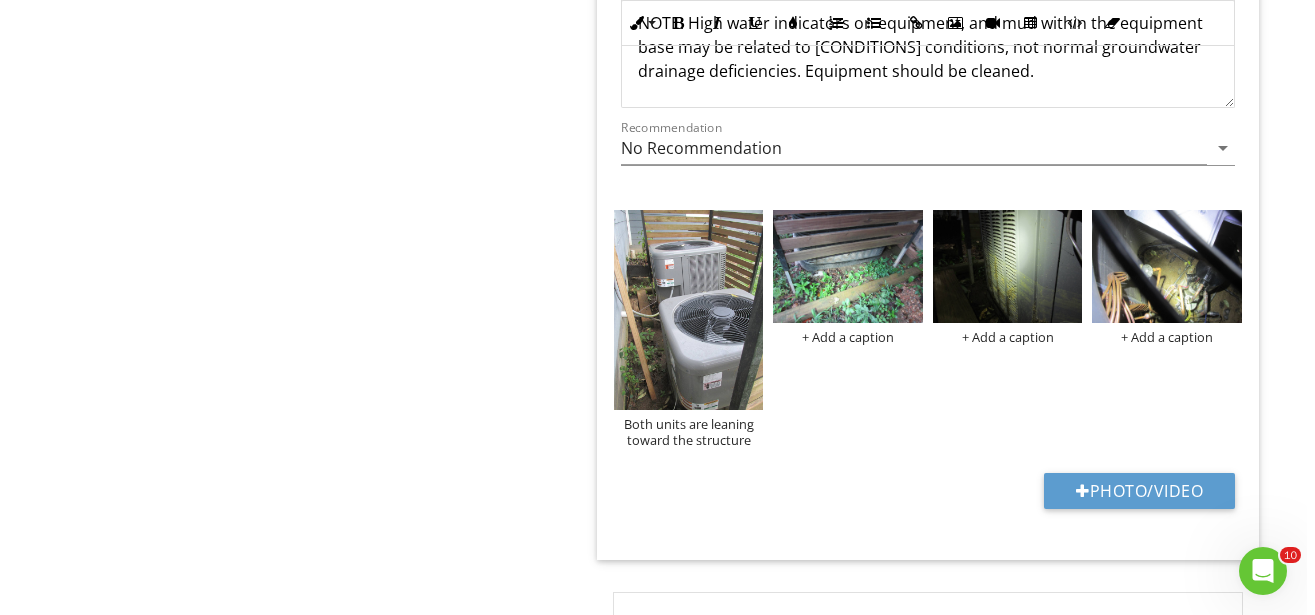 scroll, scrollTop: 81, scrollLeft: 0, axis: vertical 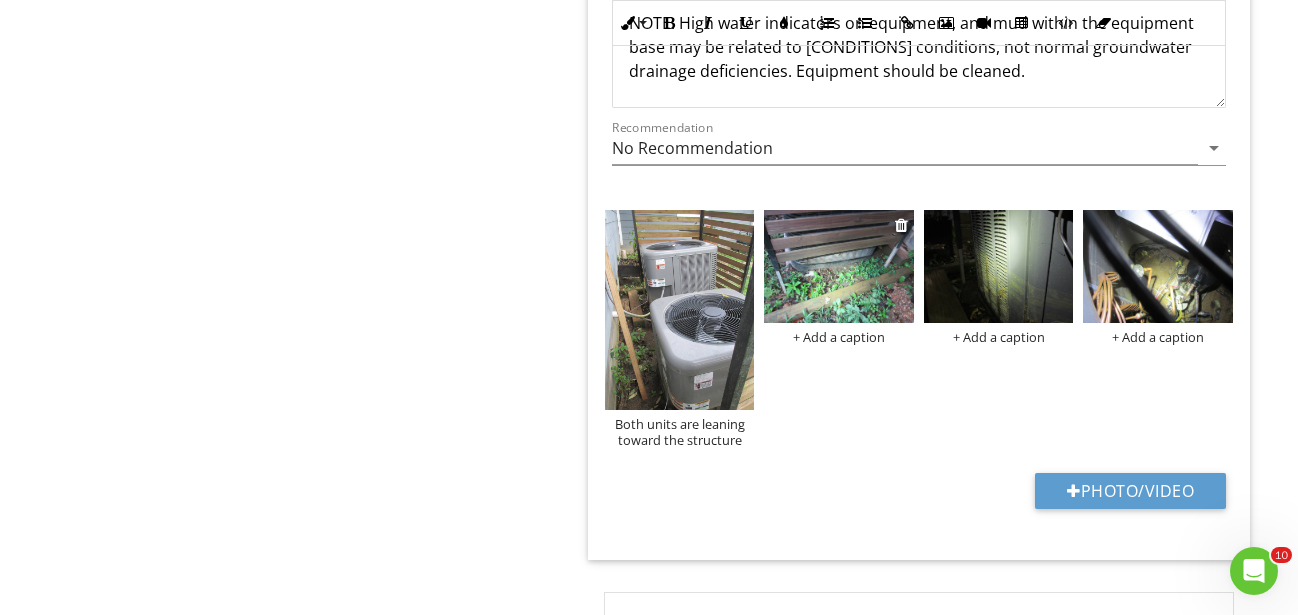 click at bounding box center [839, 266] 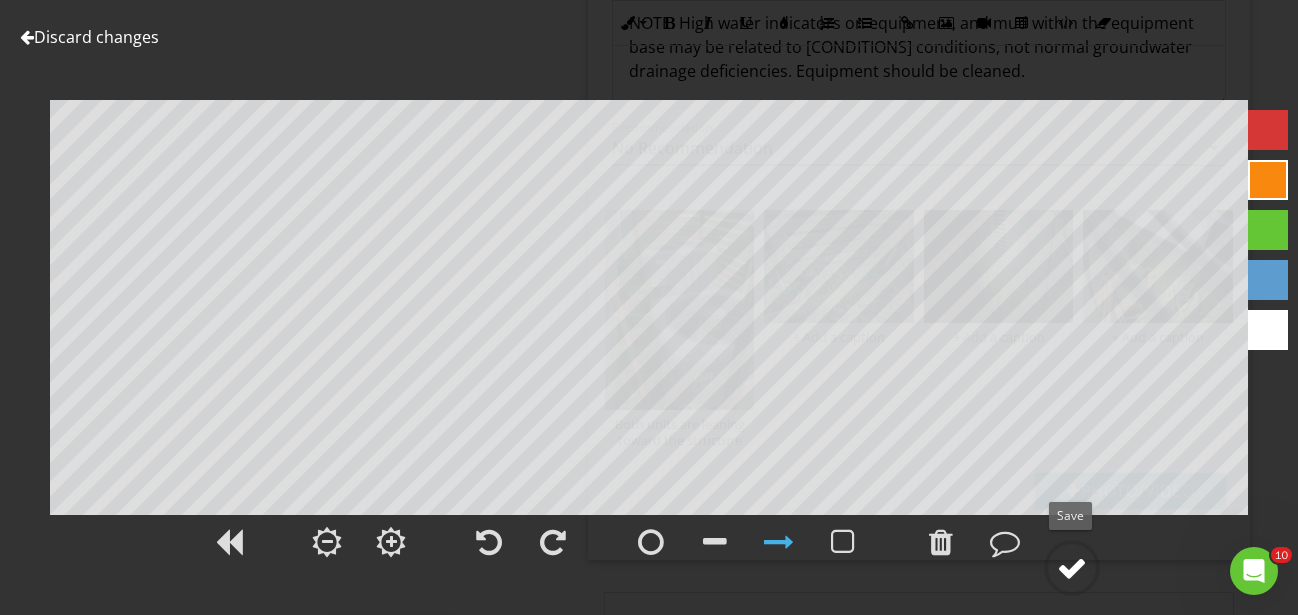 click at bounding box center [1072, 568] 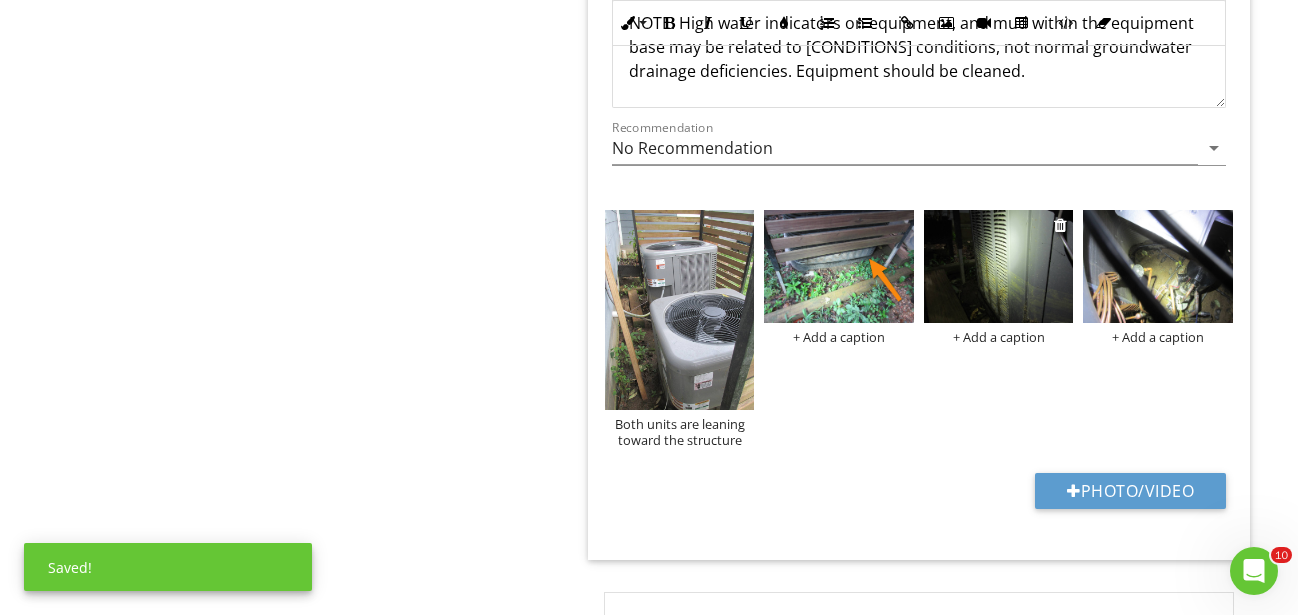 click at bounding box center [999, 266] 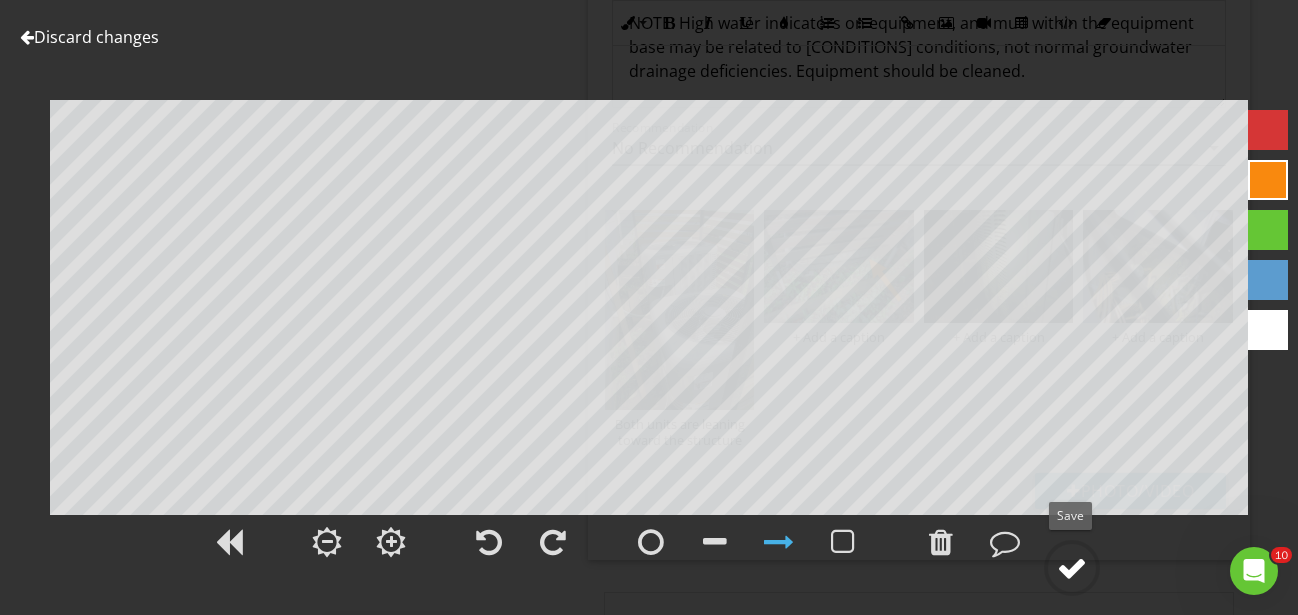 click at bounding box center (1072, 568) 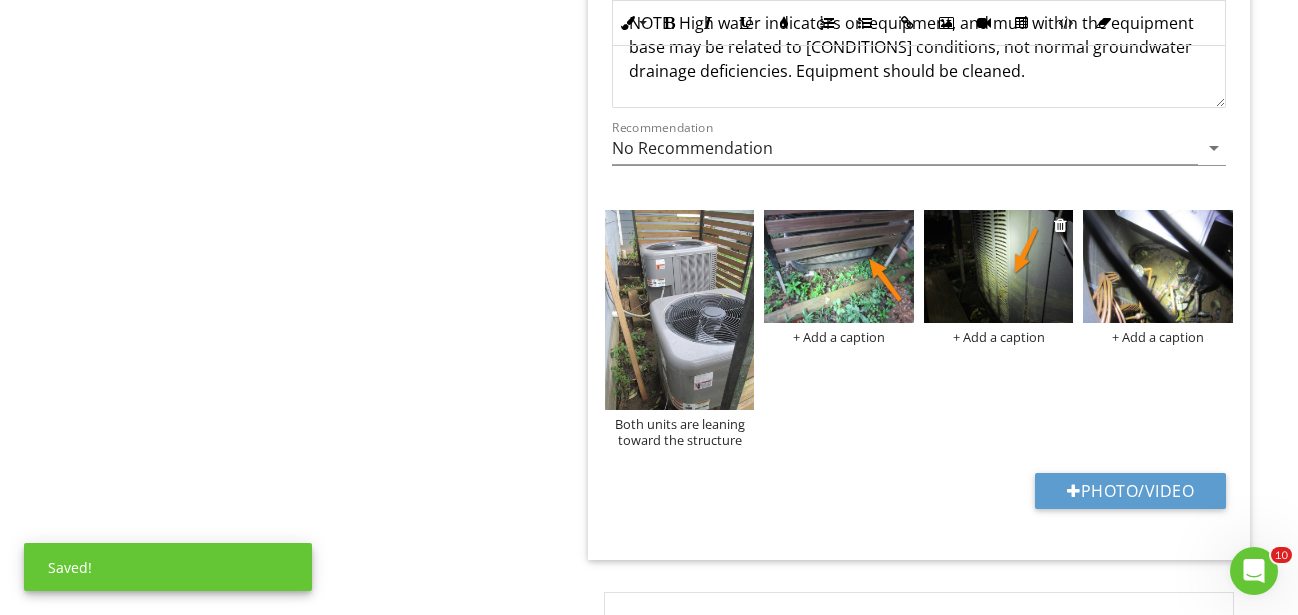 click on "+ Add a caption" at bounding box center (999, 337) 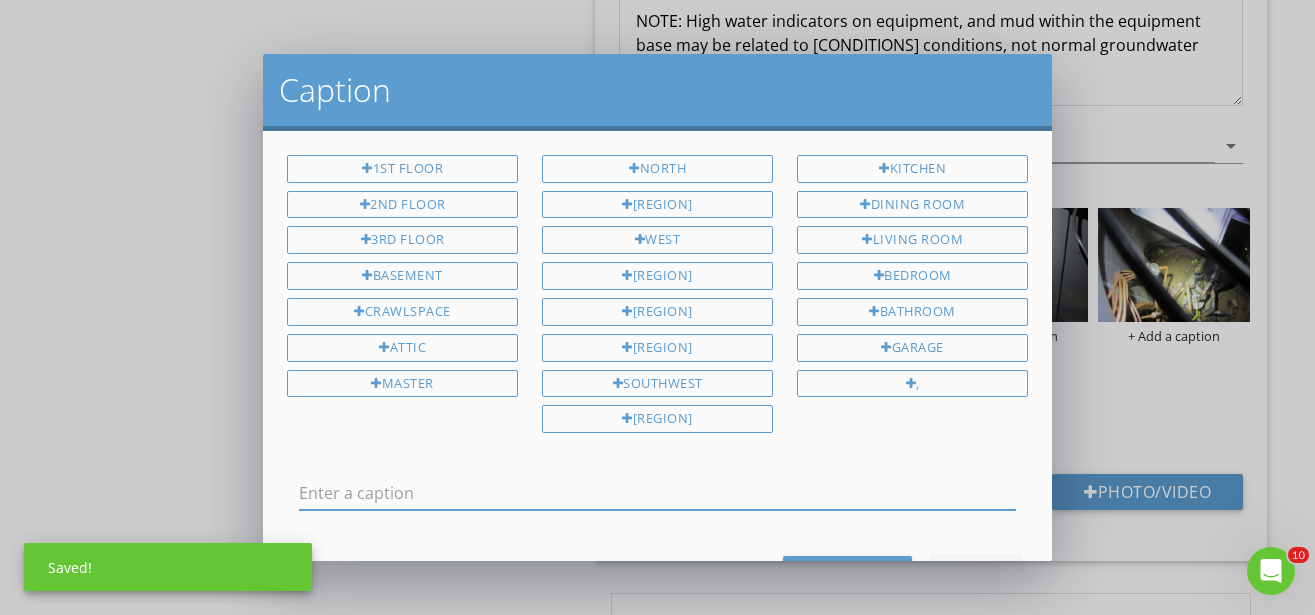 click at bounding box center [657, 493] 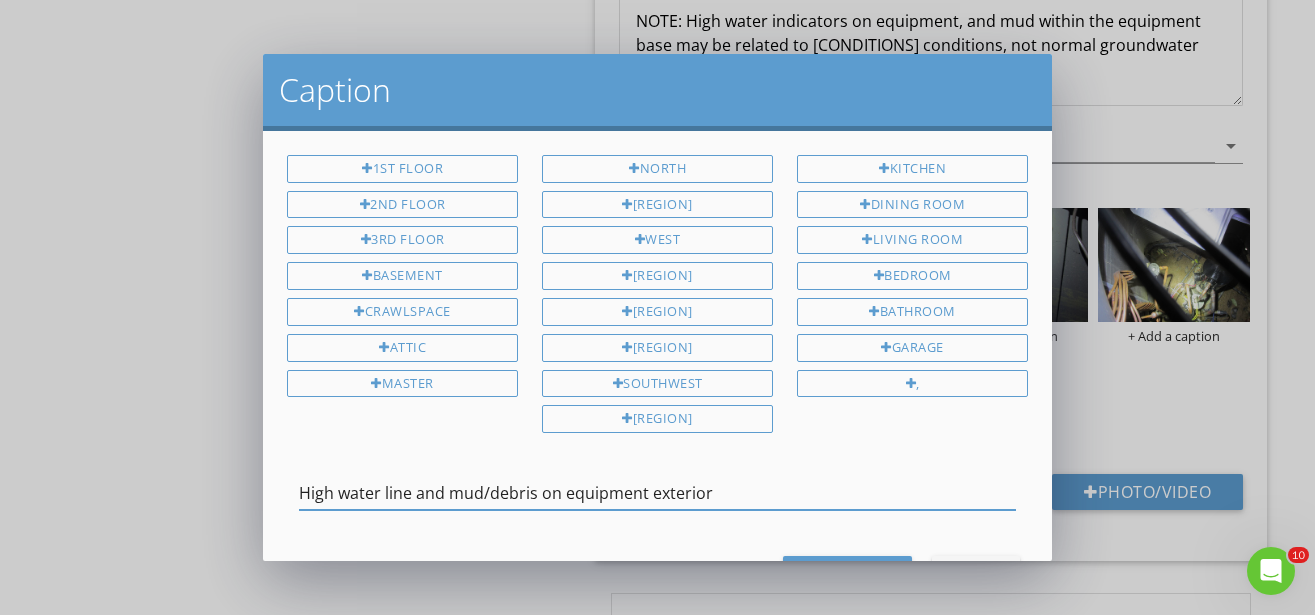 type on "High water line and mud/debris on equipment exterior" 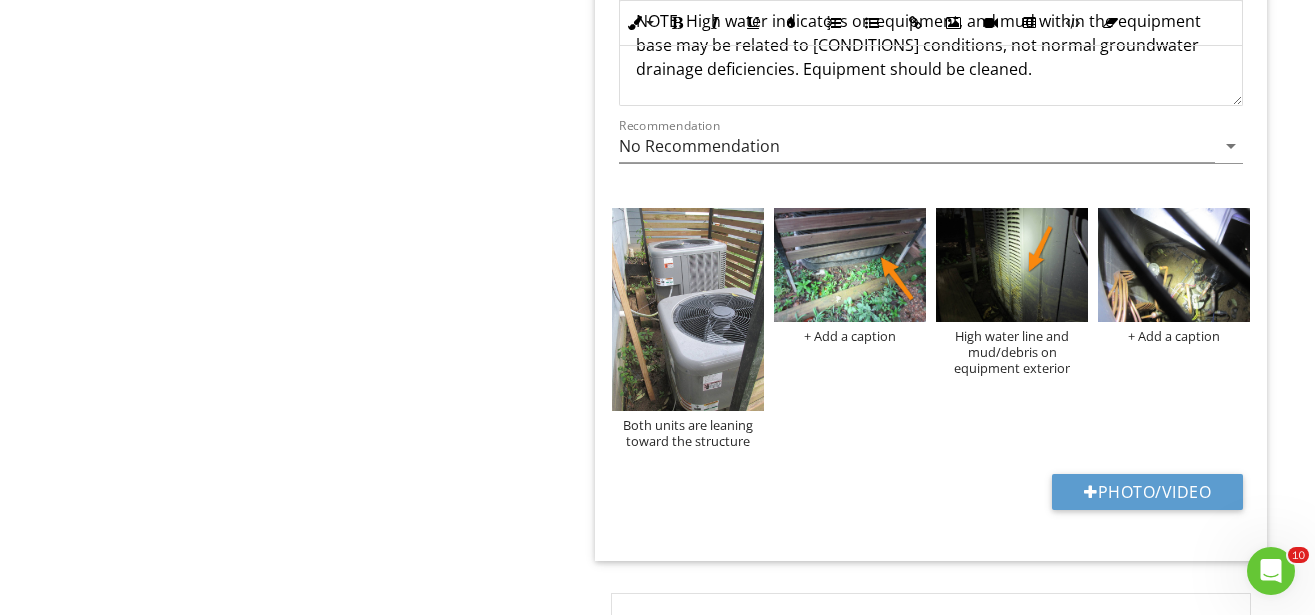 scroll, scrollTop: 81, scrollLeft: 0, axis: vertical 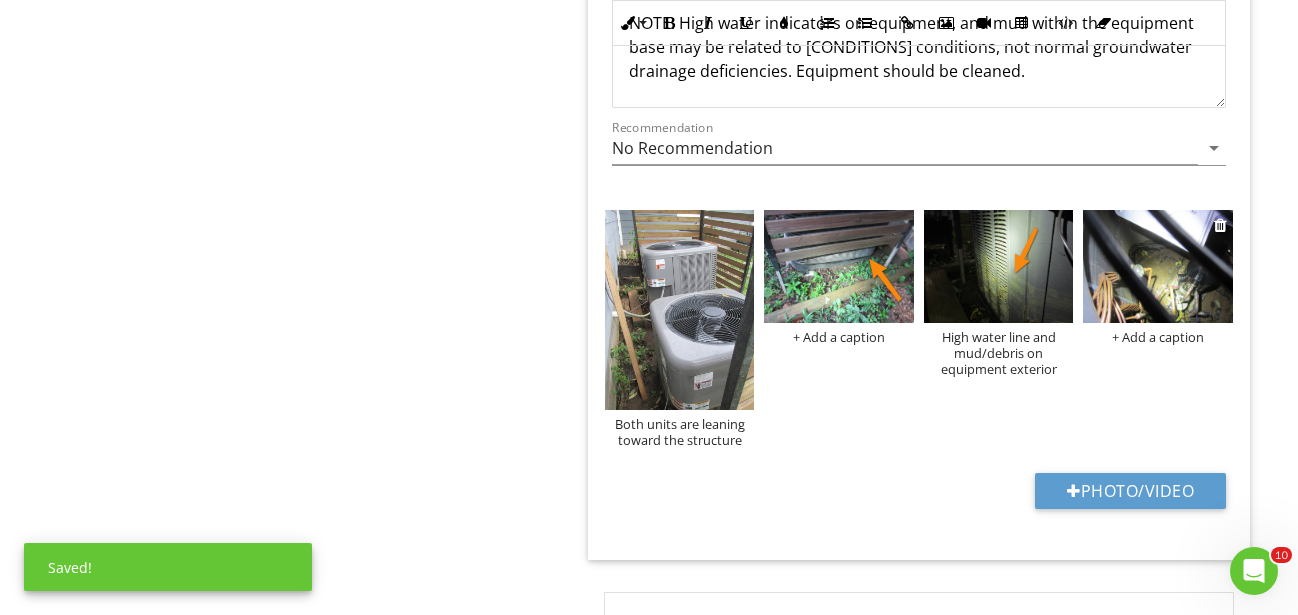 click at bounding box center (1158, 266) 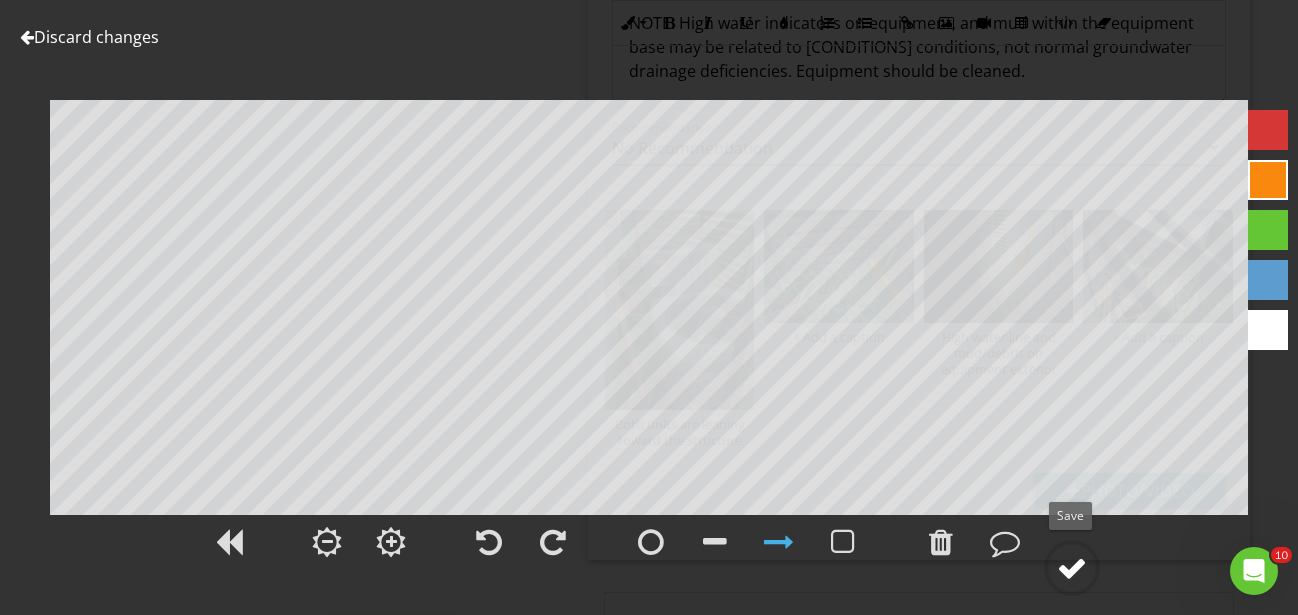 click at bounding box center (1072, 568) 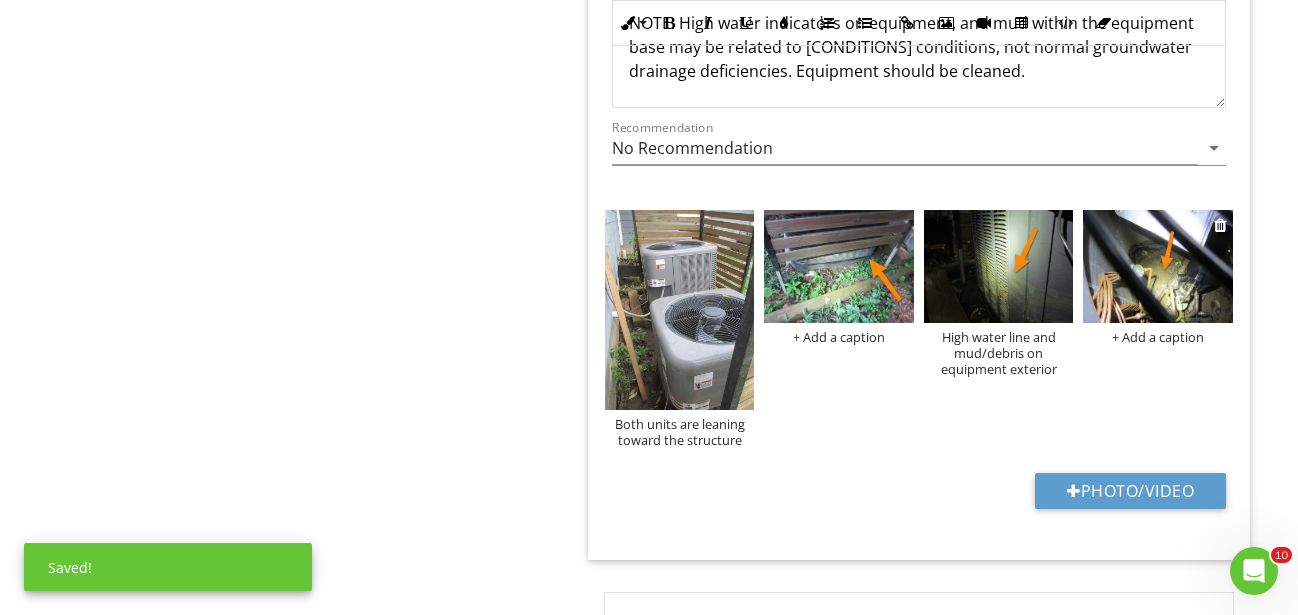 click on "+ Add a caption" at bounding box center (1158, 337) 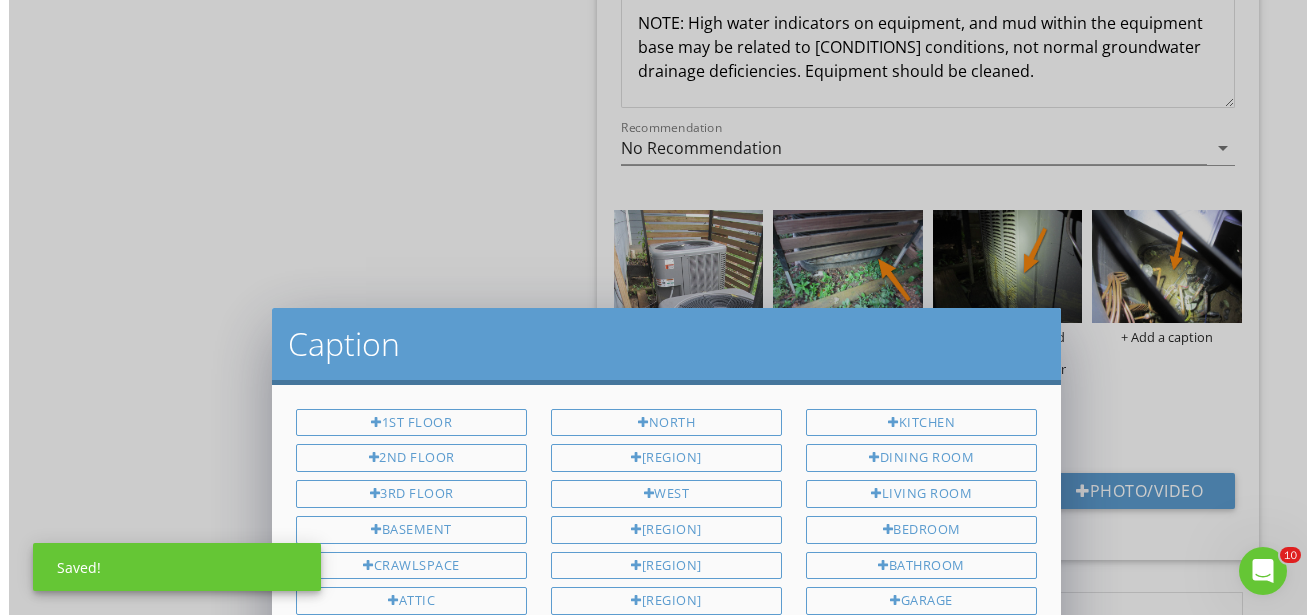 scroll, scrollTop: 81, scrollLeft: 0, axis: vertical 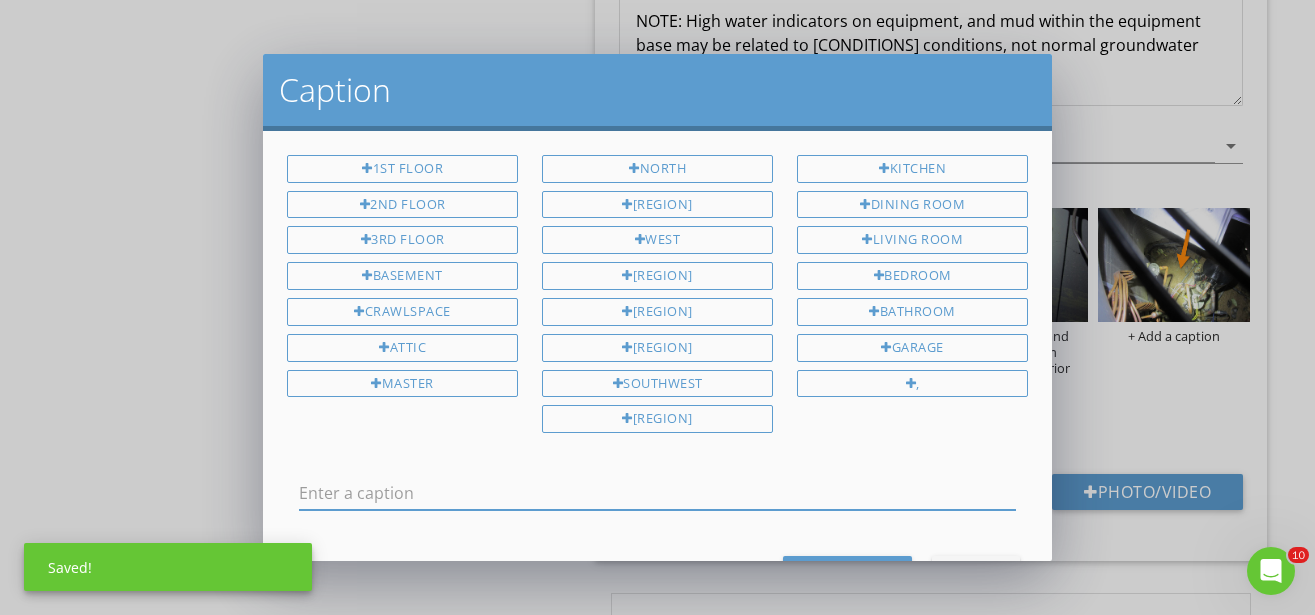 click at bounding box center [657, 493] 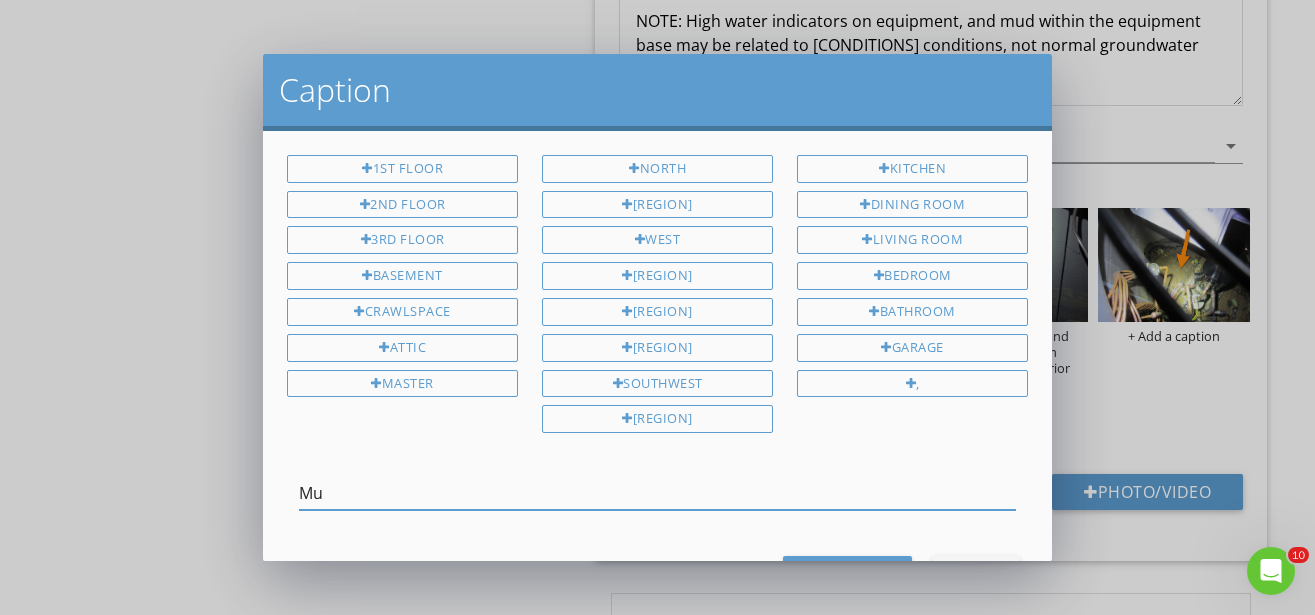 type on "M" 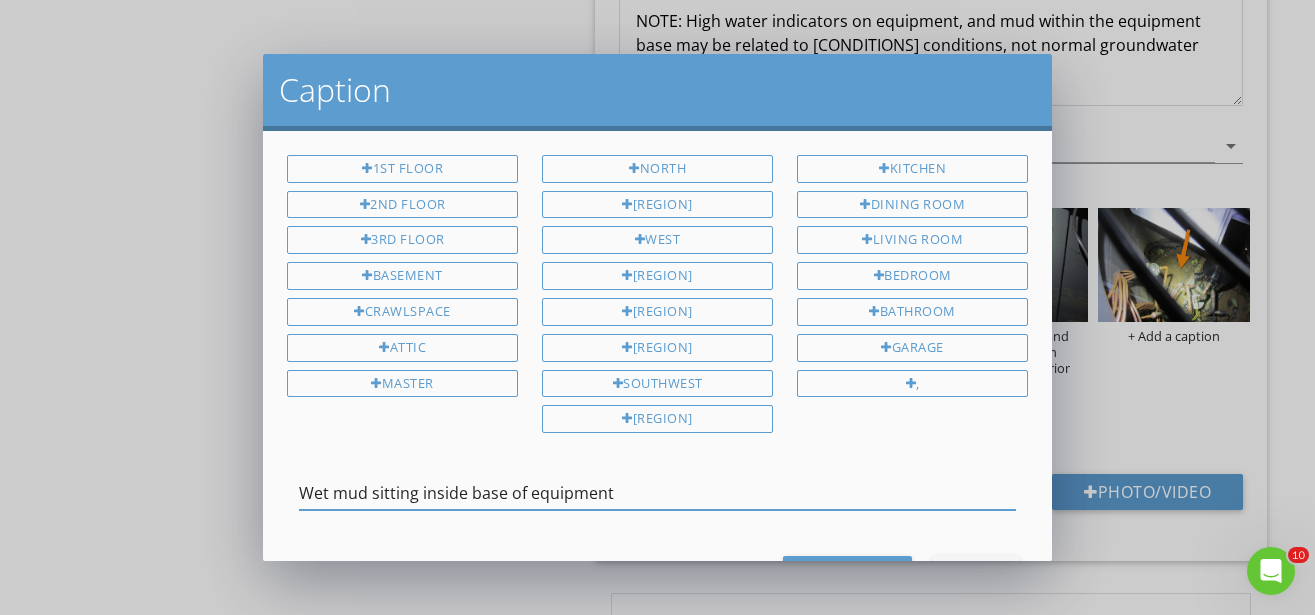 type on "Wet mud sitting inside base of equipment" 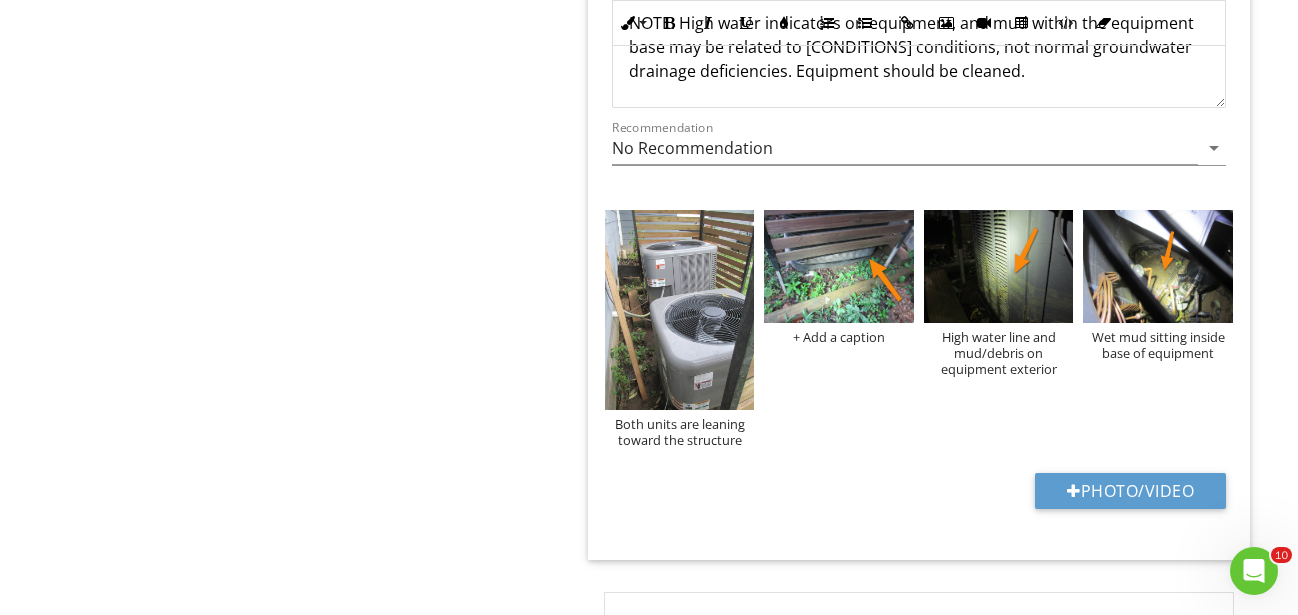 scroll, scrollTop: 81, scrollLeft: 0, axis: vertical 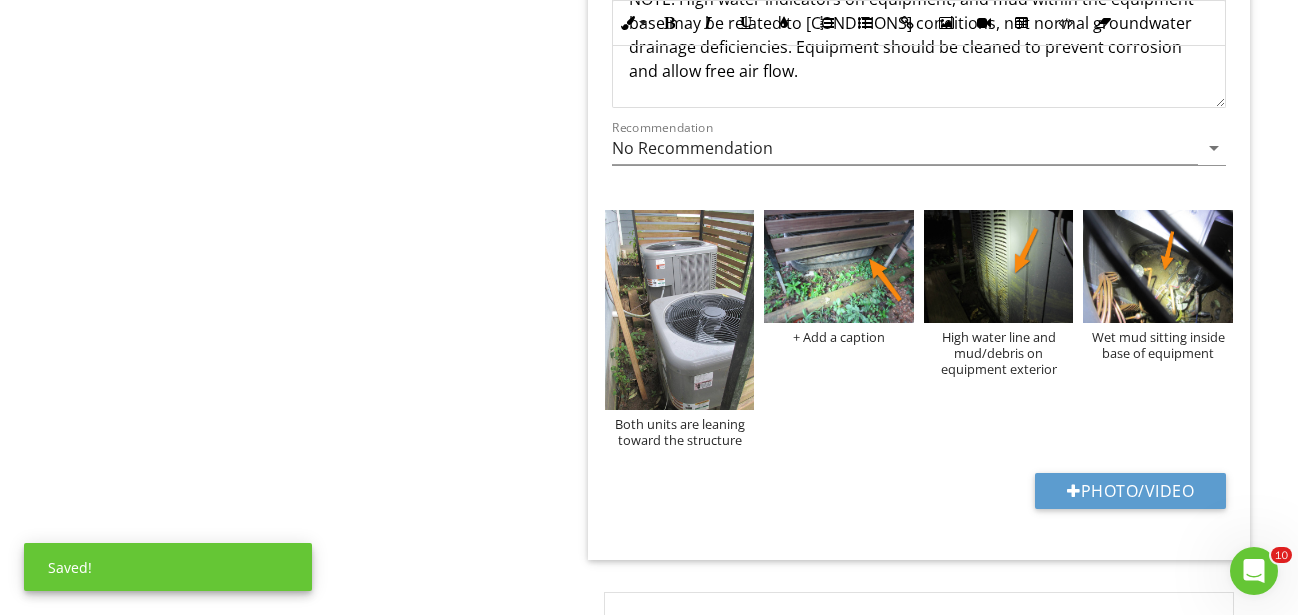 click on "HVAC
General
Ducted Equipment
Condensate Drainage
Distribution - Return(s) & Filter(s)
Distribution - Ducting/Supplies
Normal Operating Controls
Presence of Heating/Cooling Source in Each Room
Item
Ducted Equipment
Info
Information
Brand
check_box_outline_blank Amana   check_box_outline_blank Frigidaire   check_box_outline_blank Coleman   check_box_outline_blank Armstrong   check_box_outline_blank Bryant   check_box_outline_blank Carrier   check_box_outline_blank General Electric   check_box_outline_blank Goodman   check_box_outline_blank Unknown   check_box_outline_blank Maytag   check_box_outline_blank Lennox" at bounding box center [812, -2728] 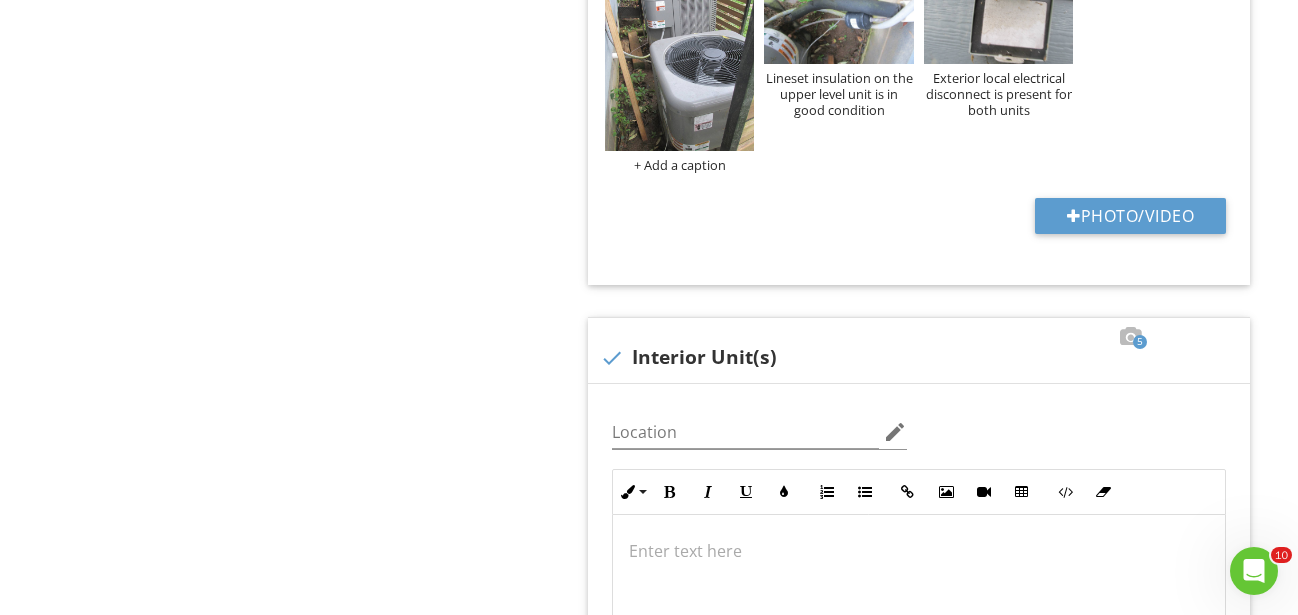 scroll, scrollTop: 3371, scrollLeft: 0, axis: vertical 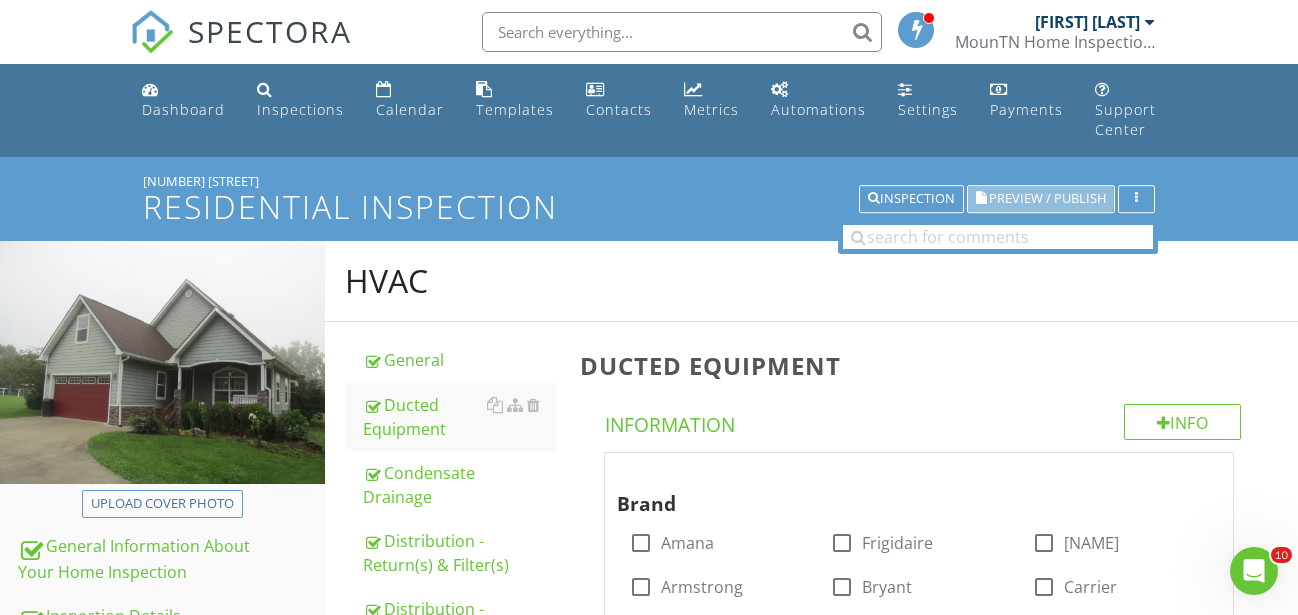 click on "Preview / Publish" at bounding box center (1047, 199) 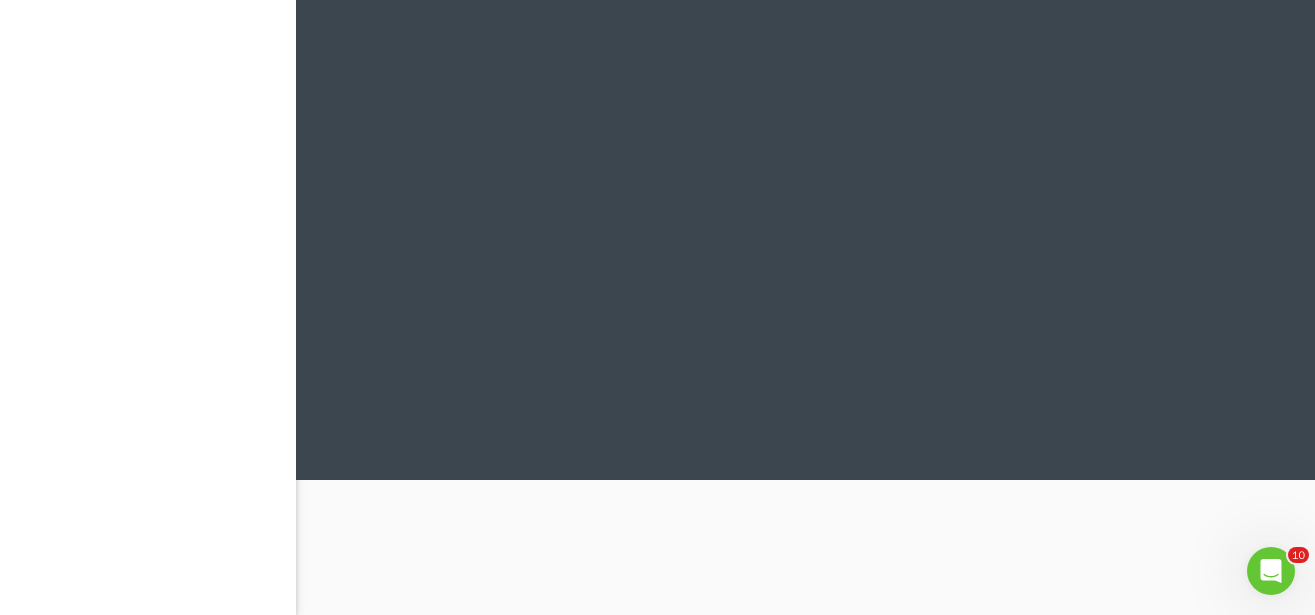 scroll, scrollTop: 0, scrollLeft: 0, axis: both 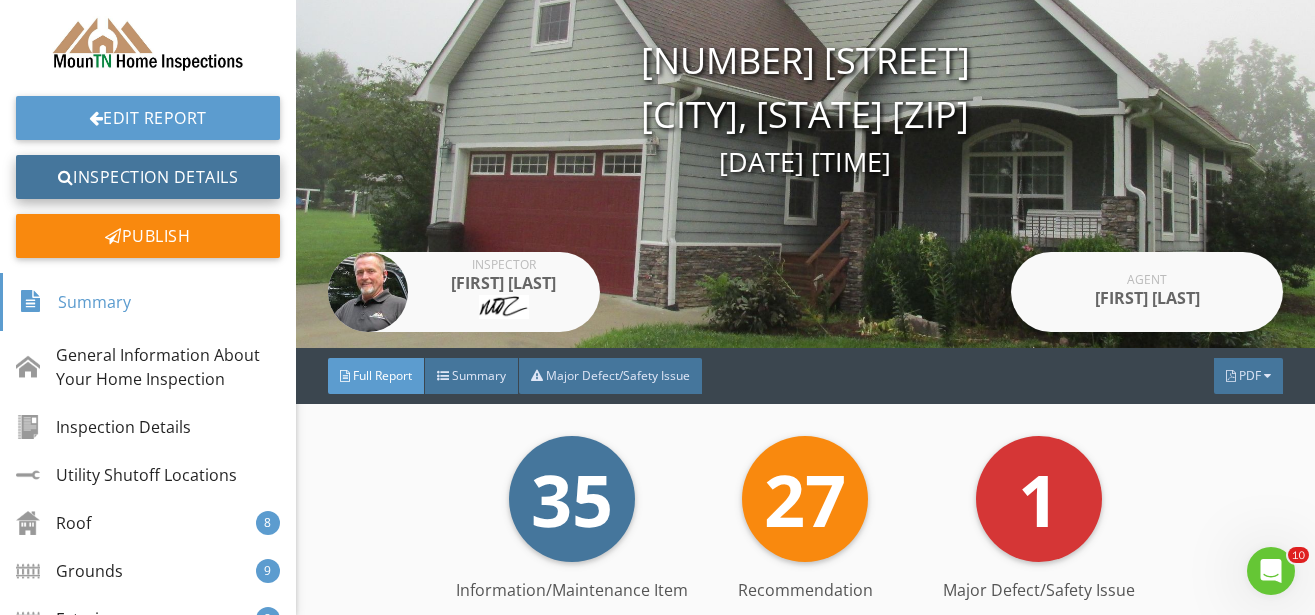 click on "Inspection Details" at bounding box center [148, 177] 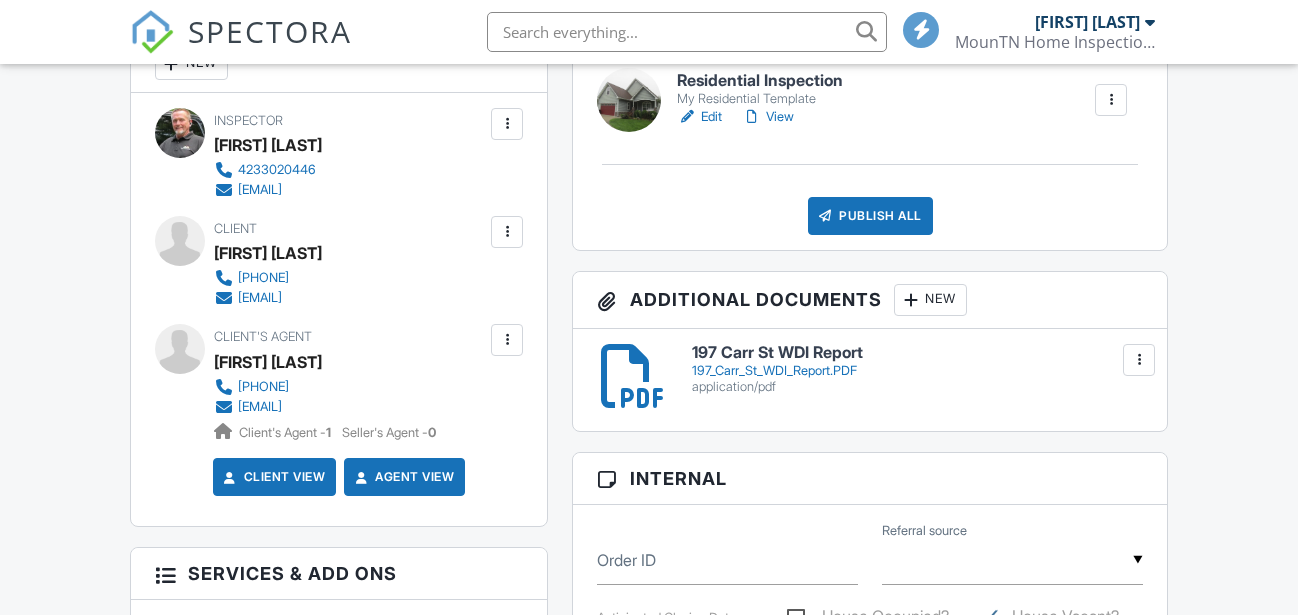 scroll, scrollTop: 612, scrollLeft: 0, axis: vertical 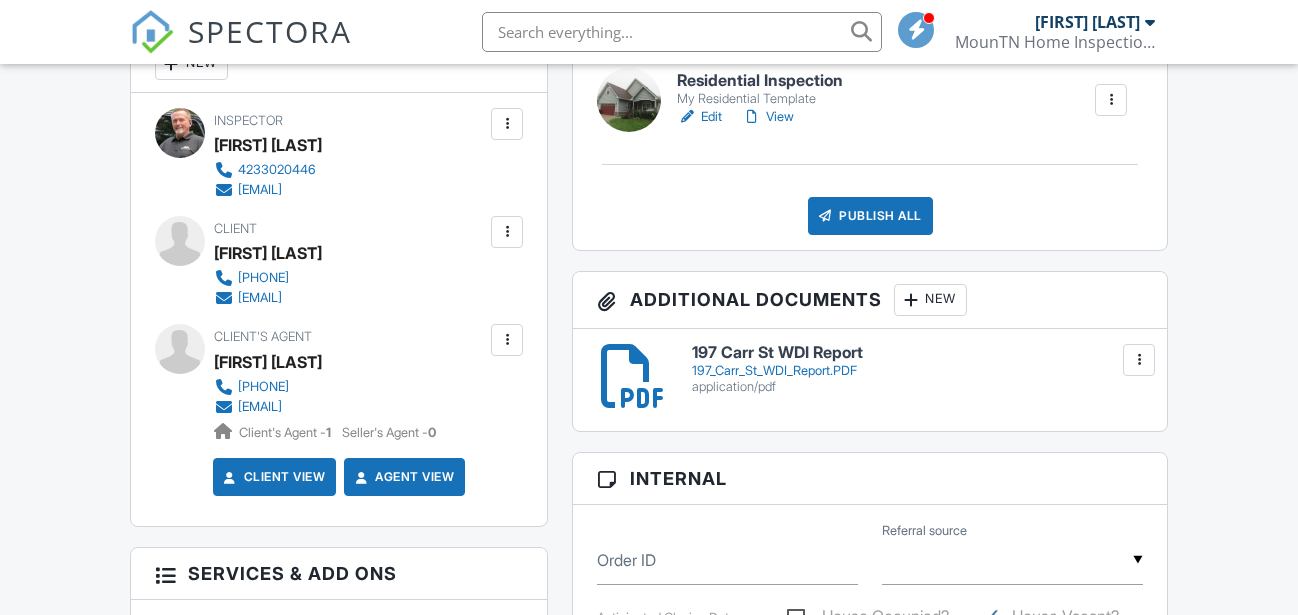 drag, startPoint x: 384, startPoint y: 385, endPoint x: 218, endPoint y: 392, distance: 166.14752 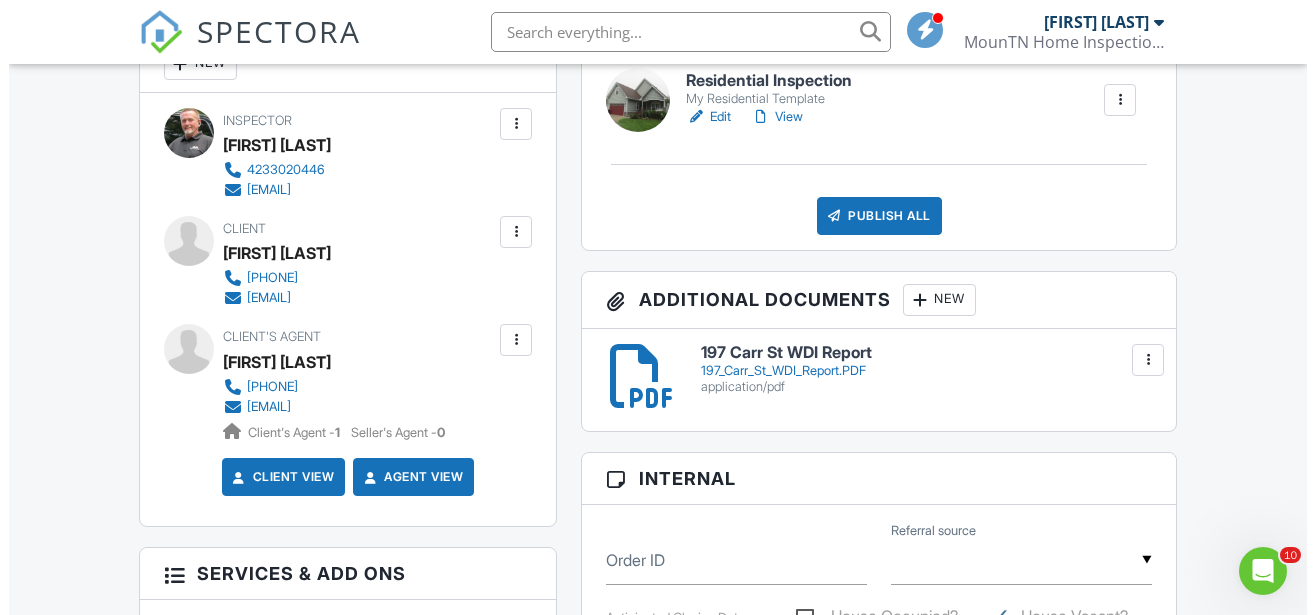 scroll, scrollTop: 0, scrollLeft: 0, axis: both 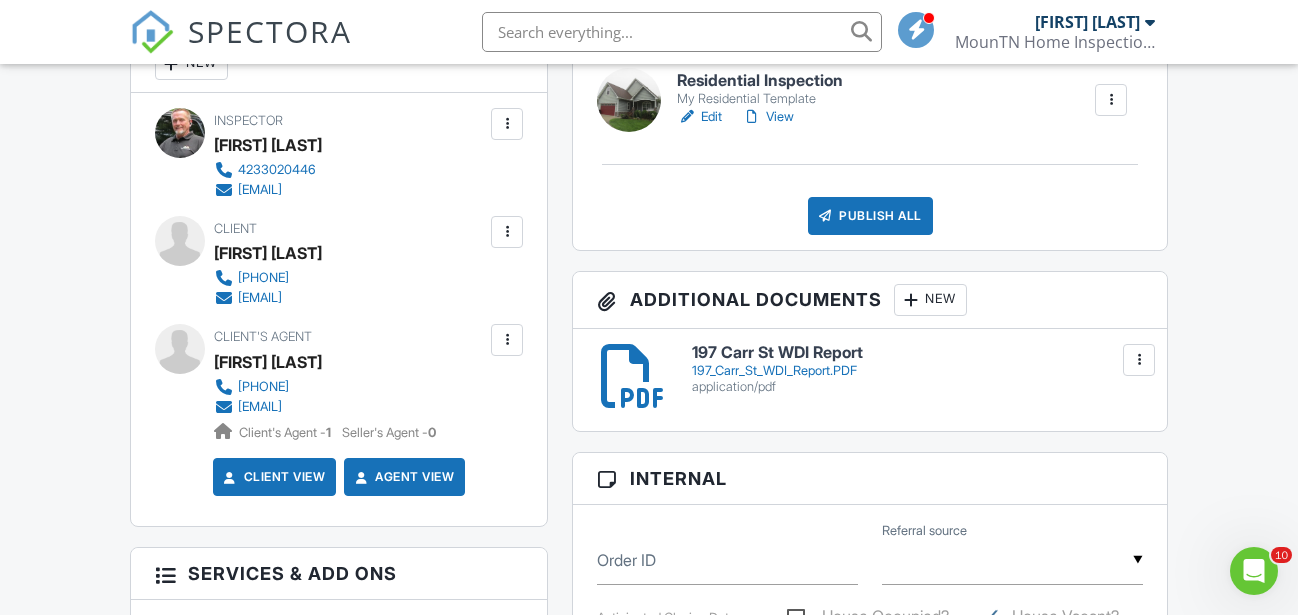 copy on "Salvatore Malantonio" 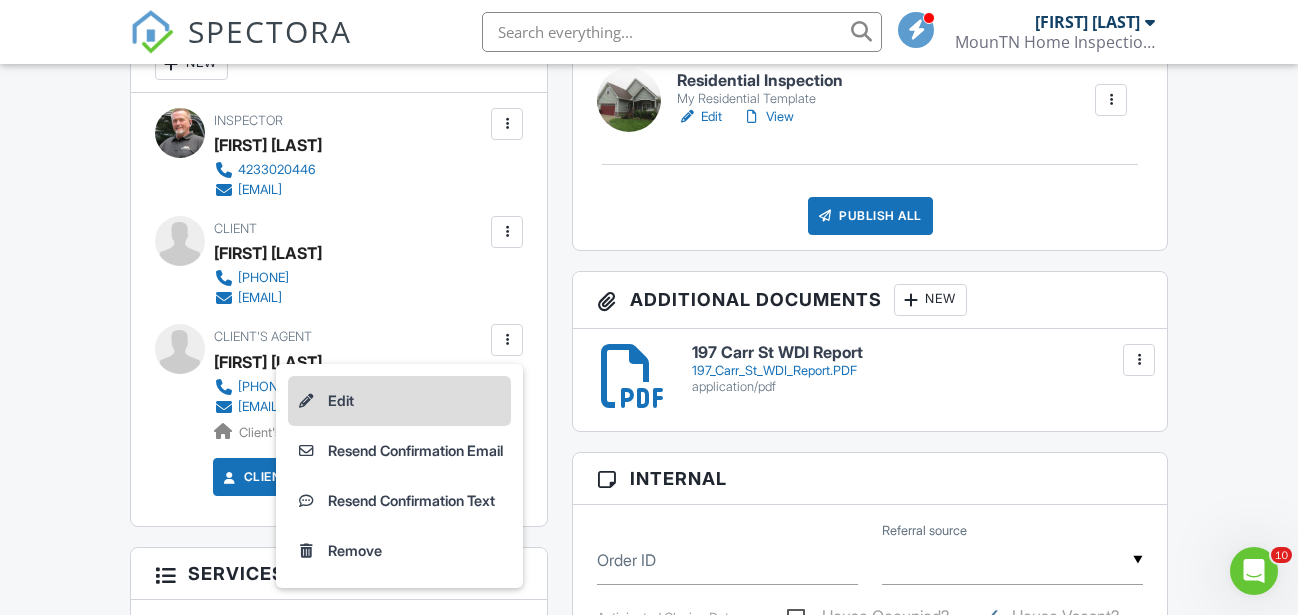 click on "Edit" at bounding box center [399, 401] 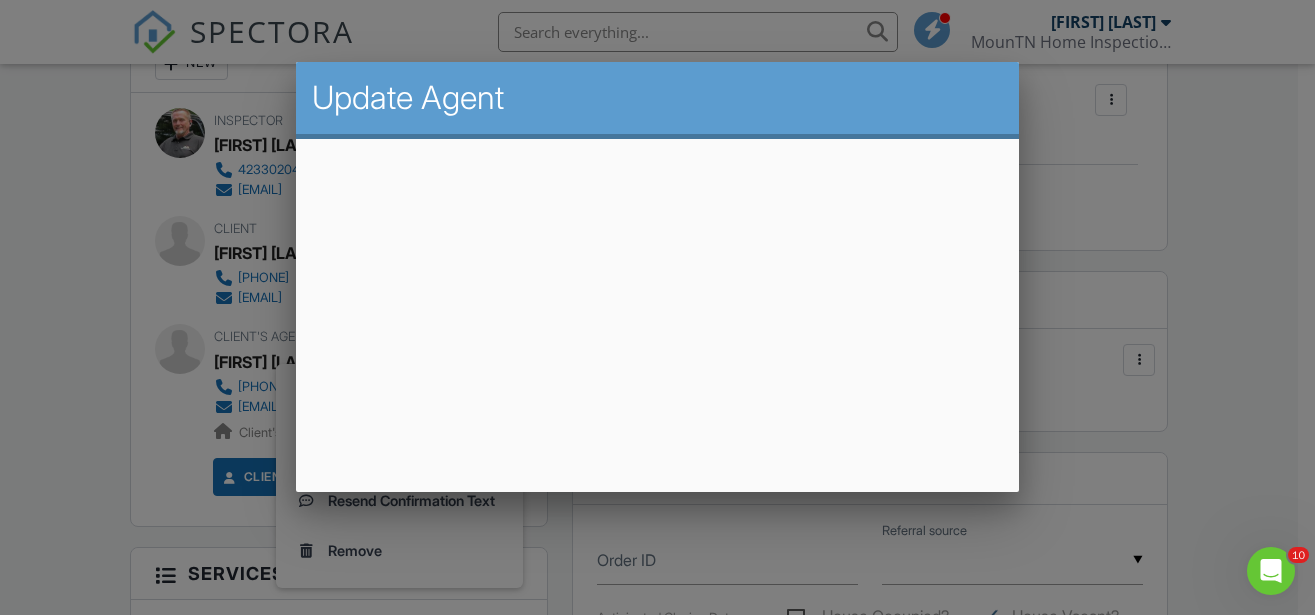 scroll, scrollTop: 98, scrollLeft: 0, axis: vertical 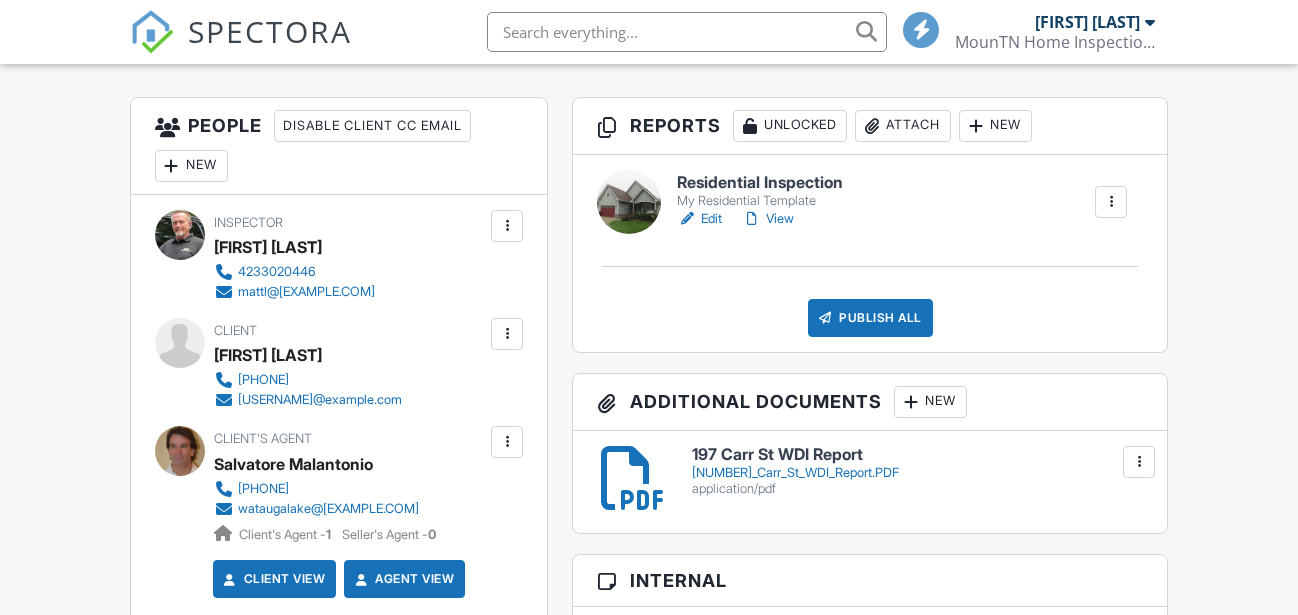 click on "View" at bounding box center (768, 219) 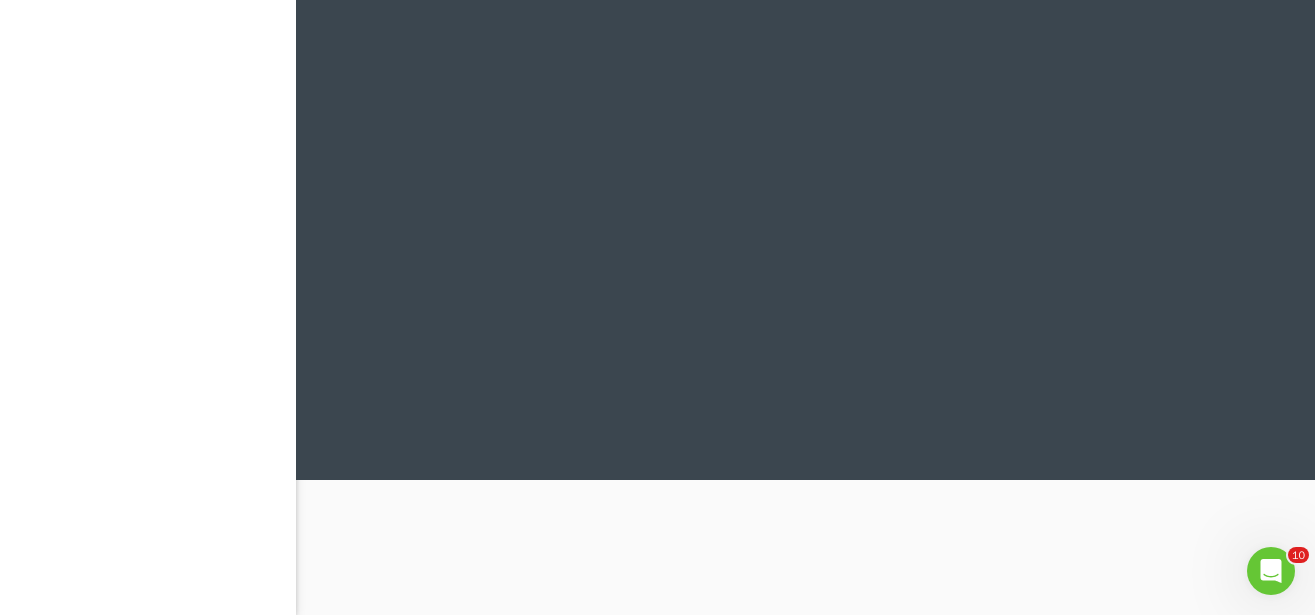 scroll, scrollTop: 0, scrollLeft: 0, axis: both 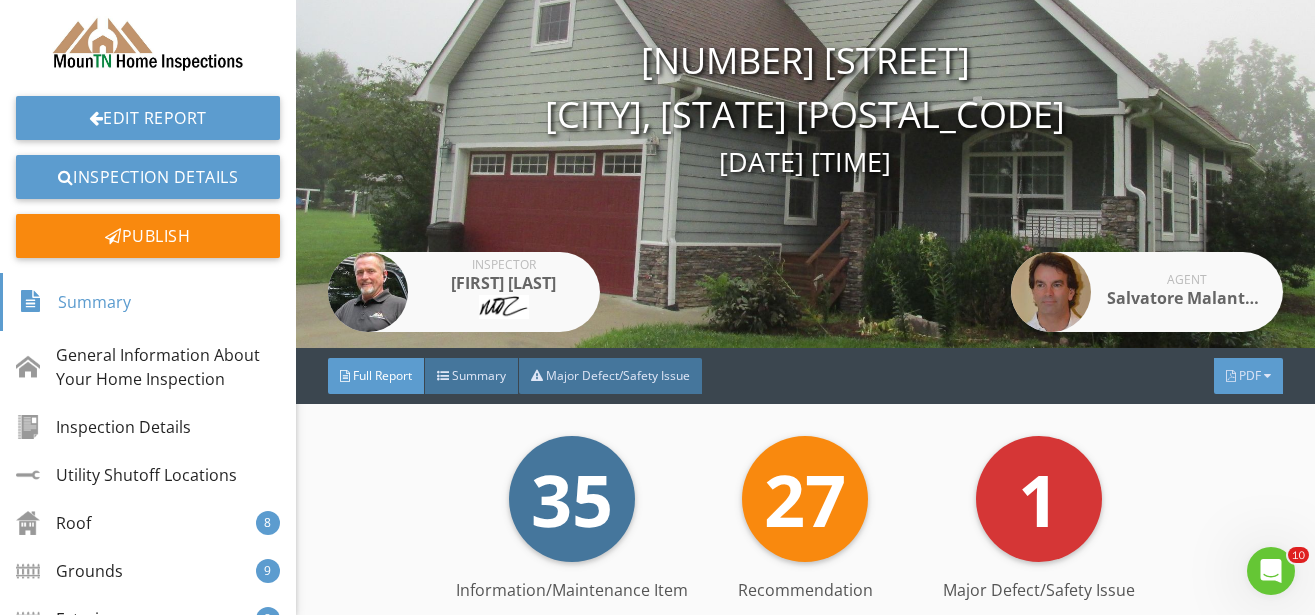 click on "PDF" at bounding box center (1248, 376) 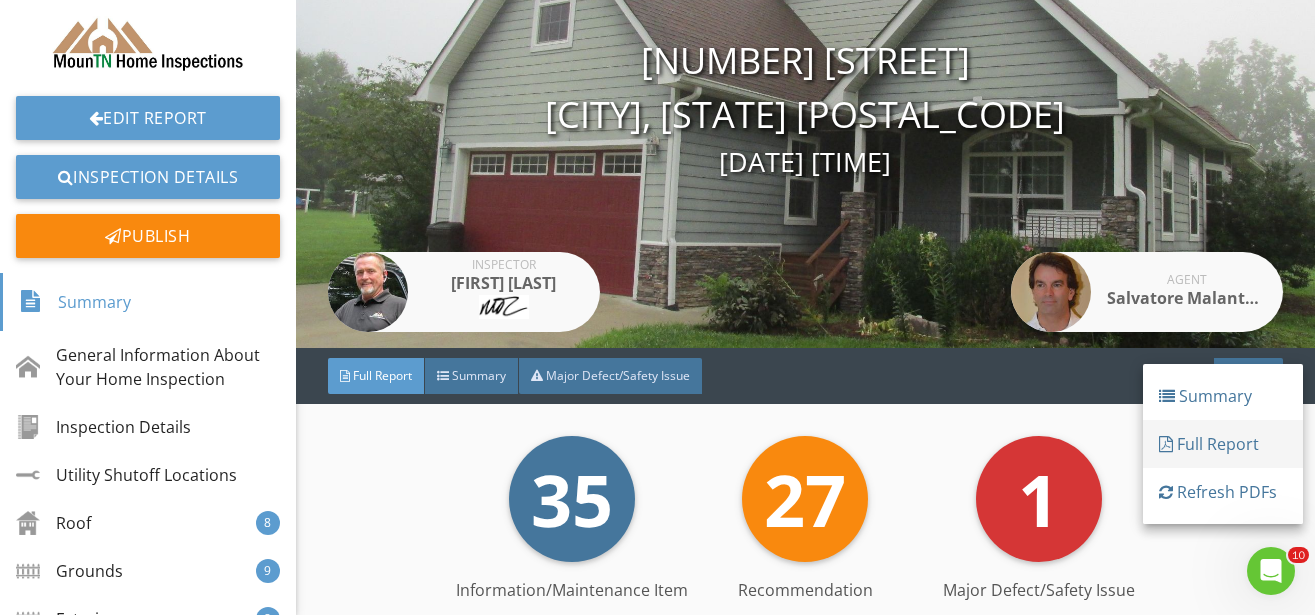 click on "Full Report" at bounding box center [1223, 444] 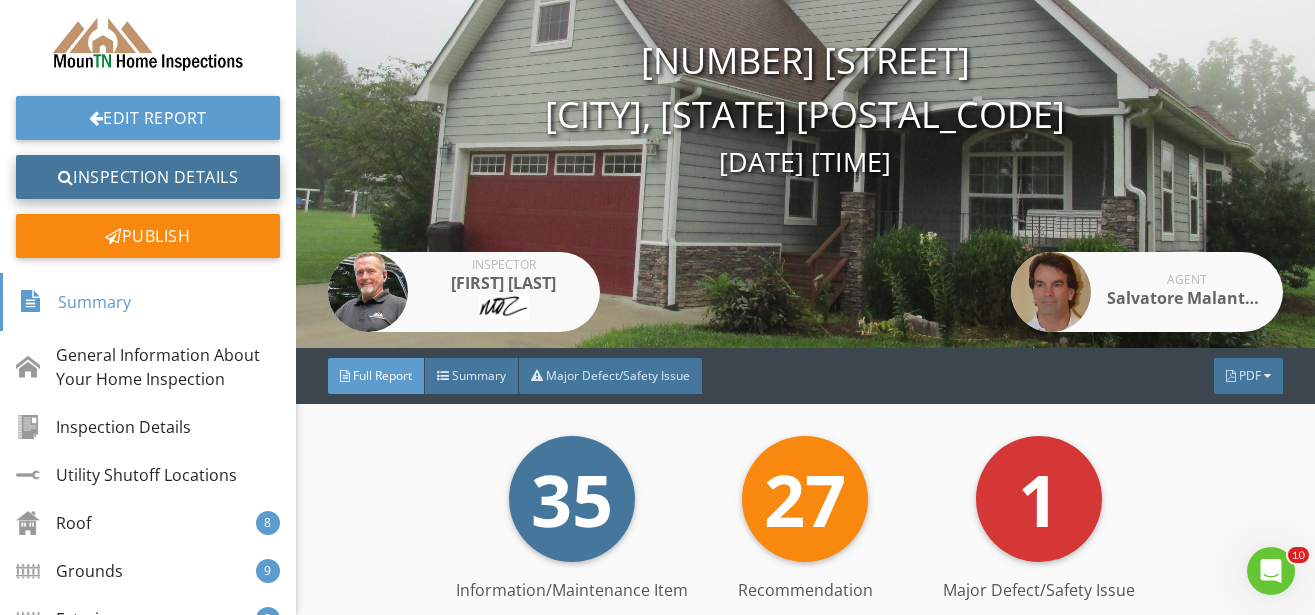 click on "Inspection Details" at bounding box center [148, 177] 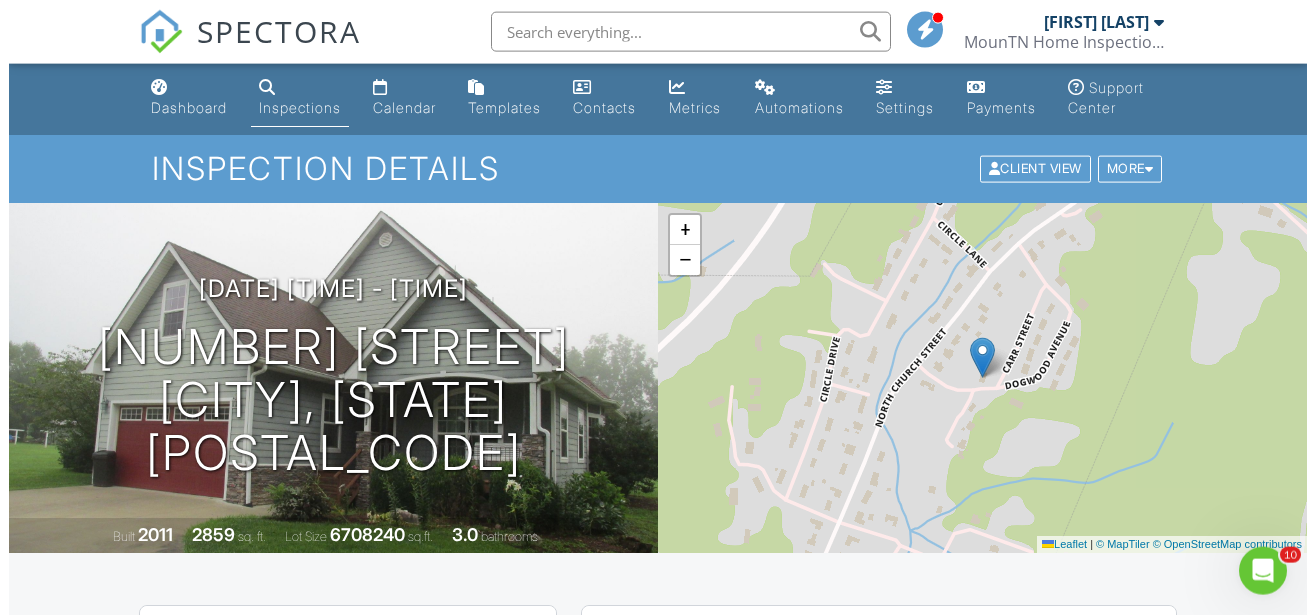 scroll, scrollTop: 510, scrollLeft: 0, axis: vertical 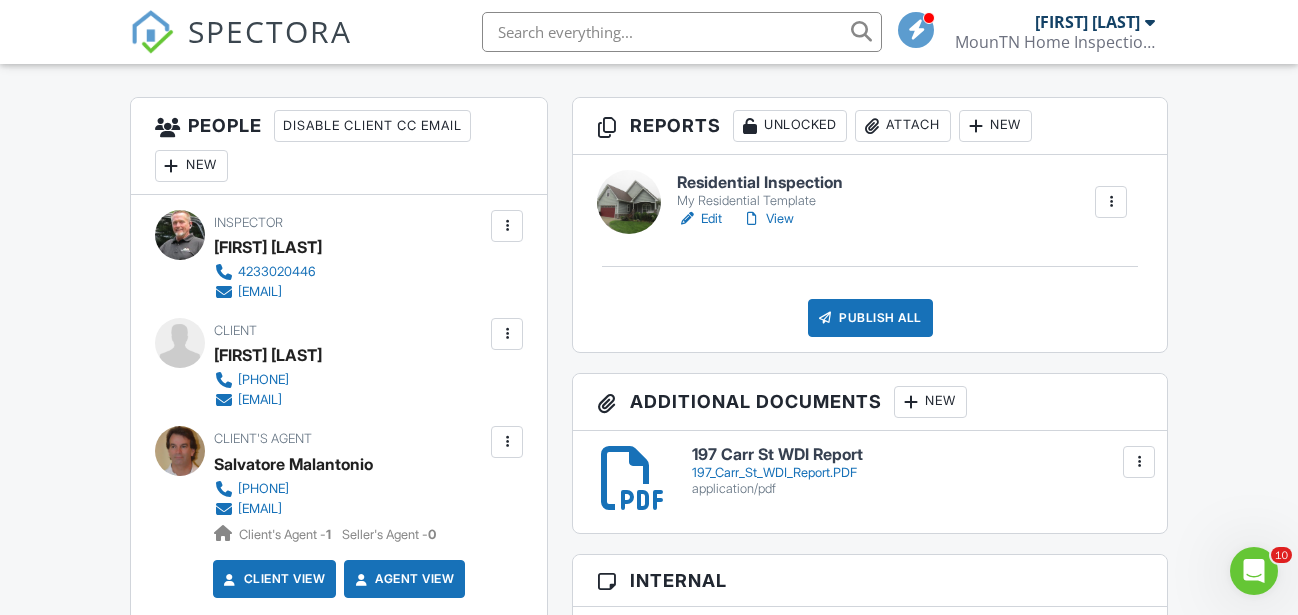 click on "New" at bounding box center (930, 402) 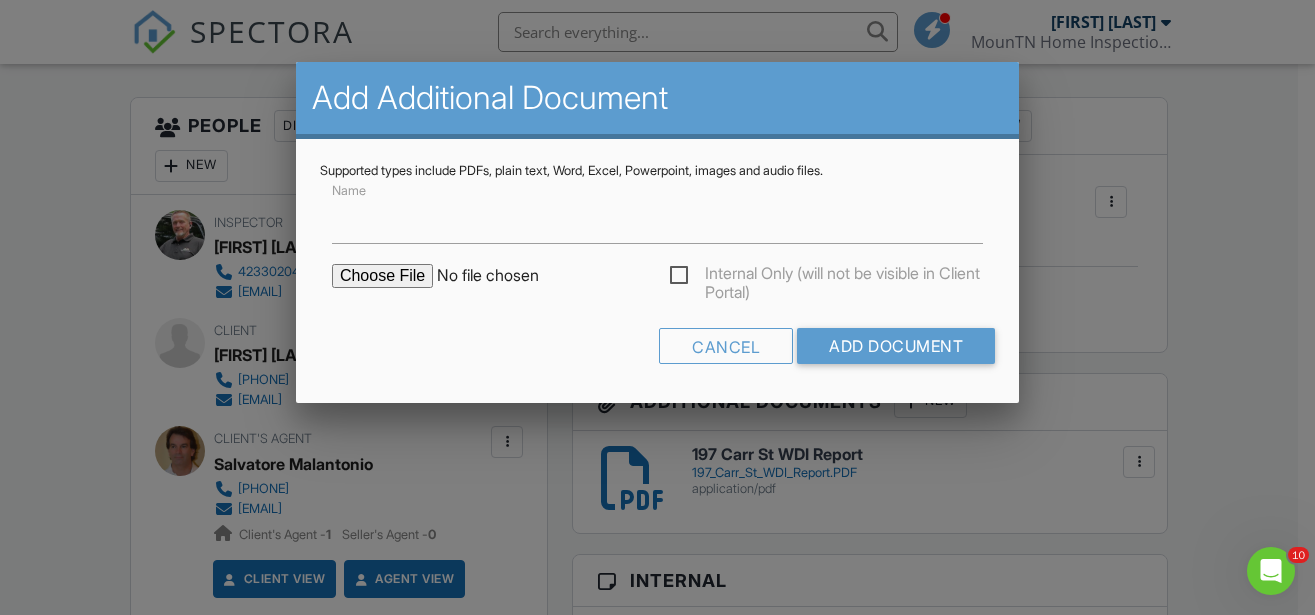click at bounding box center [502, 276] 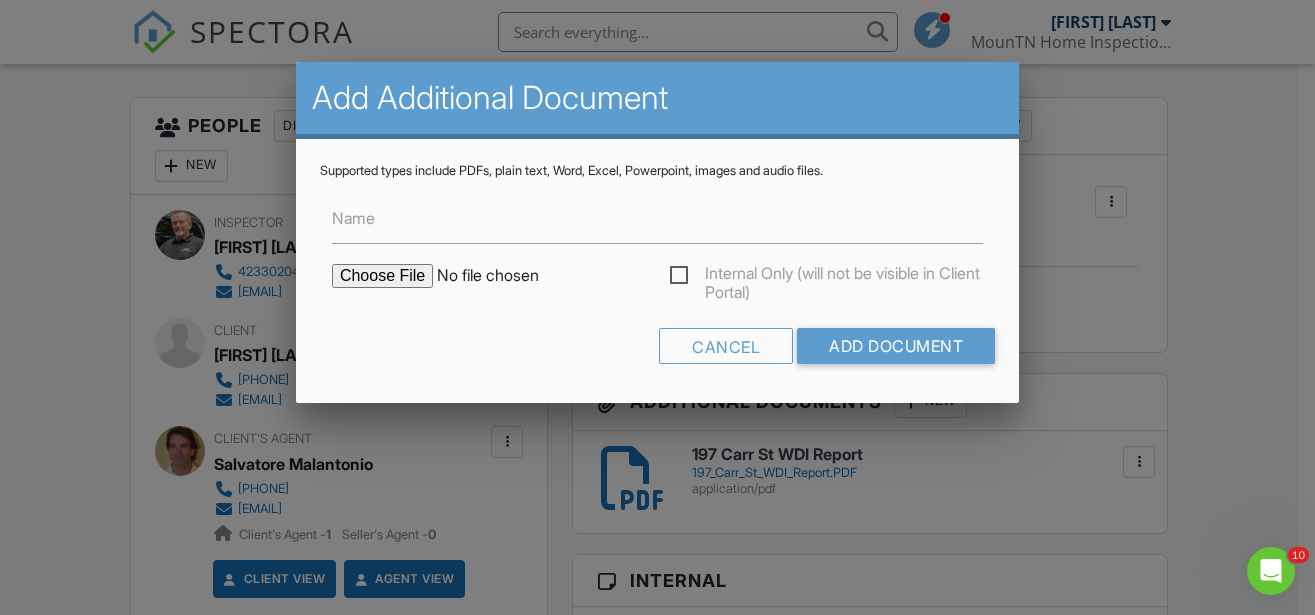 type on "C:\fakepath\[NUMBER]_[STREET].pdf" 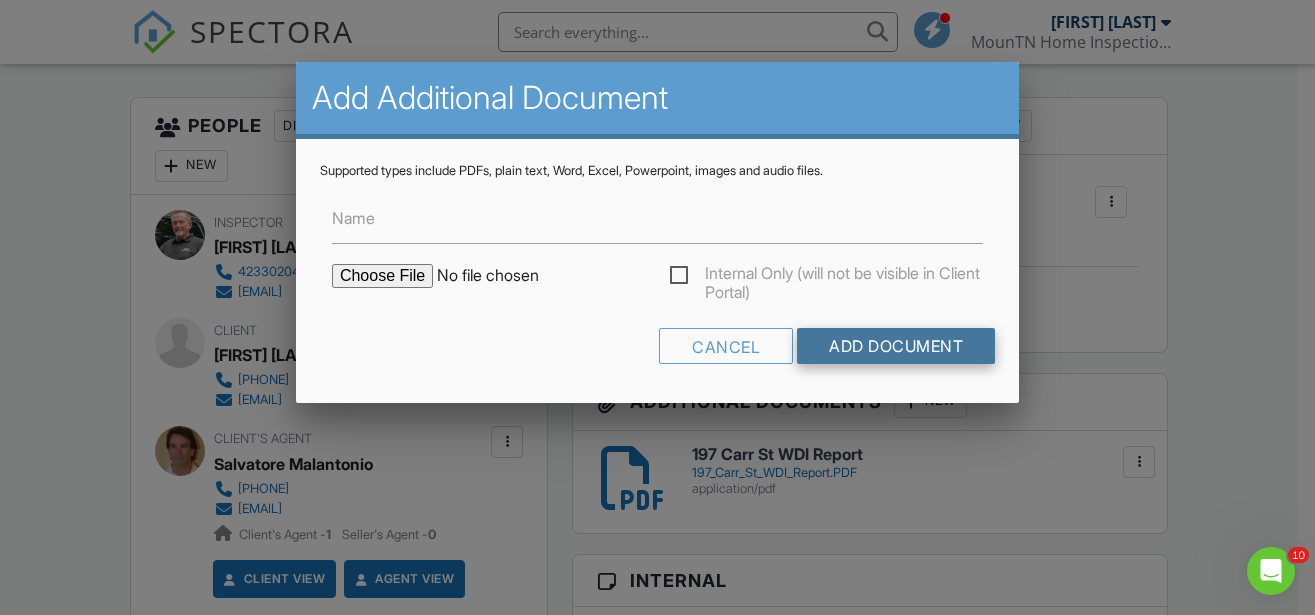 click on "Add Document" at bounding box center (896, 346) 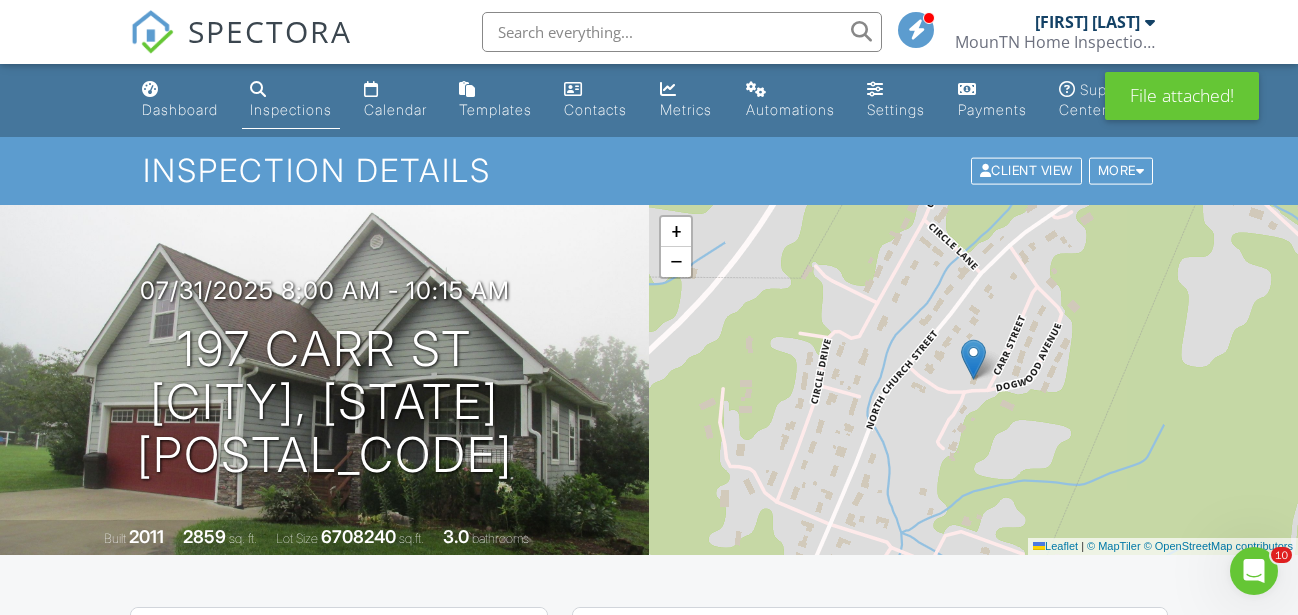 scroll, scrollTop: 0, scrollLeft: 0, axis: both 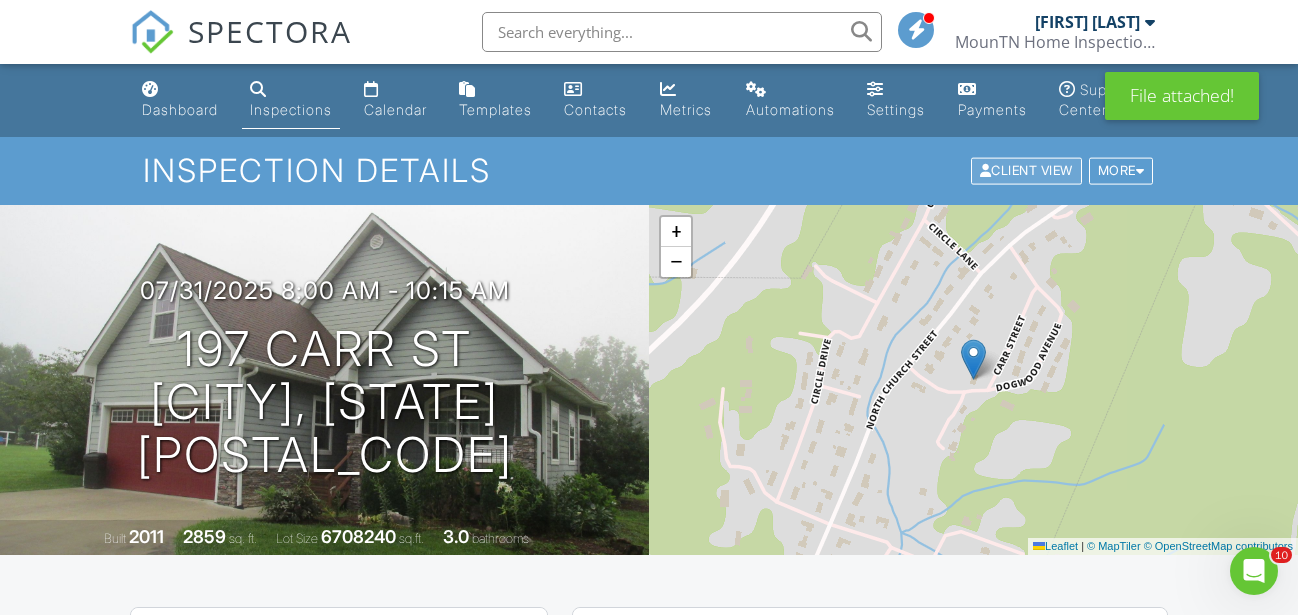 click on "Client View" at bounding box center (1026, 171) 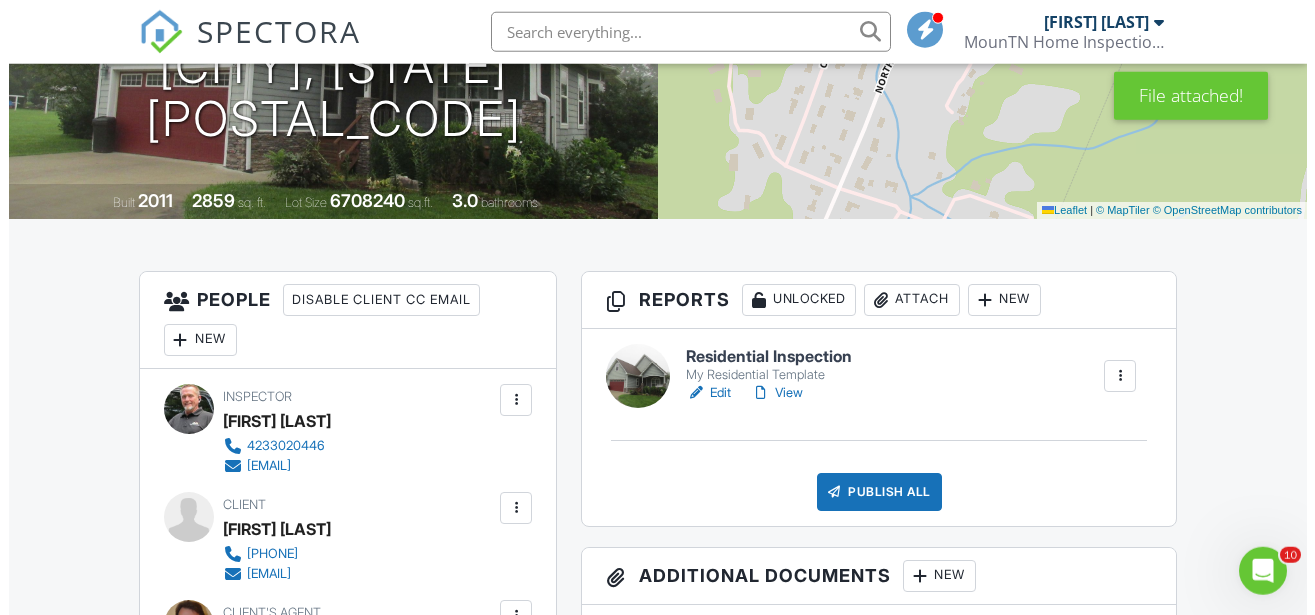 scroll, scrollTop: 510, scrollLeft: 0, axis: vertical 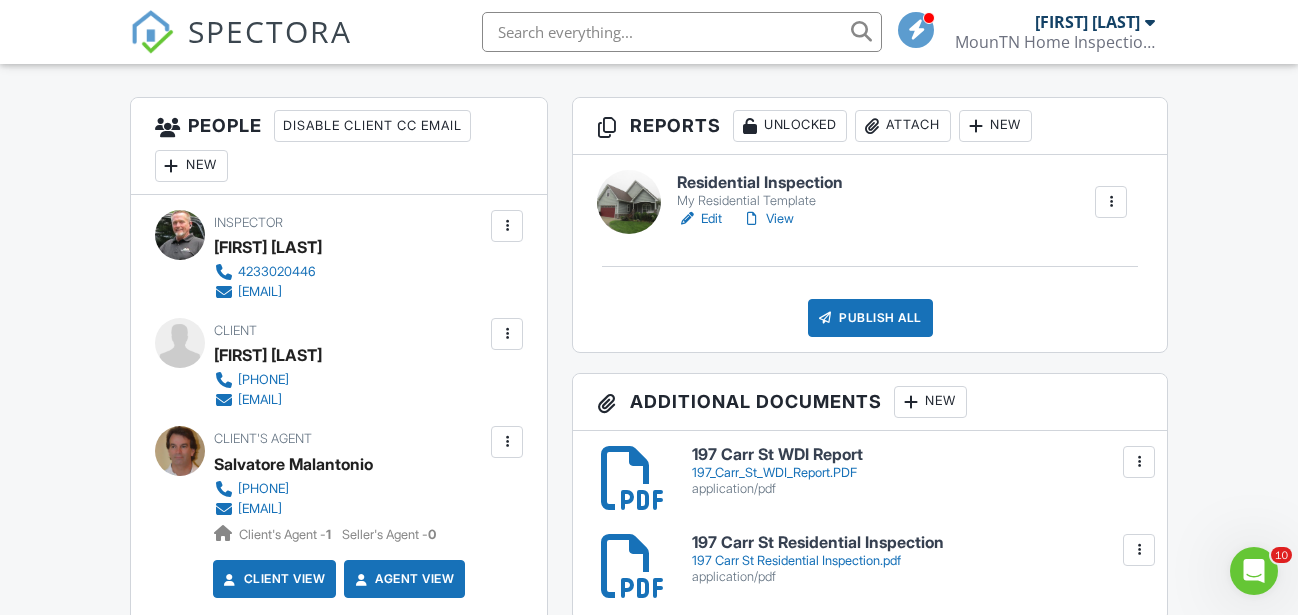 click on "Publish All" at bounding box center [870, 318] 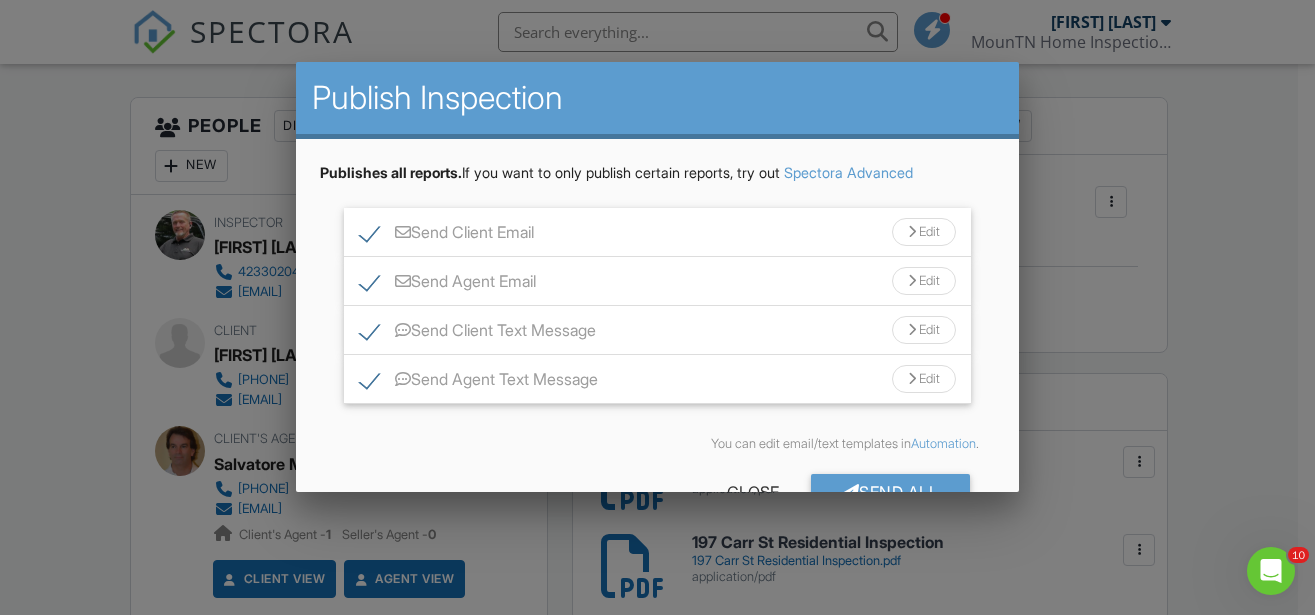 click on "Publish Inspection
Publishes all reports.
If you want to only publish certain reports, try out
Spectora Advanced
Send Client Email
Edit
Subject Line
Your Home Inspection Report
Email body (your header and footer will be around the text):
Inline Style XLarge Large Normal Small Light Small/Light Bold Italic Underline Colors Ordered List Unordered List Align Align Left Align Center Align Right Align Justify Insert Link Insert Image Insert Video Insert Table Code View Clear Formatting Hi Larry, Your inspection report is ready! You can view it online by clicking on the link below. I have also added a PDF copy of your report to the "DOCUMENTS" folder at your online dashboard.  The PDF version is an easier format to read, in my opinion, and you can save or print the file for your records. NOTE: when viewing the report online,  you can click on pictures and enlarge, which lets you see notes  and makes viewing much better than picture sizing in the PDF version." at bounding box center (657, 277) 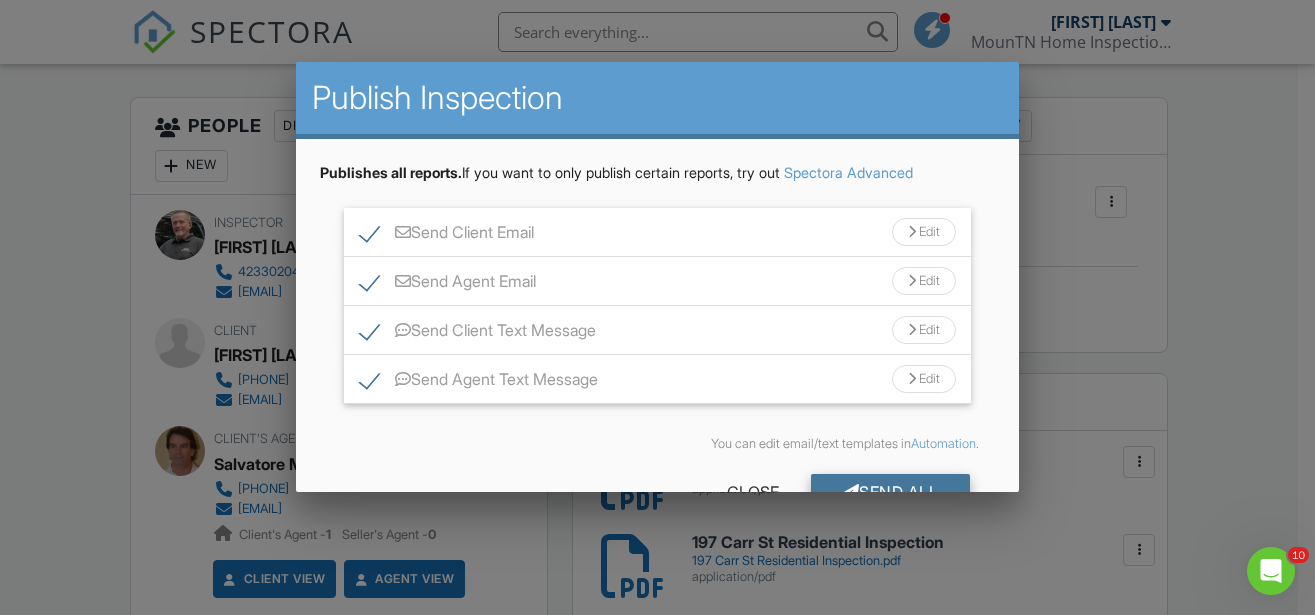 click on "Send All" at bounding box center (891, 492) 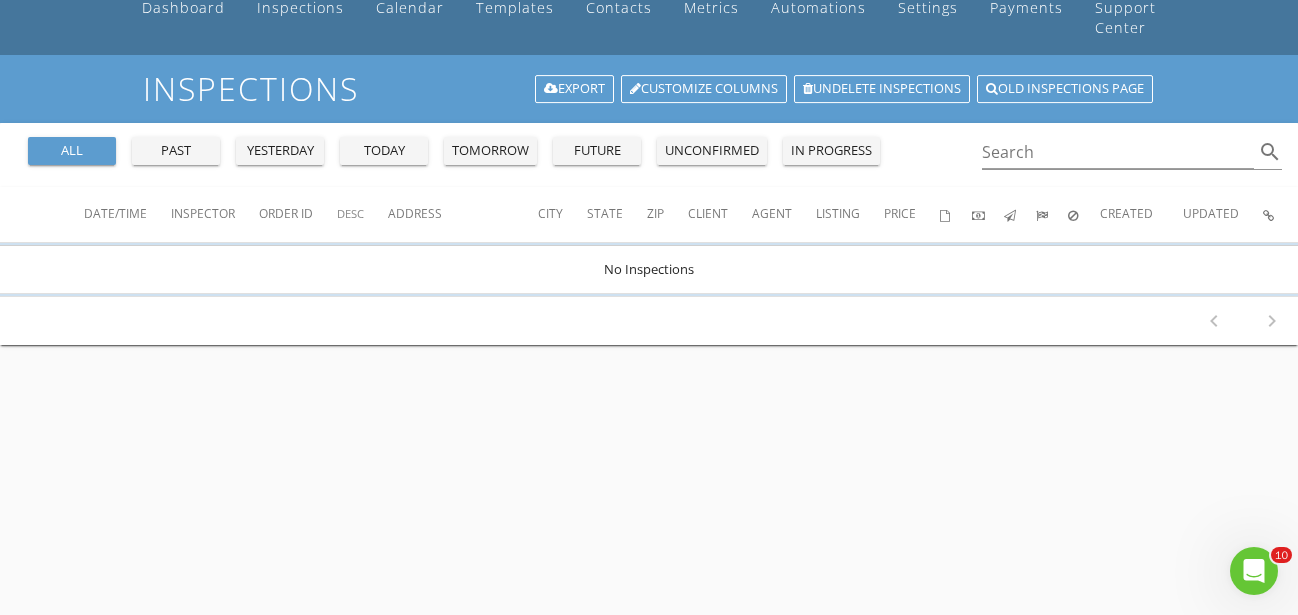 scroll, scrollTop: 0, scrollLeft: 0, axis: both 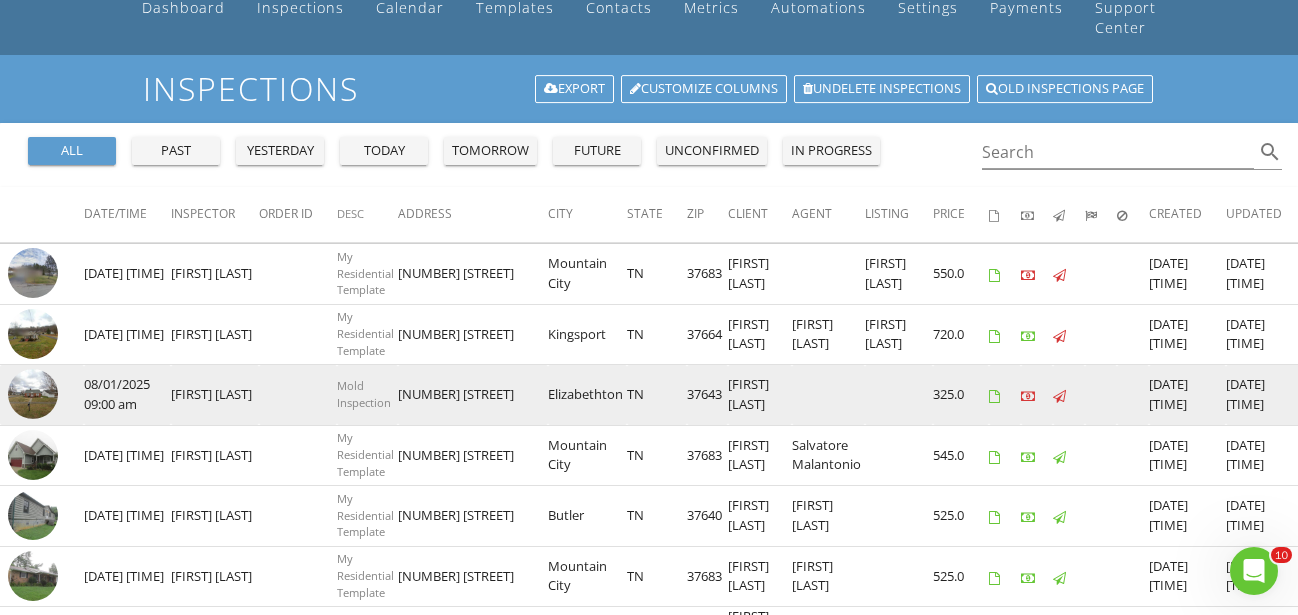 click at bounding box center (33, 394) 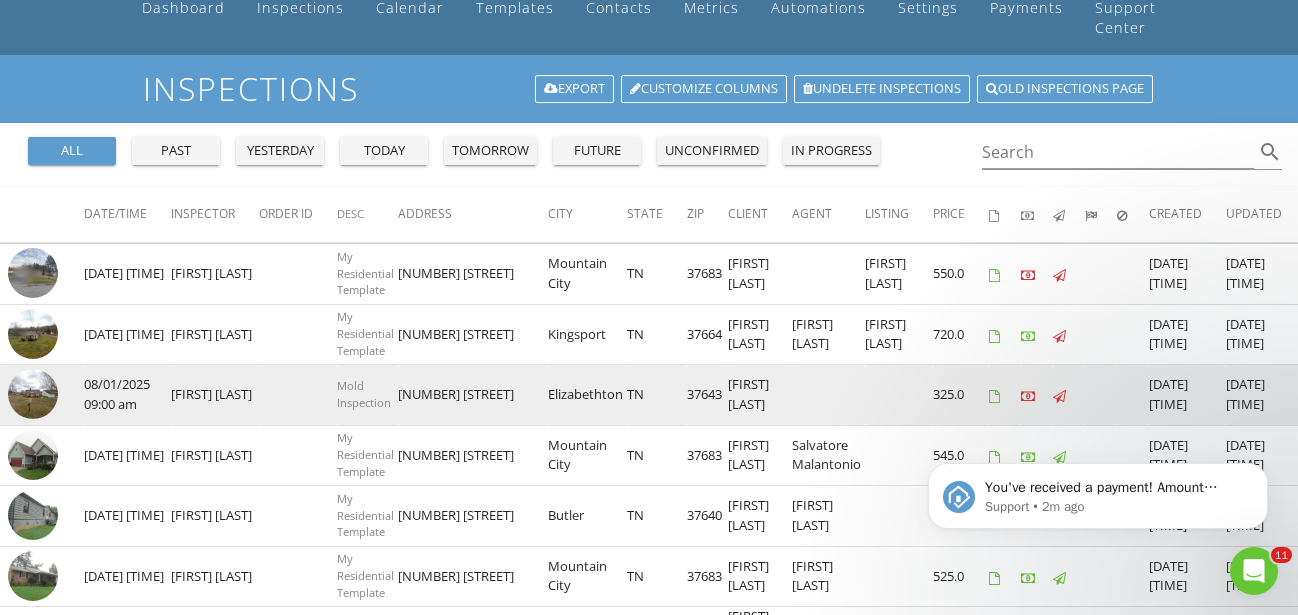scroll, scrollTop: 0, scrollLeft: 0, axis: both 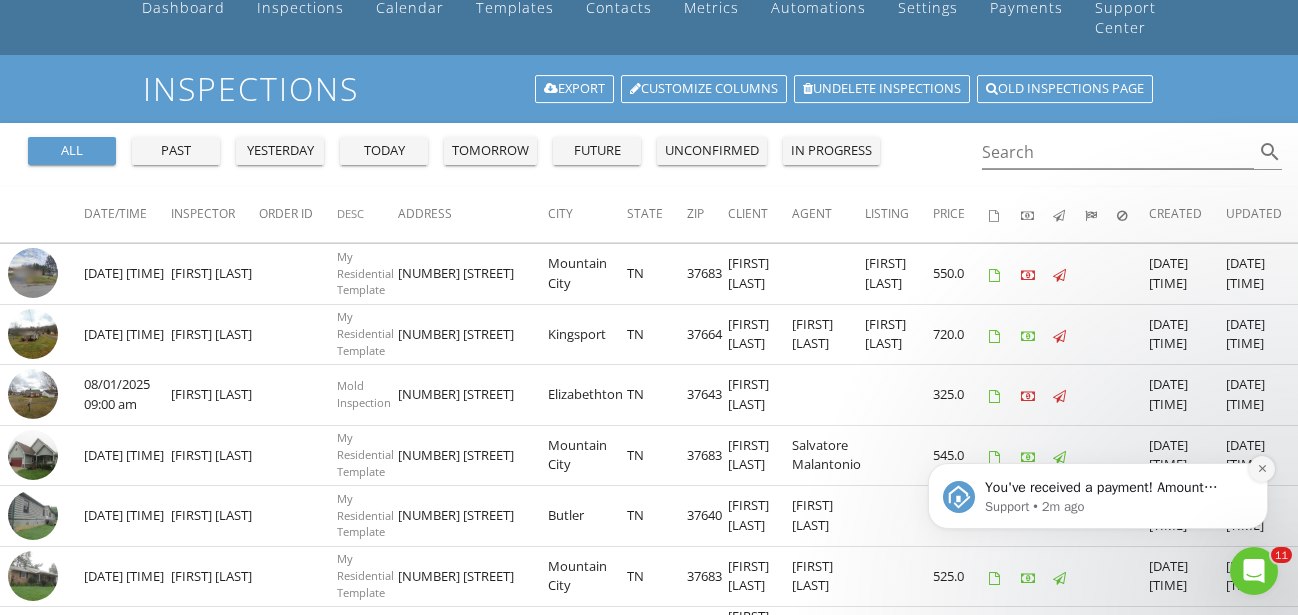 click 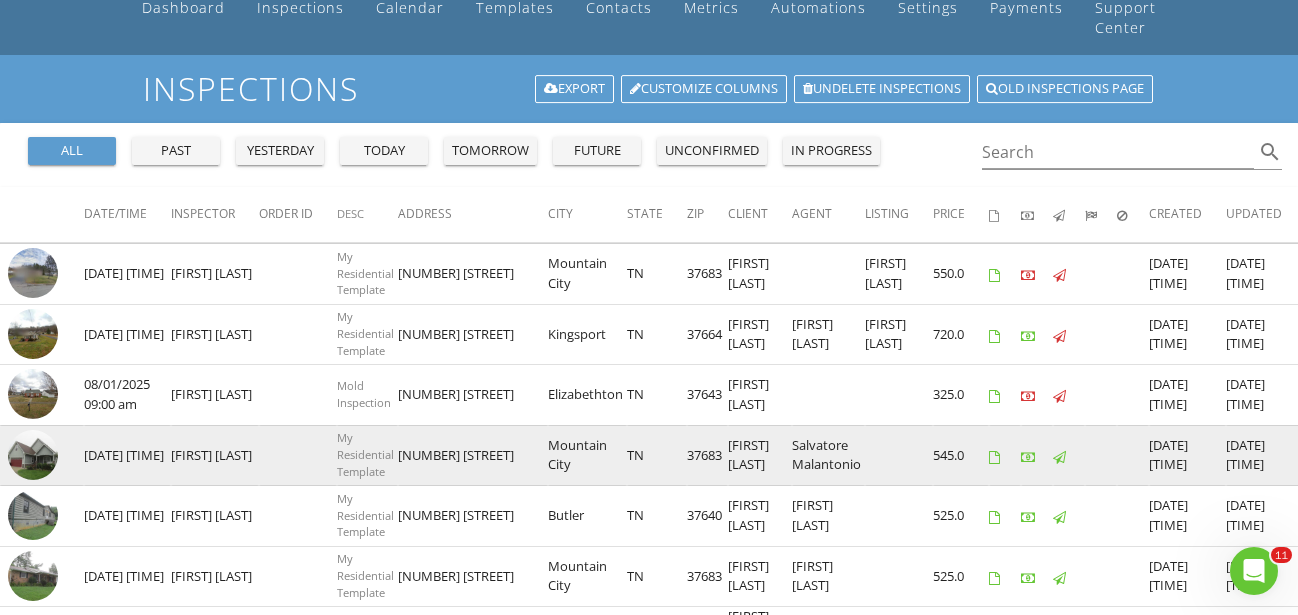 click at bounding box center (33, 455) 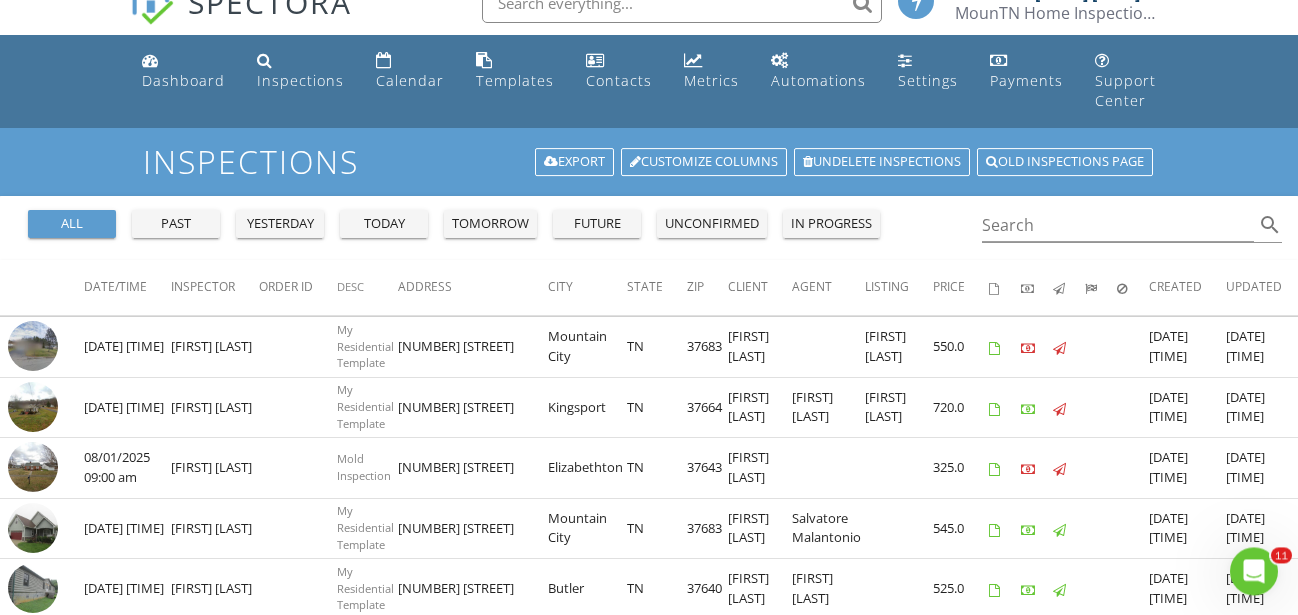 scroll, scrollTop: 0, scrollLeft: 0, axis: both 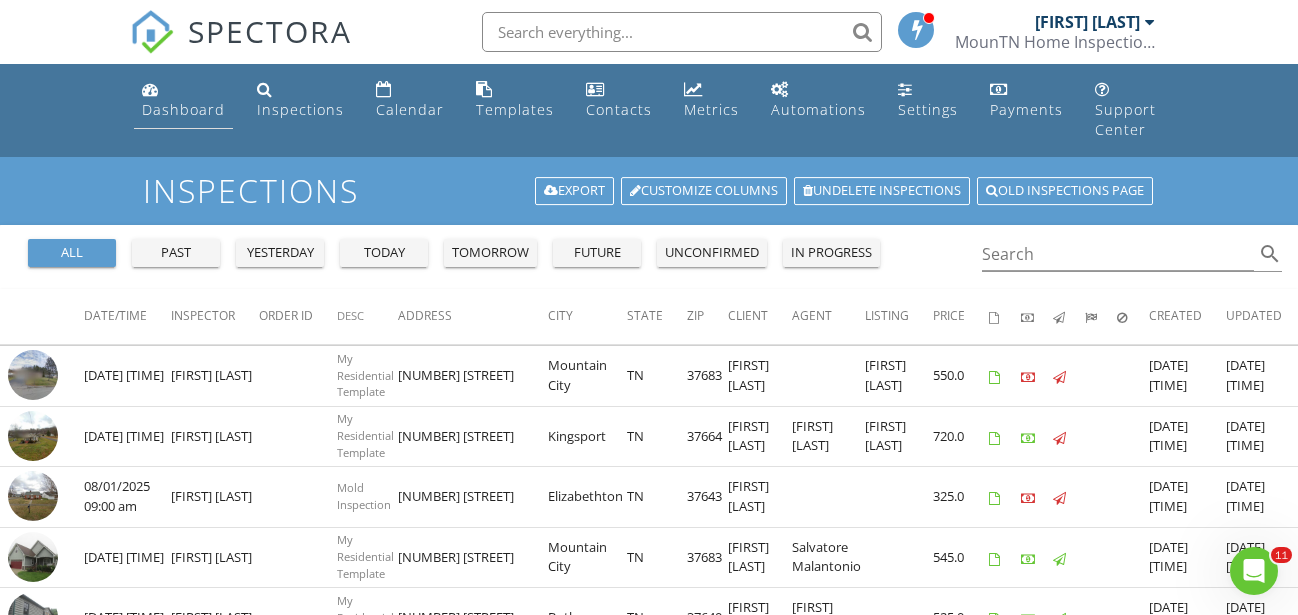 click on "Dashboard" at bounding box center (183, 109) 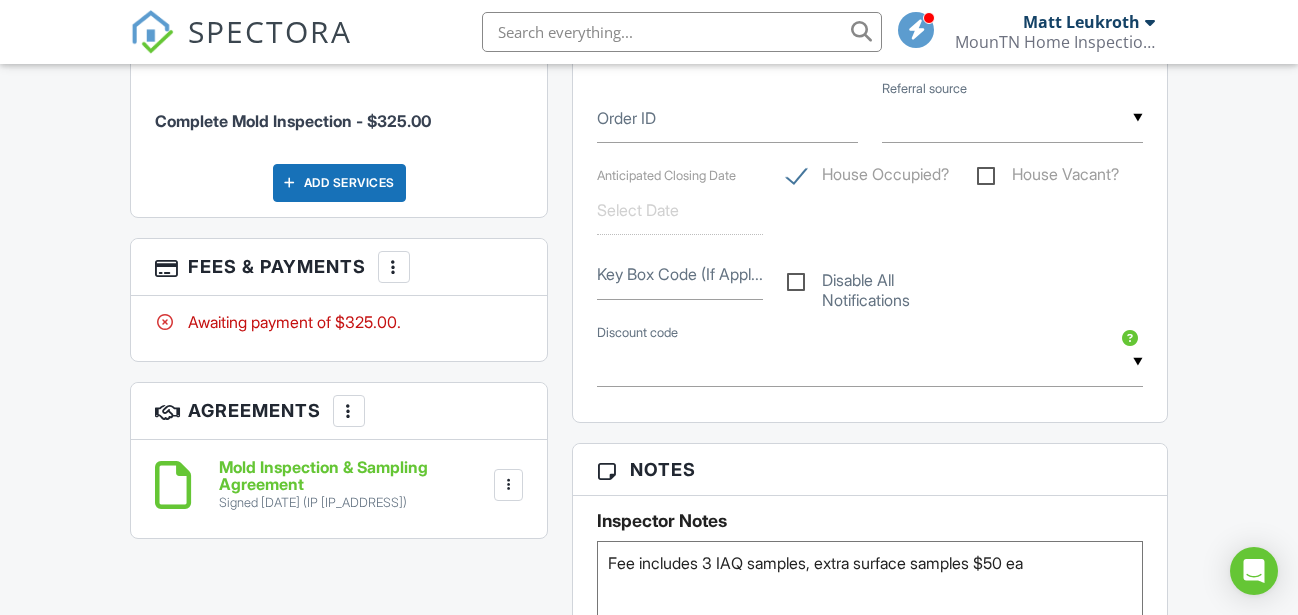 scroll, scrollTop: 1020, scrollLeft: 0, axis: vertical 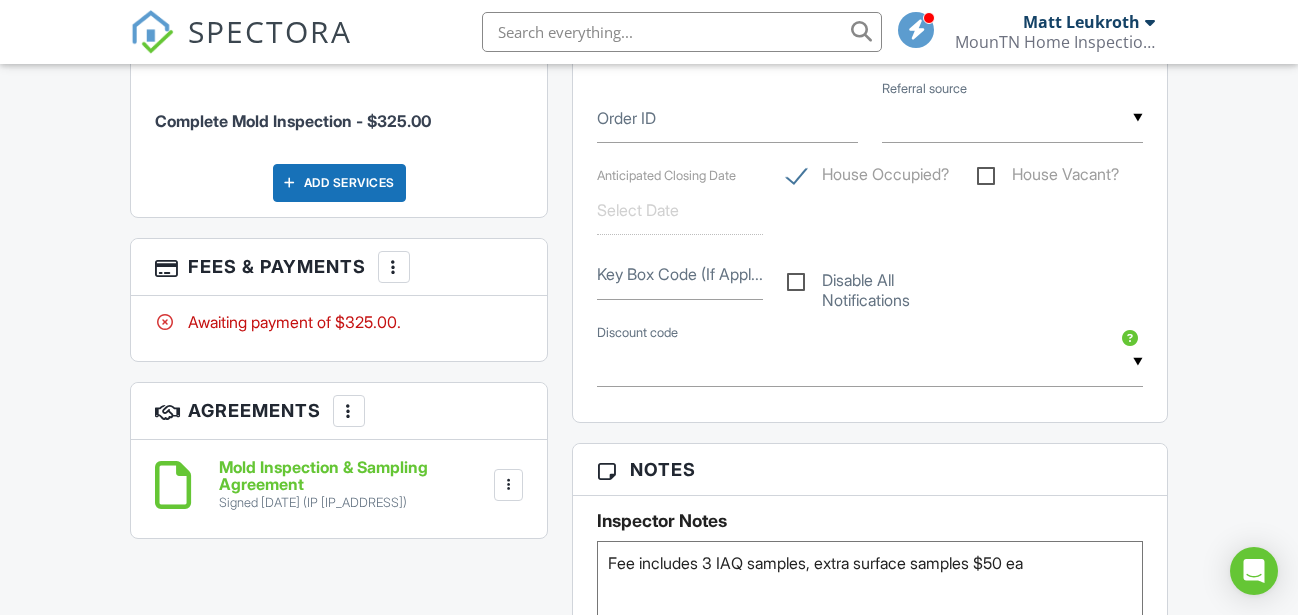 click at bounding box center [394, 267] 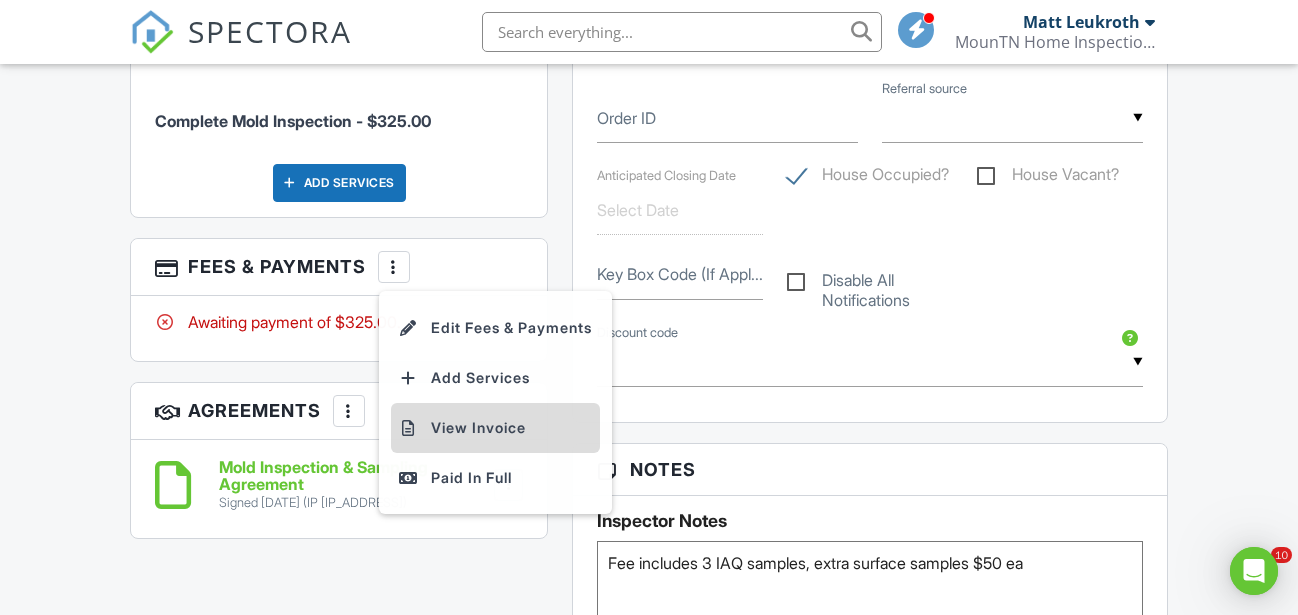 scroll, scrollTop: 0, scrollLeft: 0, axis: both 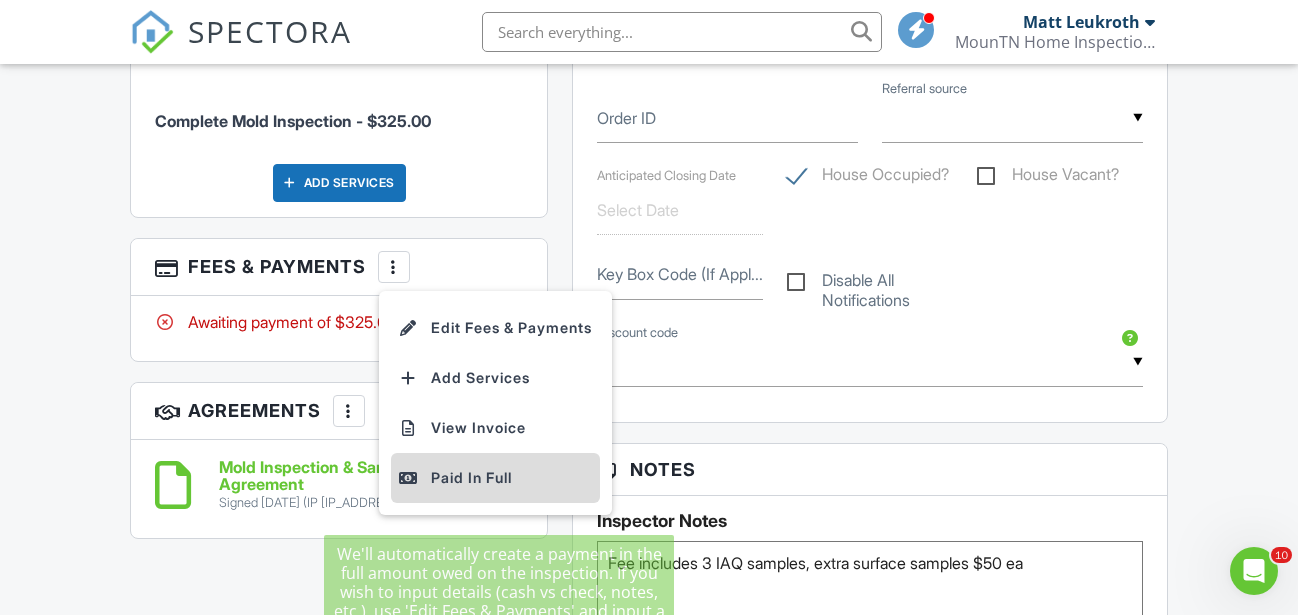 click on "Paid In Full" at bounding box center [495, 478] 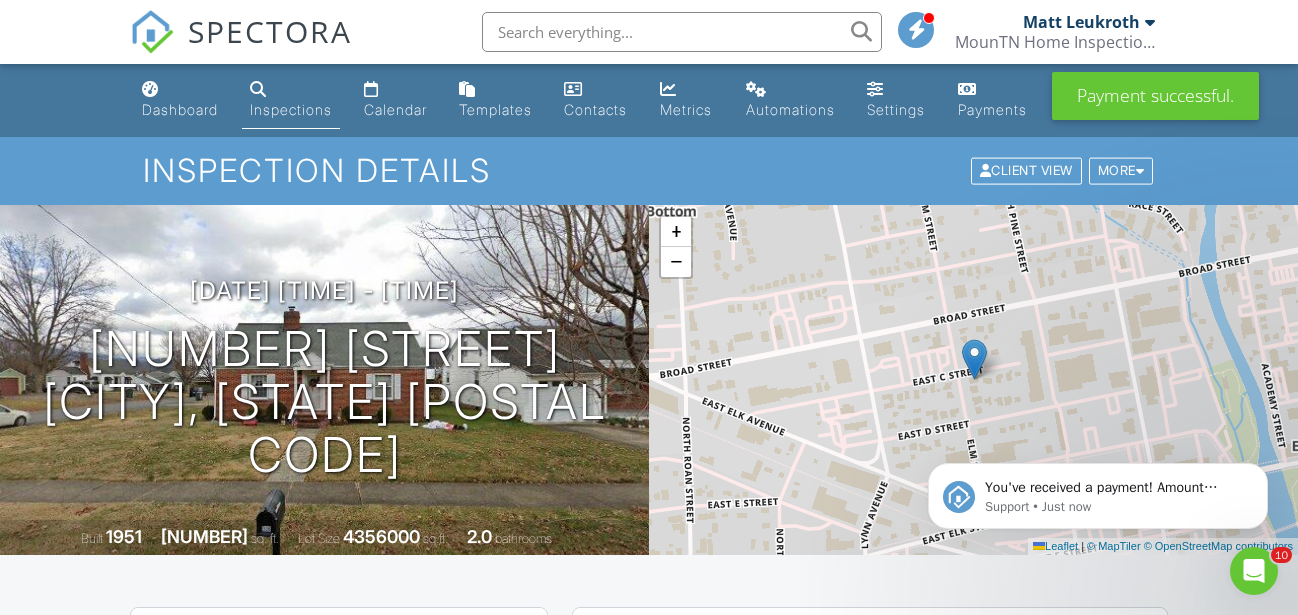 scroll, scrollTop: 0, scrollLeft: 0, axis: both 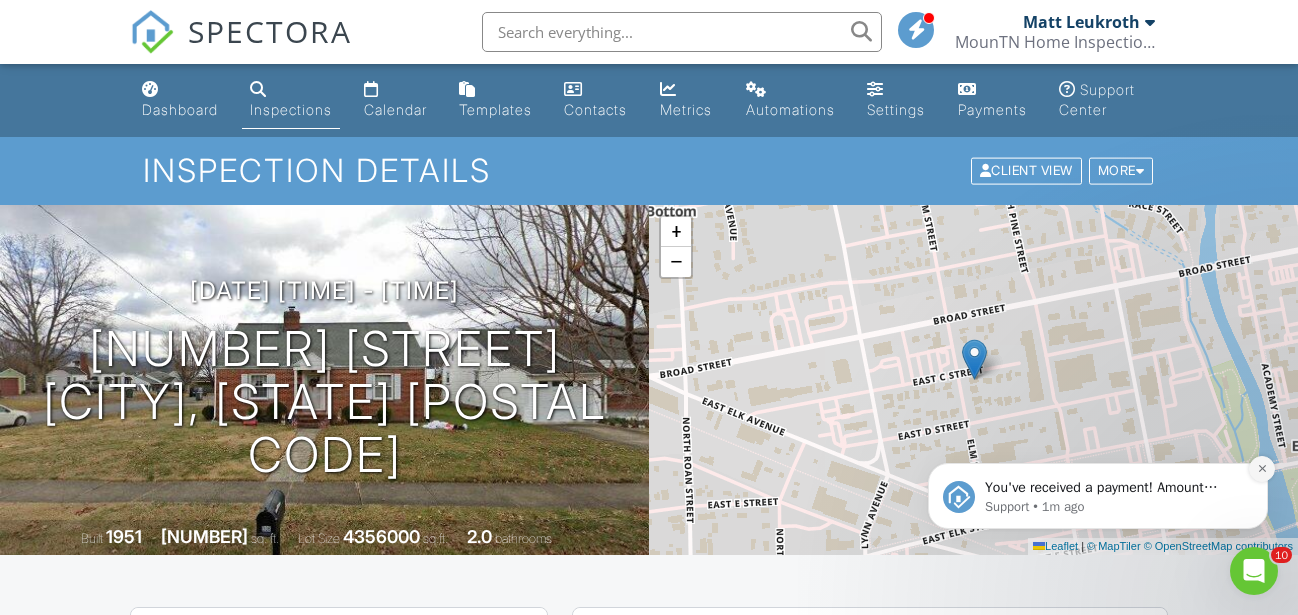 click 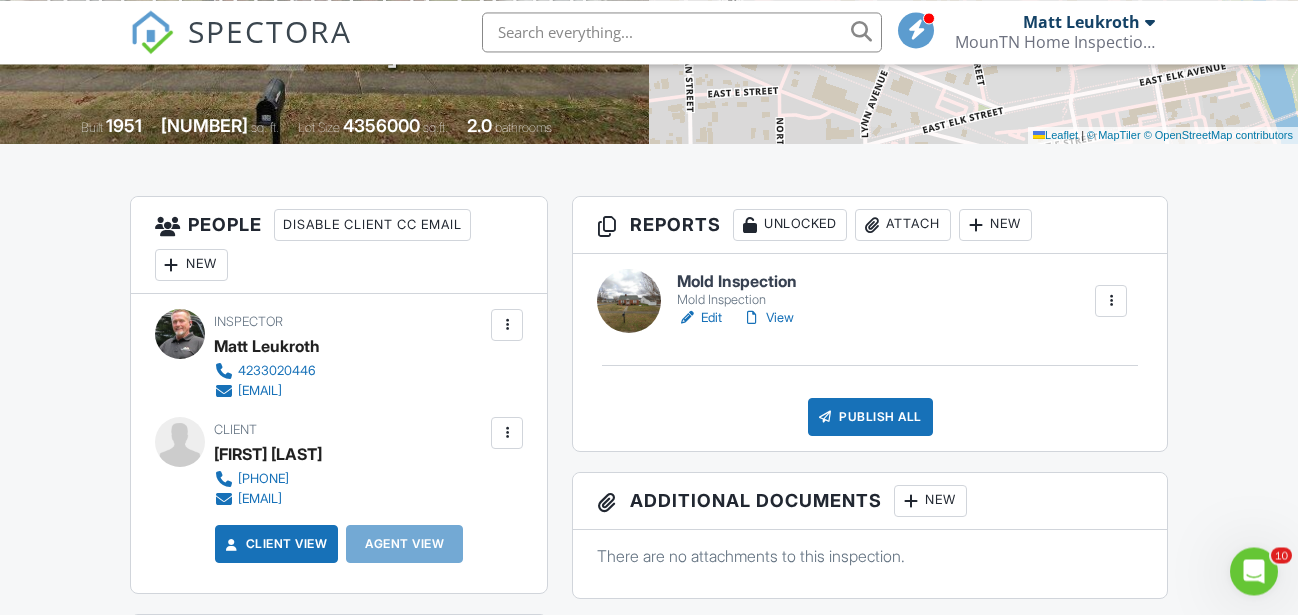 scroll, scrollTop: 408, scrollLeft: 0, axis: vertical 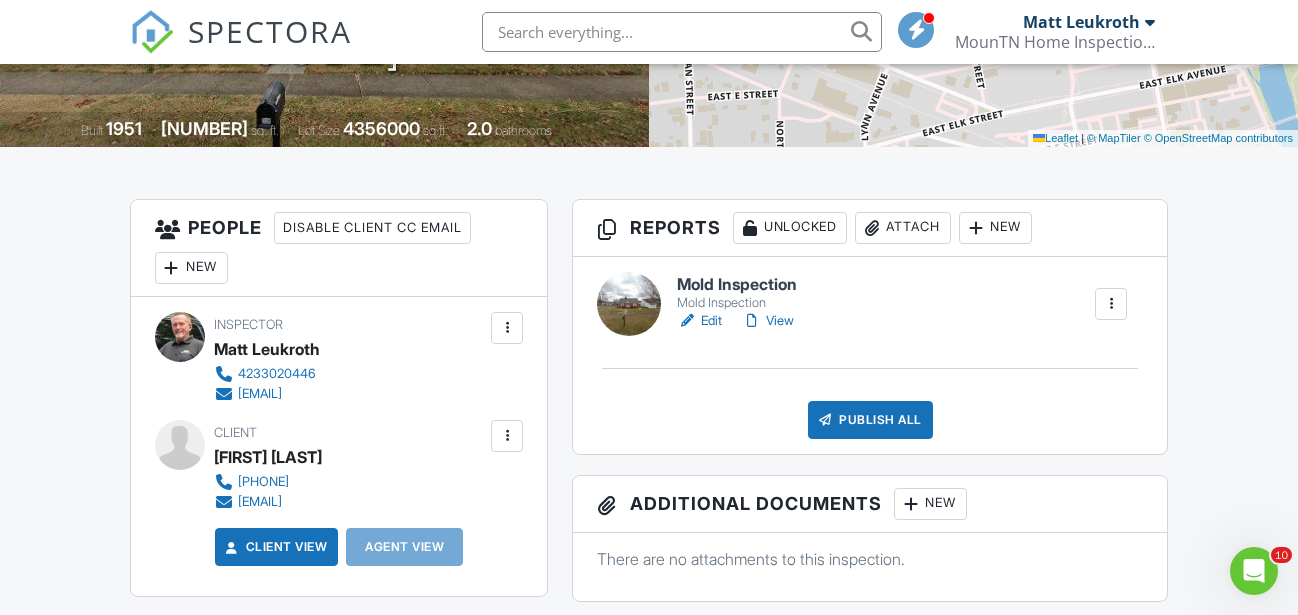 click on "Edit" at bounding box center (699, 321) 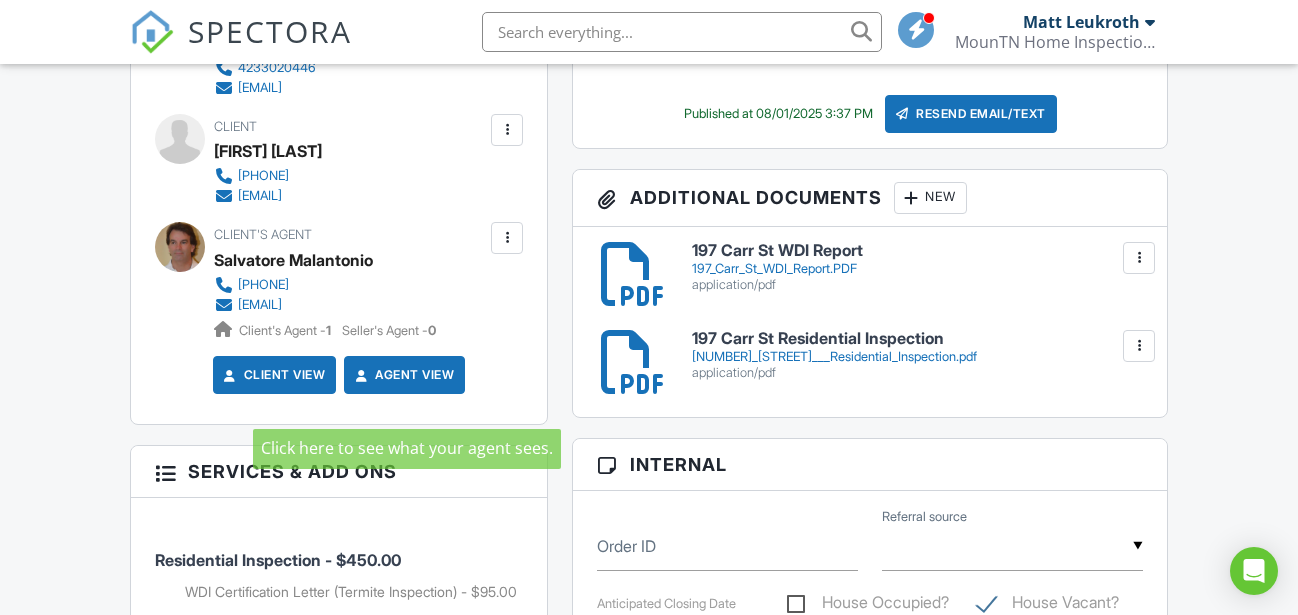 scroll, scrollTop: 714, scrollLeft: 0, axis: vertical 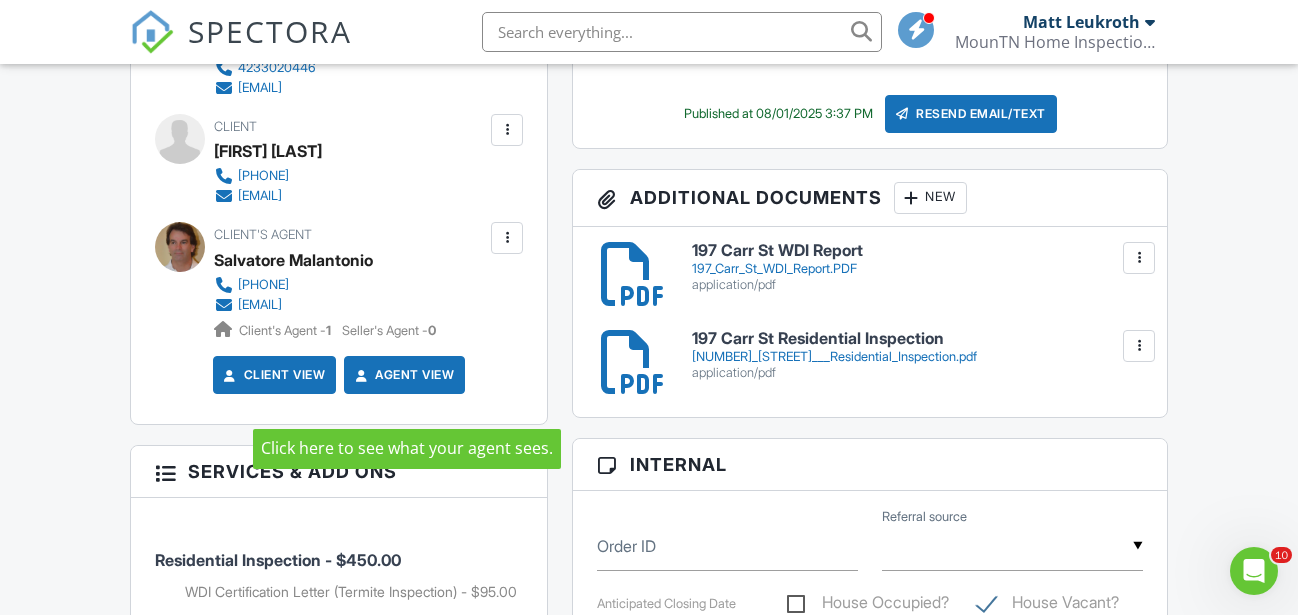 click on "Agent View" at bounding box center [402, 375] 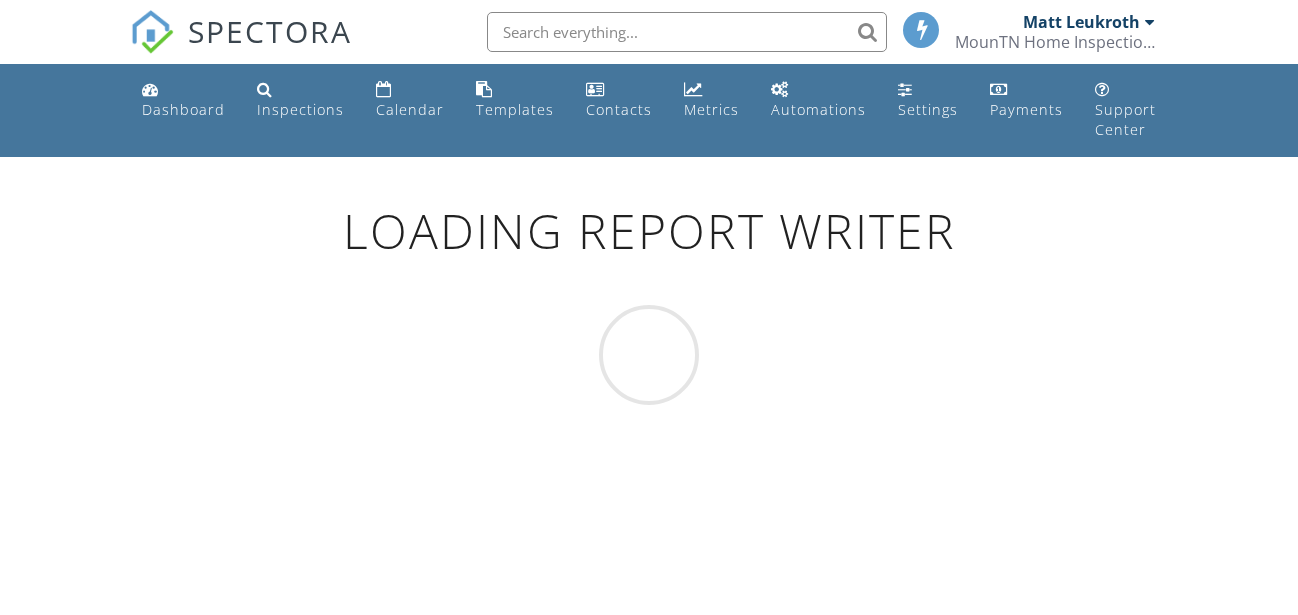 scroll, scrollTop: 0, scrollLeft: 0, axis: both 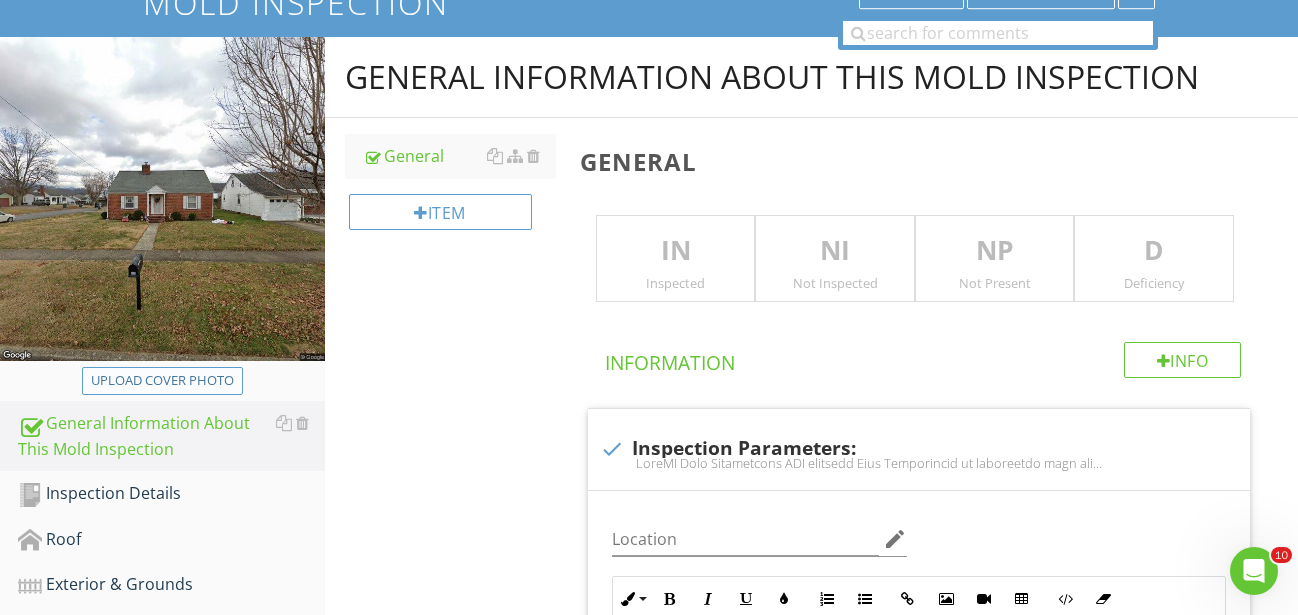 click on "Upload cover photo" at bounding box center [162, 381] 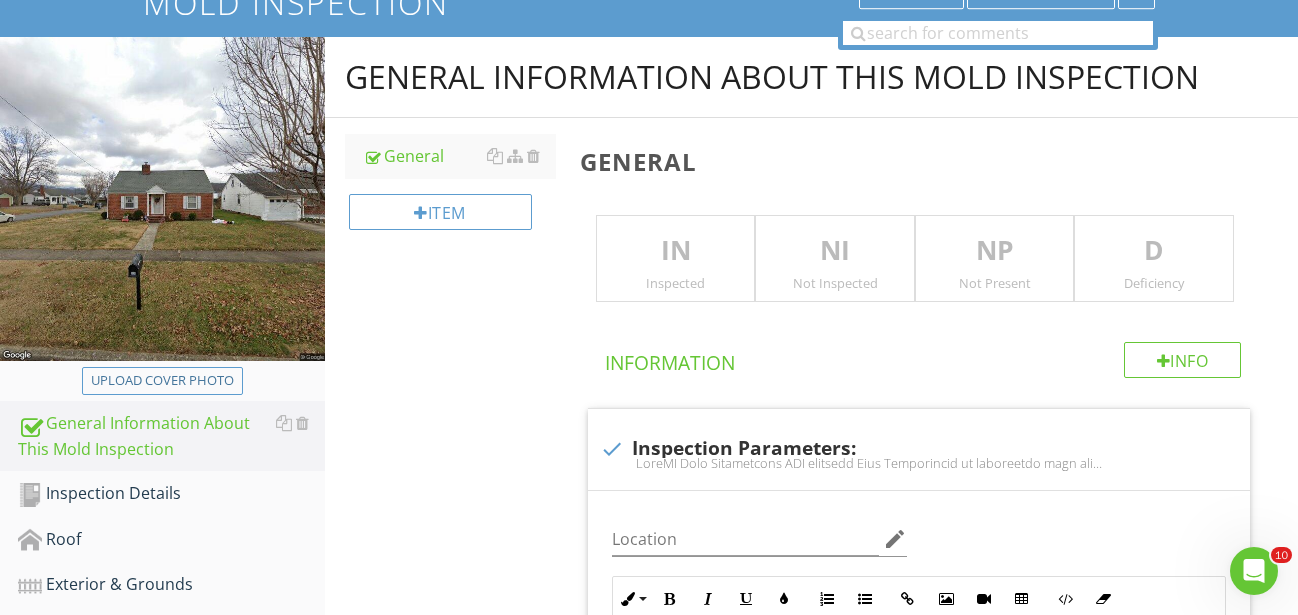 type on "C:\fakepath\IMG_3085.JPG" 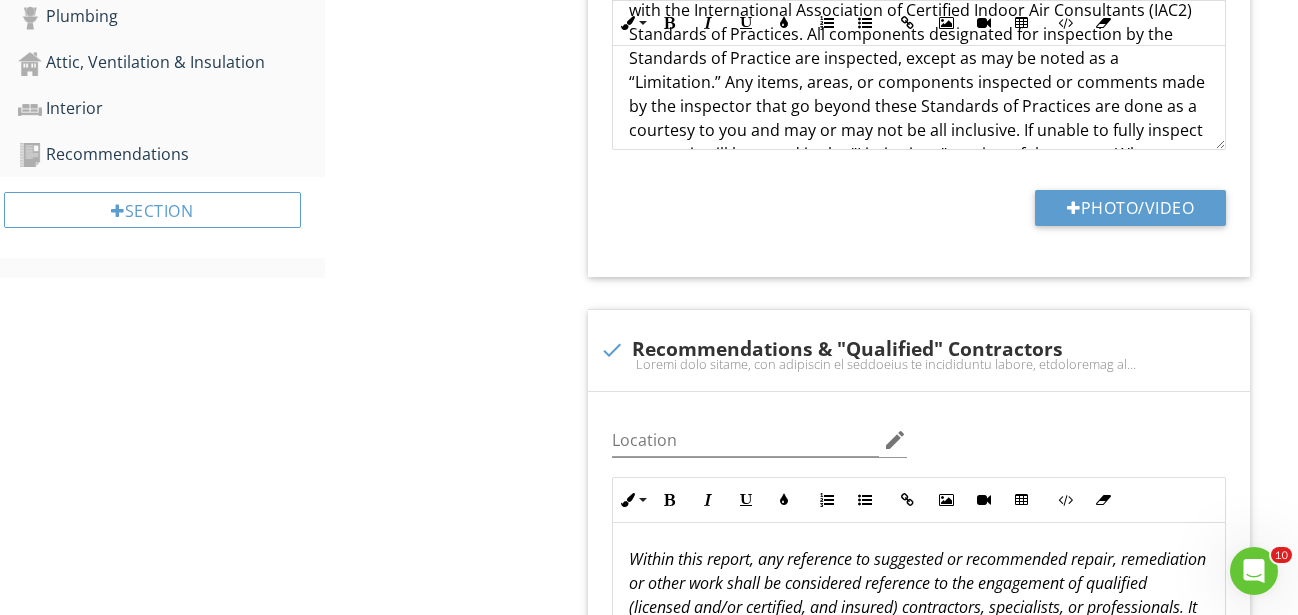 scroll, scrollTop: 264, scrollLeft: 0, axis: vertical 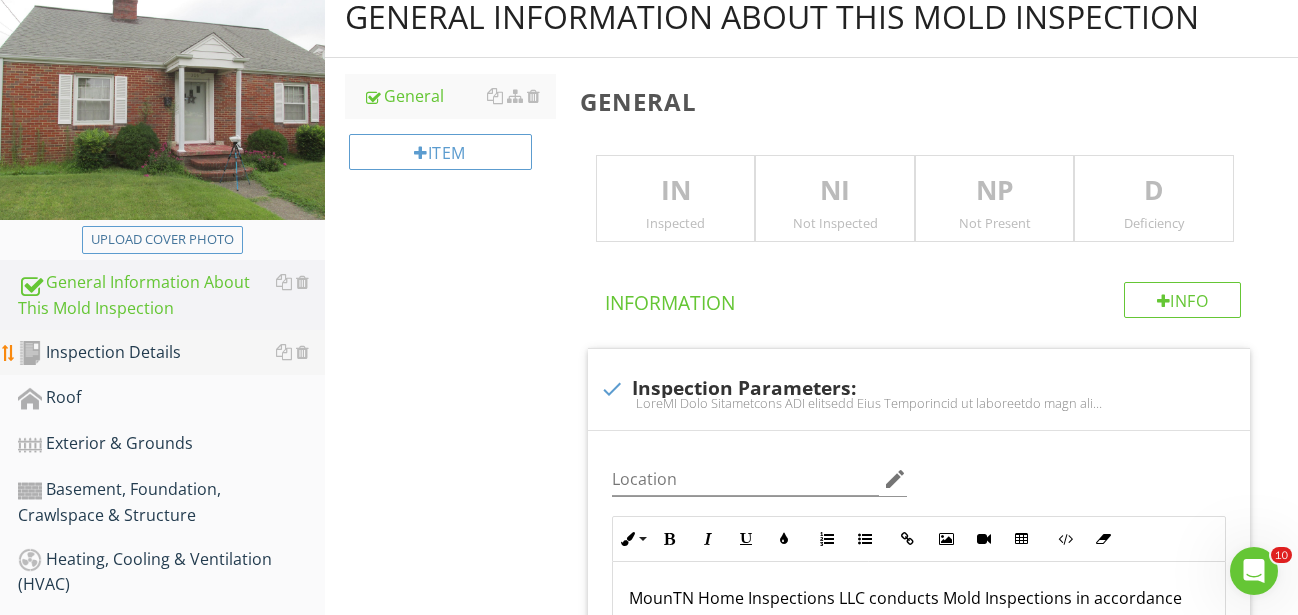 click on "Inspection Details" at bounding box center [171, 353] 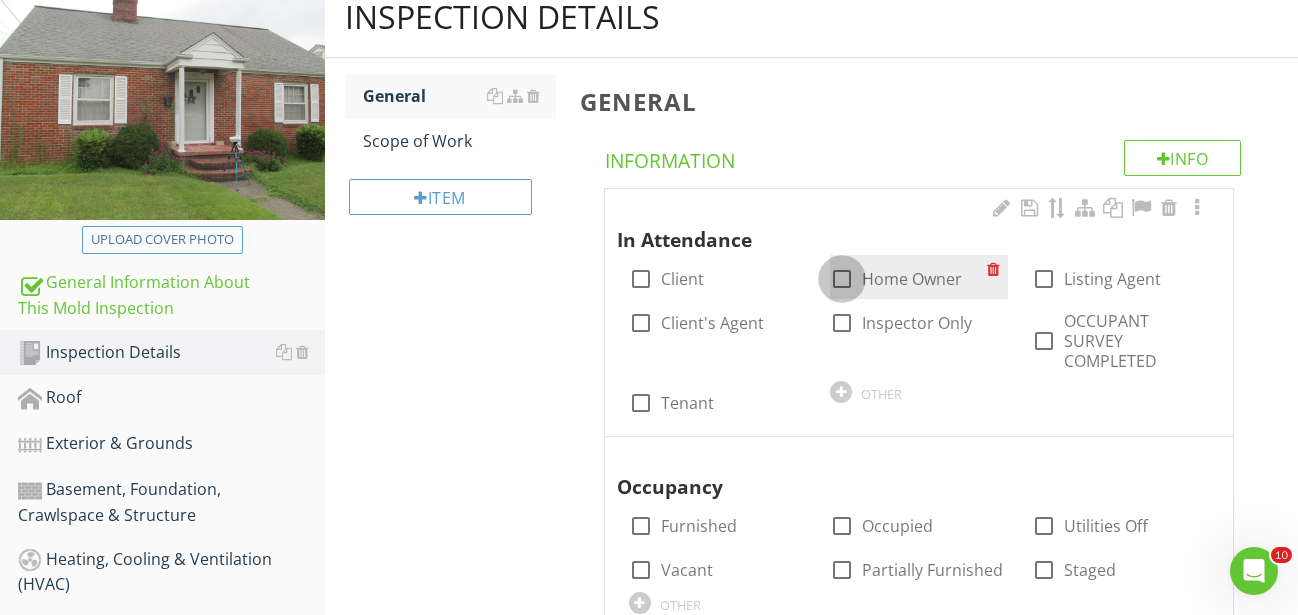 click at bounding box center (842, 279) 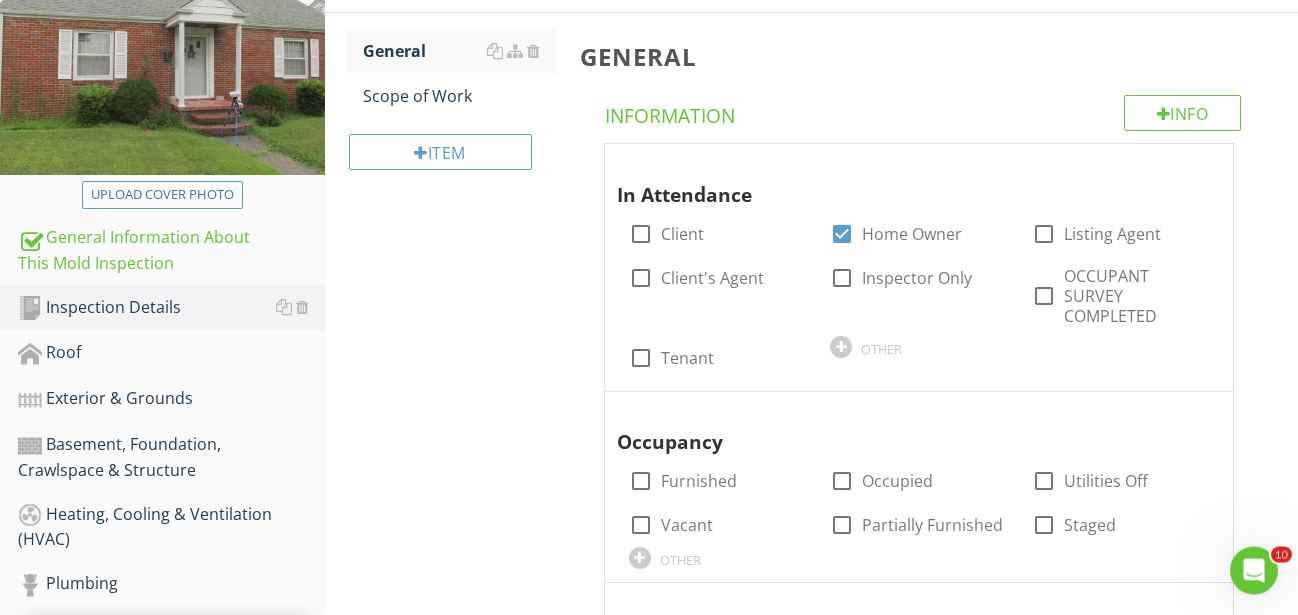 scroll, scrollTop: 366, scrollLeft: 0, axis: vertical 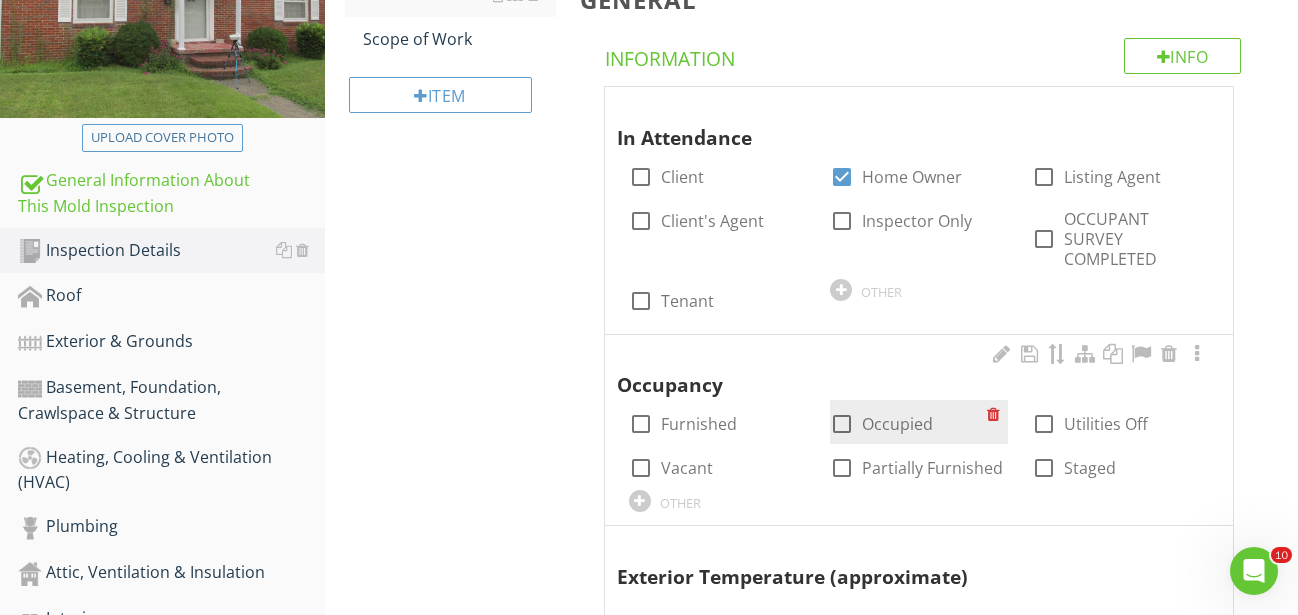 click at bounding box center [842, 424] 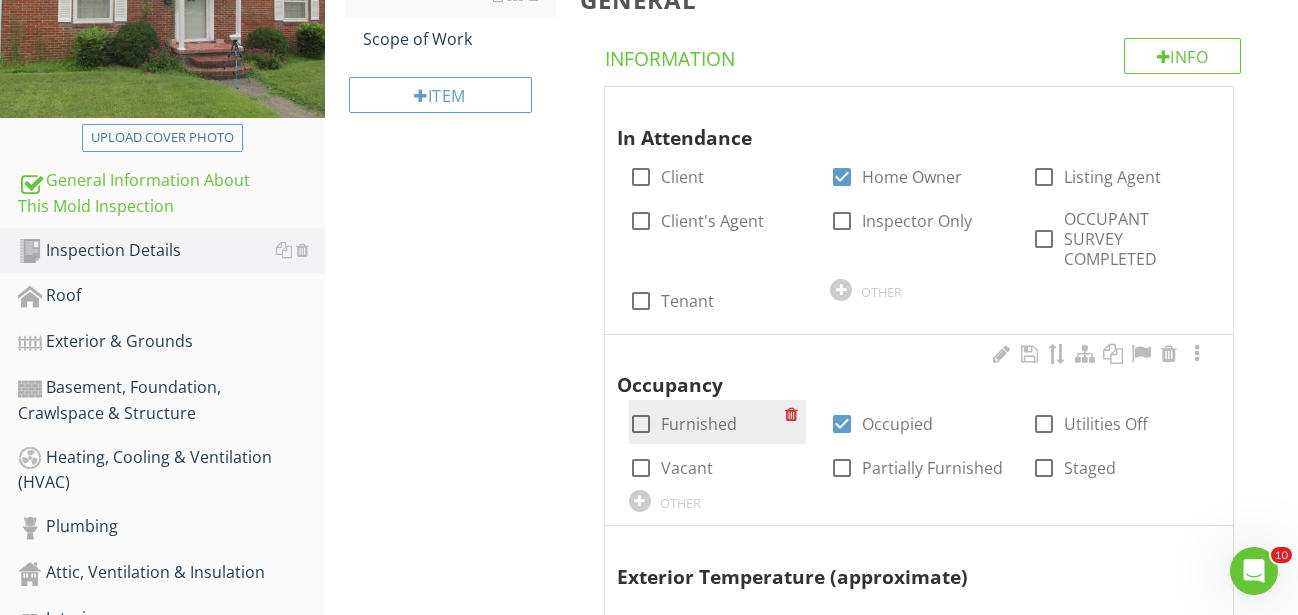 click on "Furnished" at bounding box center [699, 424] 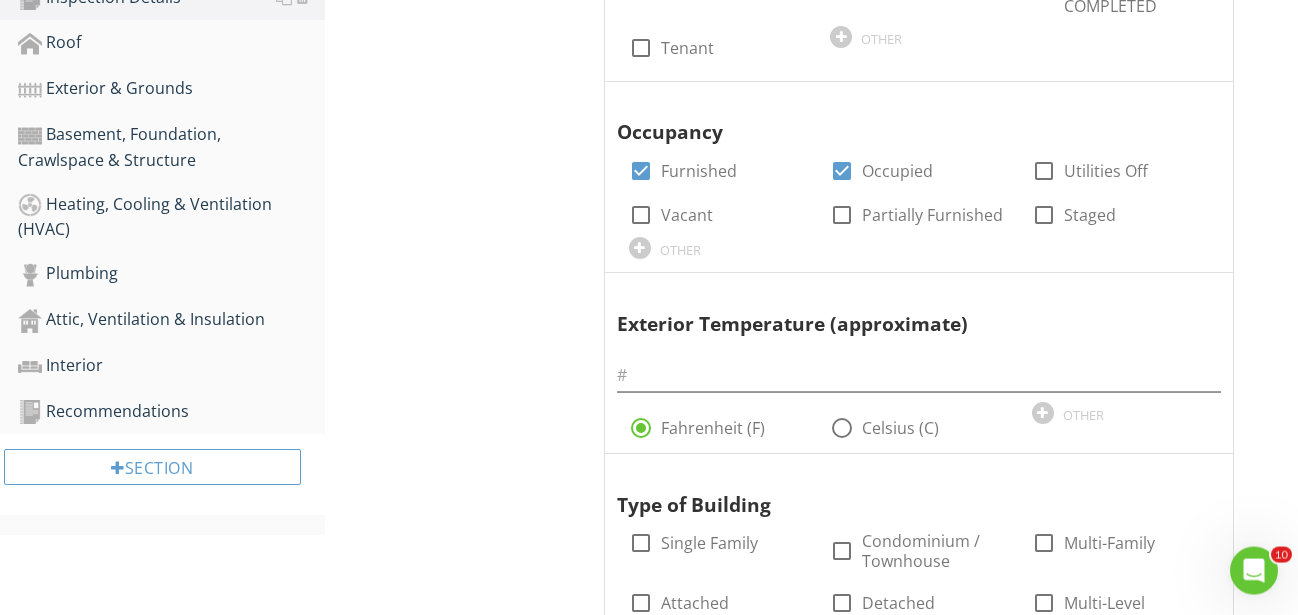 scroll, scrollTop: 672, scrollLeft: 0, axis: vertical 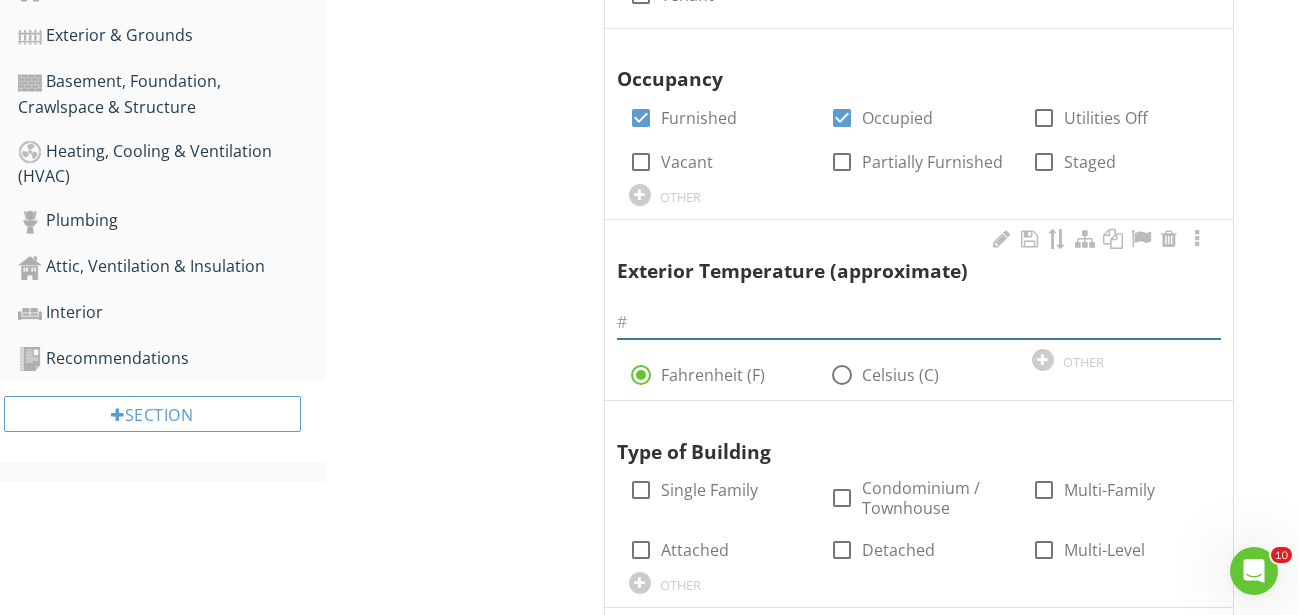 click at bounding box center (919, 322) 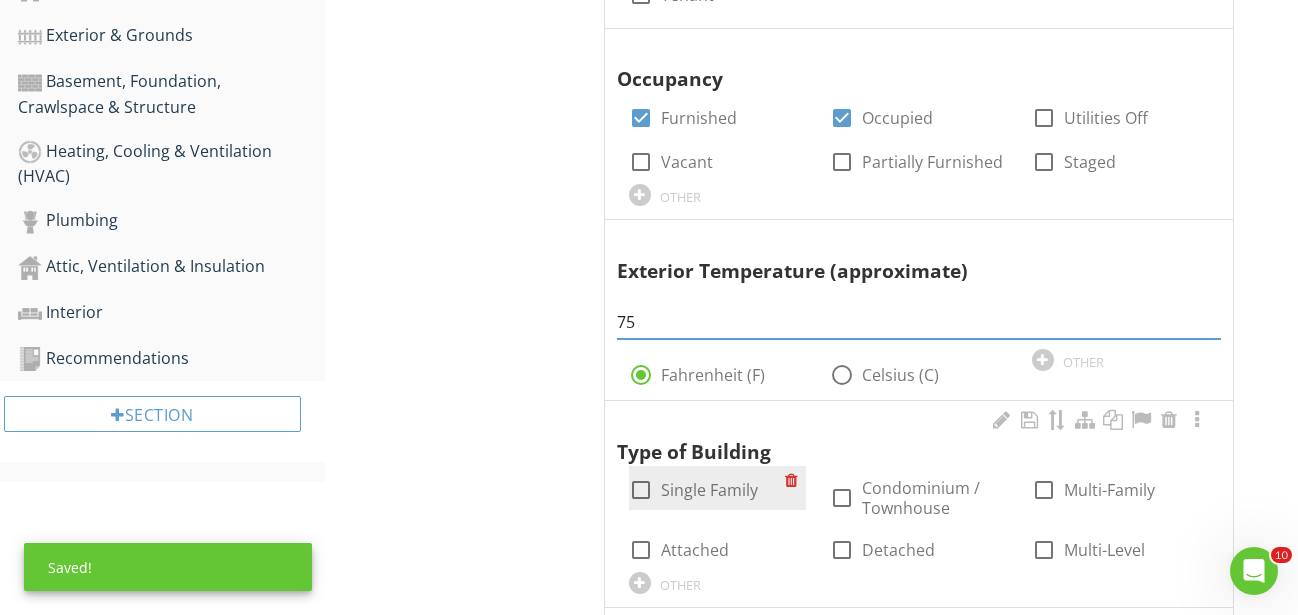 type on "75" 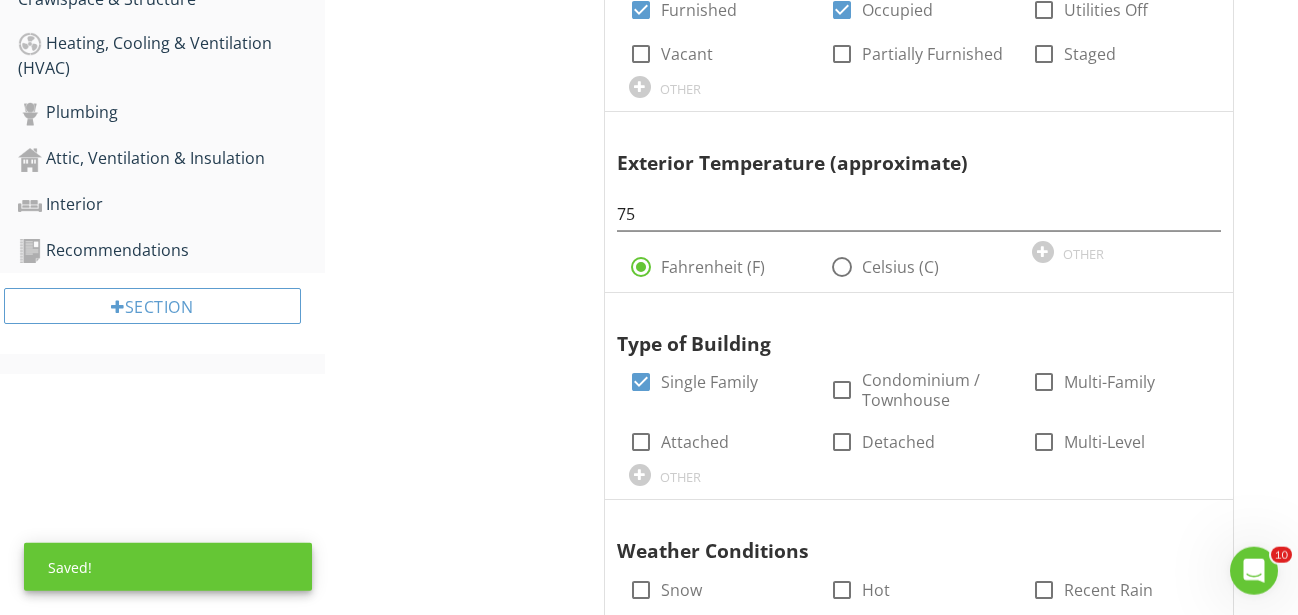 scroll, scrollTop: 978, scrollLeft: 0, axis: vertical 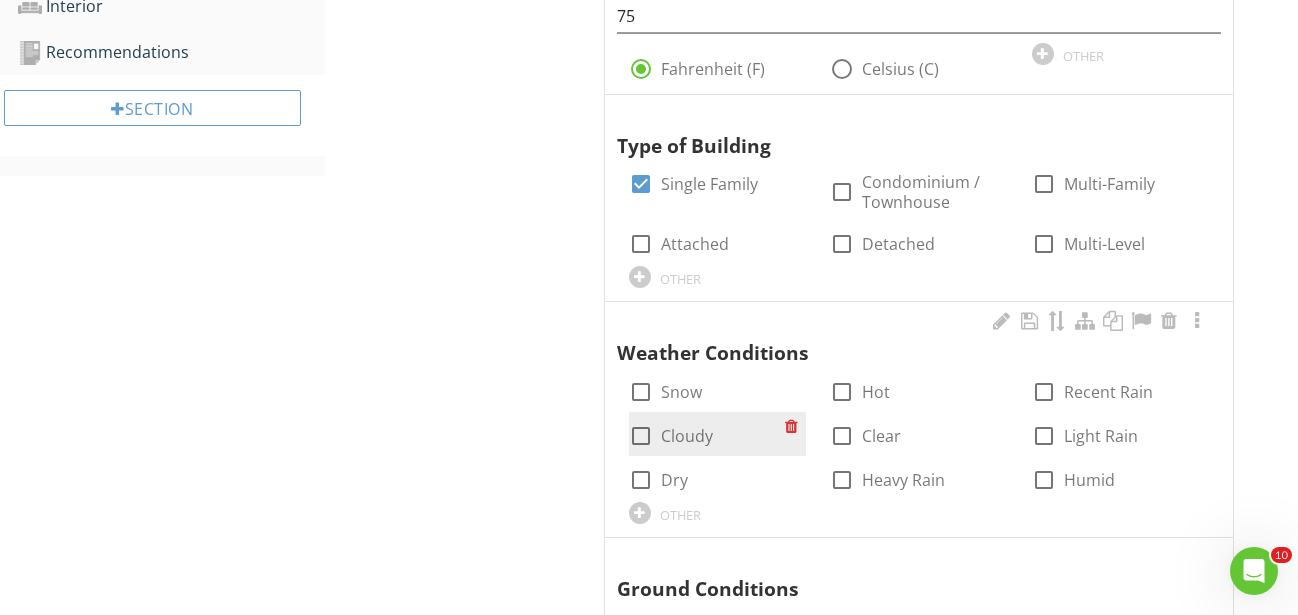 click at bounding box center (641, 436) 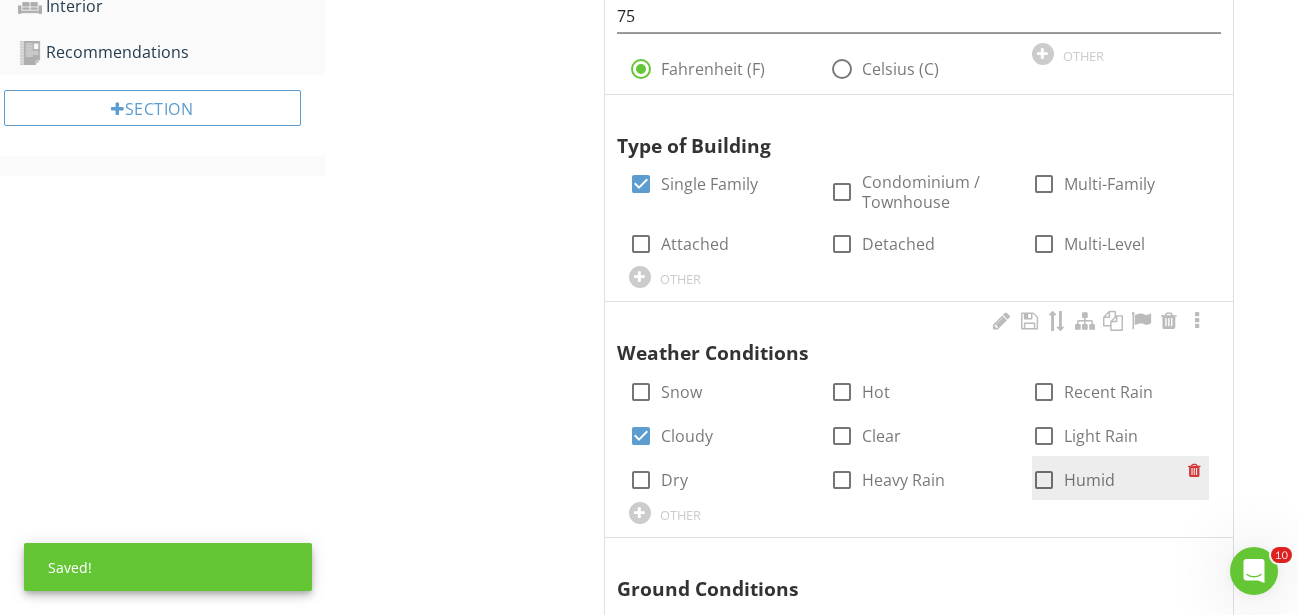 click at bounding box center [1044, 480] 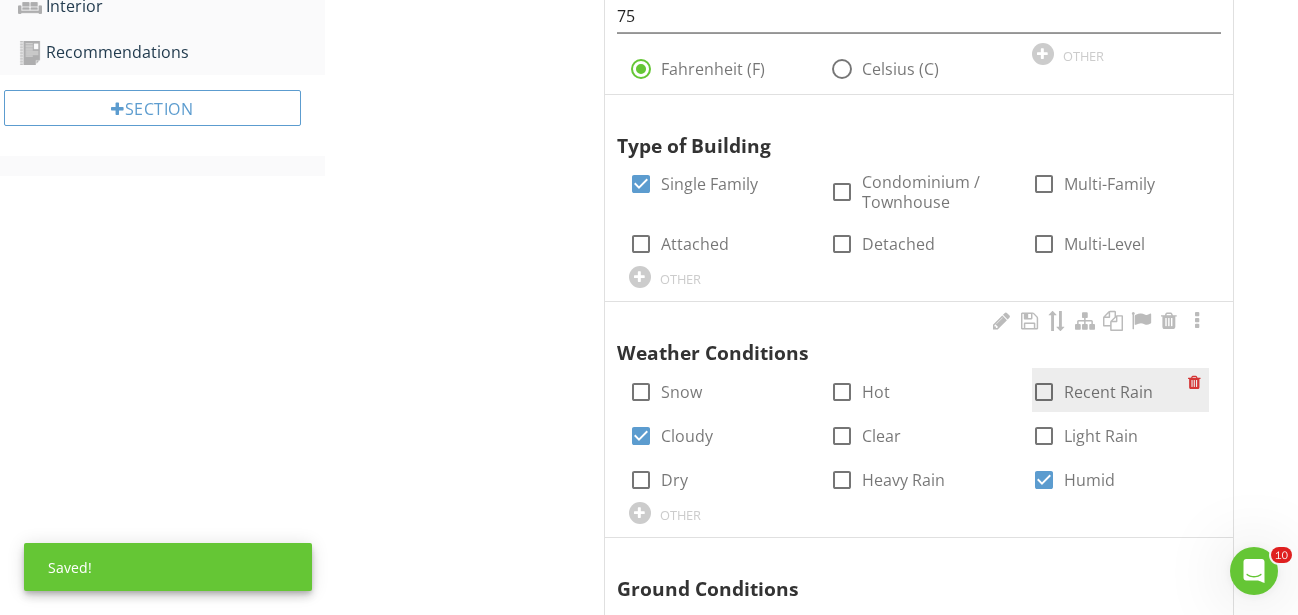 click at bounding box center [1044, 392] 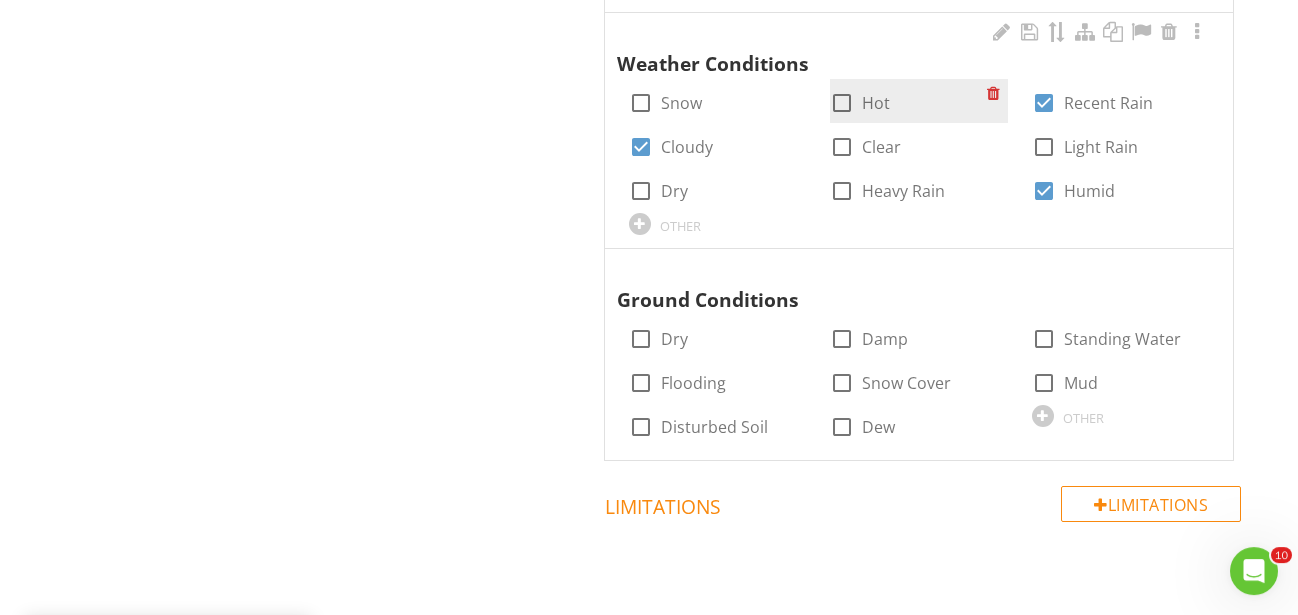 scroll, scrollTop: 1284, scrollLeft: 0, axis: vertical 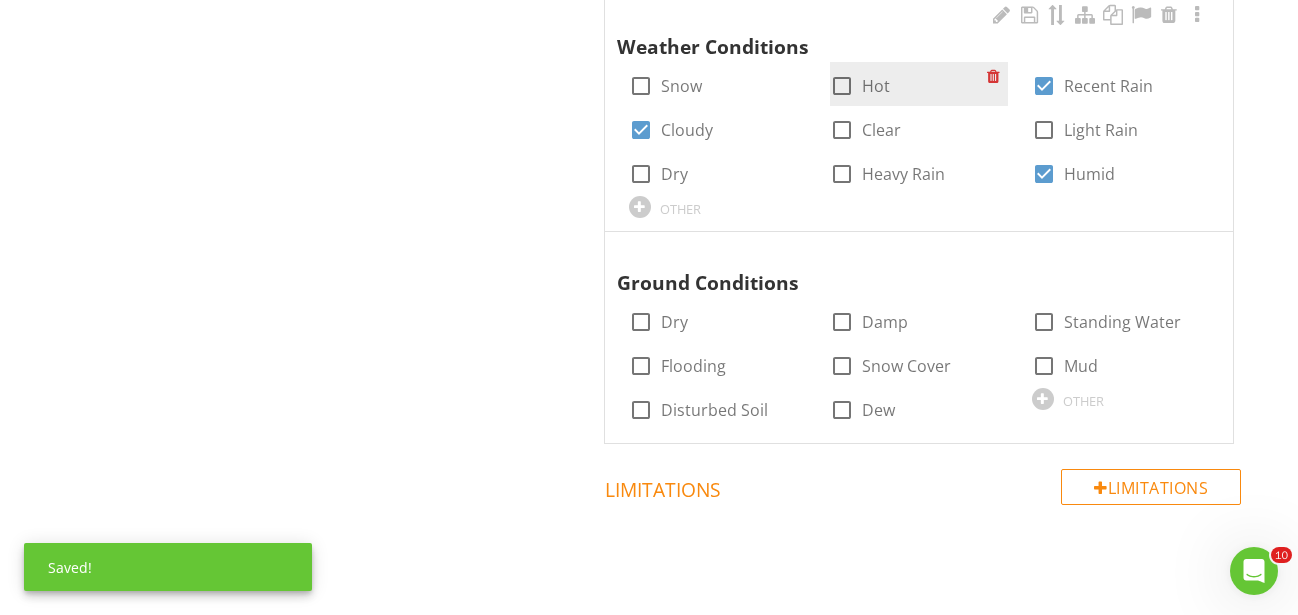 click at bounding box center (842, 86) 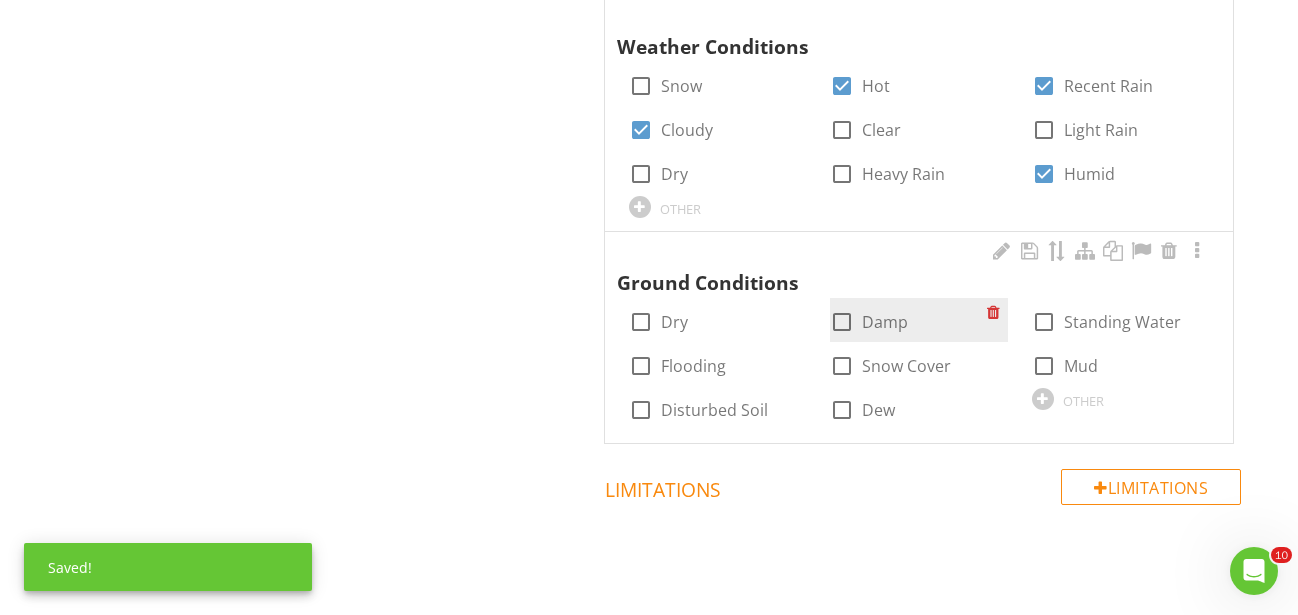 click at bounding box center [842, 322] 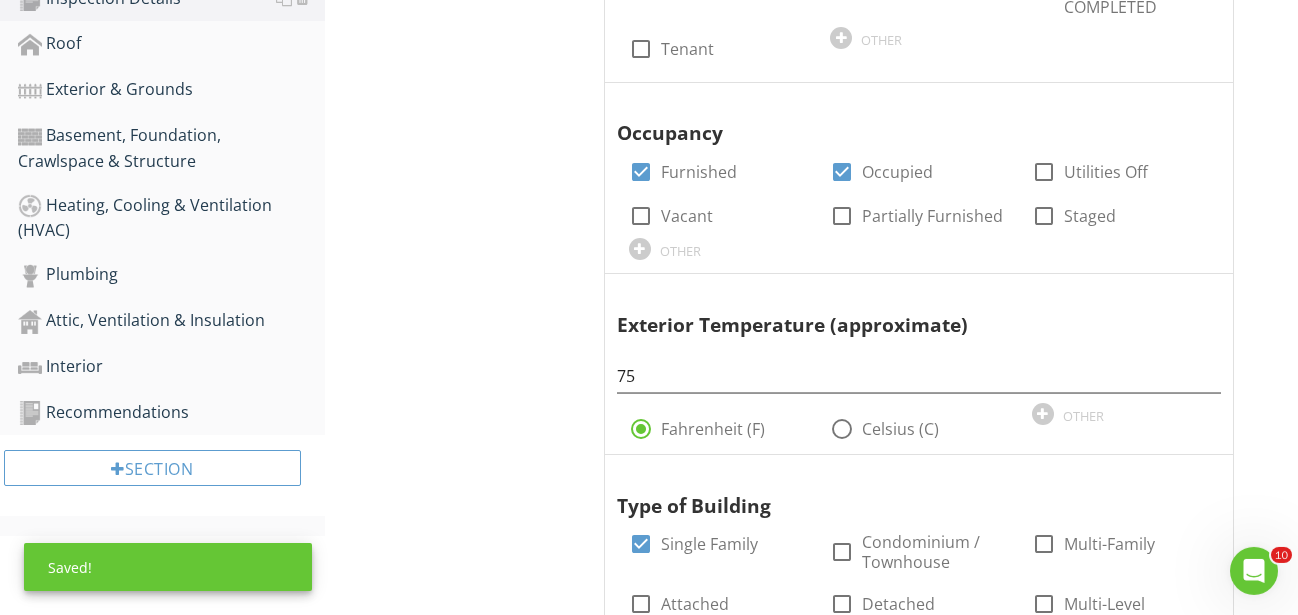 scroll, scrollTop: 214, scrollLeft: 0, axis: vertical 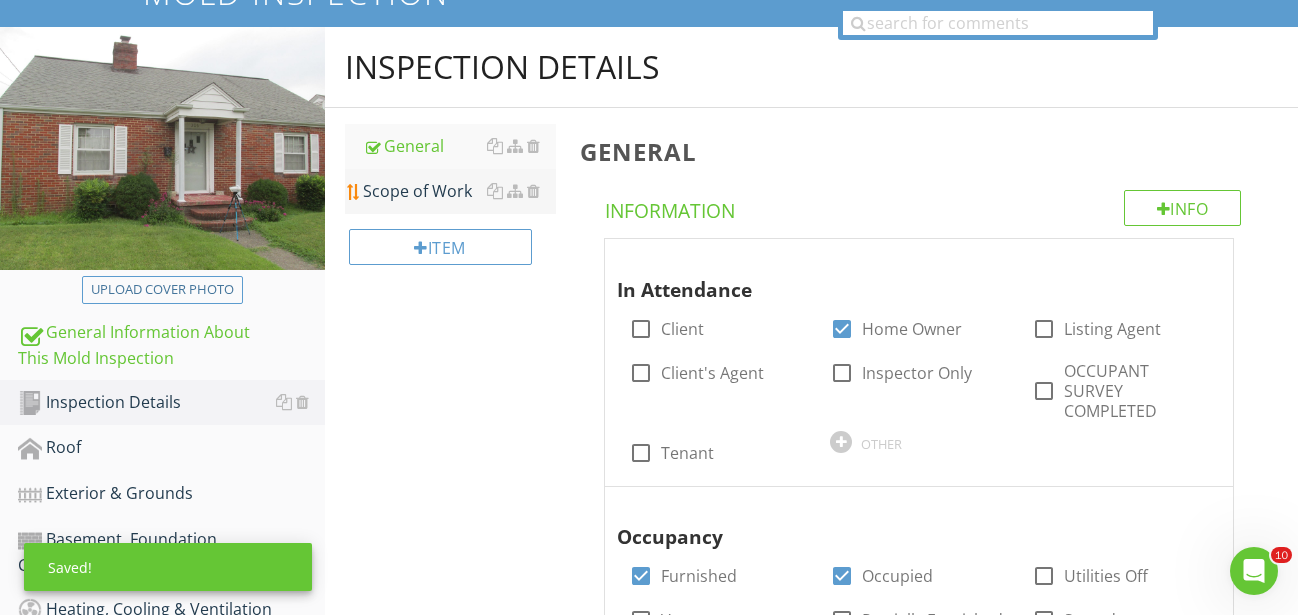 click on "Scope of Work" at bounding box center (459, 191) 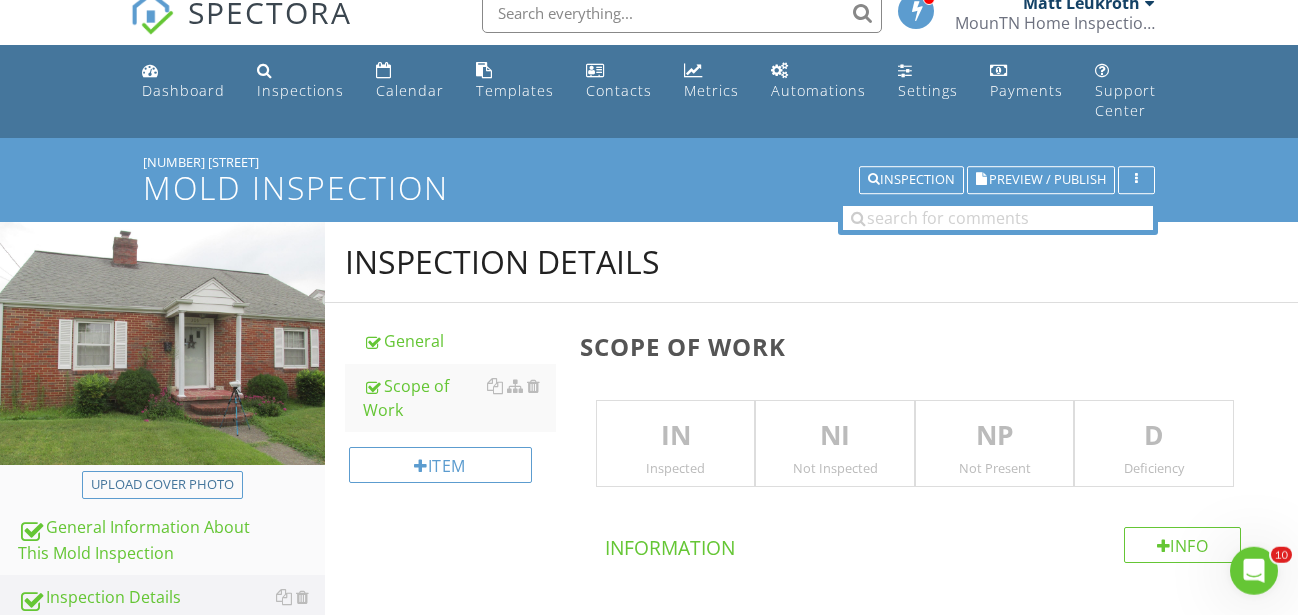 scroll, scrollTop: 408, scrollLeft: 0, axis: vertical 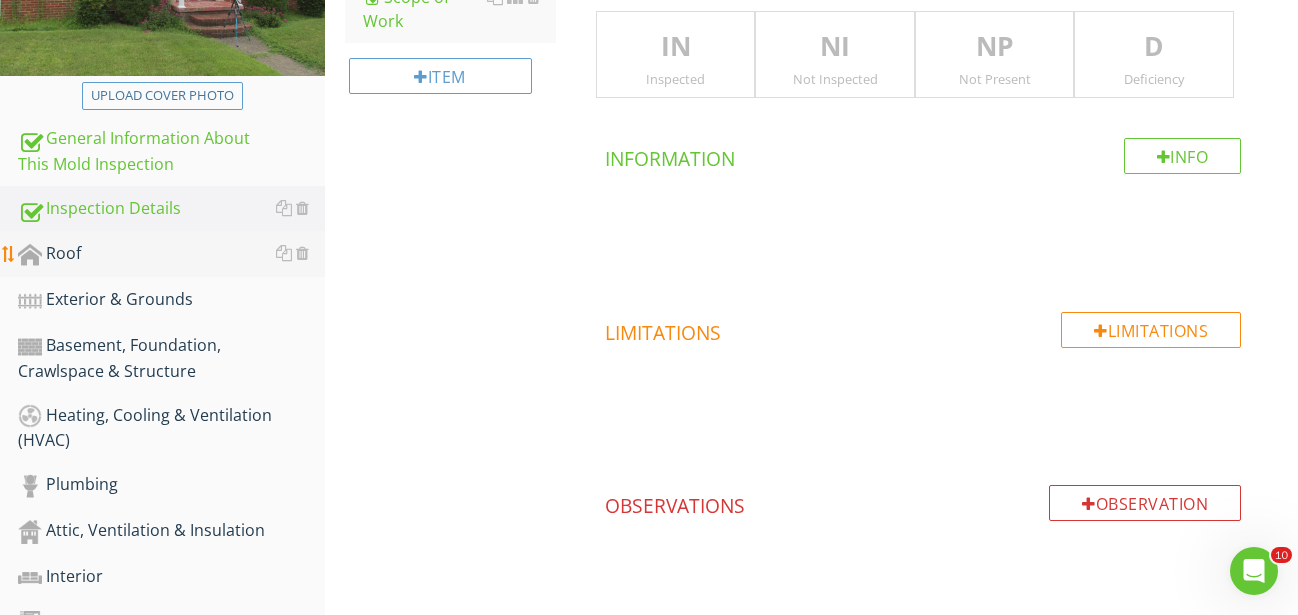 click on "Roof" at bounding box center (171, 254) 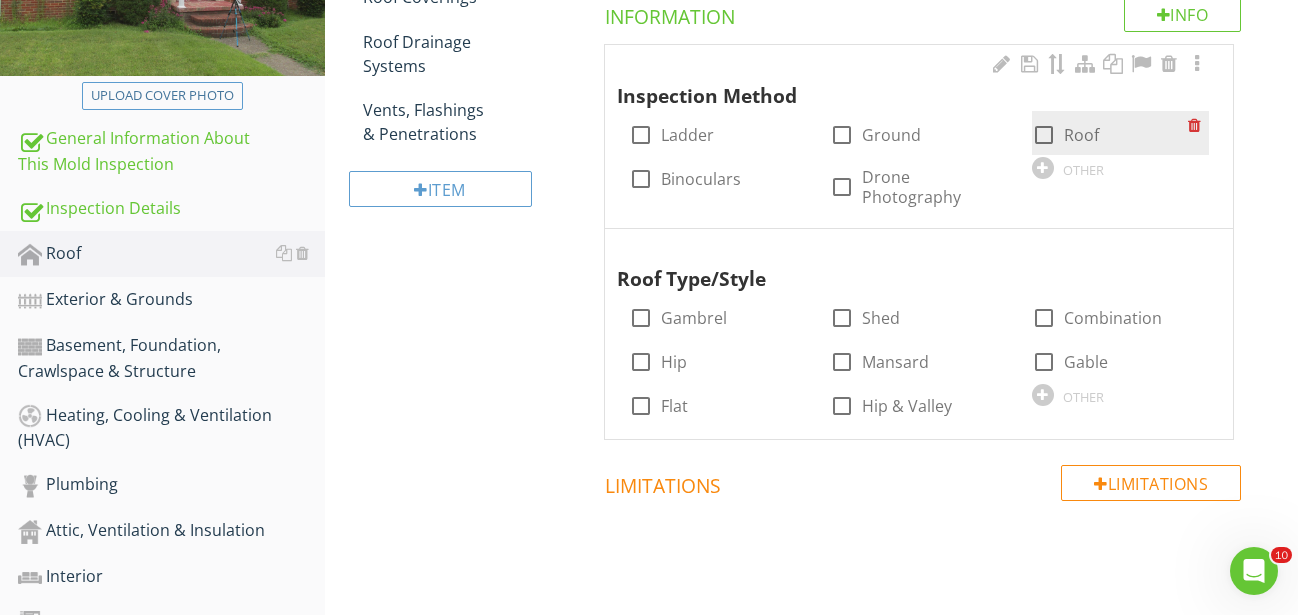click at bounding box center (1044, 135) 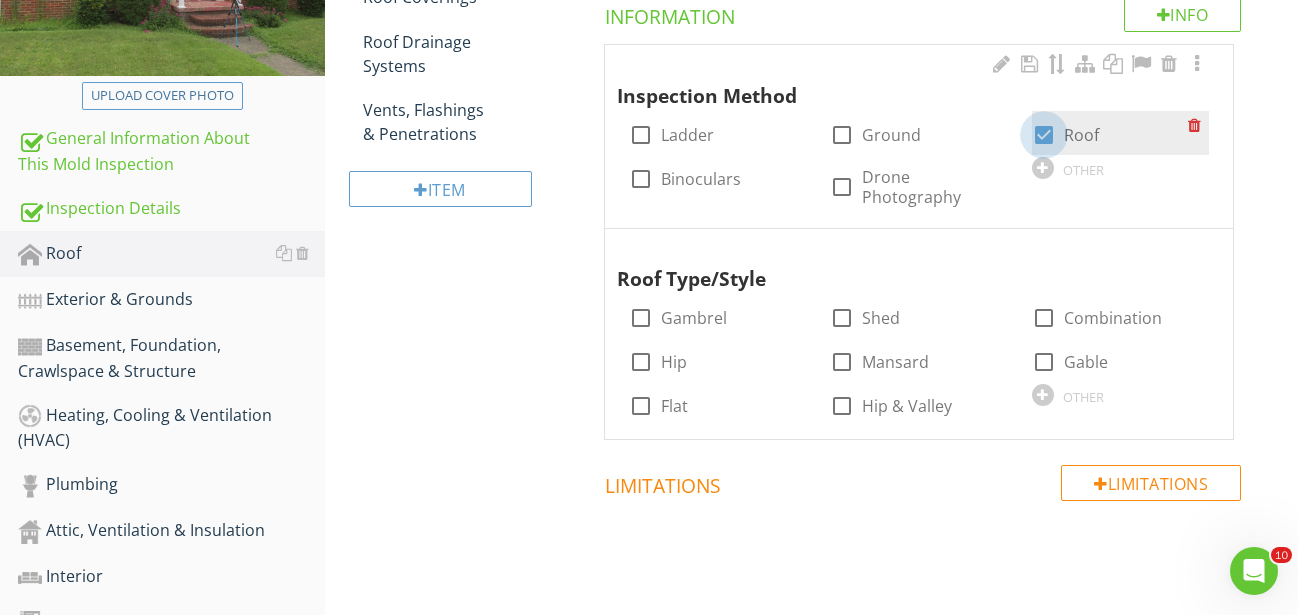 checkbox on "true" 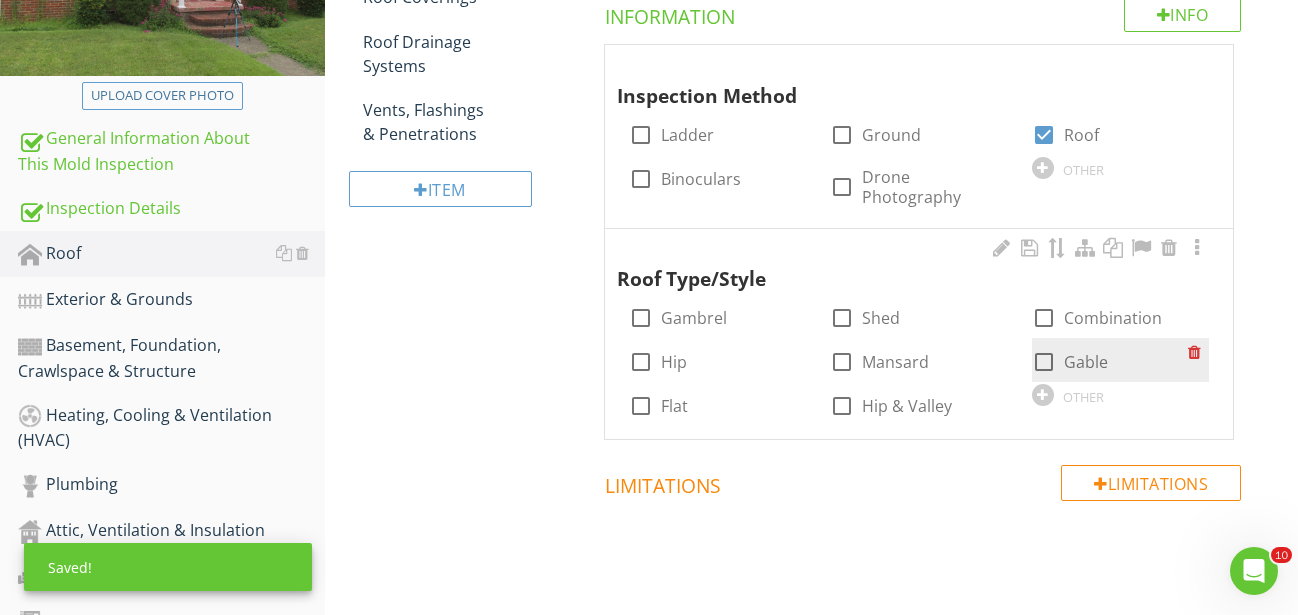 click at bounding box center [1044, 362] 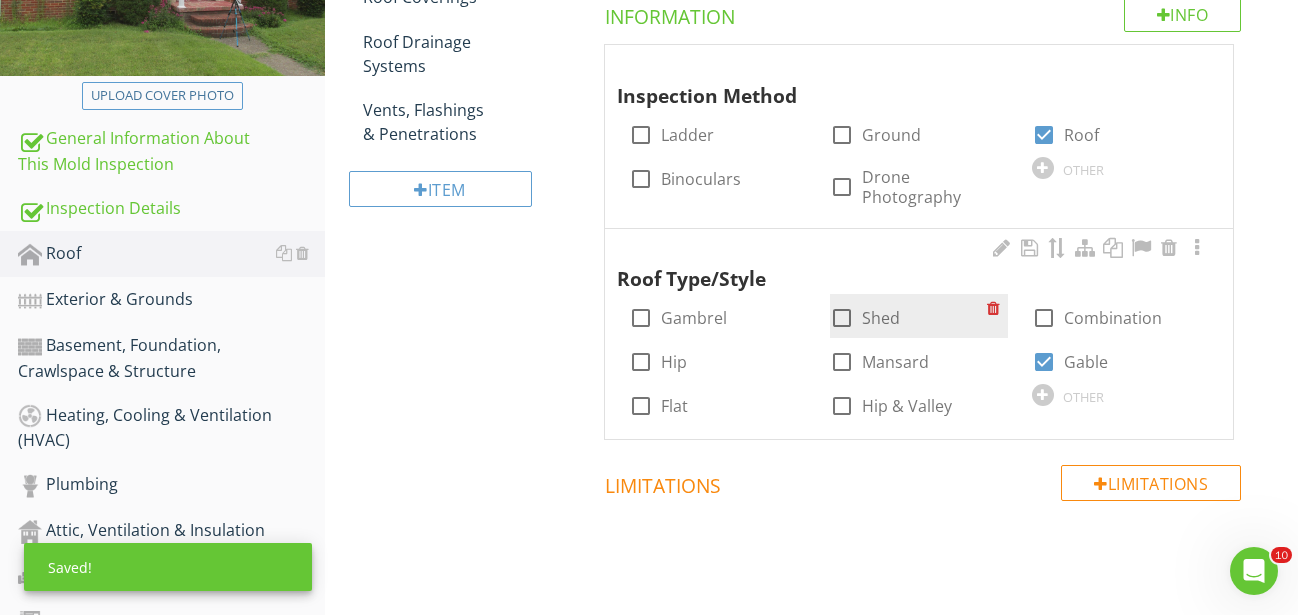 click at bounding box center (842, 318) 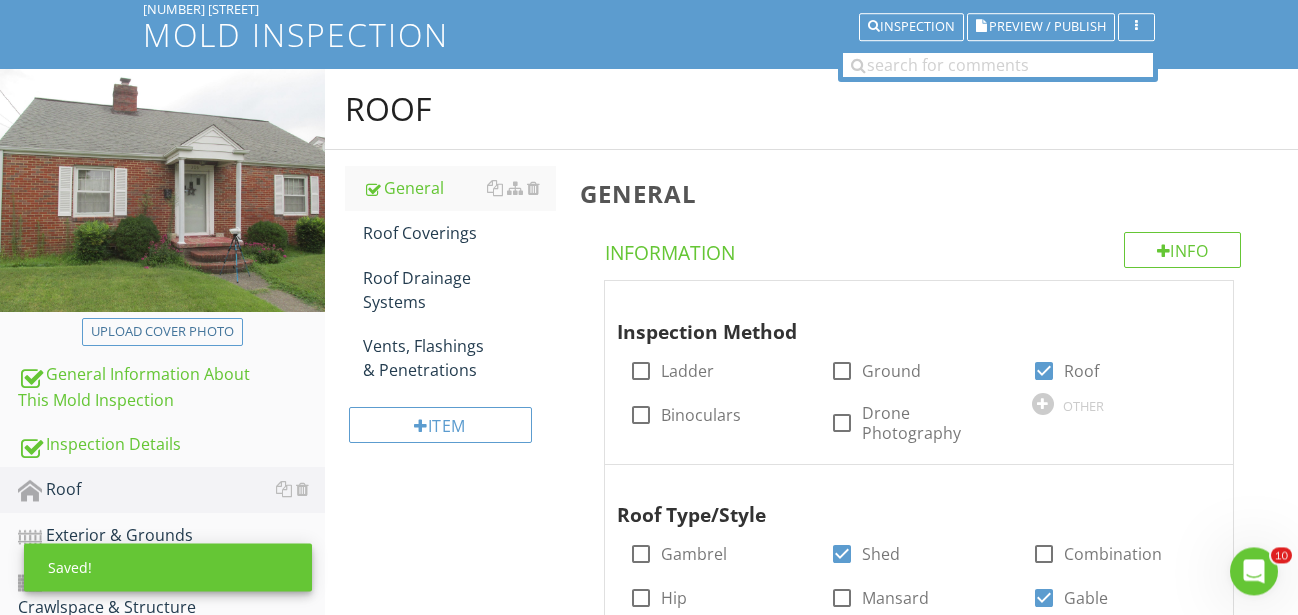 scroll, scrollTop: 29, scrollLeft: 0, axis: vertical 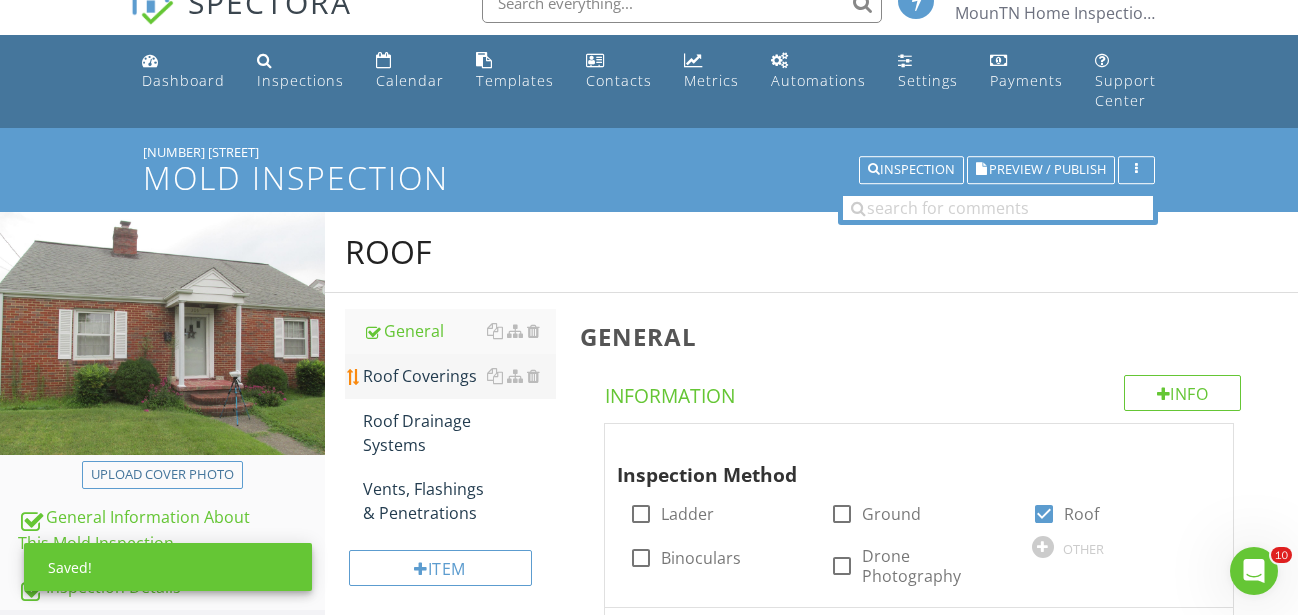 click on "Roof Coverings" at bounding box center (459, 376) 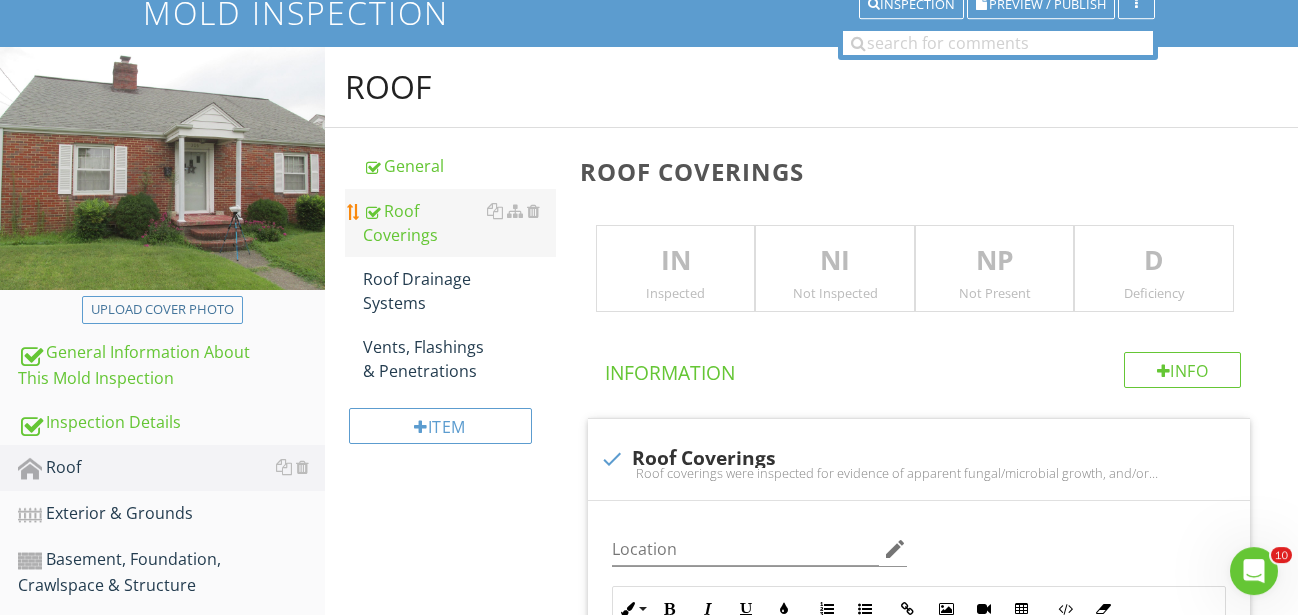 scroll, scrollTop: 233, scrollLeft: 0, axis: vertical 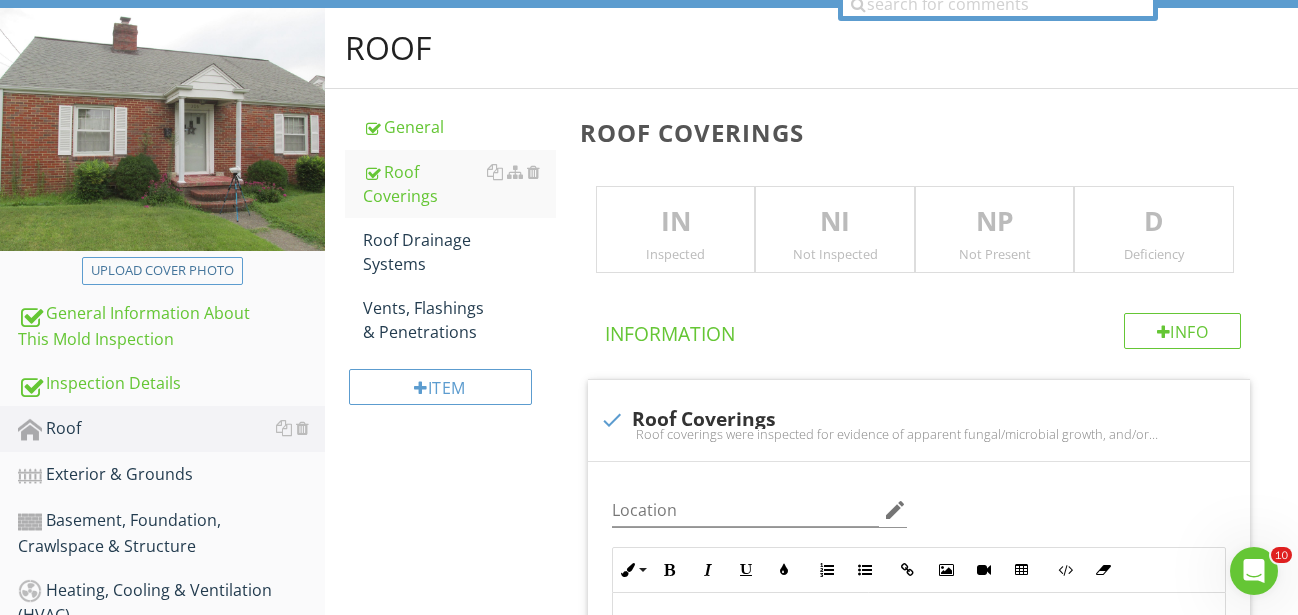 click on "IN" at bounding box center (676, 222) 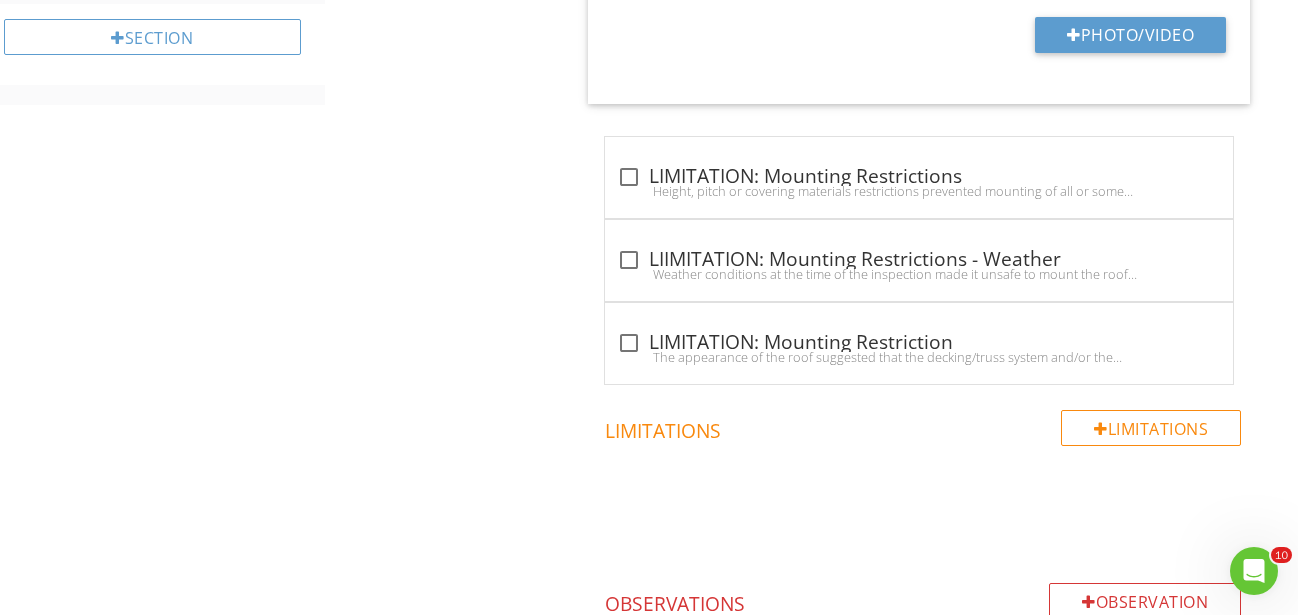 scroll, scrollTop: 335, scrollLeft: 0, axis: vertical 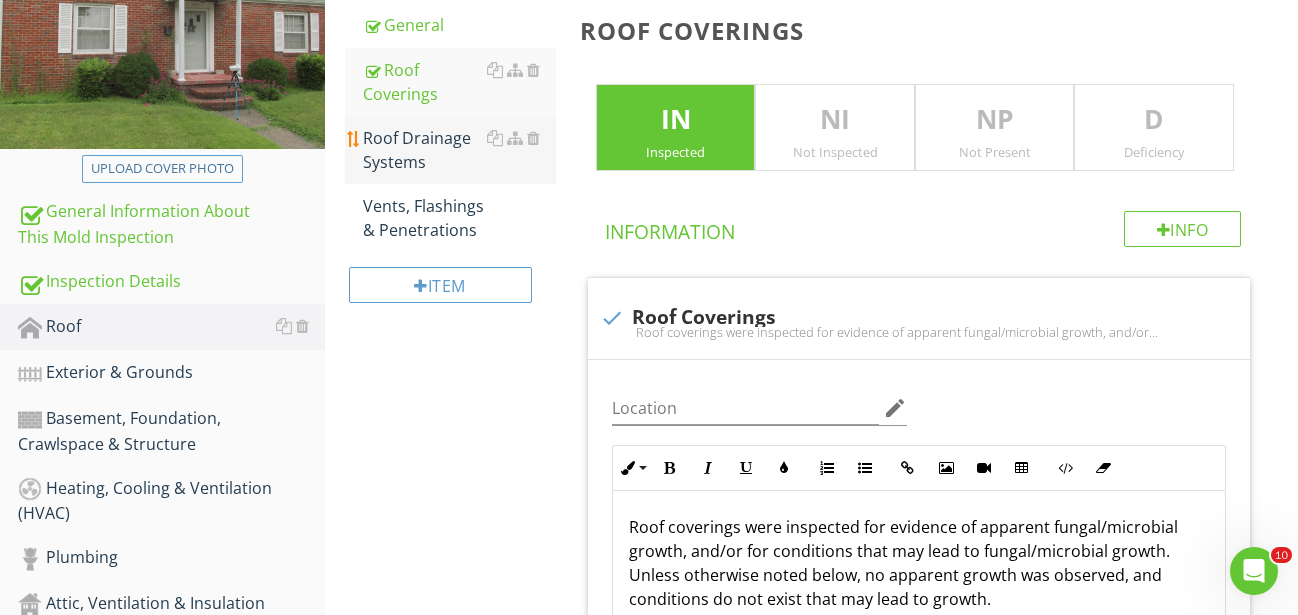 click on "Roof Drainage Systems" at bounding box center [459, 150] 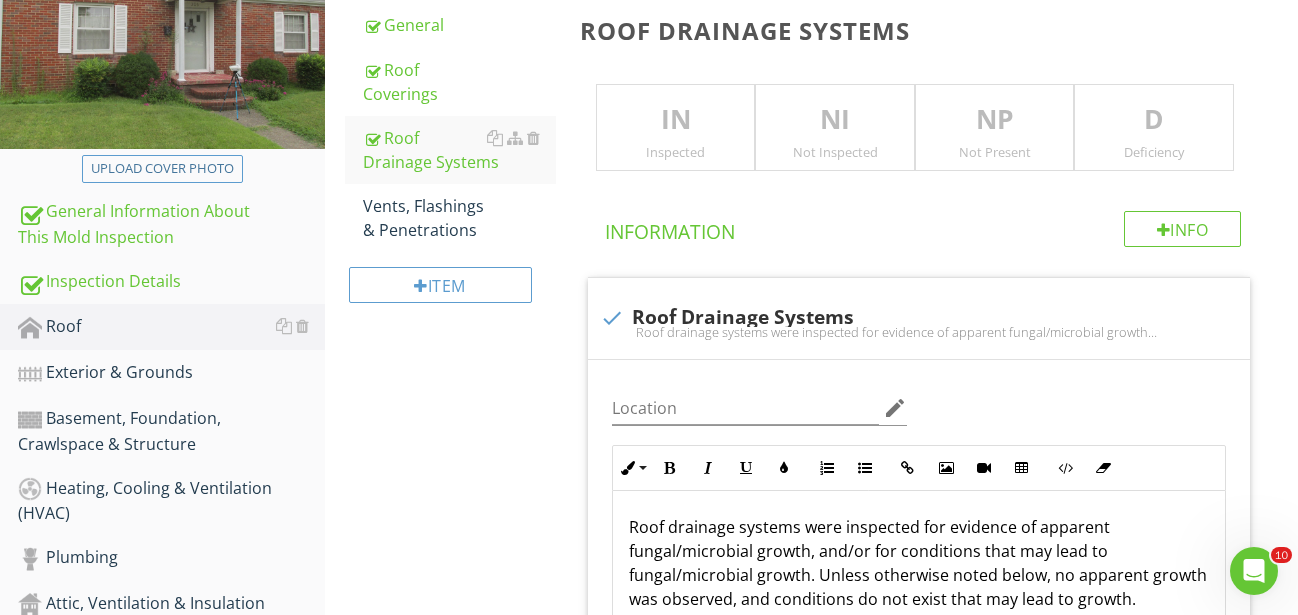 click on "IN" at bounding box center (676, 120) 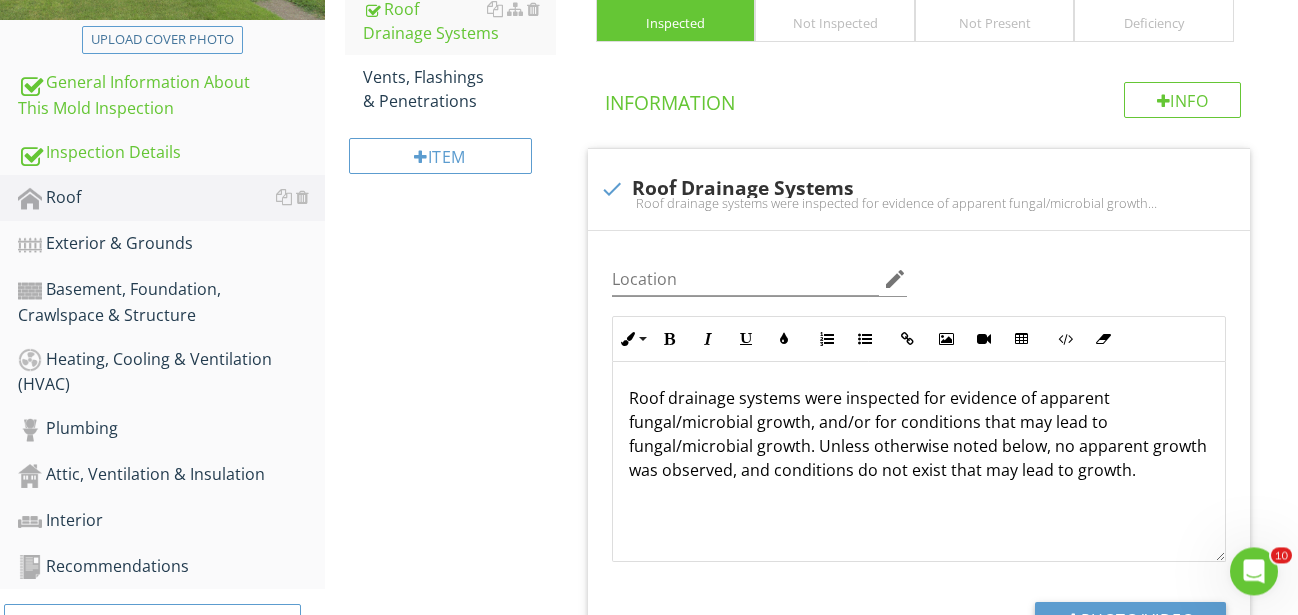 scroll, scrollTop: 233, scrollLeft: 0, axis: vertical 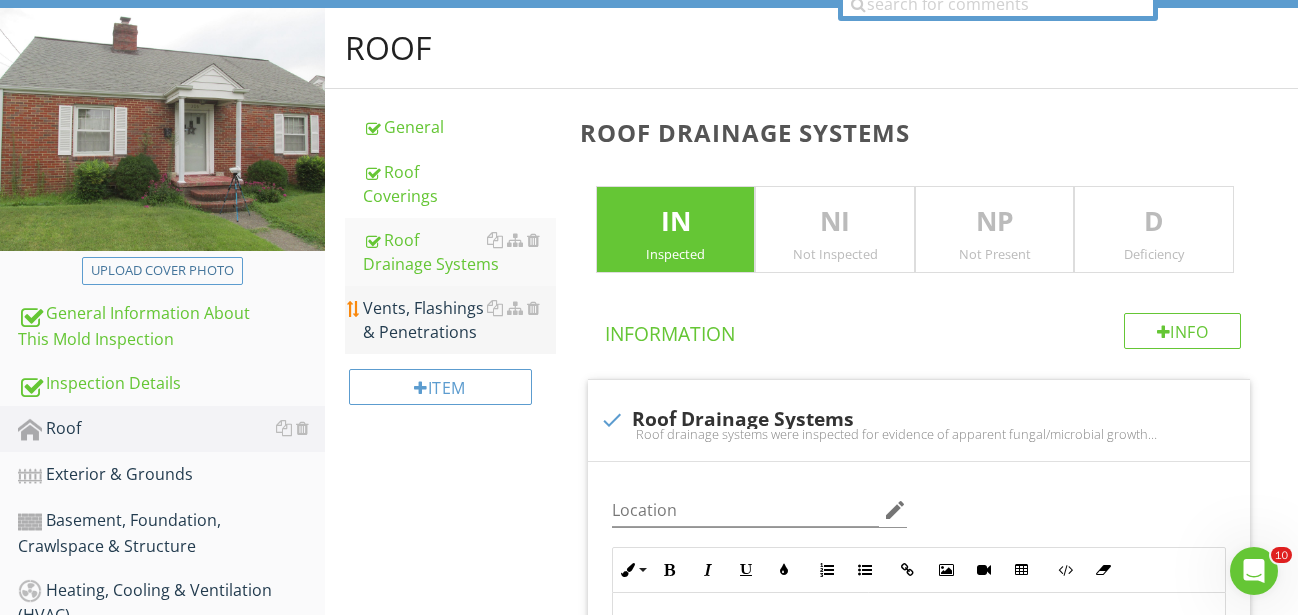 click on "Vents, Flashings & Penetrations" at bounding box center (459, 320) 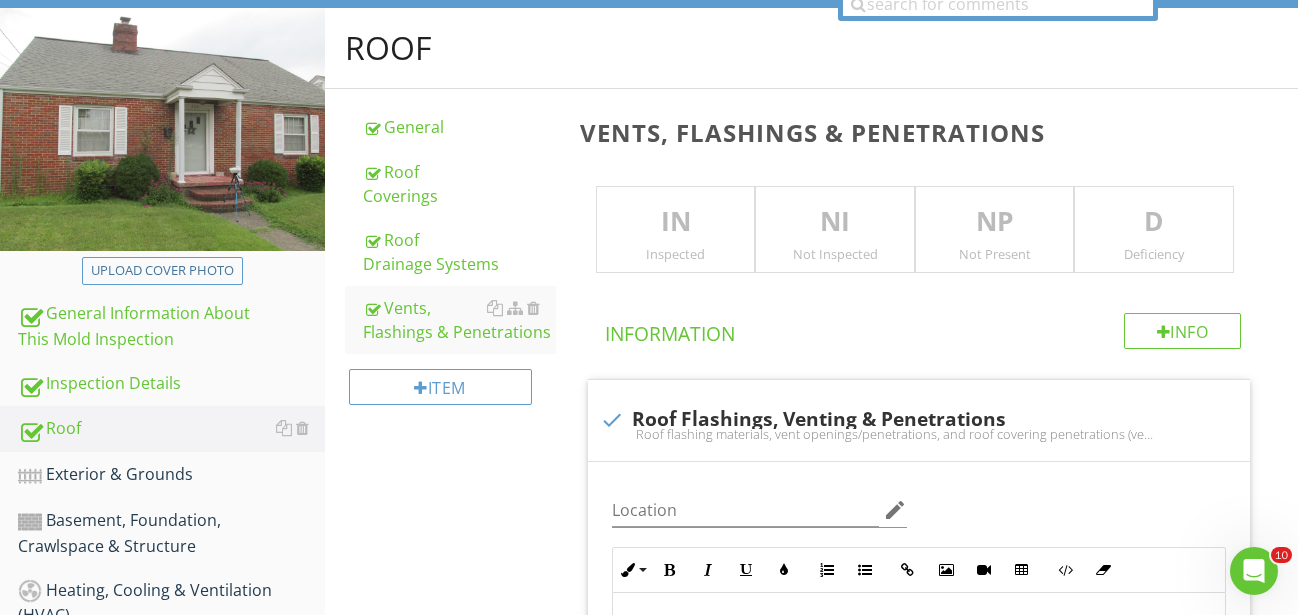 click on "IN" at bounding box center (676, 222) 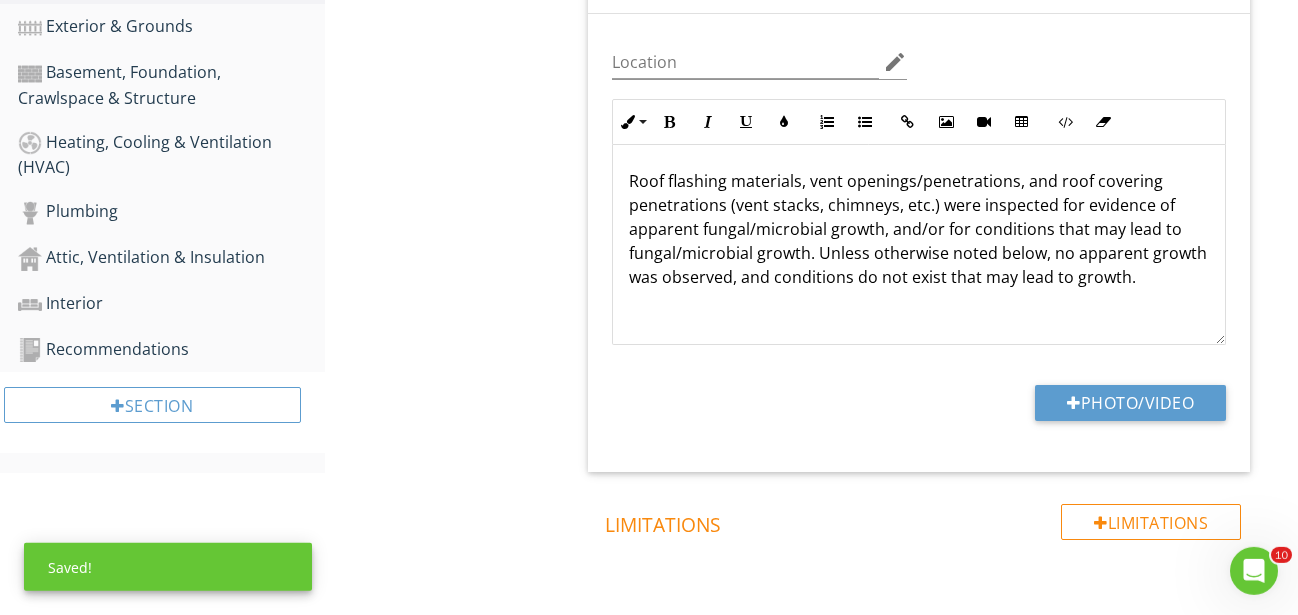 scroll, scrollTop: 1007, scrollLeft: 0, axis: vertical 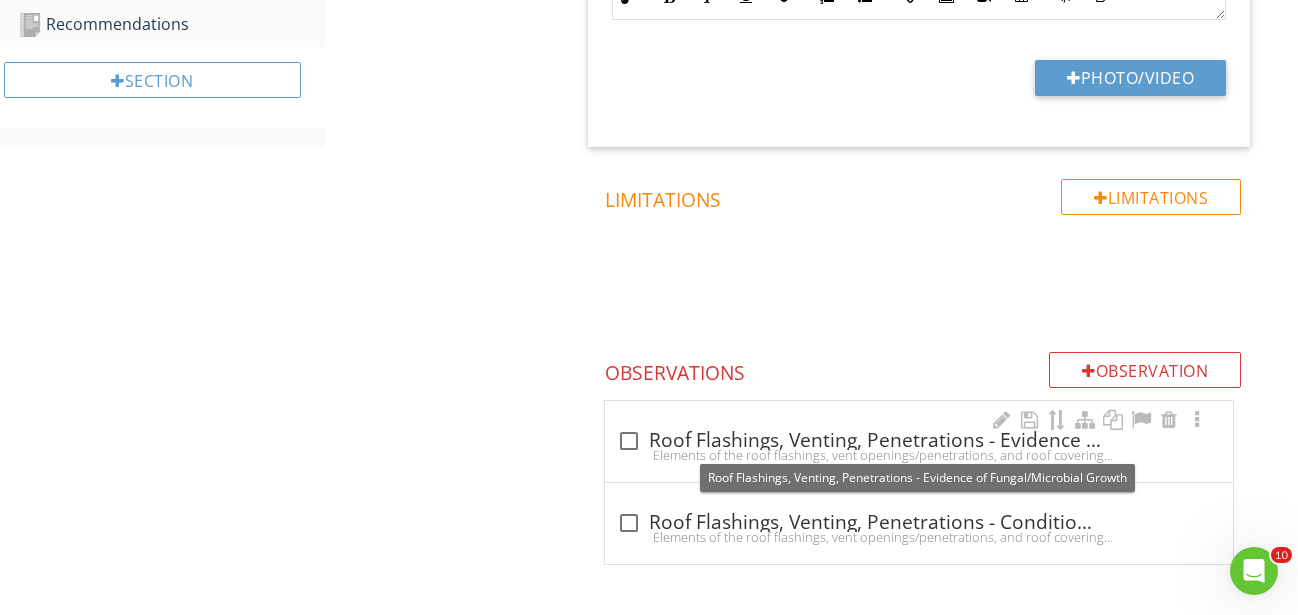 click at bounding box center (629, 441) 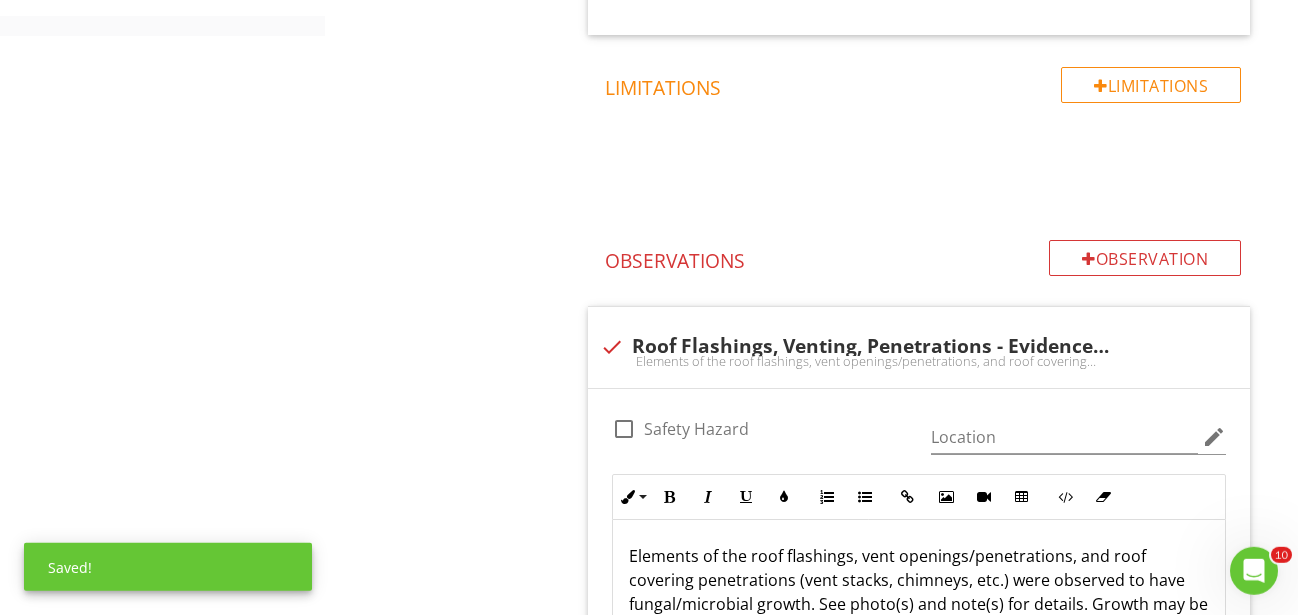 scroll, scrollTop: 1313, scrollLeft: 0, axis: vertical 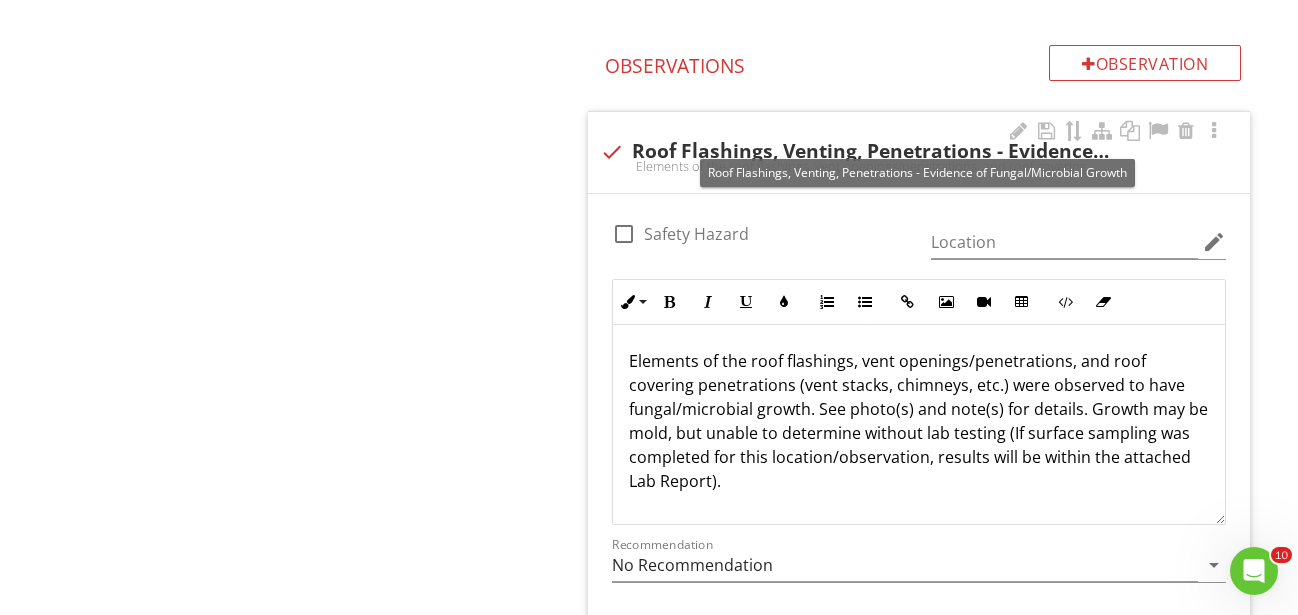 click at bounding box center [612, 152] 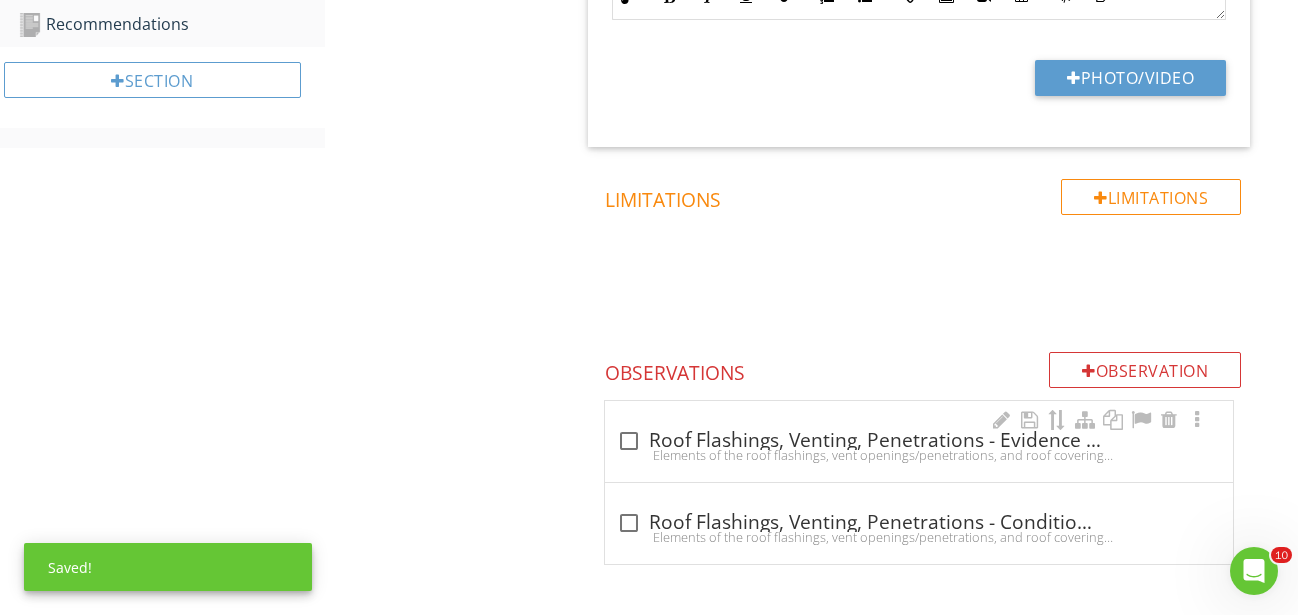 scroll, scrollTop: 1007, scrollLeft: 0, axis: vertical 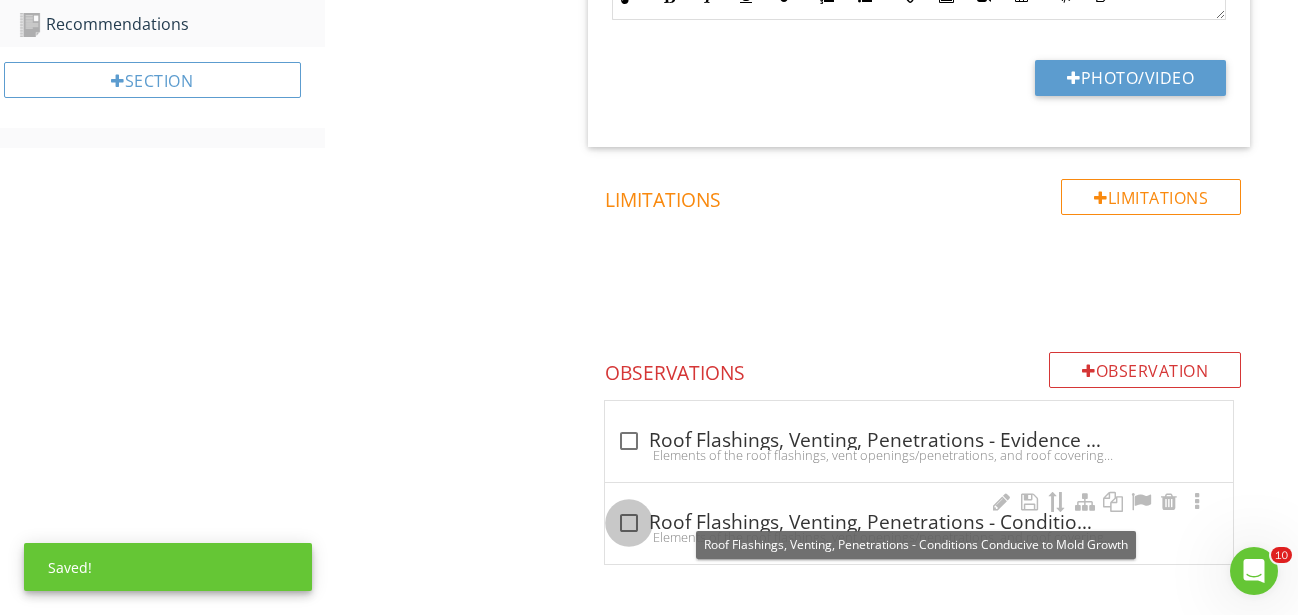 click at bounding box center (629, 523) 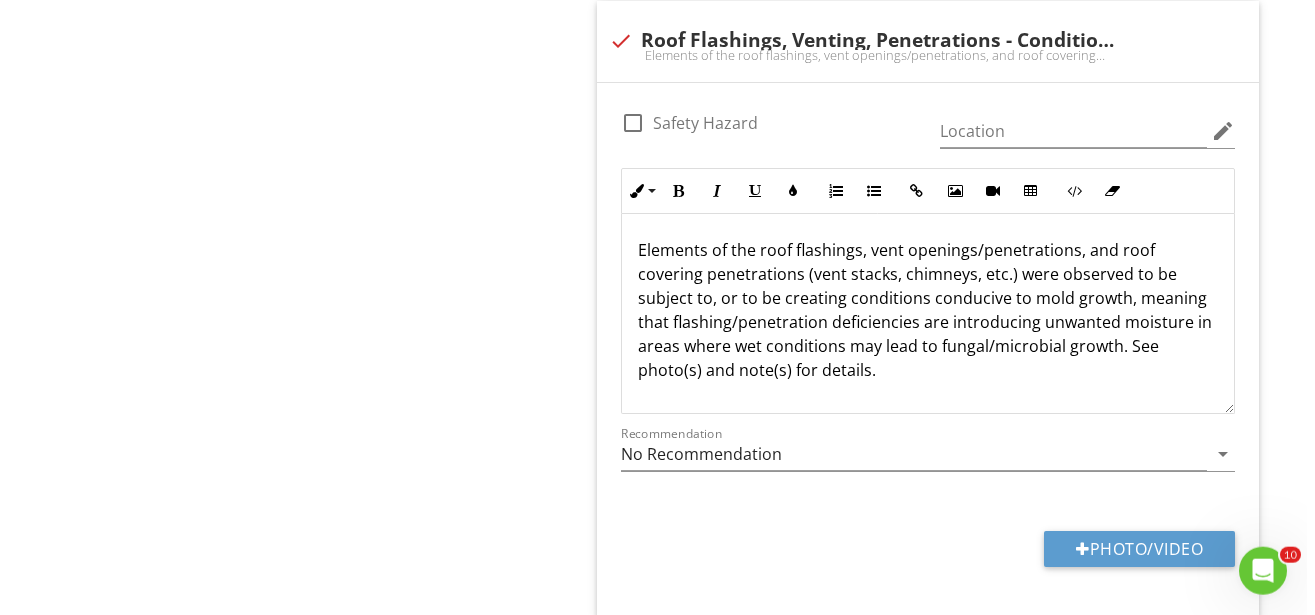 scroll, scrollTop: 1606, scrollLeft: 0, axis: vertical 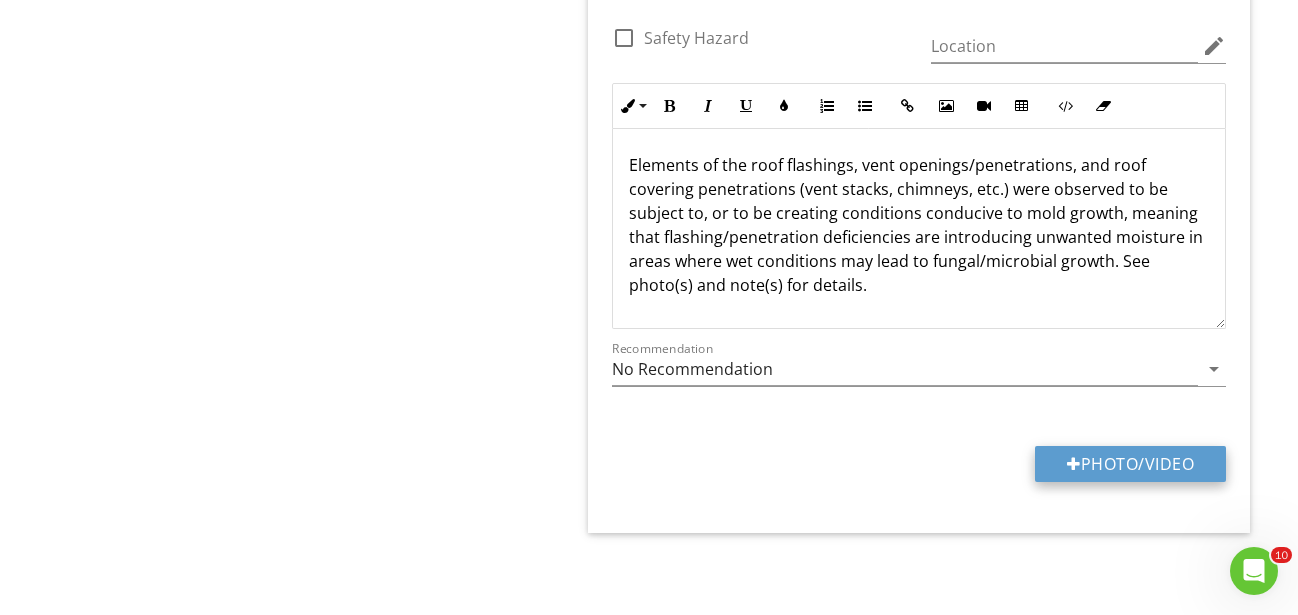 click on "Photo/Video" at bounding box center [1130, 464] 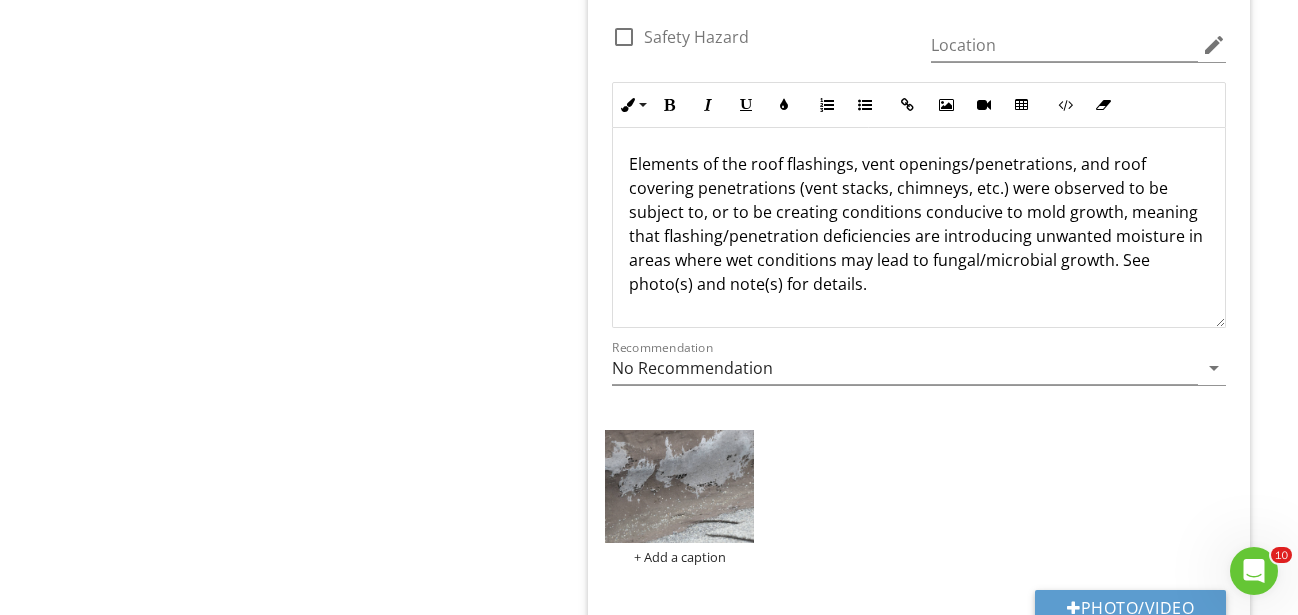 click at bounding box center [680, 486] 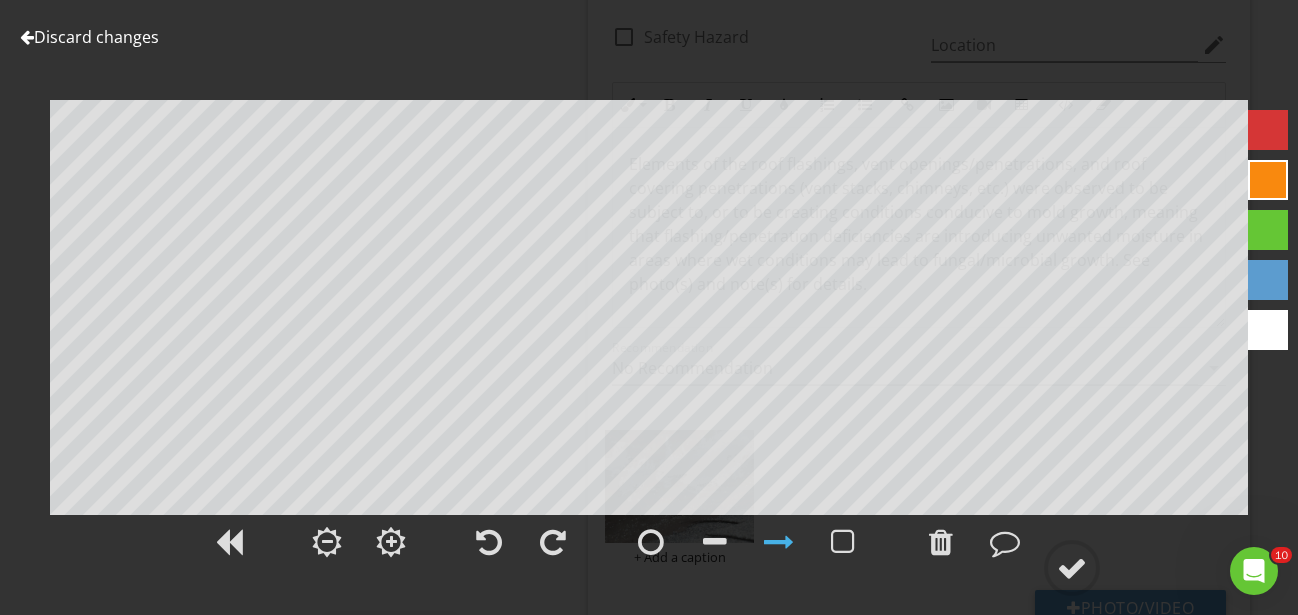 click 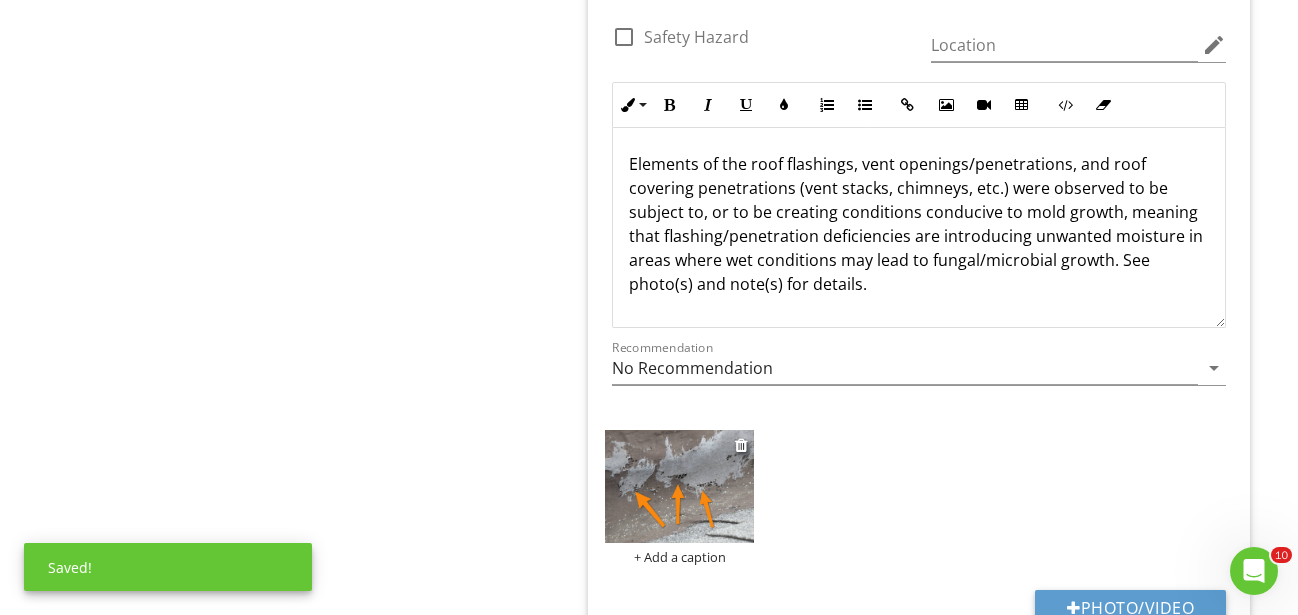 click on "+ Add a caption" at bounding box center [680, 557] 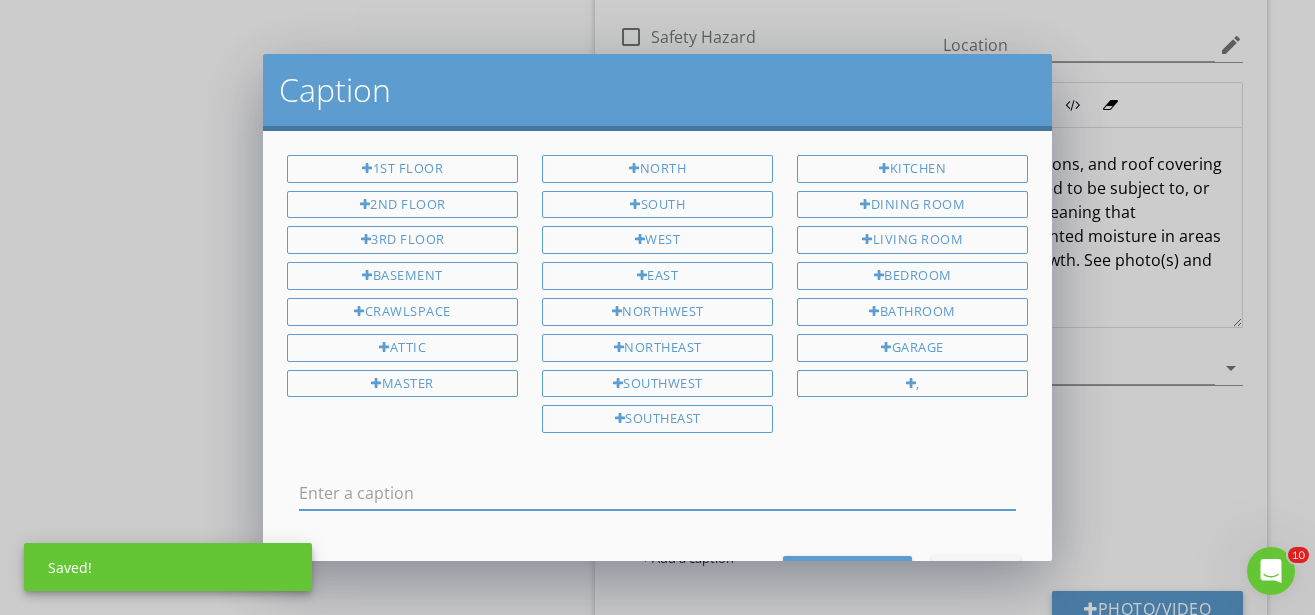 click at bounding box center [657, 493] 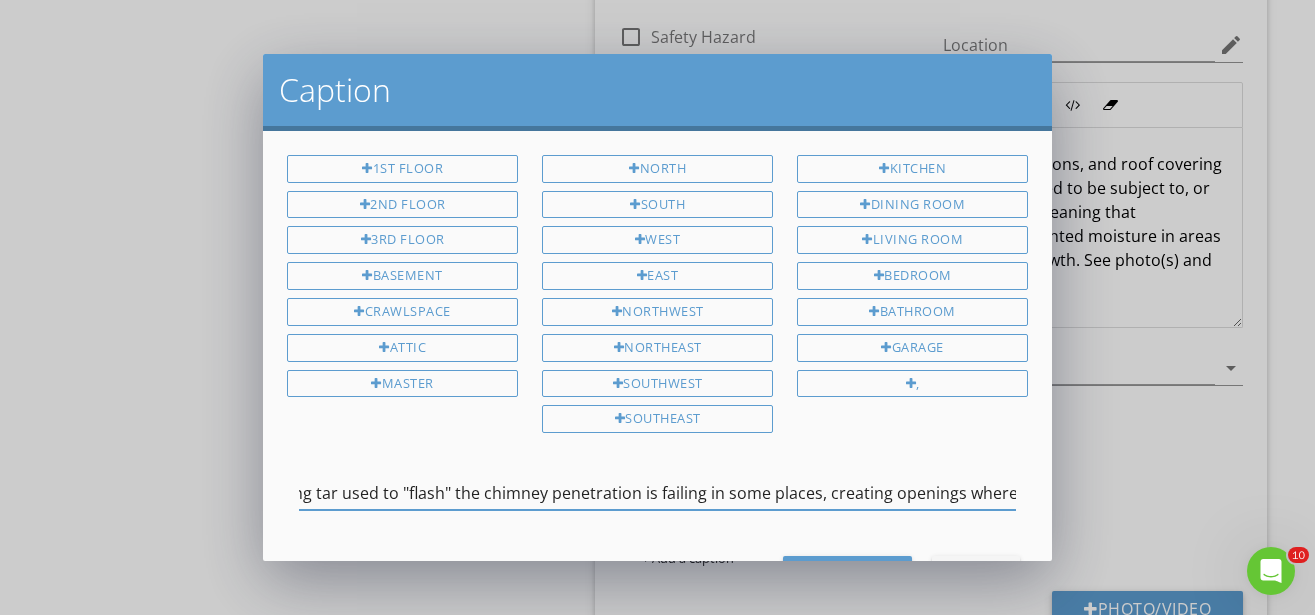 scroll, scrollTop: 0, scrollLeft: 58, axis: horizontal 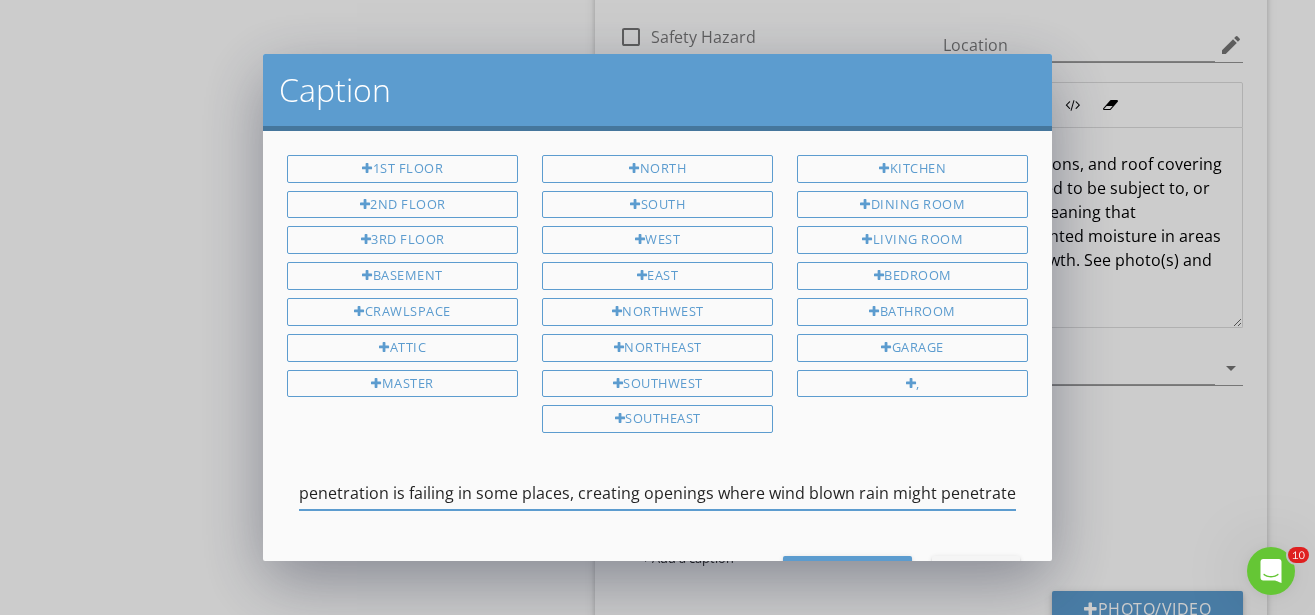type on "Roofing tar used to "flash" the chimney penetration is failing in some places, creating openings where wind blown rain might penetrate" 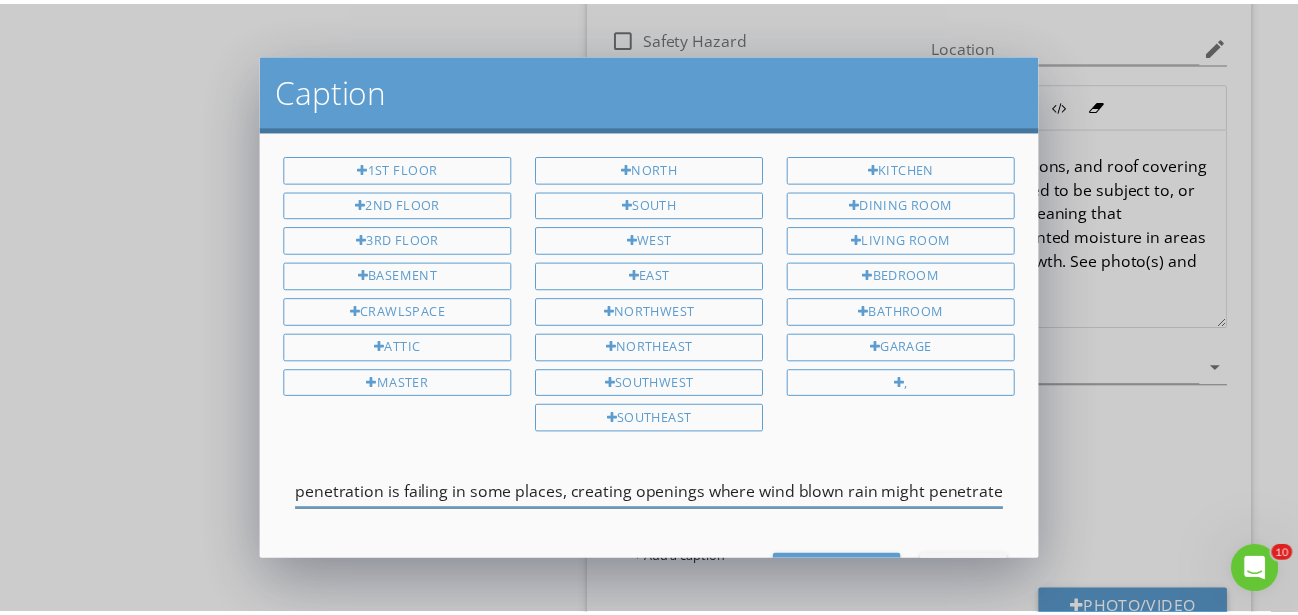 scroll, scrollTop: 0, scrollLeft: 302, axis: horizontal 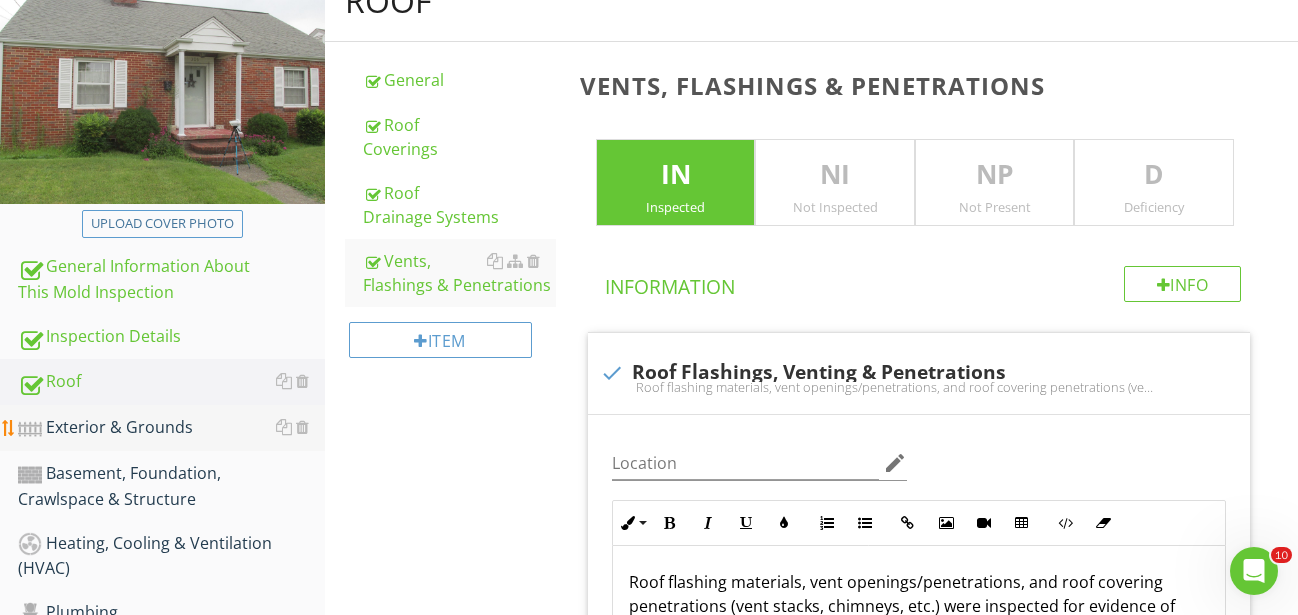 click on "Exterior & Grounds" at bounding box center [171, 428] 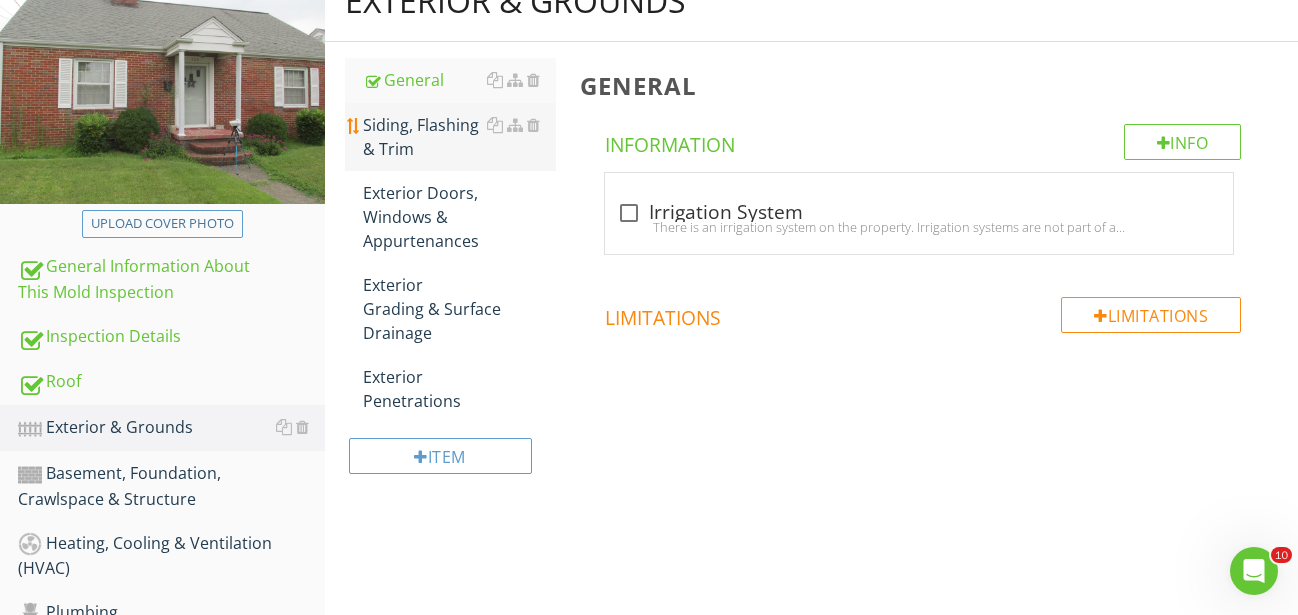 click on "Siding, Flashing & Trim" at bounding box center (459, 137) 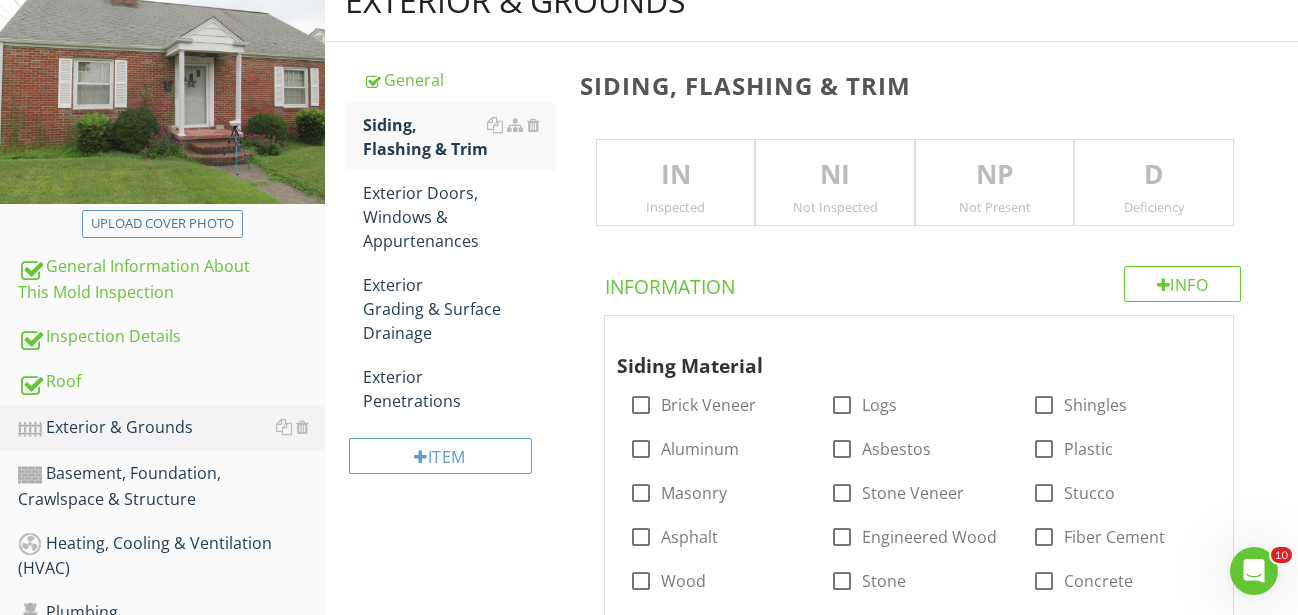 click on "IN" at bounding box center [676, 175] 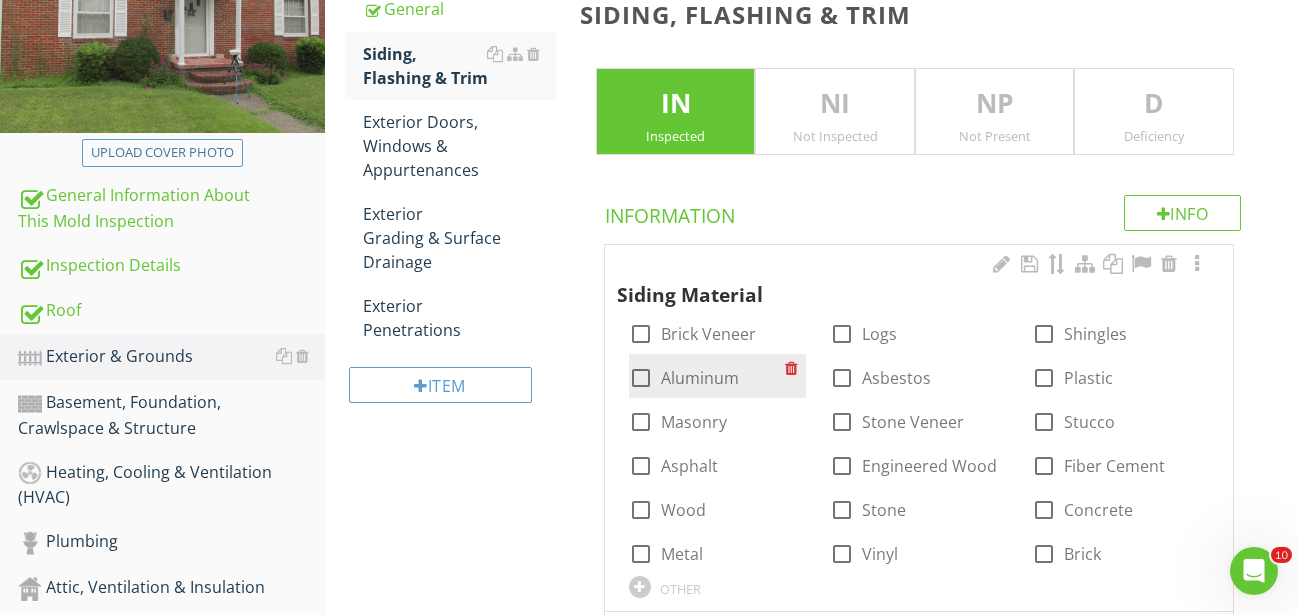 scroll, scrollTop: 382, scrollLeft: 0, axis: vertical 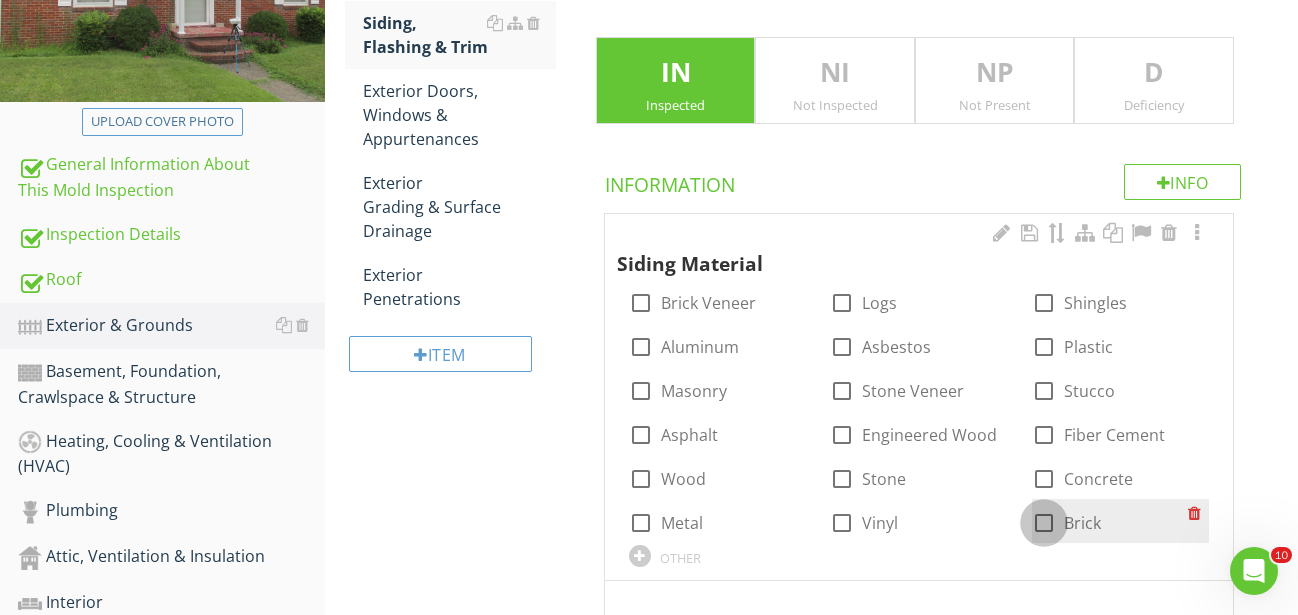click at bounding box center (1044, 523) 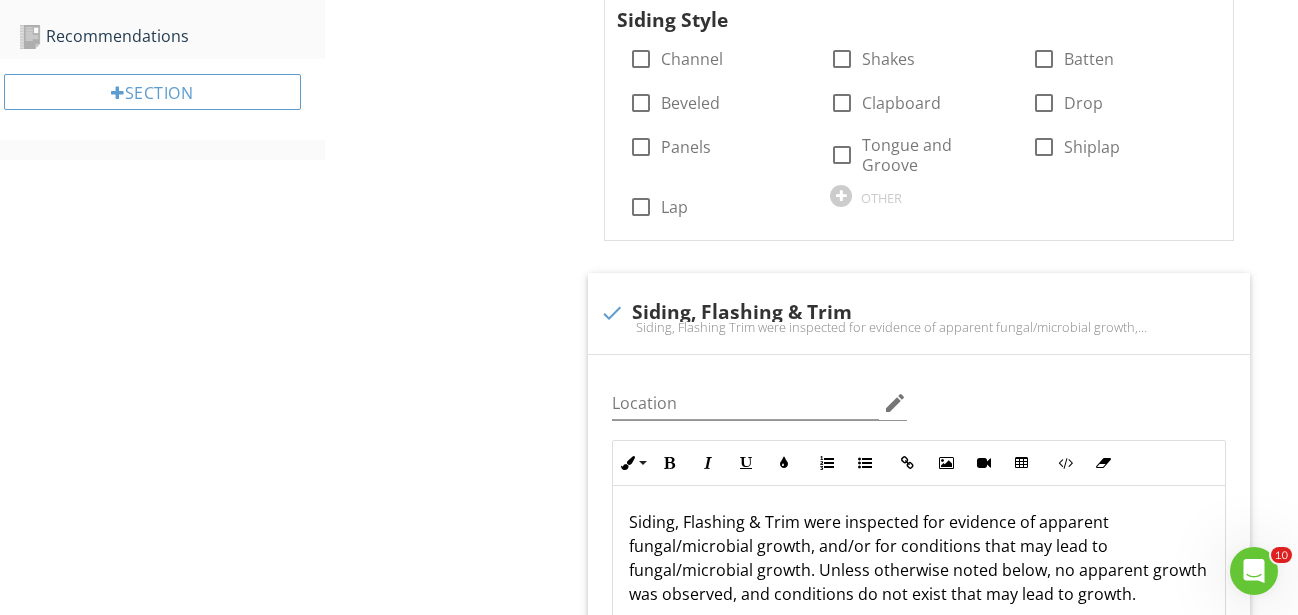 scroll, scrollTop: 1198, scrollLeft: 0, axis: vertical 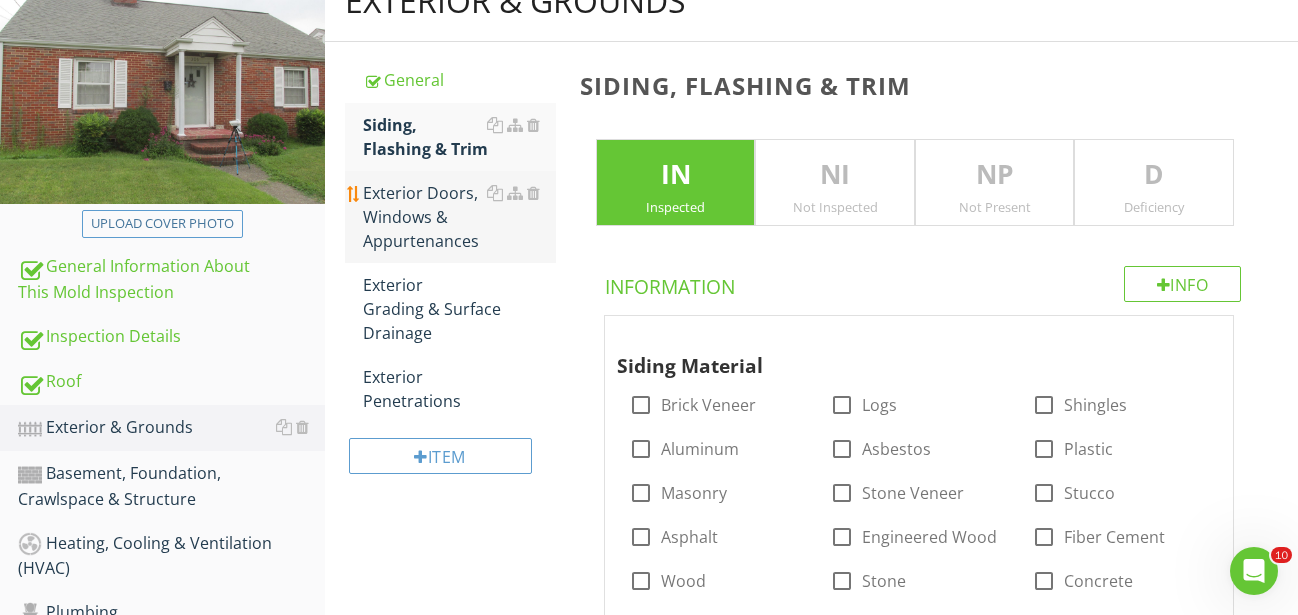 click on "Exterior Doors, Windows & Appurtenances" at bounding box center (459, 217) 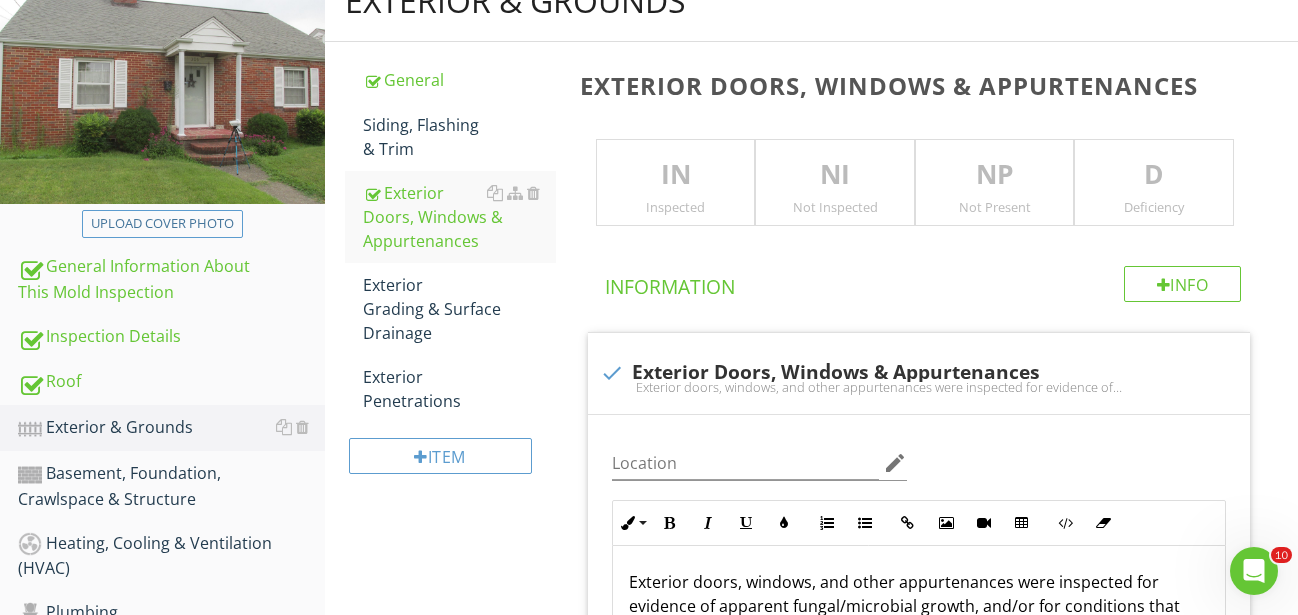 click on "IN" at bounding box center [676, 175] 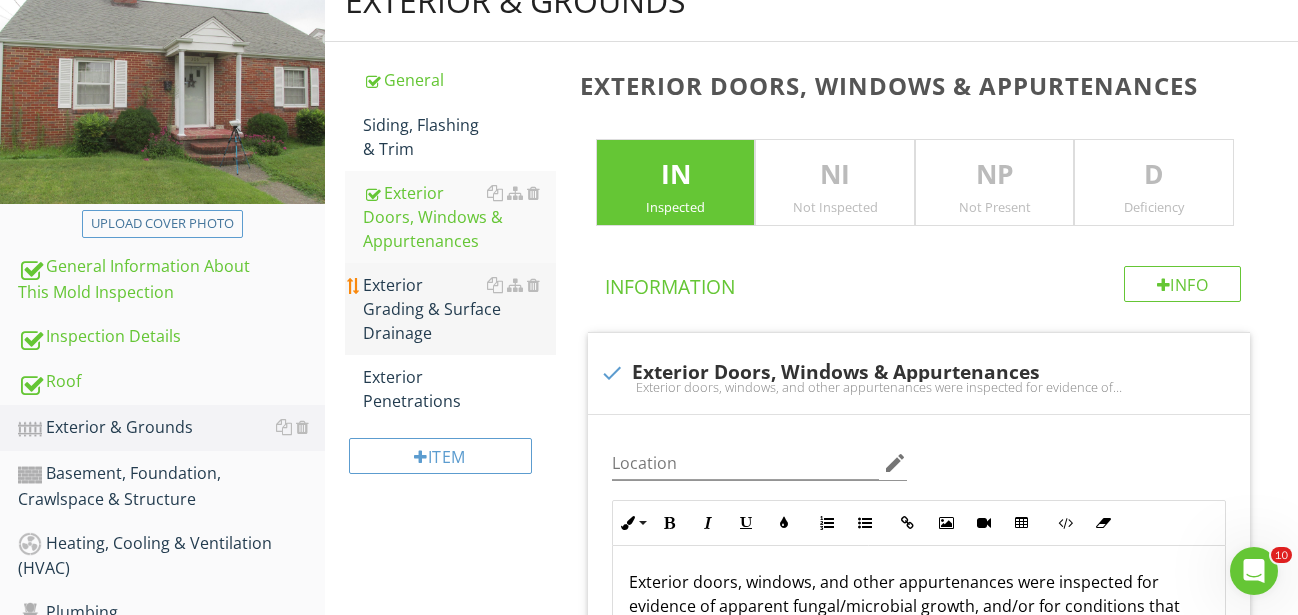 click on "Exterior Grading & Surface Drainage" at bounding box center (459, 309) 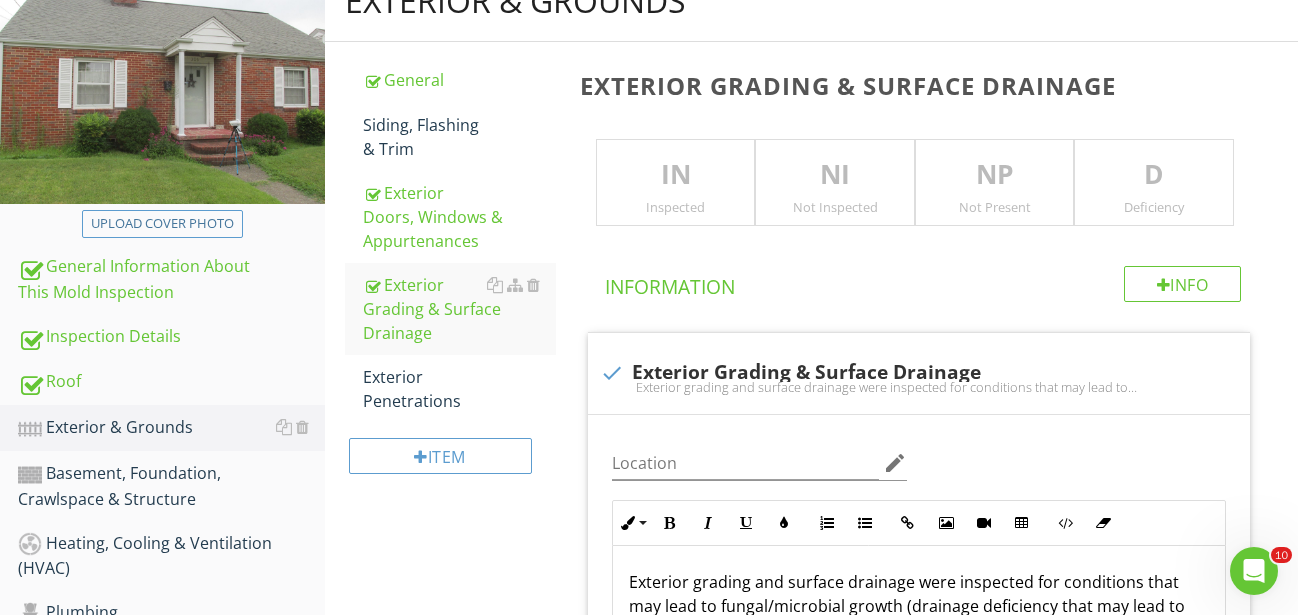 click on "IN" at bounding box center (676, 175) 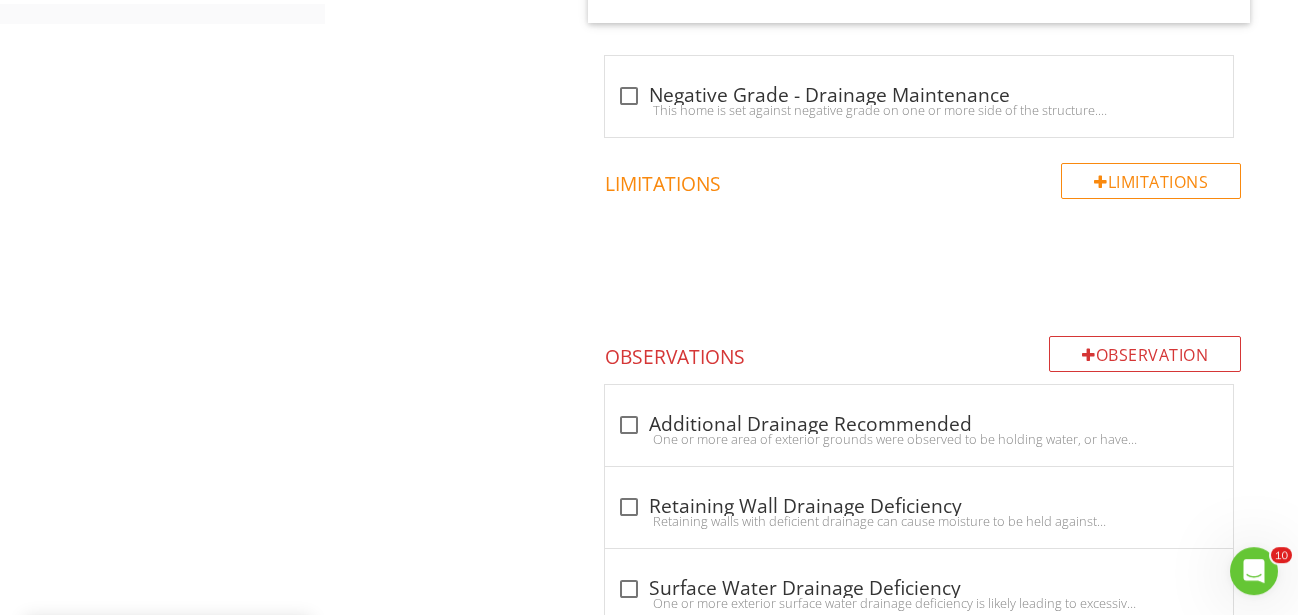 scroll, scrollTop: 1197, scrollLeft: 0, axis: vertical 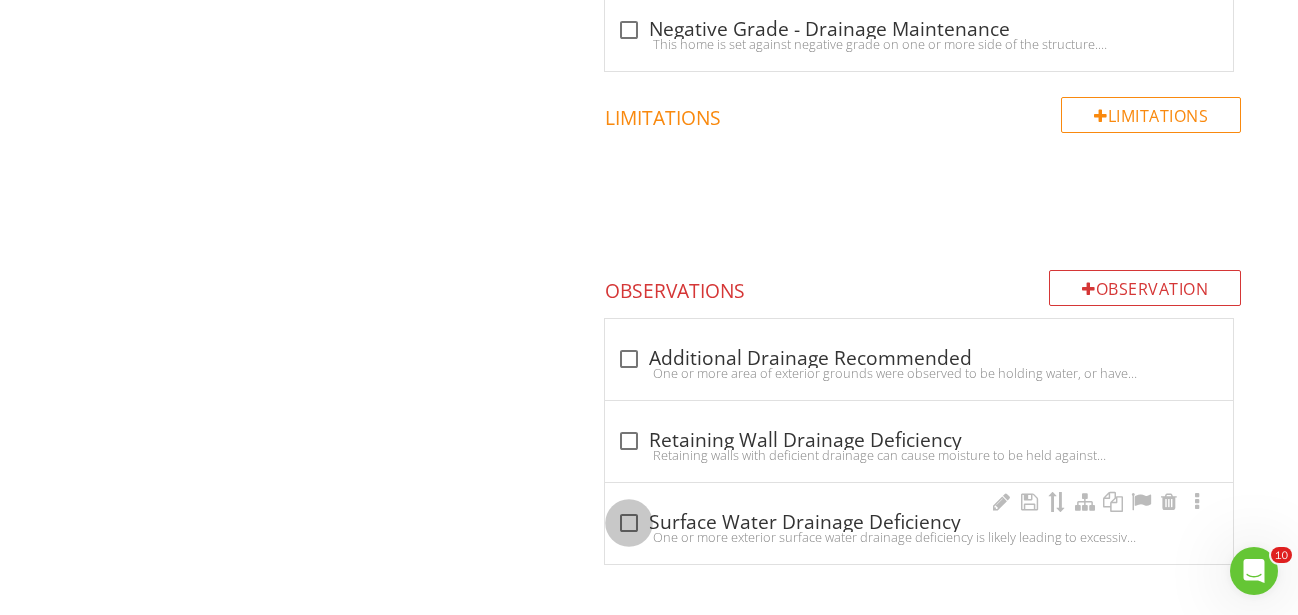 click at bounding box center (629, 523) 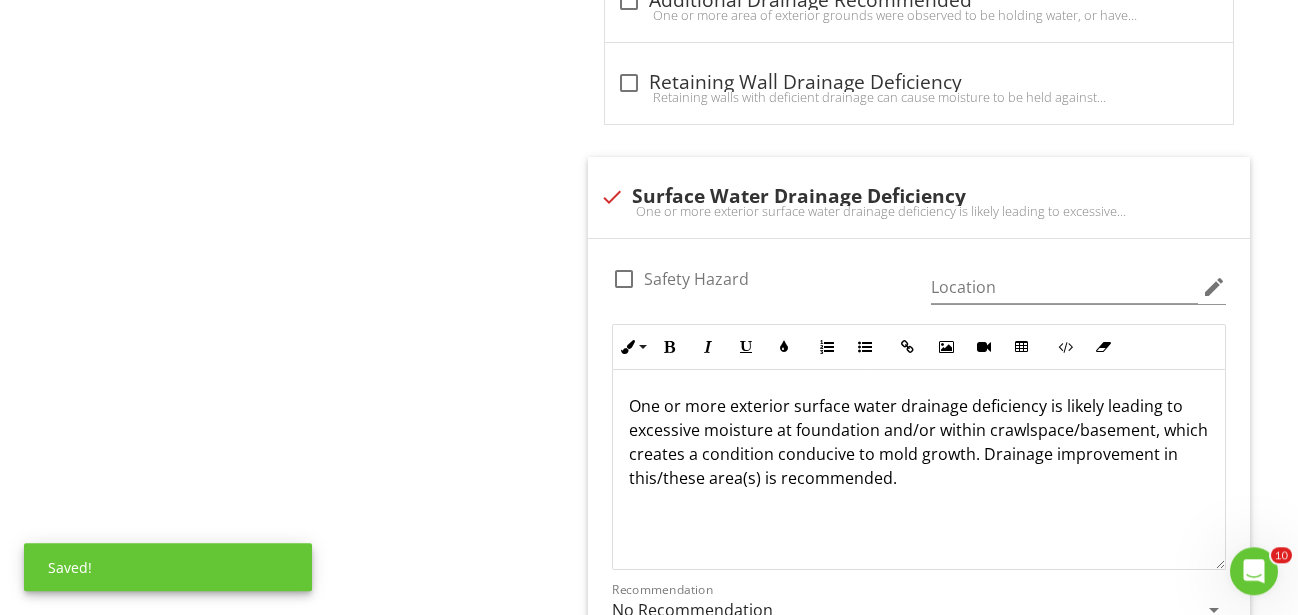 scroll, scrollTop: 1707, scrollLeft: 0, axis: vertical 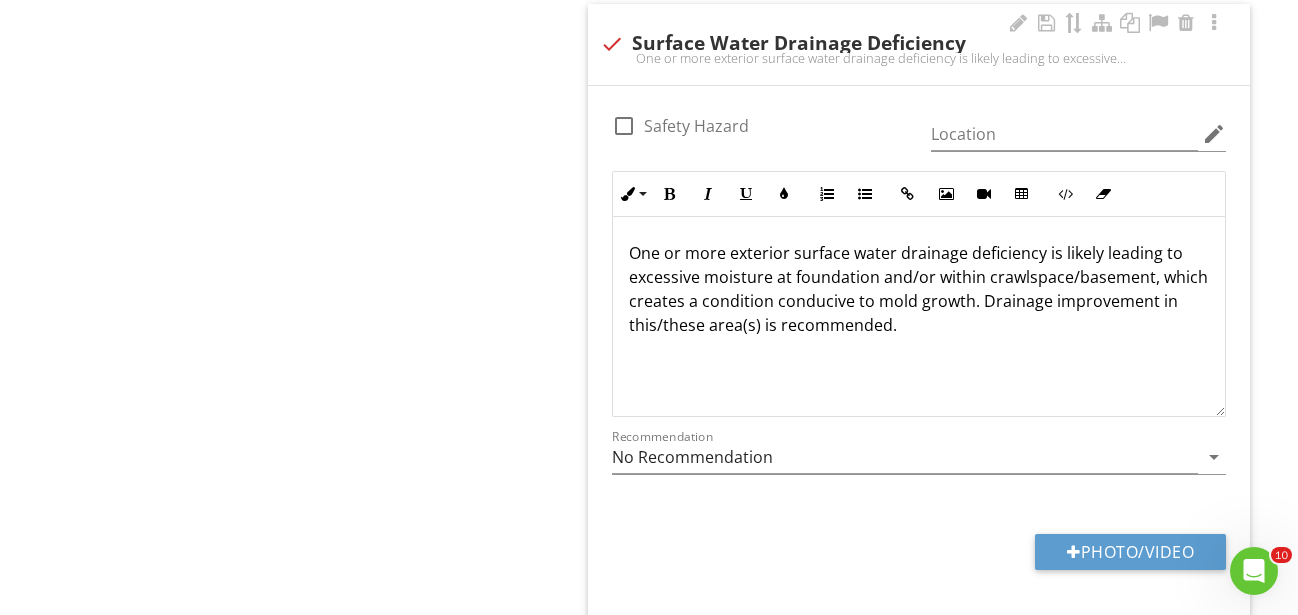 click on "One or more exterior surface water drainage deficiency is likely leading to excessive moisture at foundation and/or within crawlspace/basement, which creates a condition conducive to mold growth. Drainage improvement in this/these area(s) is recommended." at bounding box center (919, 289) 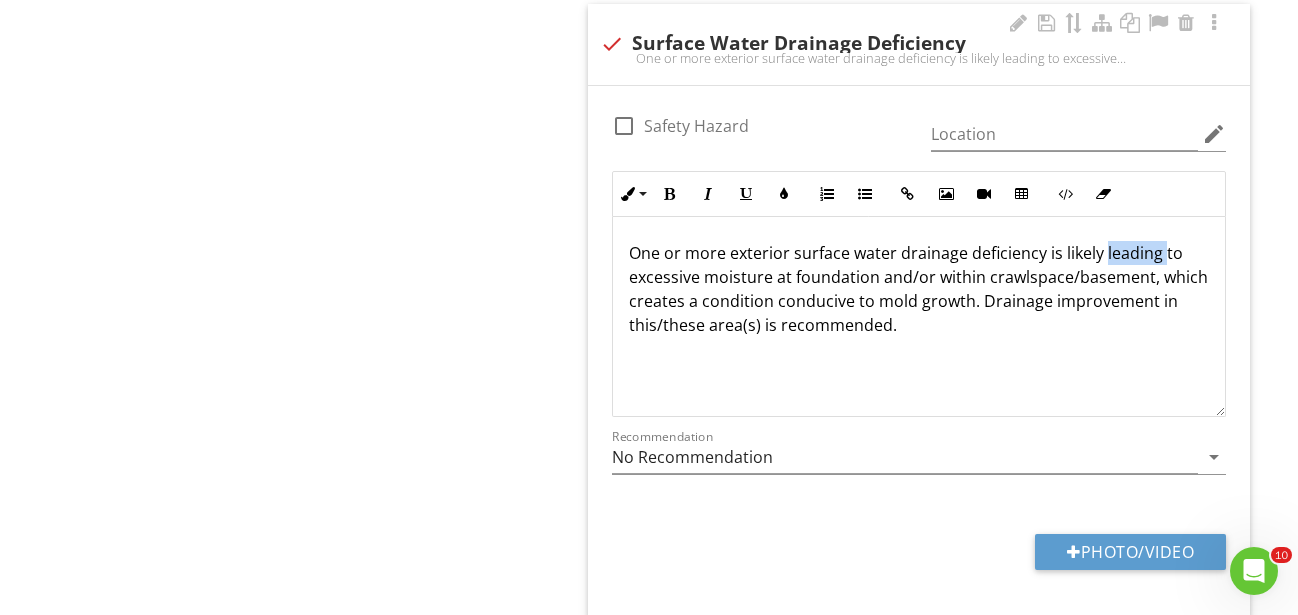 click on "One or more exterior surface water drainage deficiency is likely leading to excessive moisture at foundation and/or within crawlspace/basement, which creates a condition conducive to mold growth. Drainage improvement in this/these area(s) is recommended." at bounding box center [919, 289] 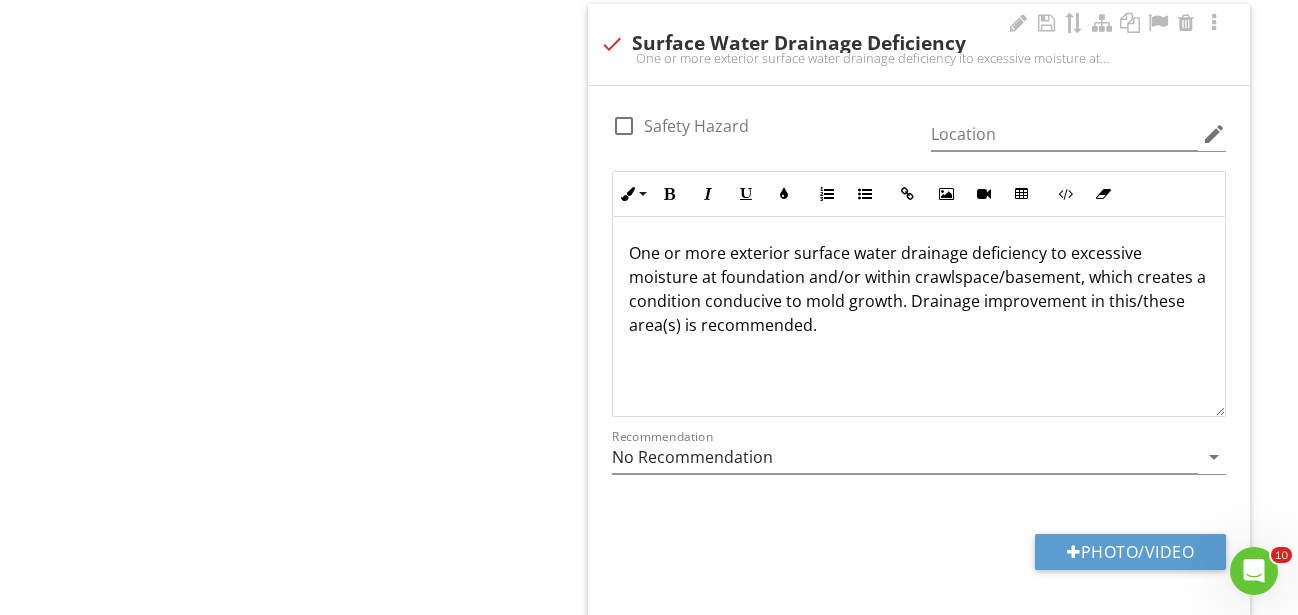 type 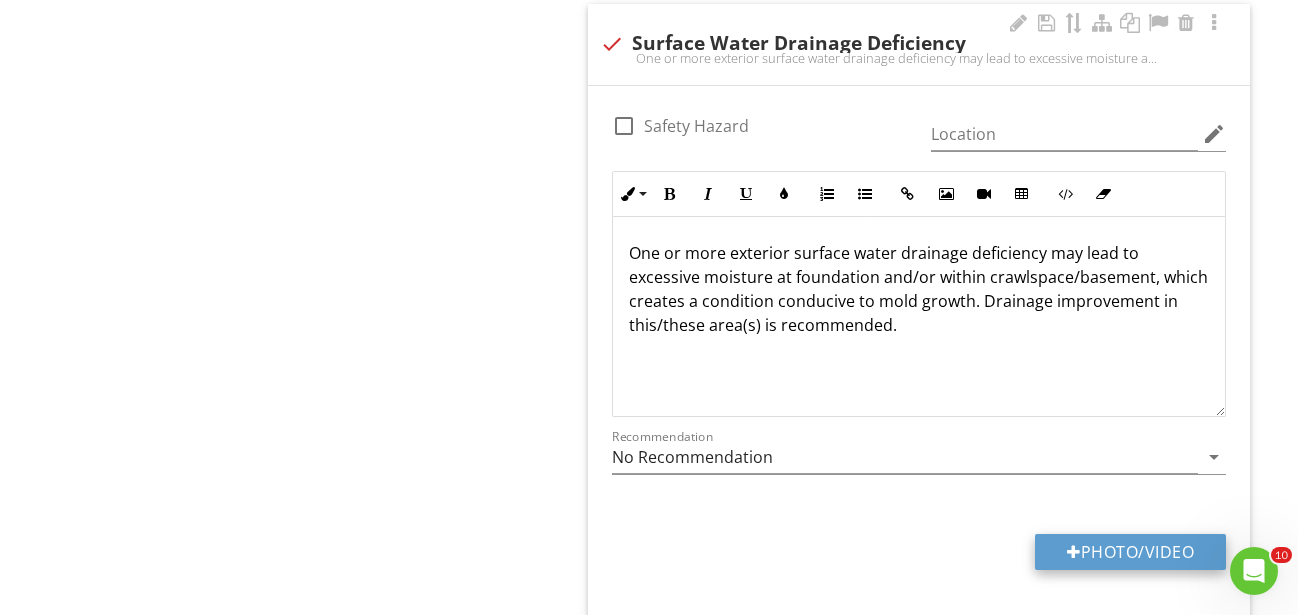 click on "Photo/Video" at bounding box center [1130, 552] 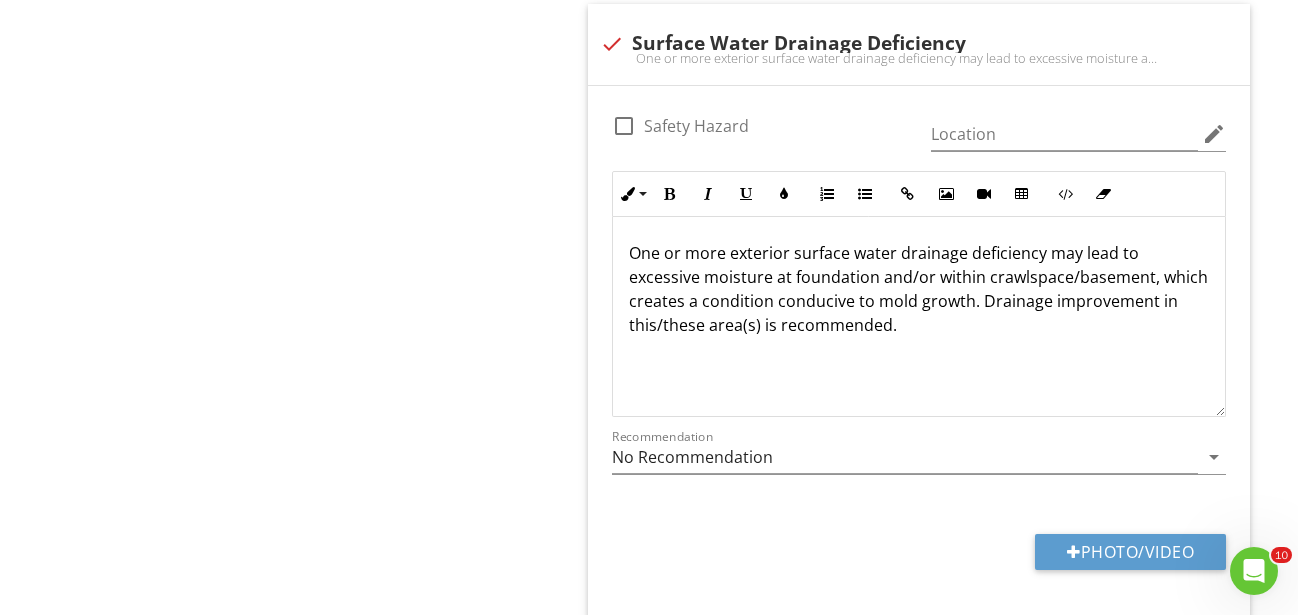 type on "C:\fakepath\IMG_3089.JPG" 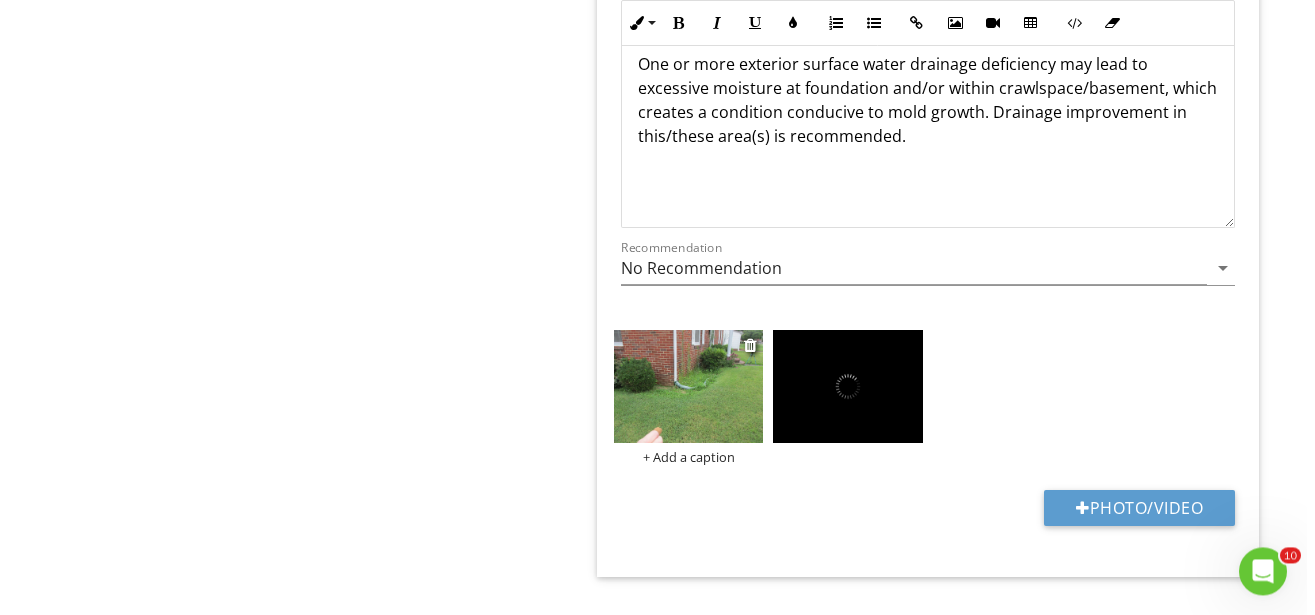 scroll, scrollTop: 1911, scrollLeft: 0, axis: vertical 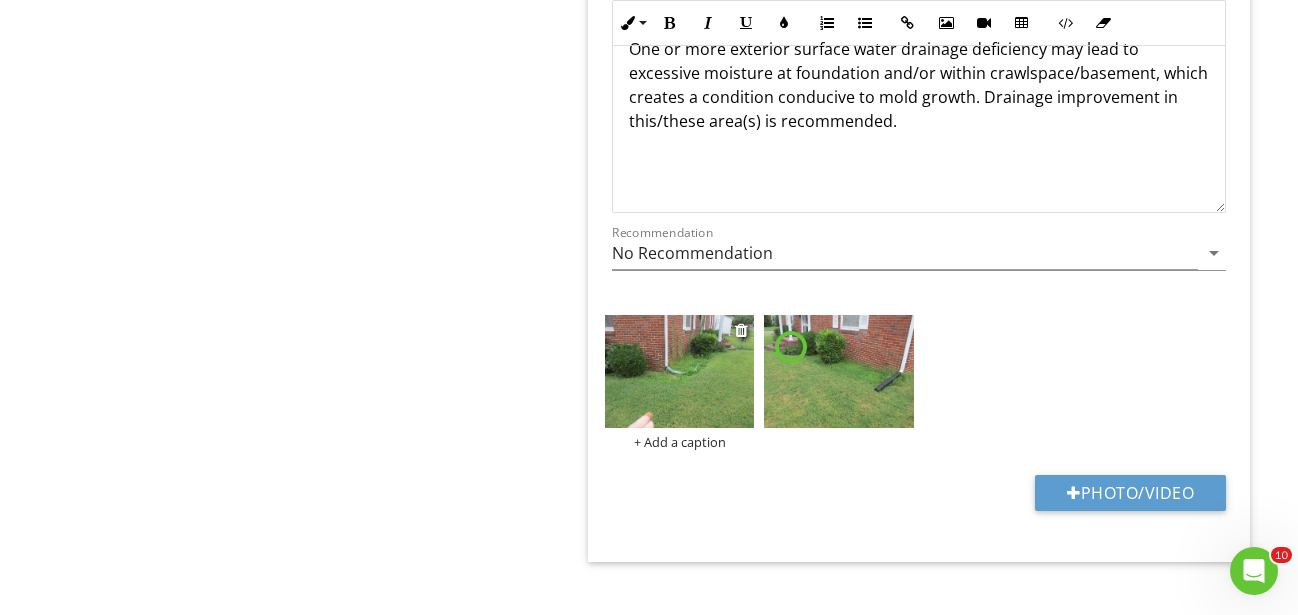 click on "+ Add a caption" at bounding box center [680, 442] 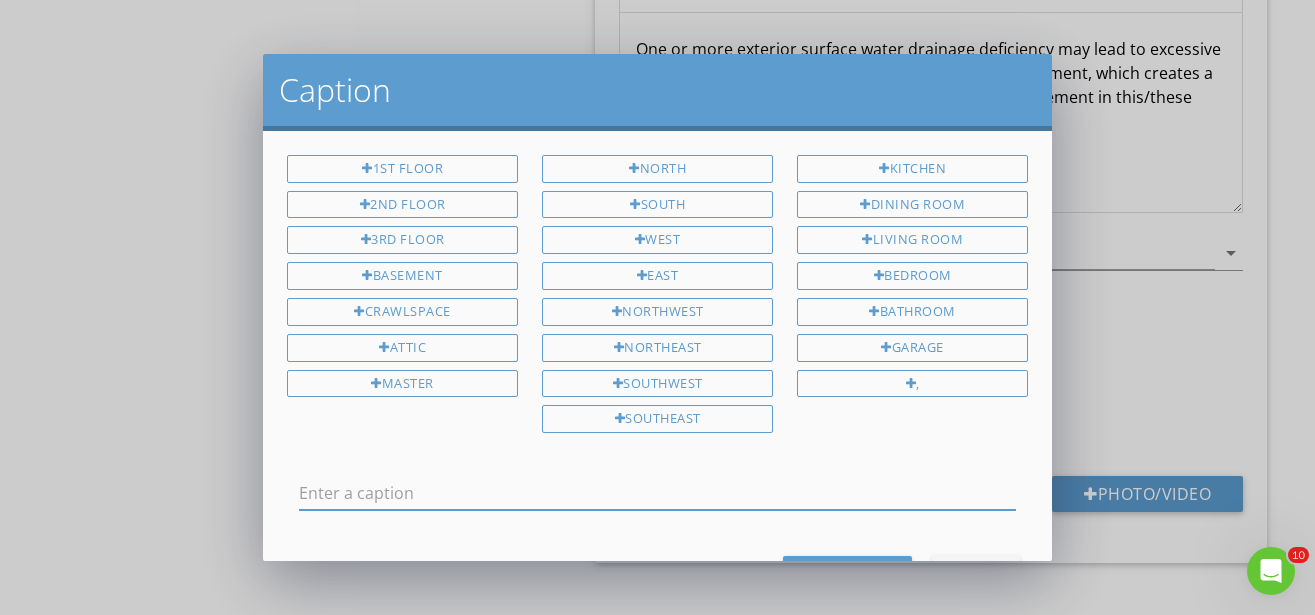 click at bounding box center (657, 493) 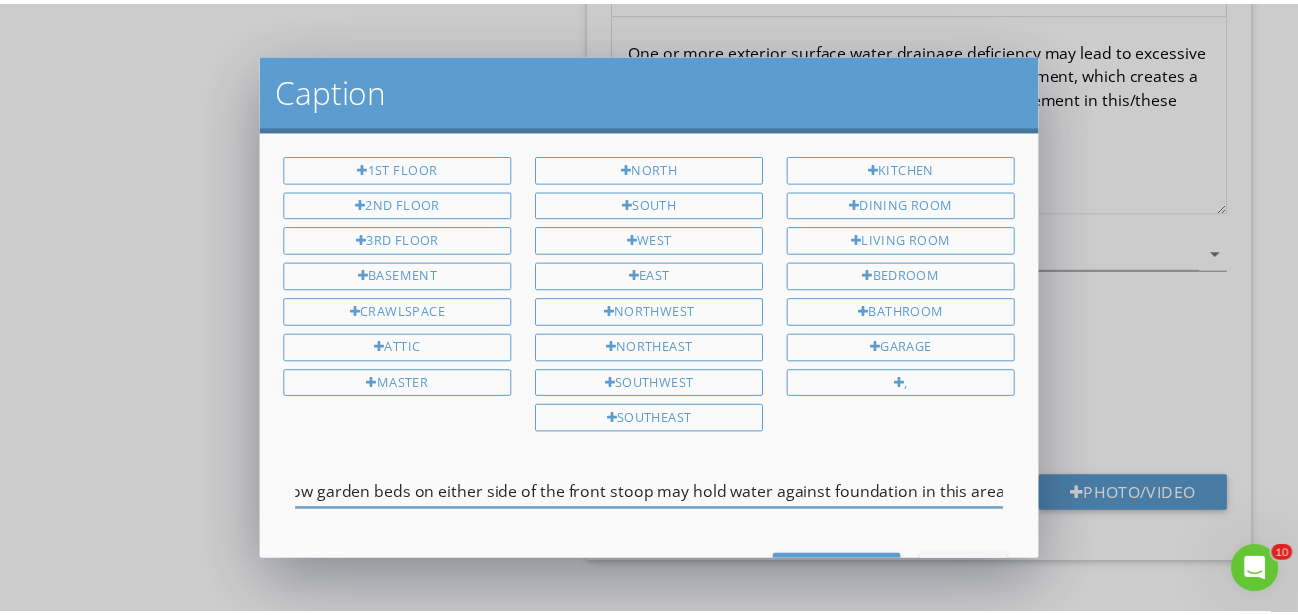 scroll, scrollTop: 0, scrollLeft: 21, axis: horizontal 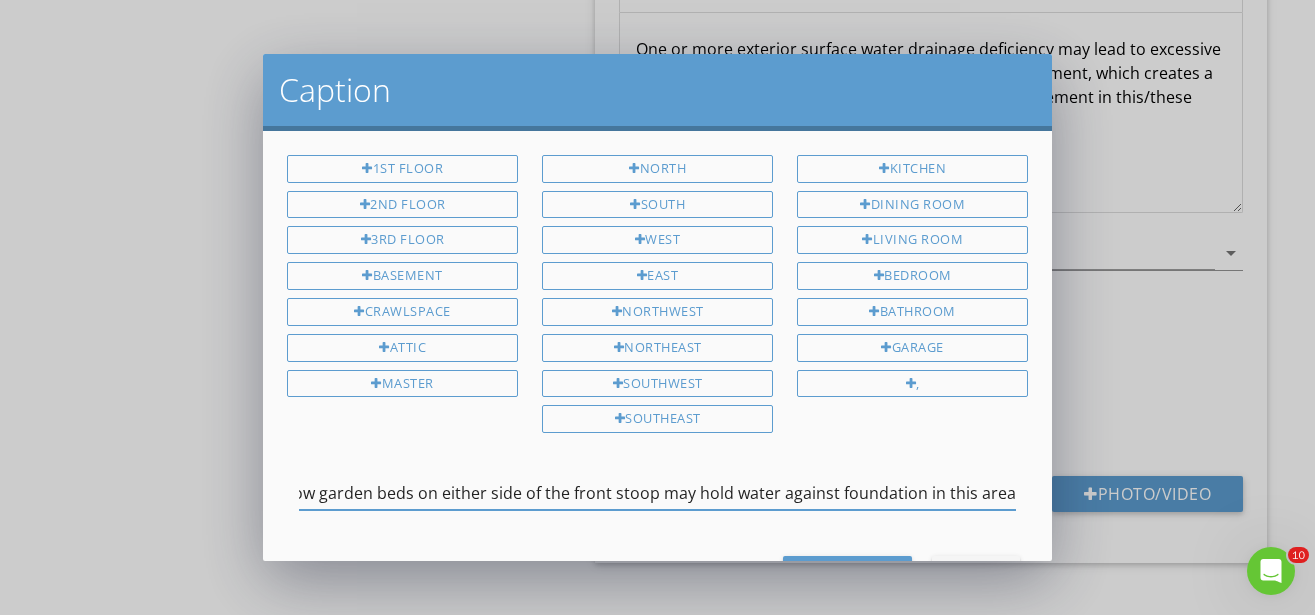 type on "Low garden beds on either side of the front stoop may hold water against foundation in this area" 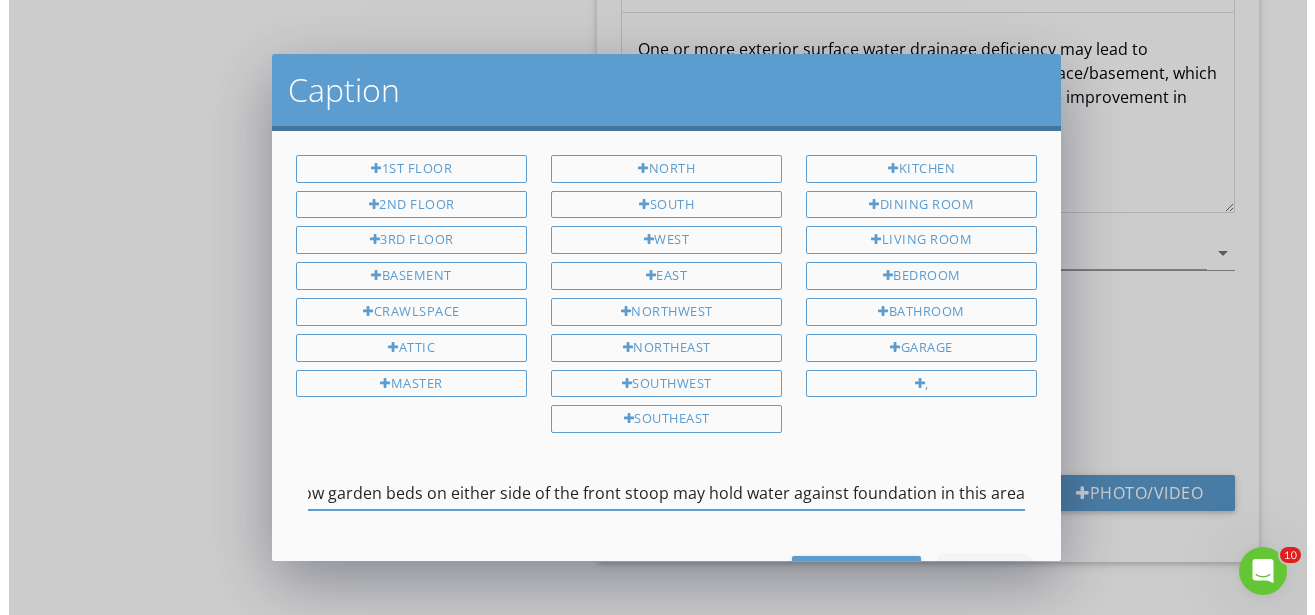 scroll, scrollTop: 0, scrollLeft: 21, axis: horizontal 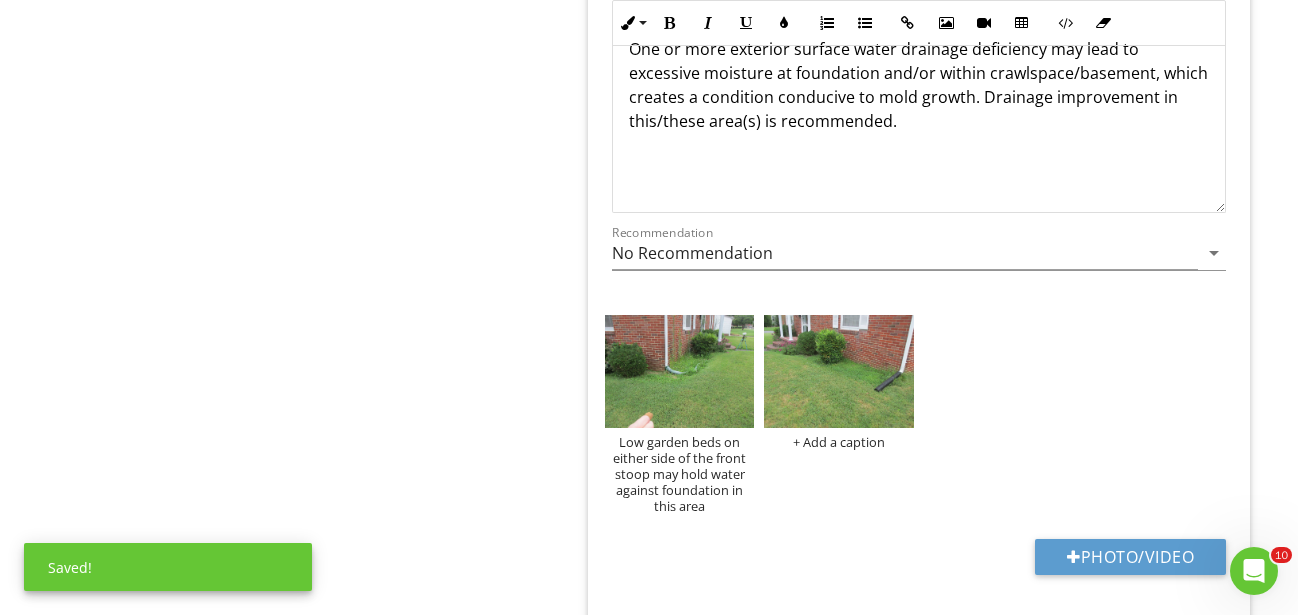 click on "Low garden beds on either side of the front stoop may hold water against foundation in this area
+ Add a caption" at bounding box center (919, 414) 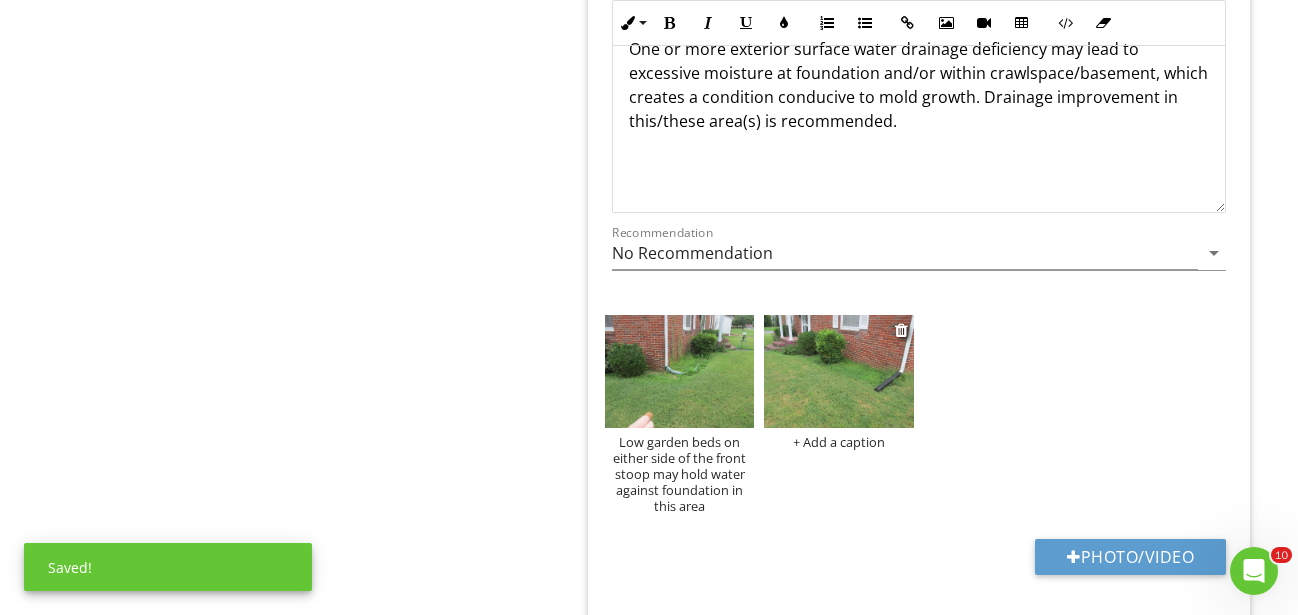 click on "+ Add a caption" at bounding box center (839, 442) 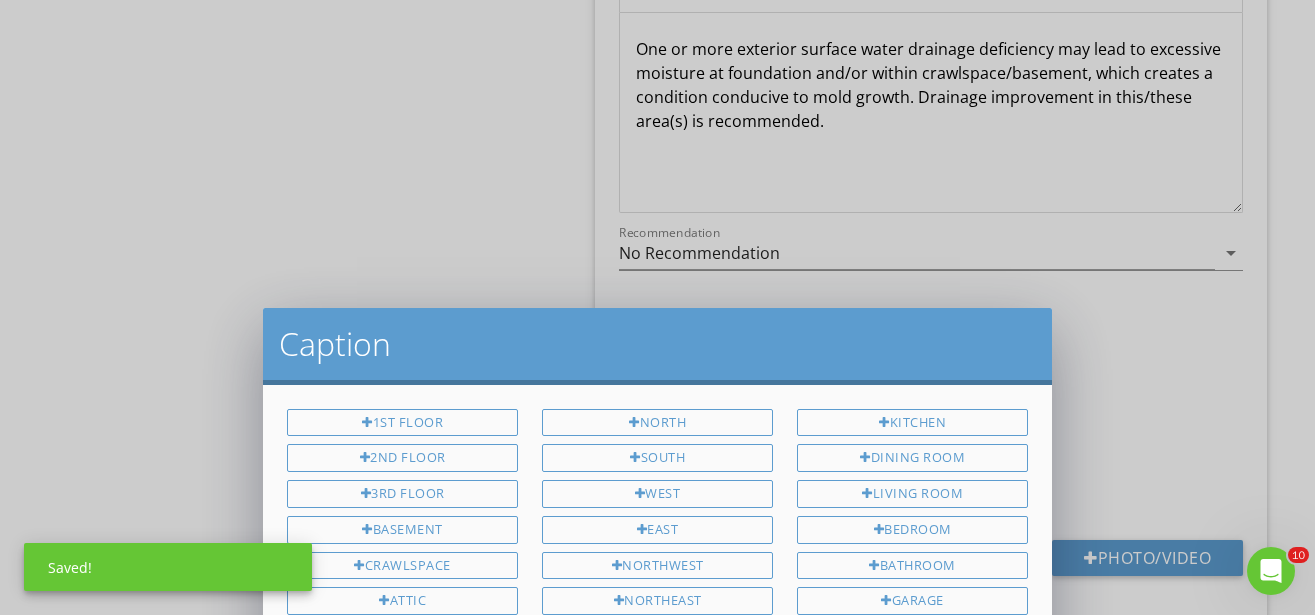 scroll, scrollTop: 0, scrollLeft: 0, axis: both 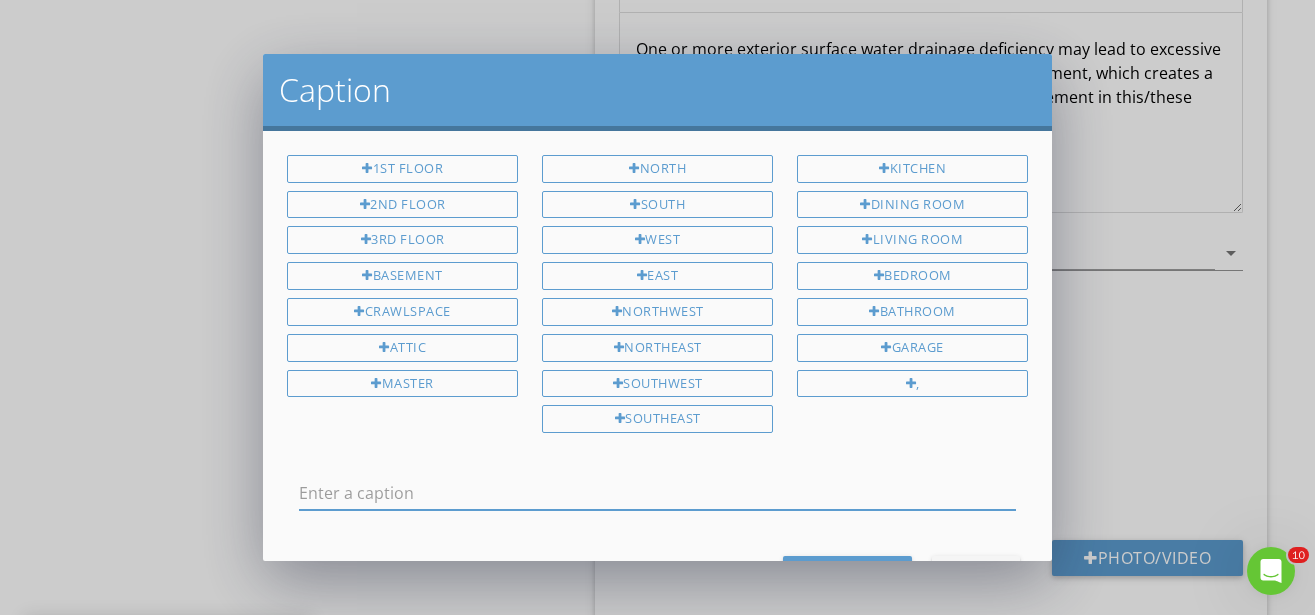 click at bounding box center [657, 493] 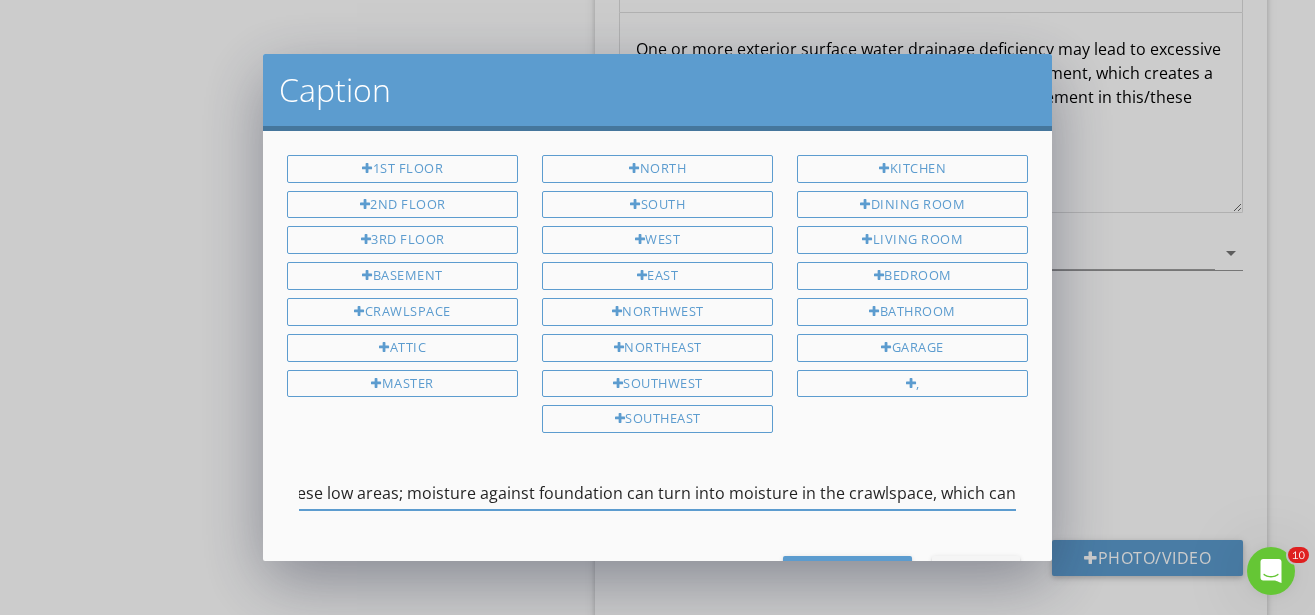 scroll, scrollTop: 0, scrollLeft: 305, axis: horizontal 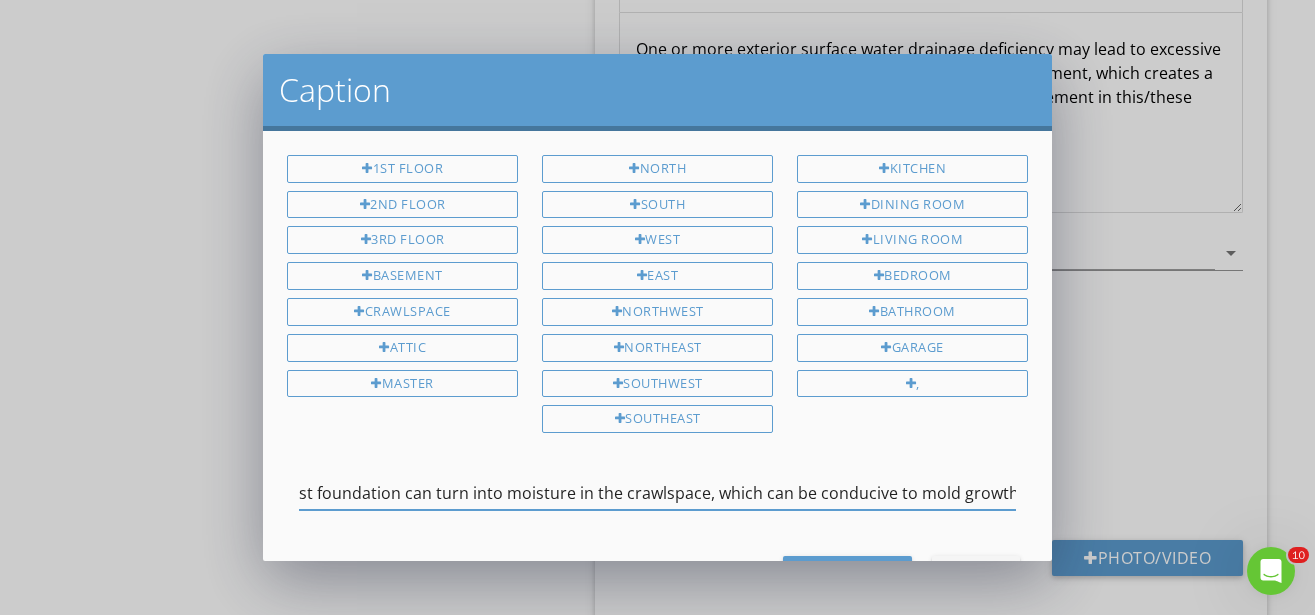 type on "Downspouts are dumping water into these low areas; moisture against foundation can turn into moisture in the crawlspace, which can be conducive to mold growth" 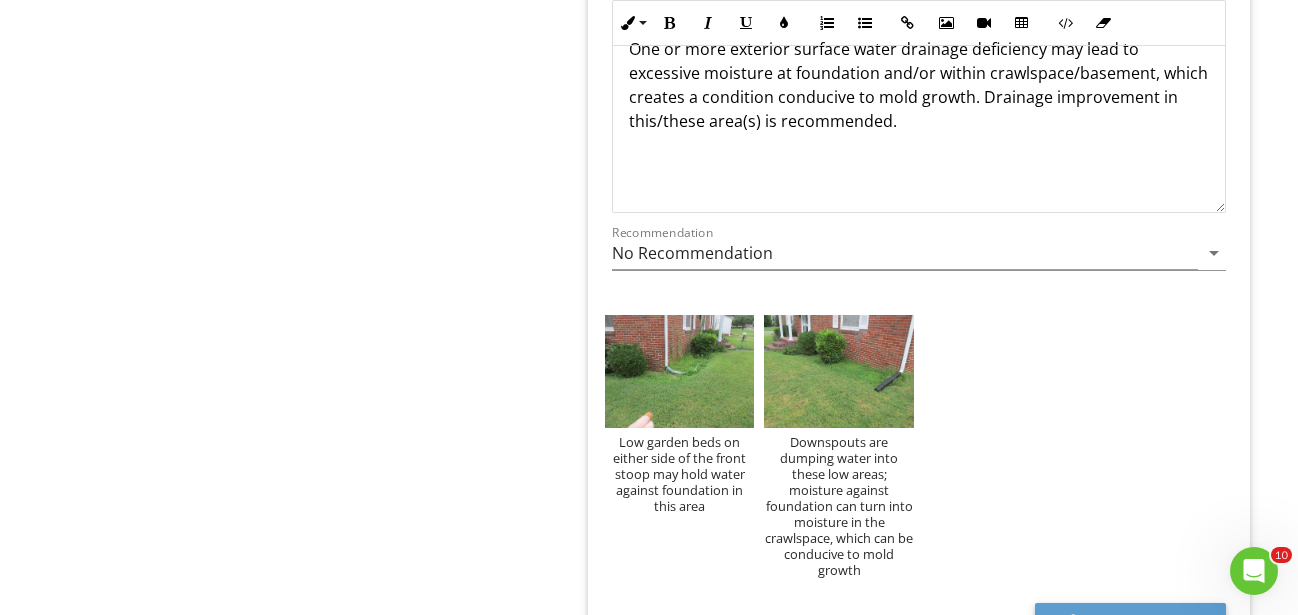 scroll, scrollTop: 0, scrollLeft: 522, axis: horizontal 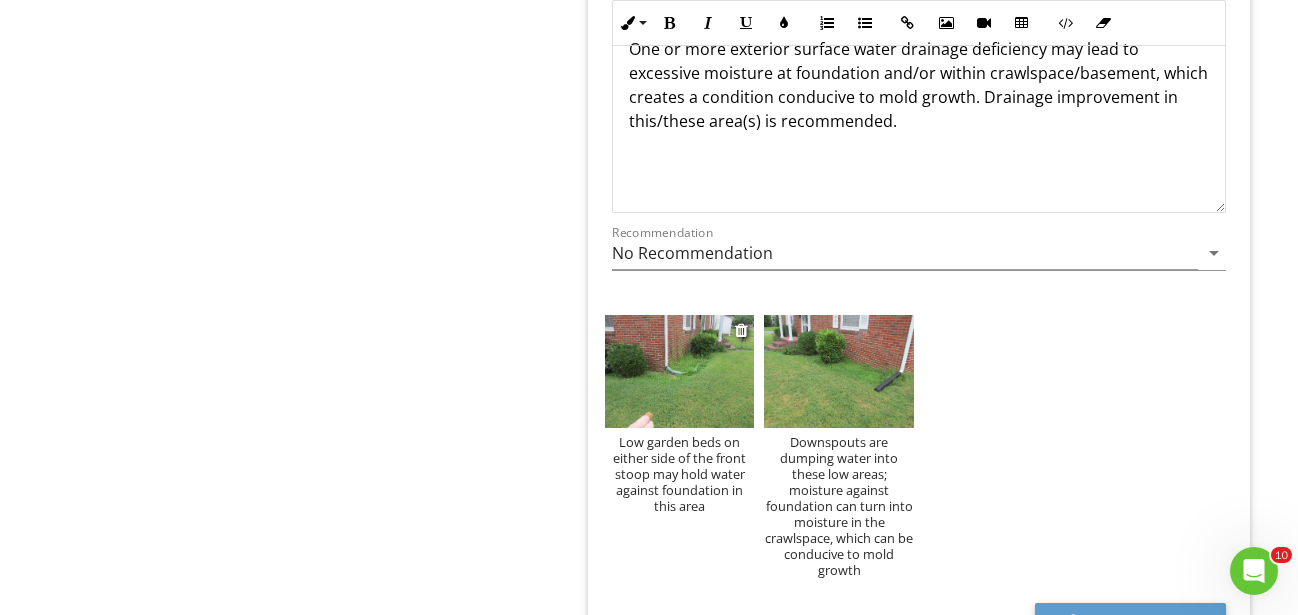 click at bounding box center [680, 371] 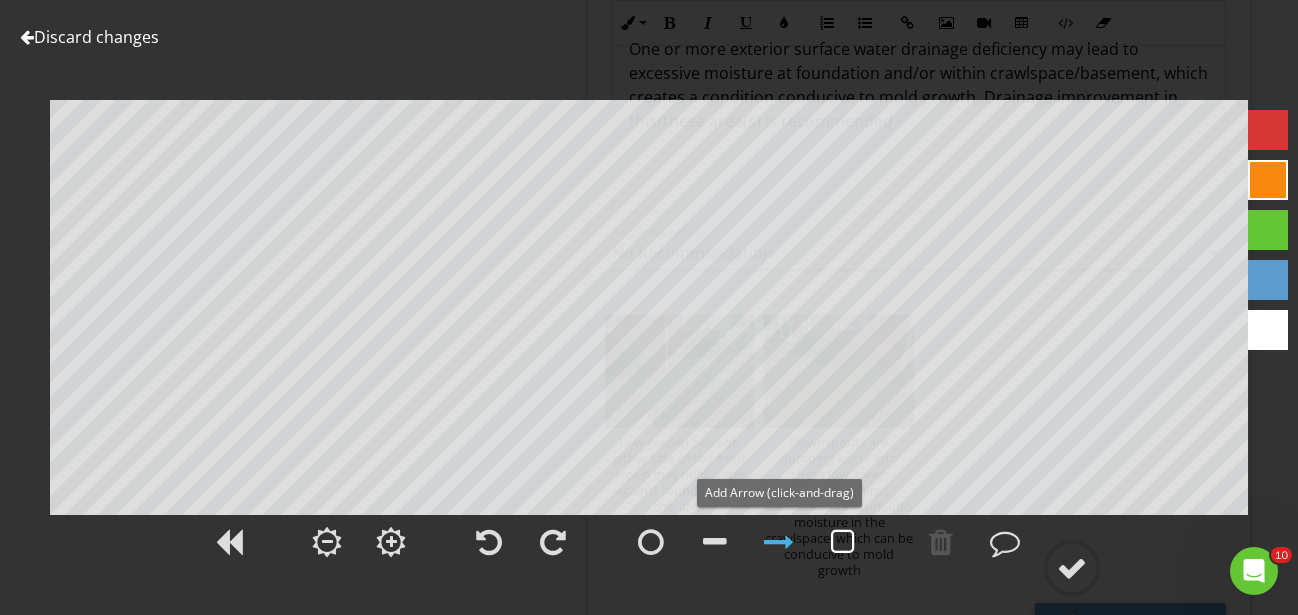 click at bounding box center (843, 542) 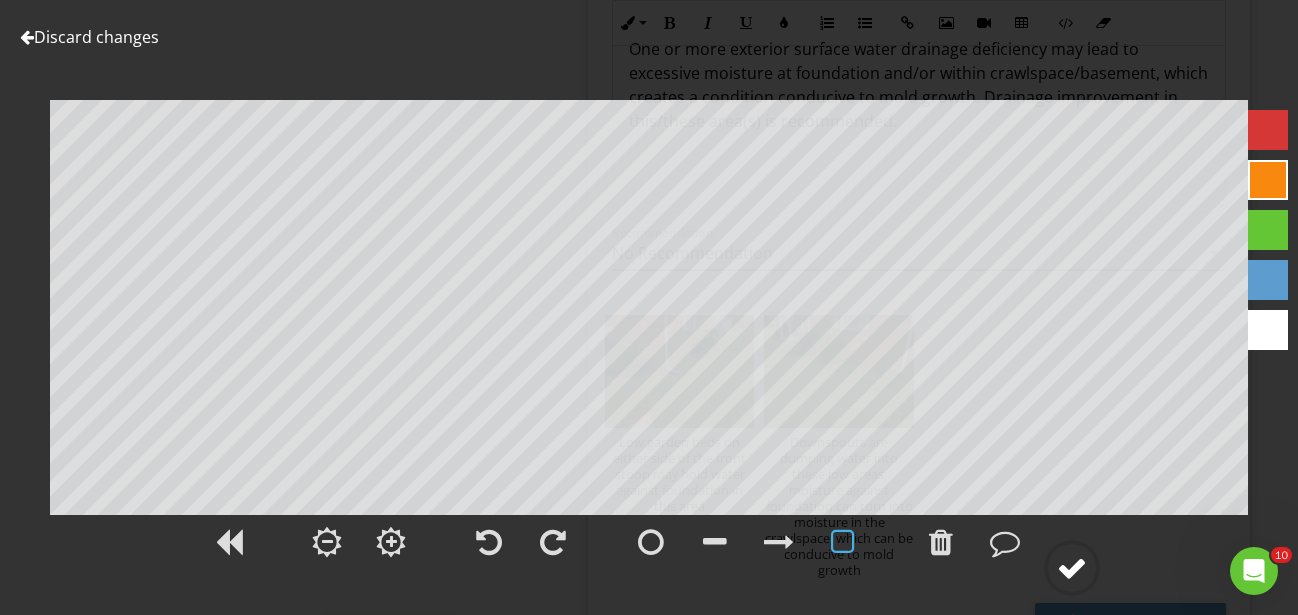 click 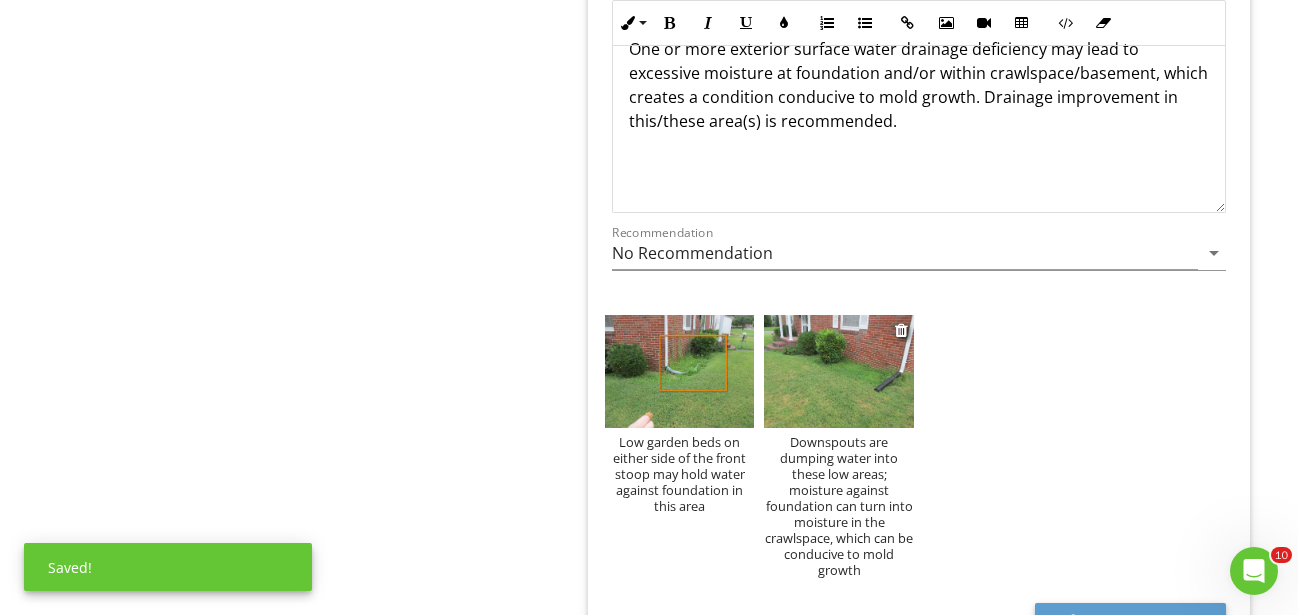 click at bounding box center [839, 371] 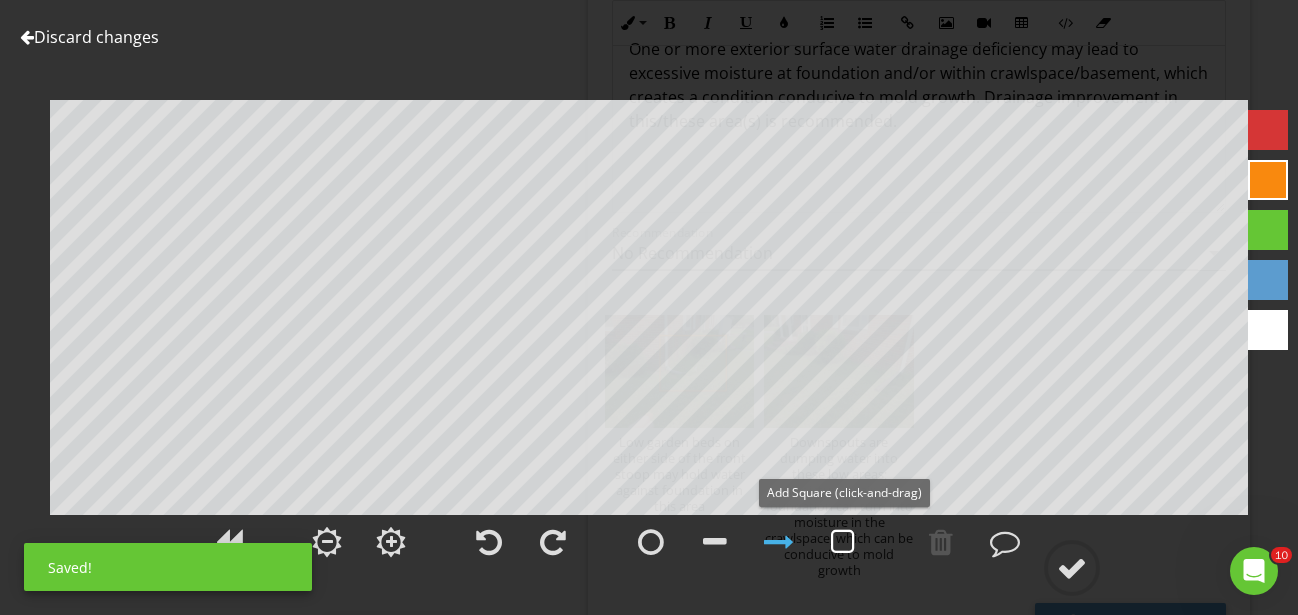 click at bounding box center [843, 542] 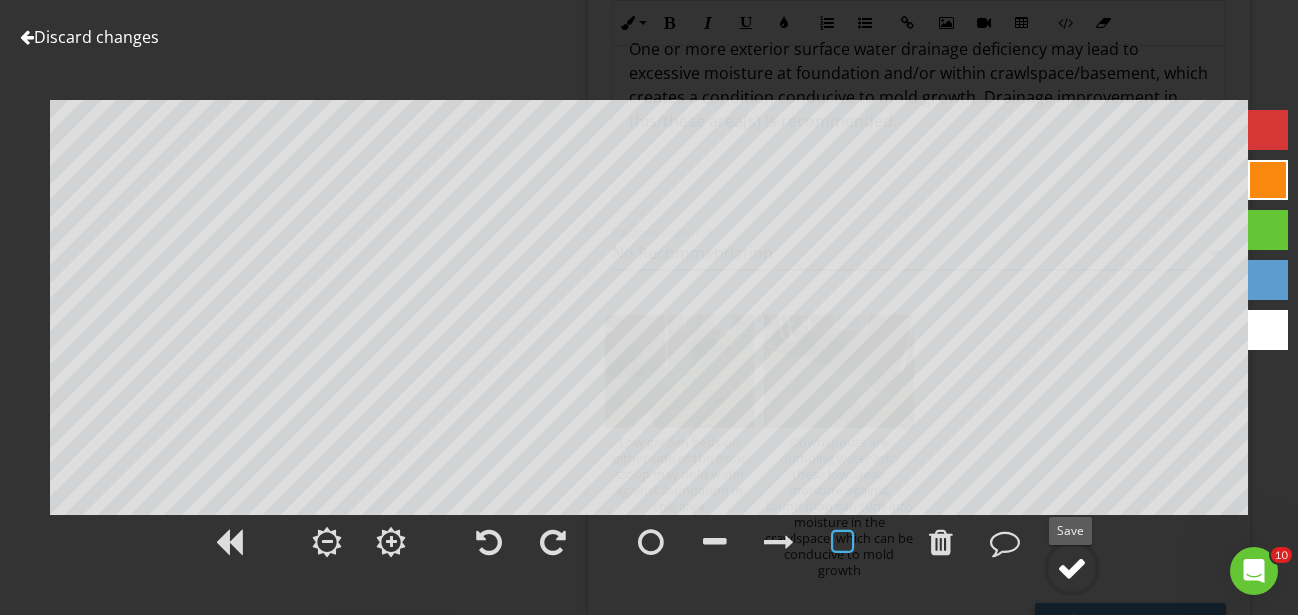 click at bounding box center (1072, 568) 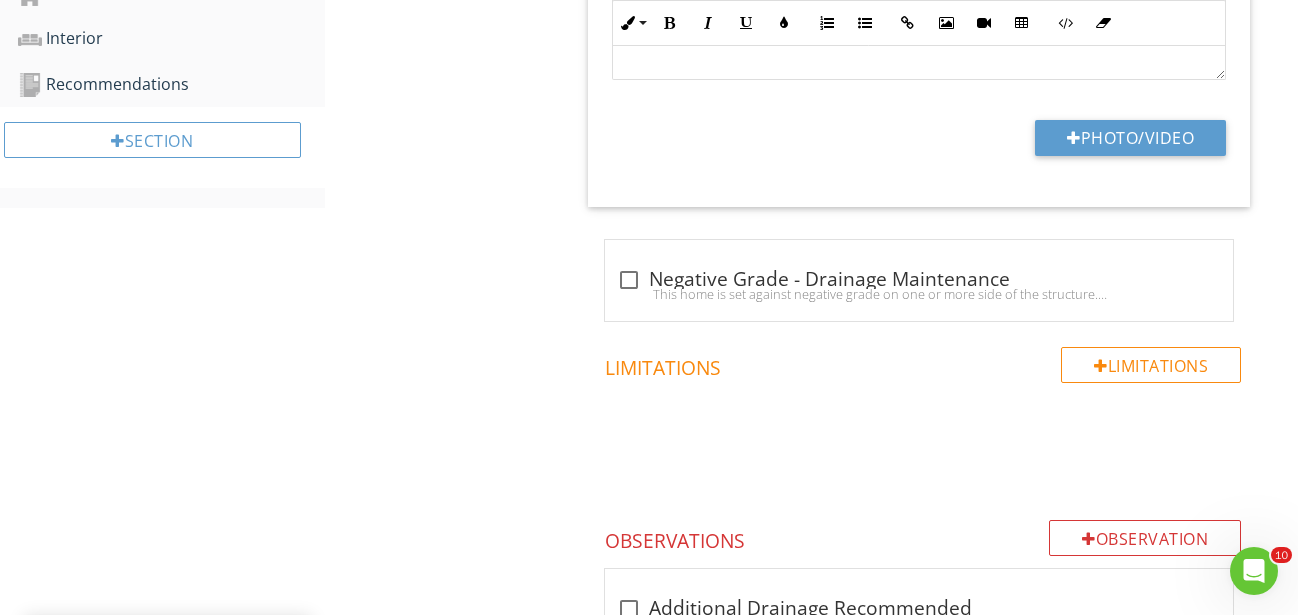 scroll, scrollTop: 334, scrollLeft: 0, axis: vertical 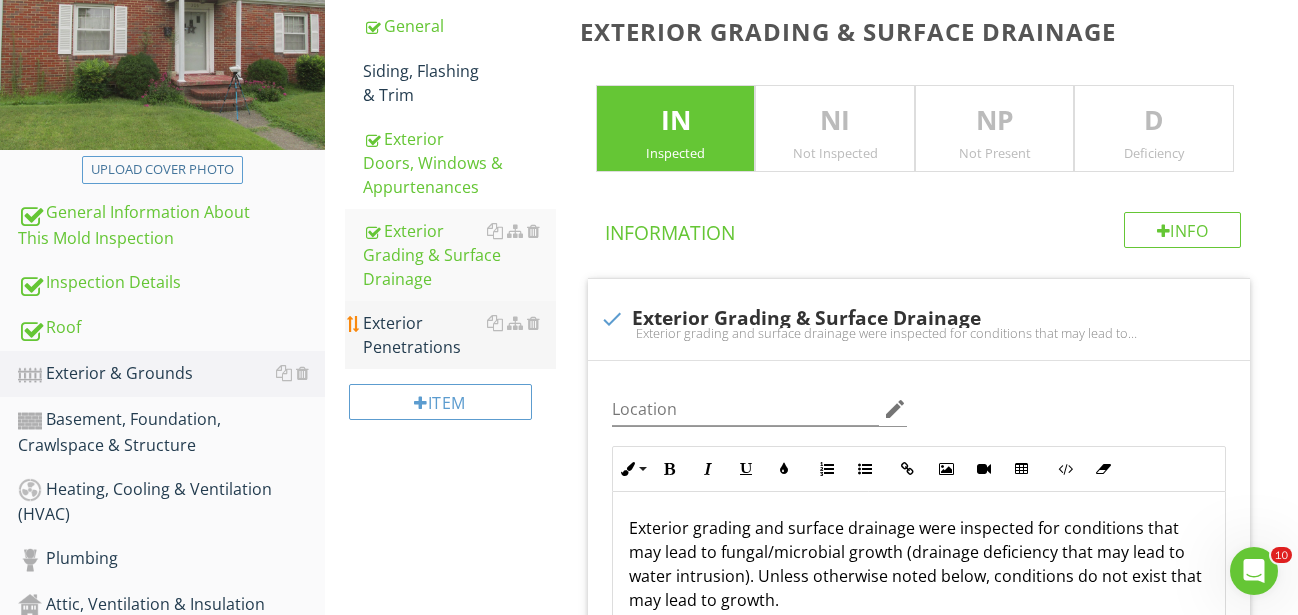 click on "Exterior Penetrations" at bounding box center [459, 335] 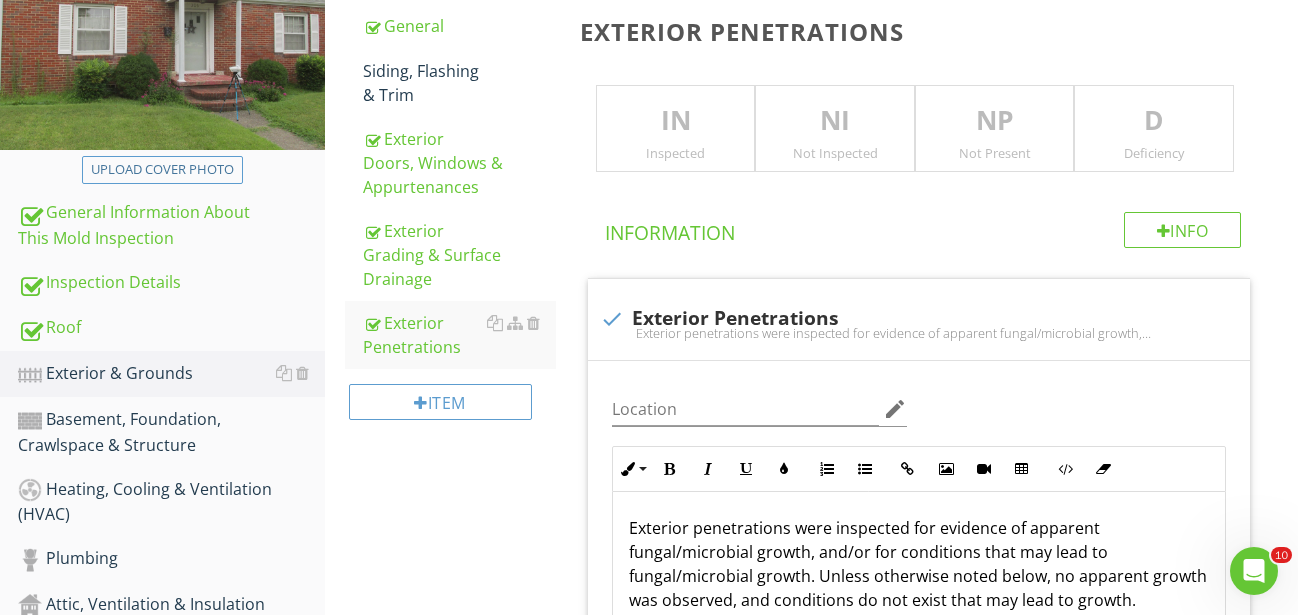 click on "IN" at bounding box center (676, 121) 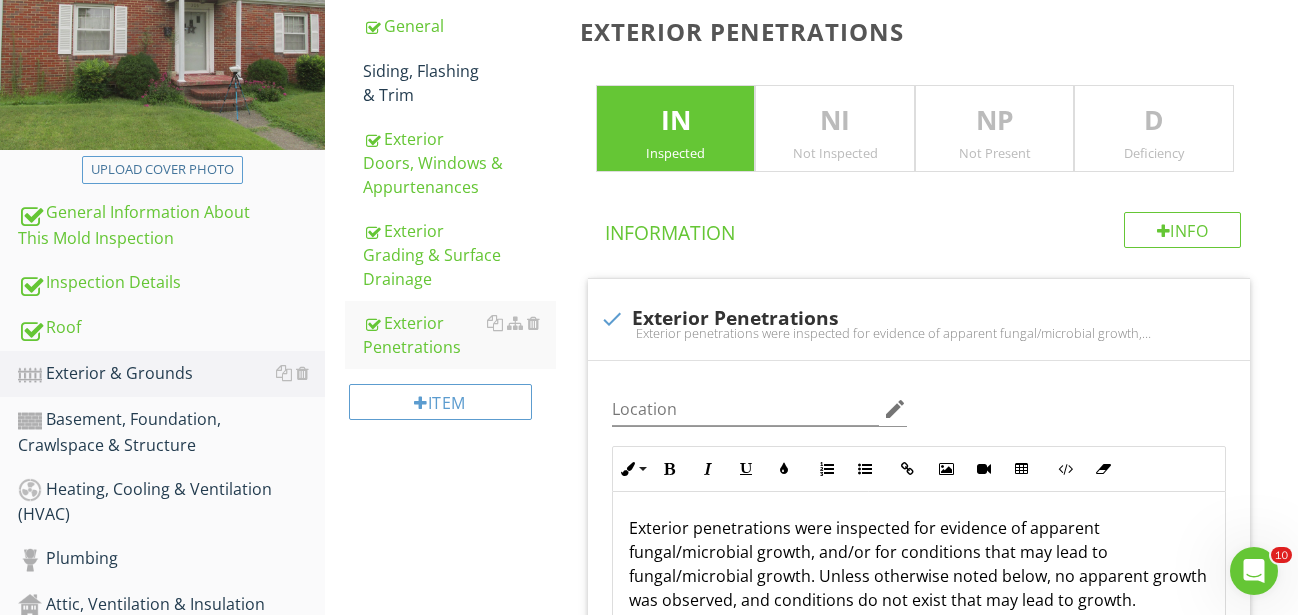 click on "NP" at bounding box center (995, 121) 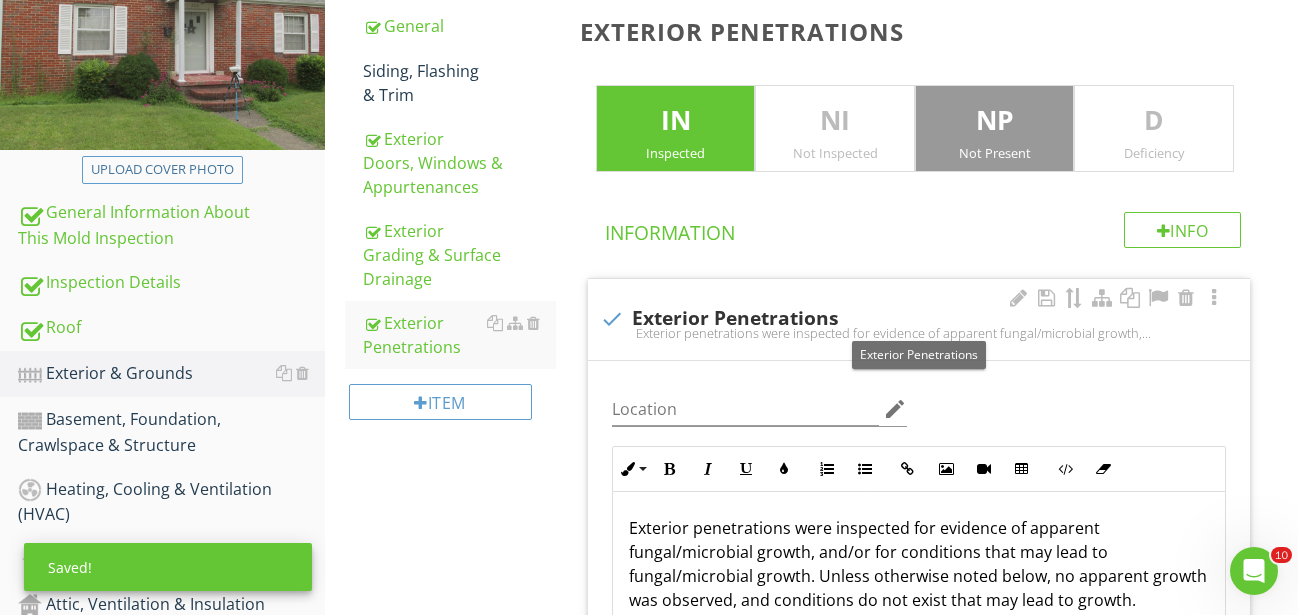 click at bounding box center [612, 319] 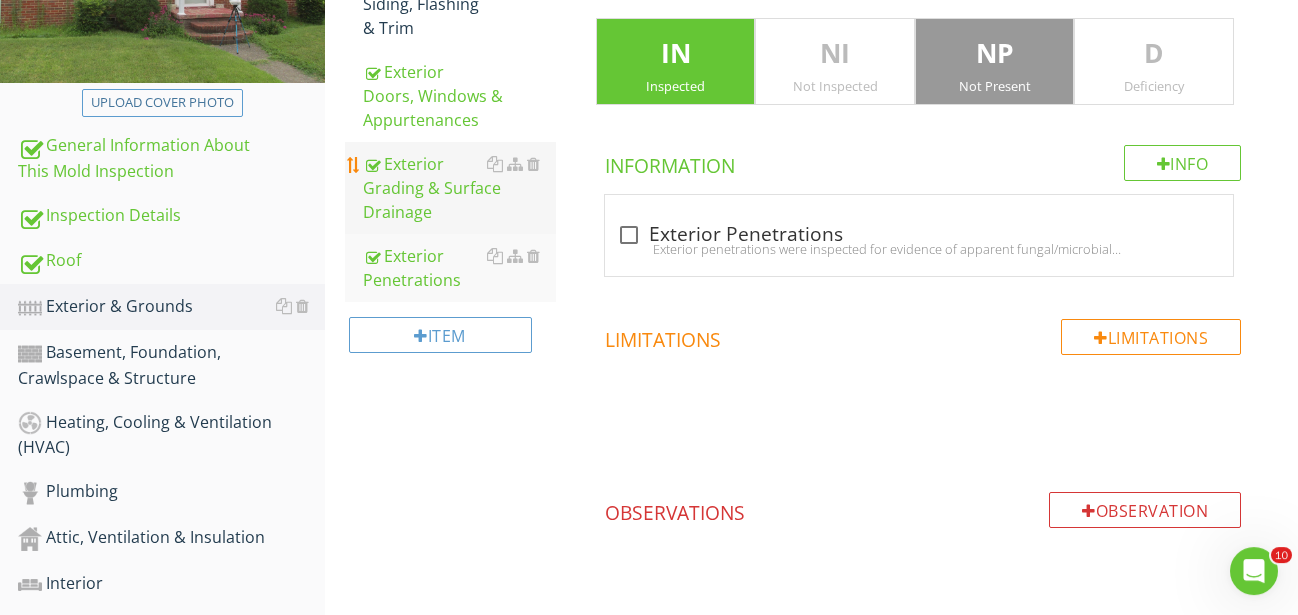 scroll, scrollTop: 436, scrollLeft: 0, axis: vertical 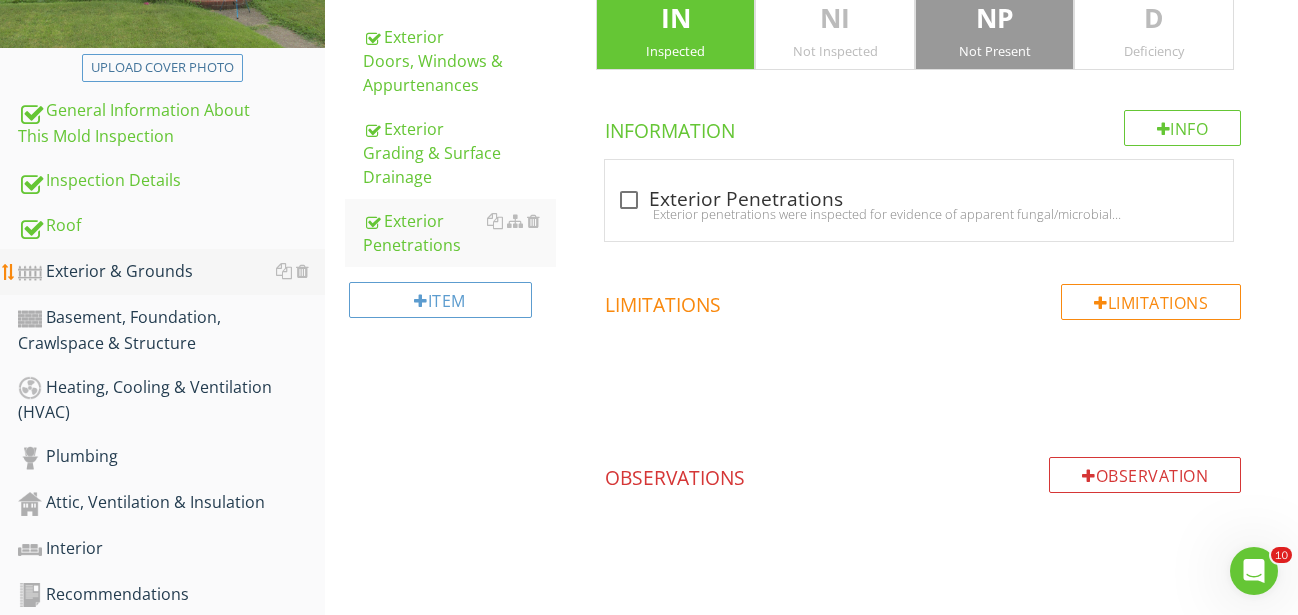 click on "Exterior & Grounds" at bounding box center [171, 272] 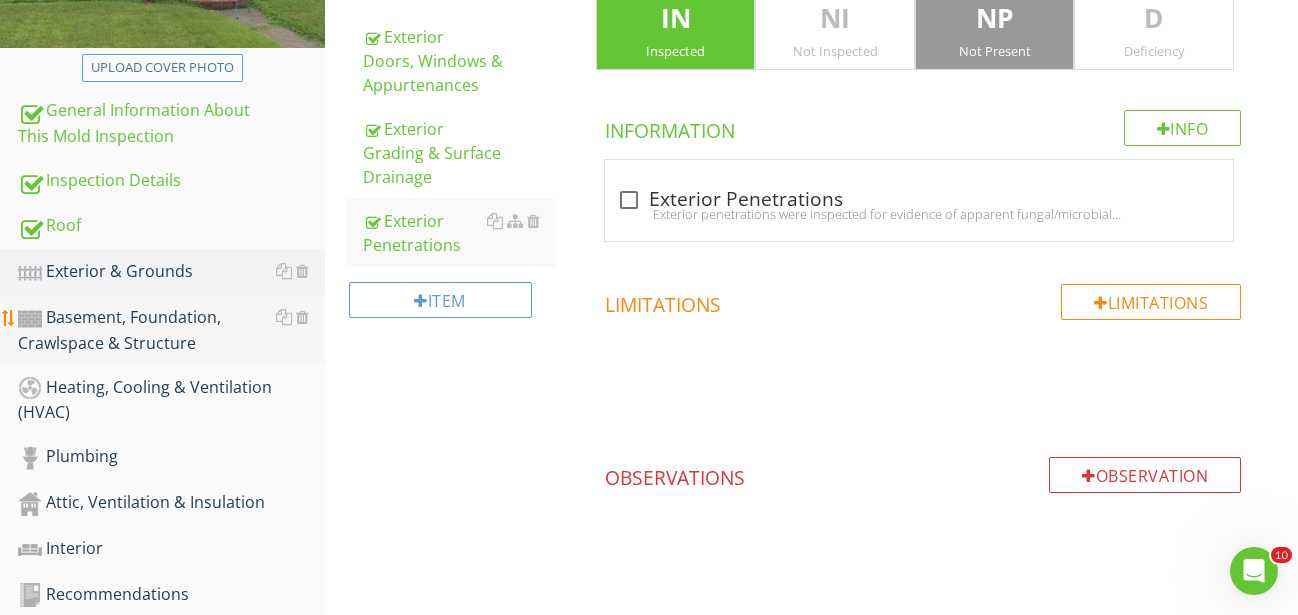 click on "Basement, Foundation, Crawlspace & Structure" at bounding box center (171, 330) 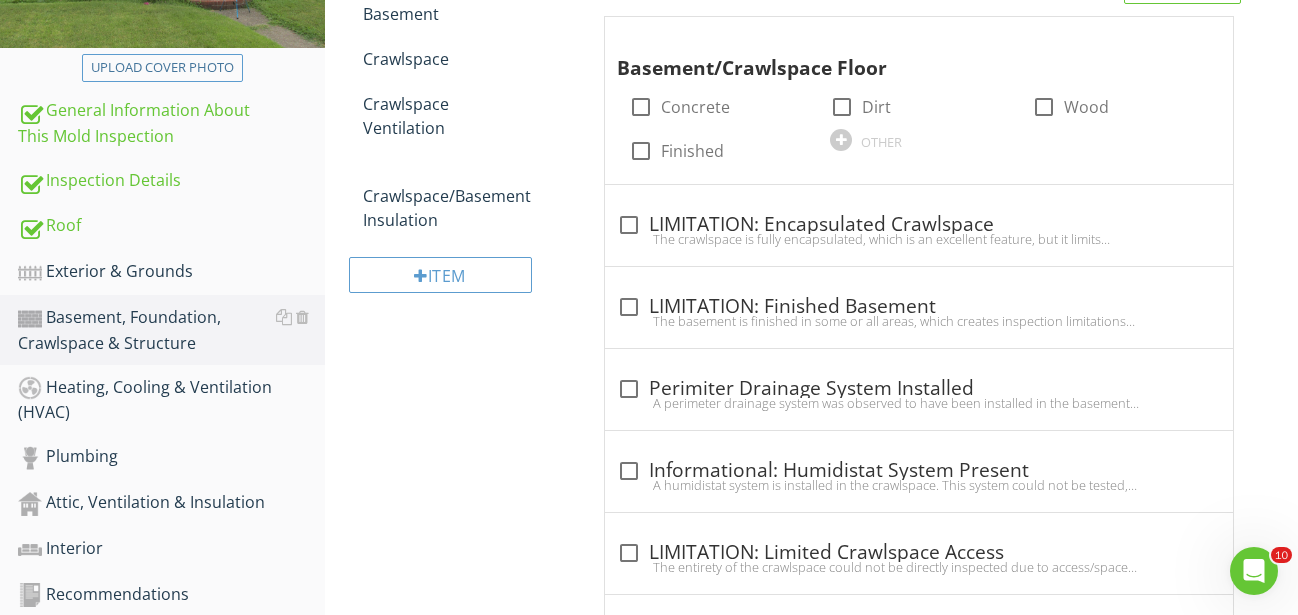 scroll, scrollTop: 232, scrollLeft: 0, axis: vertical 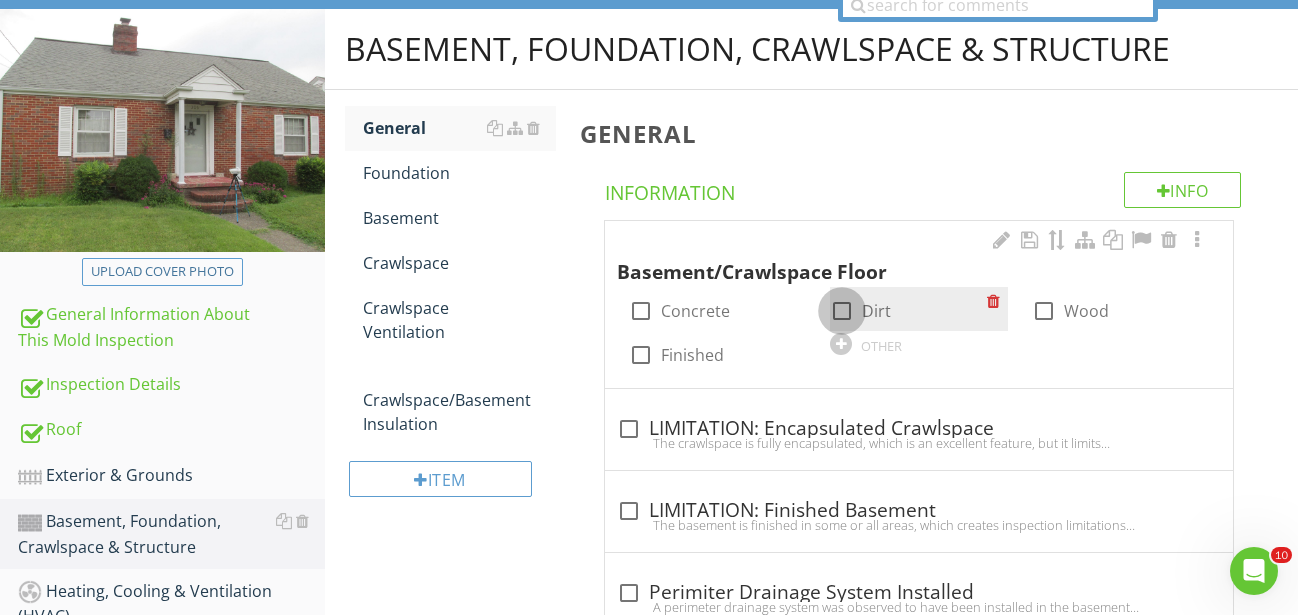 click at bounding box center (842, 311) 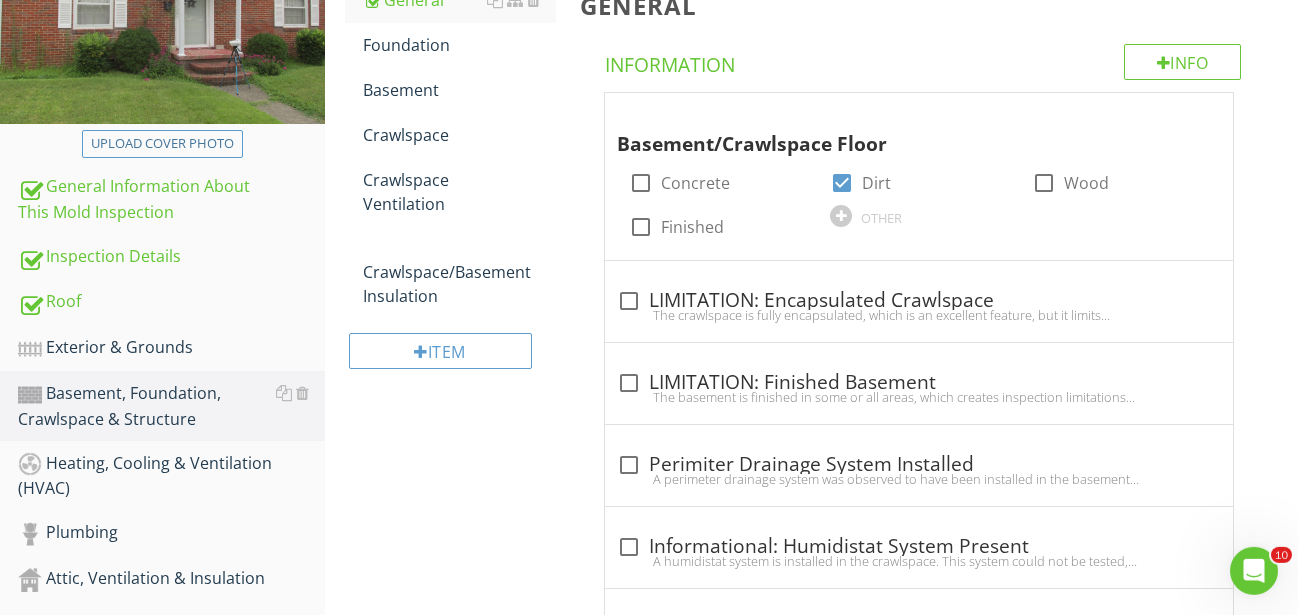 scroll, scrollTop: 293, scrollLeft: 0, axis: vertical 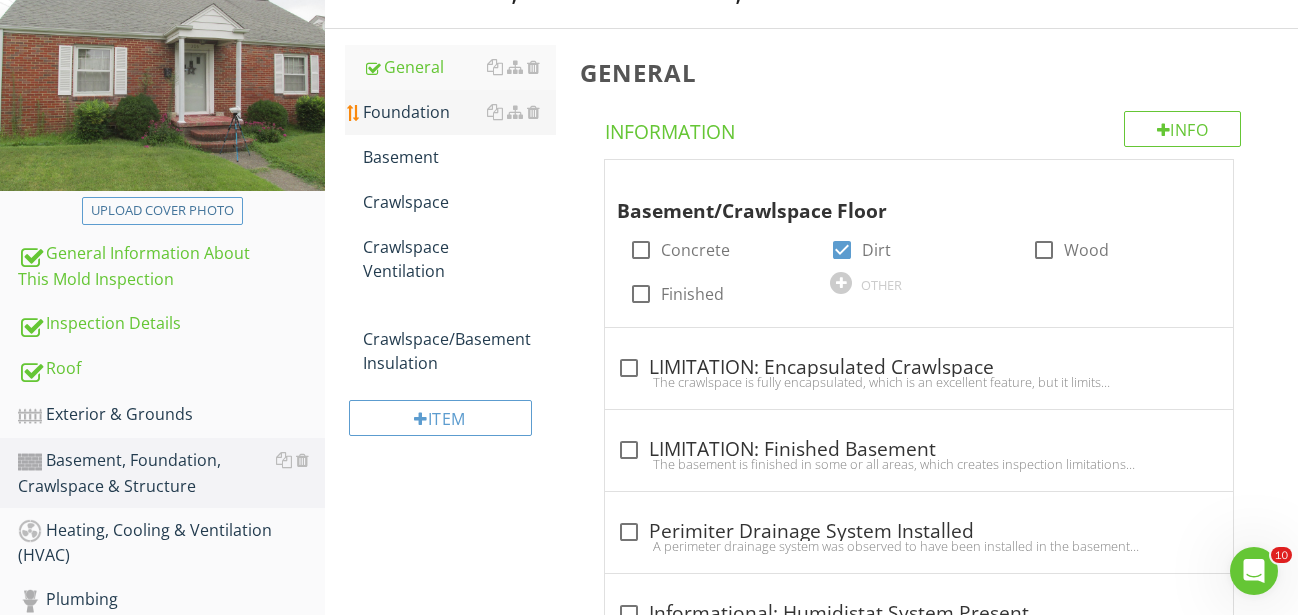 click on "Foundation" at bounding box center [459, 112] 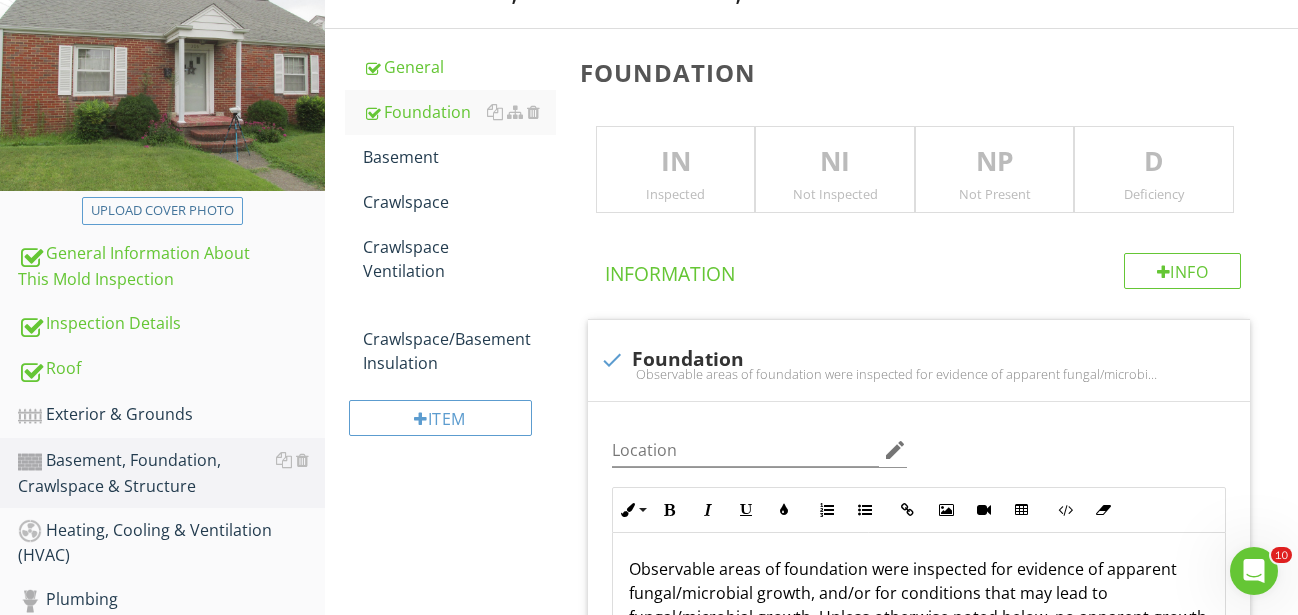 click on "IN" at bounding box center [676, 162] 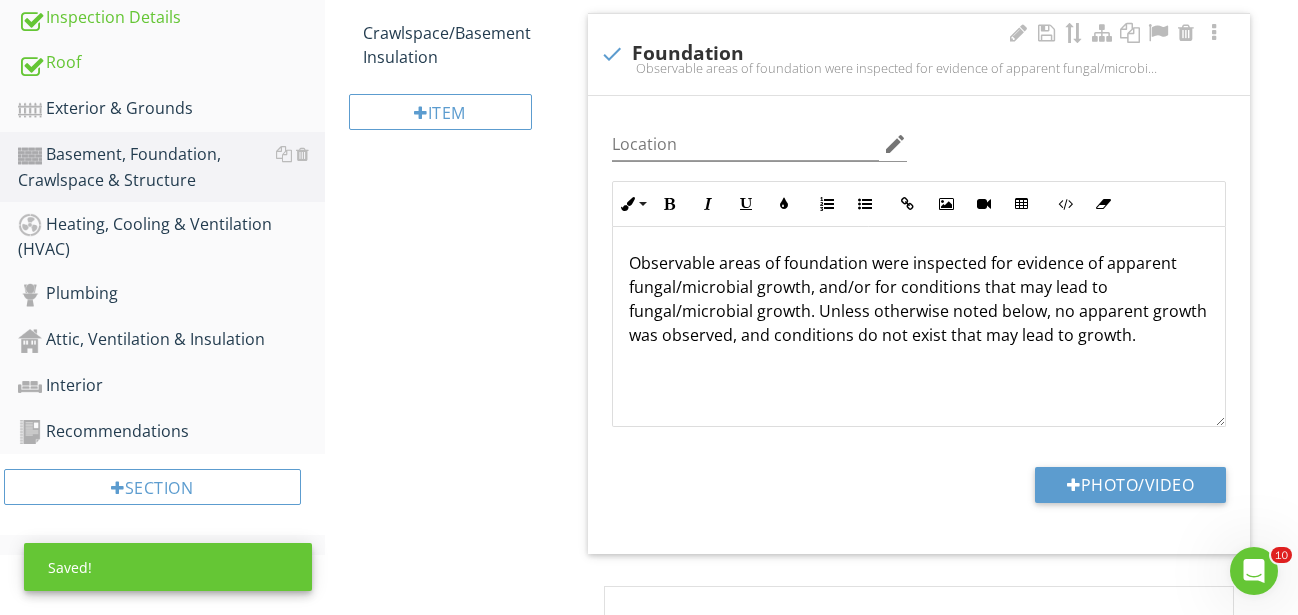 scroll, scrollTop: 191, scrollLeft: 0, axis: vertical 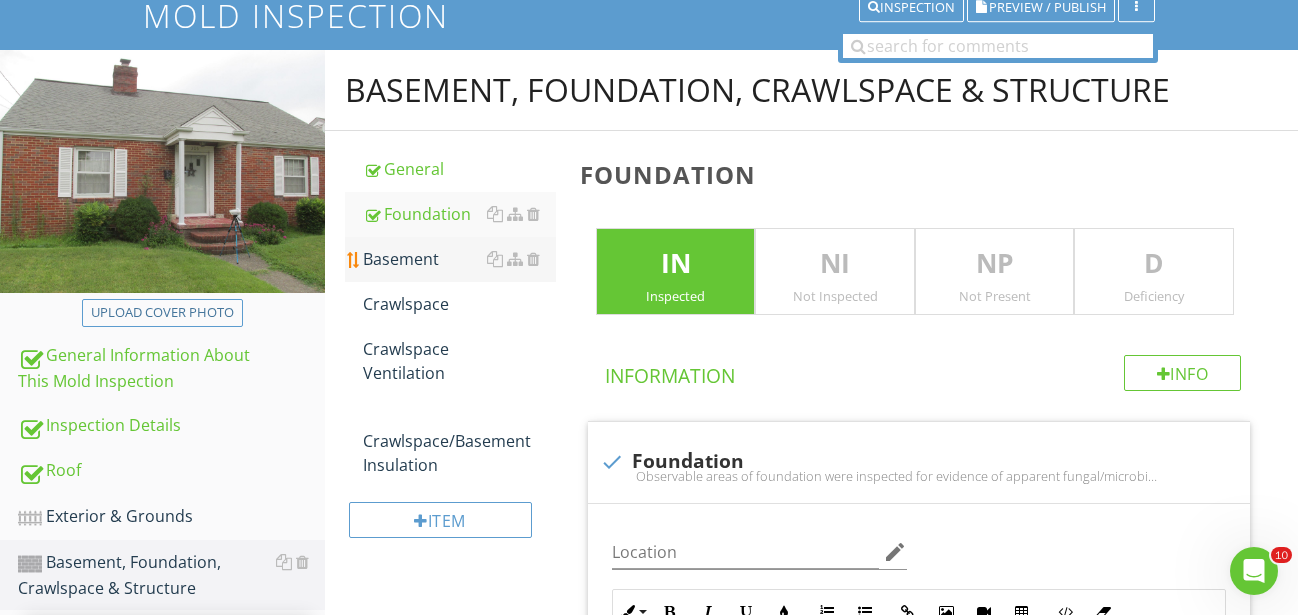 click on "Basement" at bounding box center [459, 259] 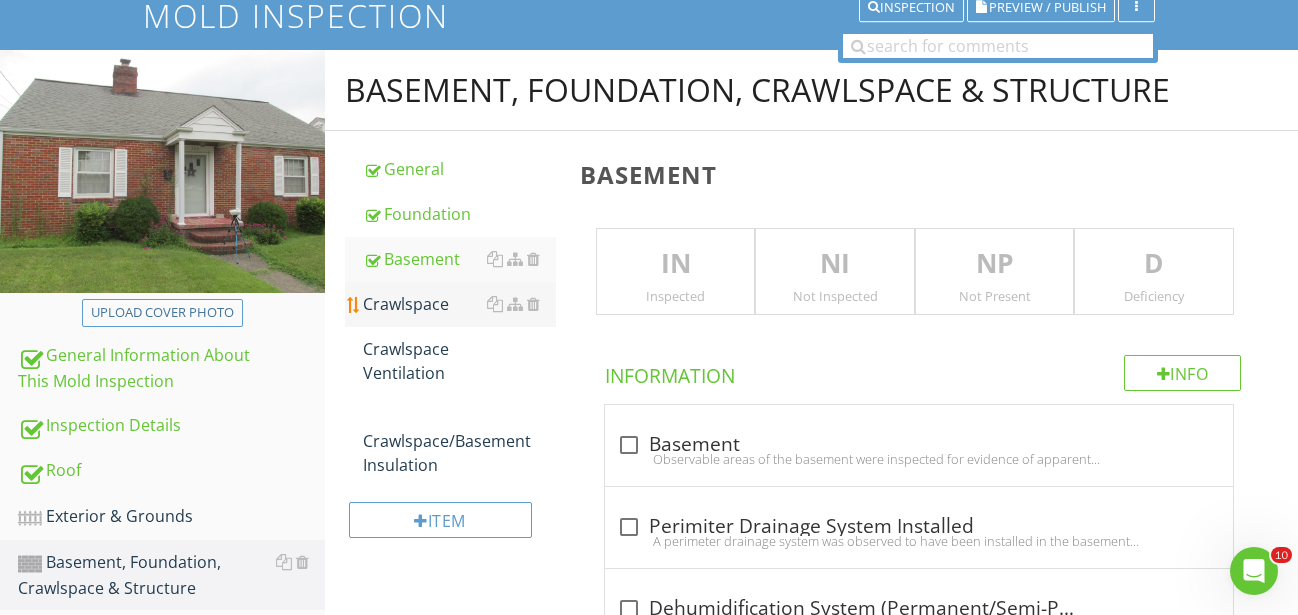 click on "Crawlspace" at bounding box center (459, 304) 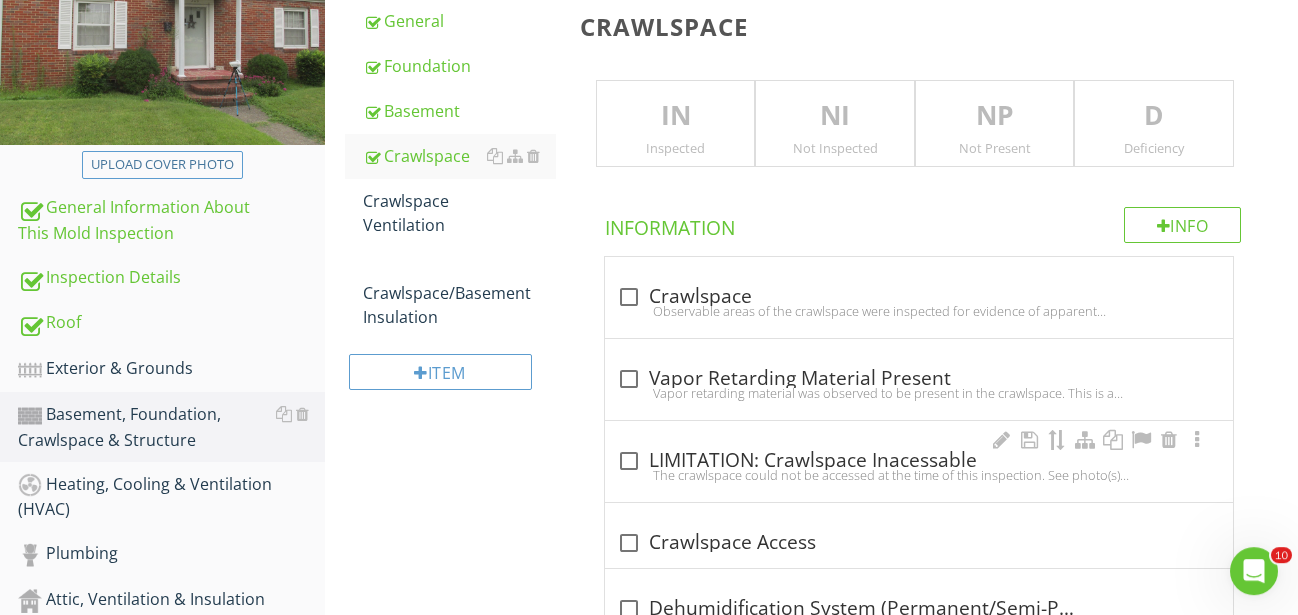 scroll, scrollTop: 293, scrollLeft: 0, axis: vertical 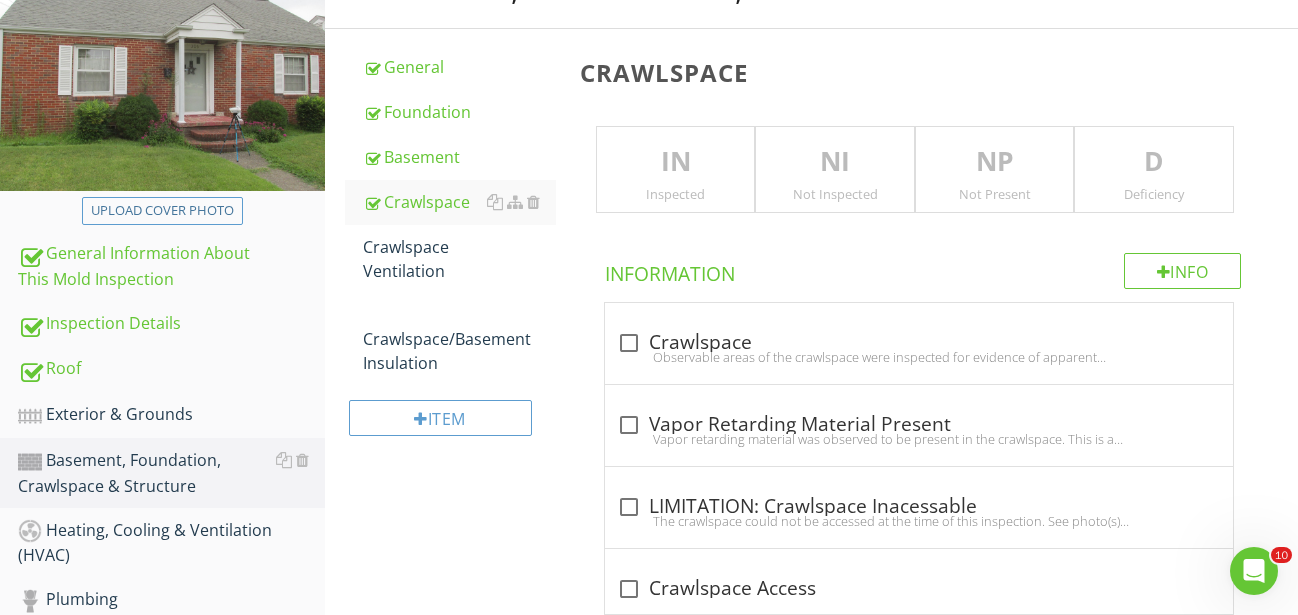 click on "IN   Inspected" at bounding box center [676, 170] 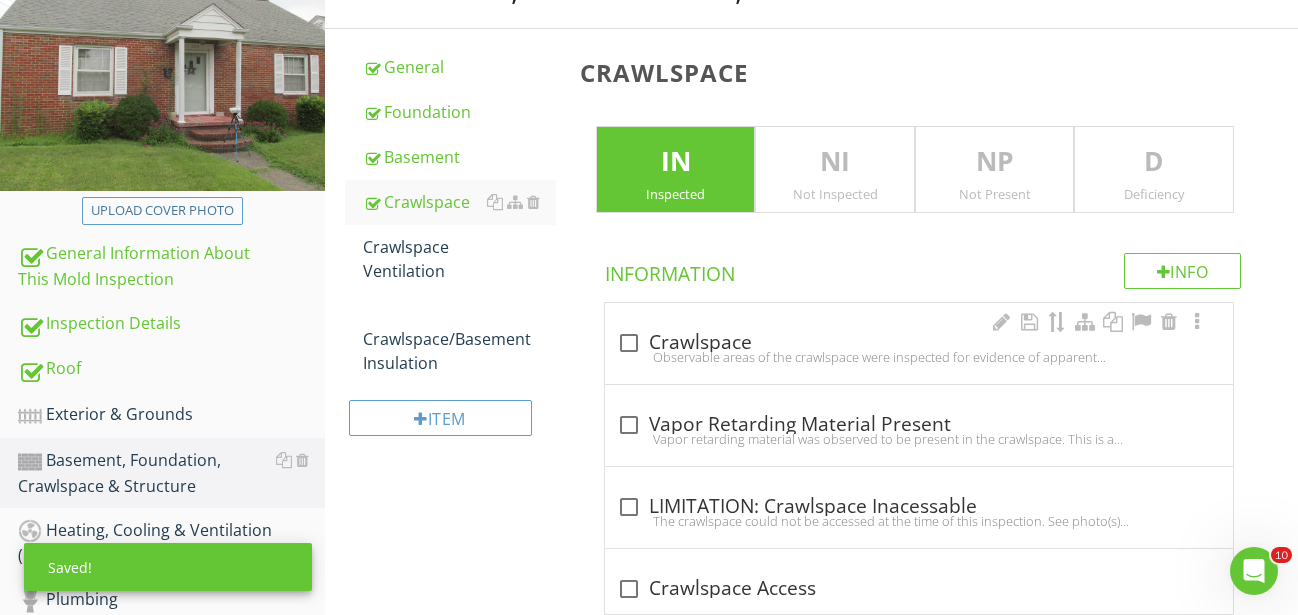 click on "Observable areas of the crawlspace were inspected for evidence of apparent fungal/microbial growth, and/or for conditions that may lead to fungal/microbial growth. Unless otherwise noted below, no apparent growth was observed, and conditions do not exist that may lead to growth." at bounding box center (919, 357) 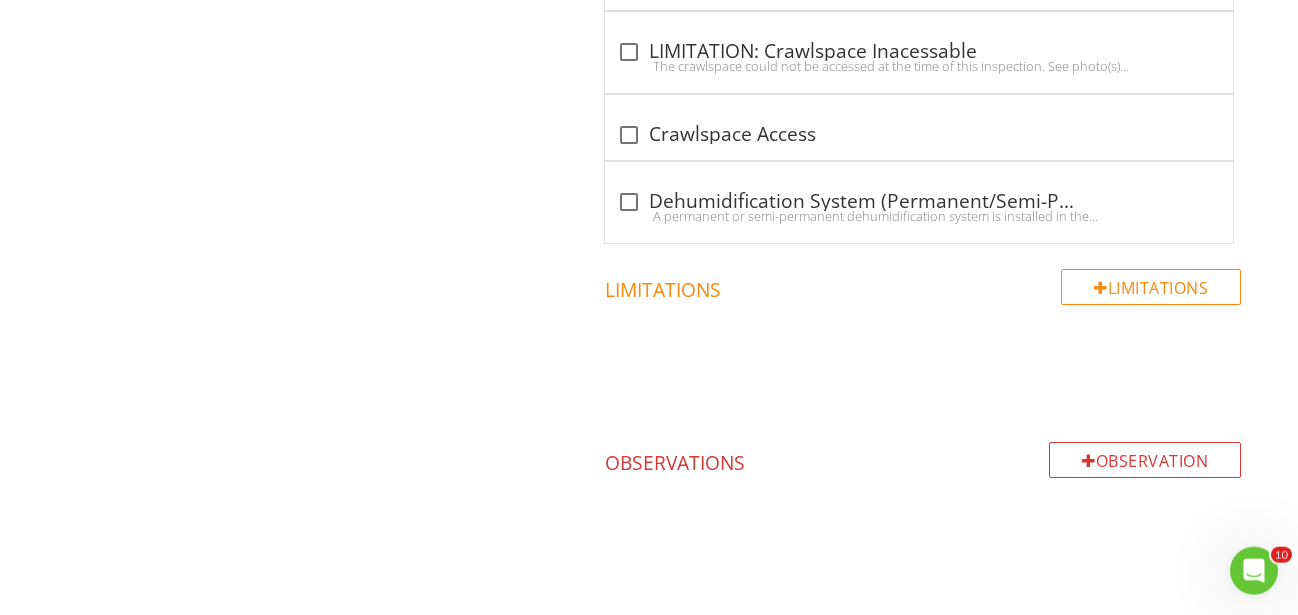 scroll, scrollTop: 1283, scrollLeft: 0, axis: vertical 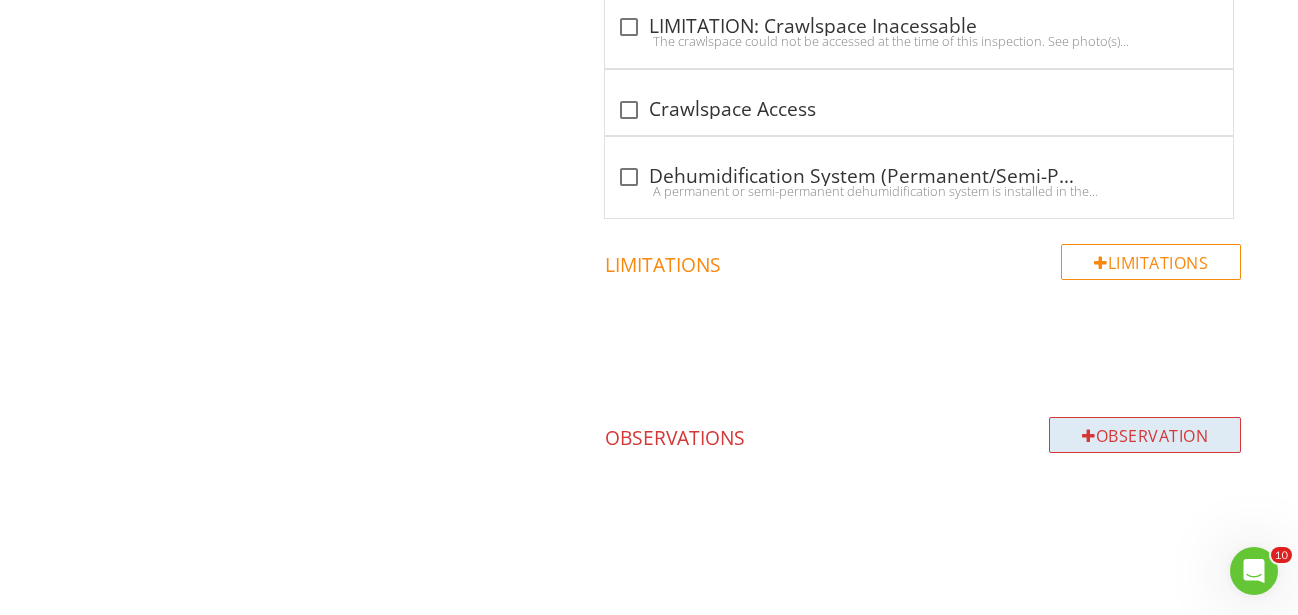 click on "Observation" at bounding box center (1145, 435) 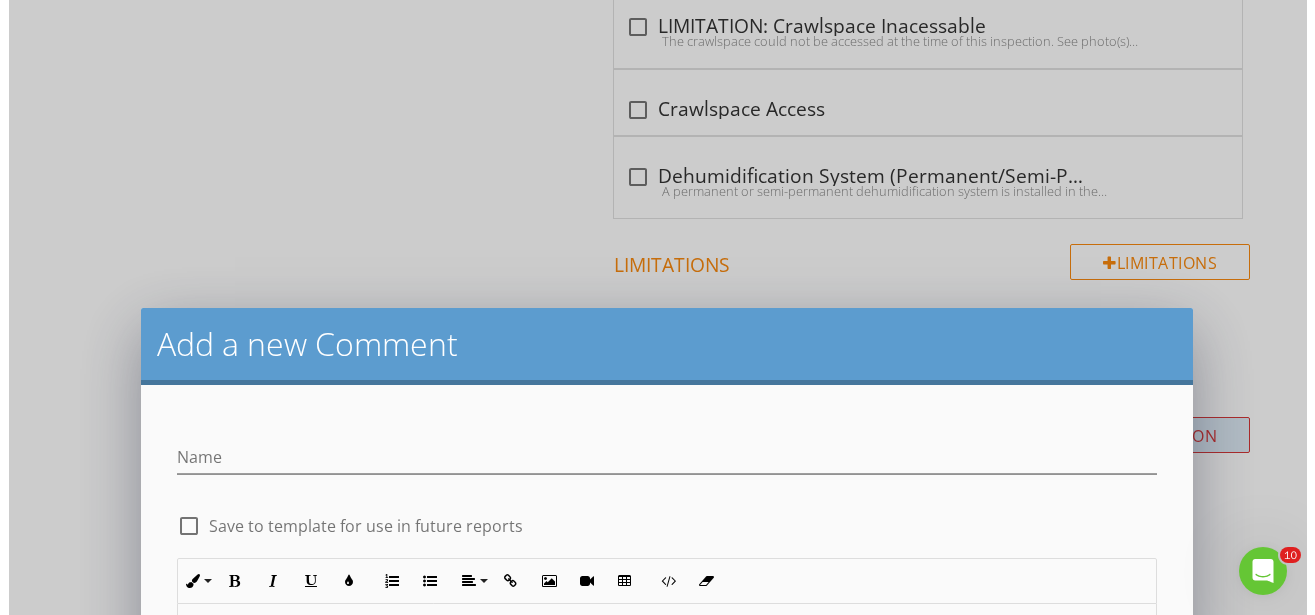 scroll, scrollTop: 1262, scrollLeft: 0, axis: vertical 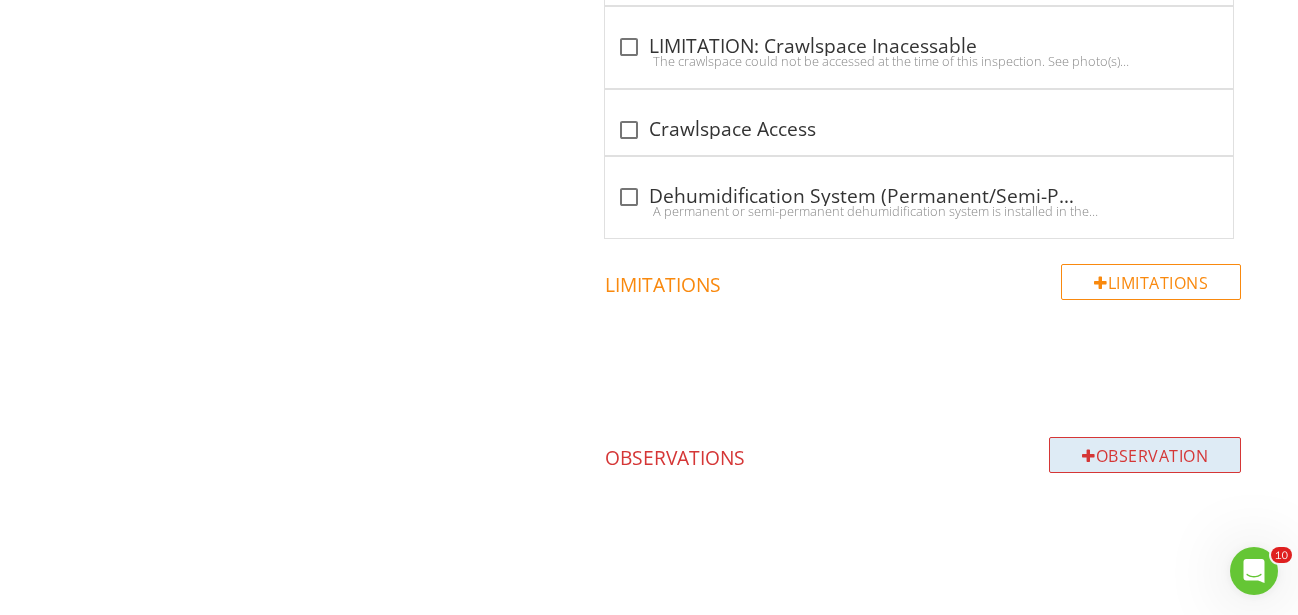 click on "Observation" at bounding box center [1145, 455] 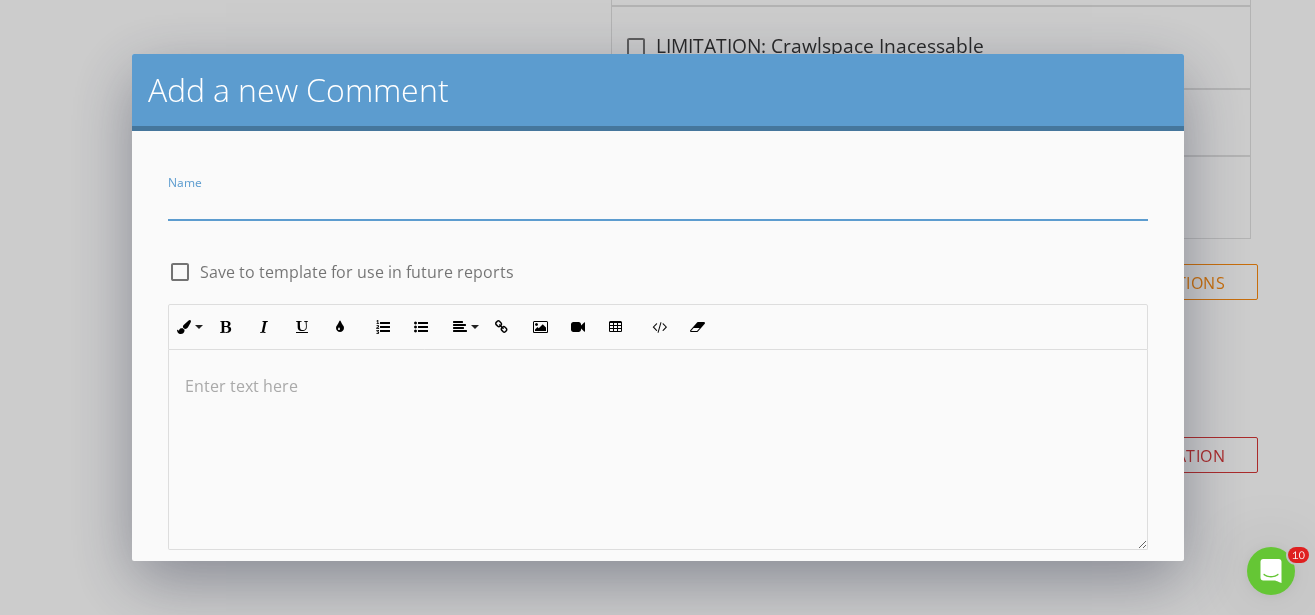 click at bounding box center (658, 386) 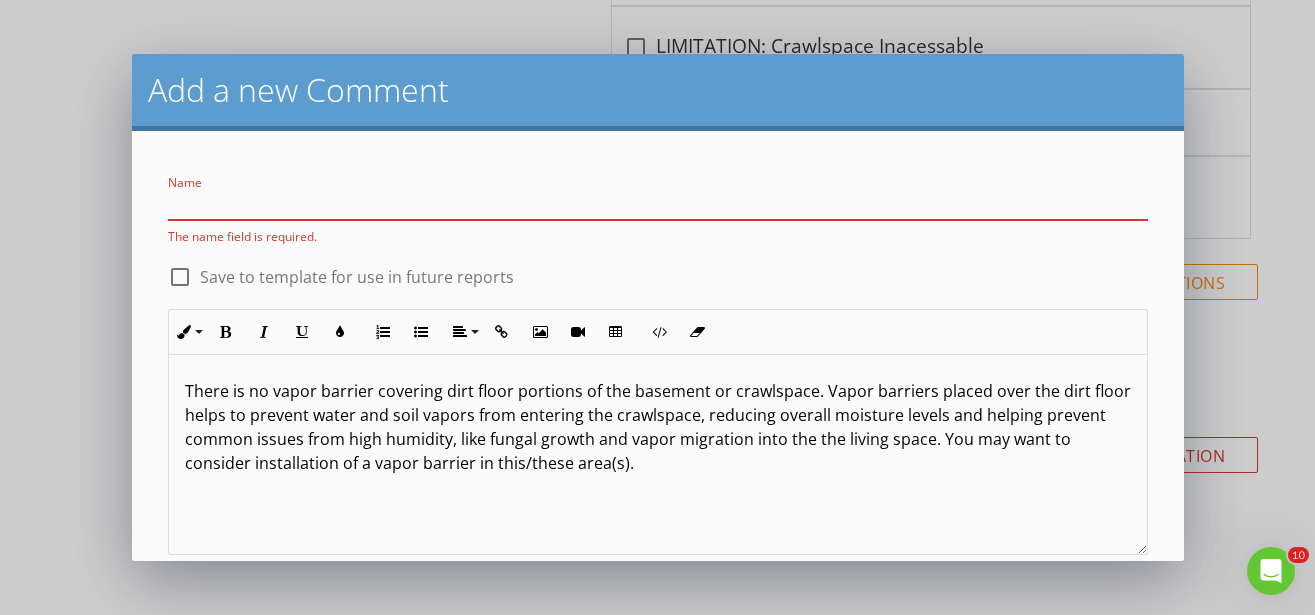 click at bounding box center (658, 203) 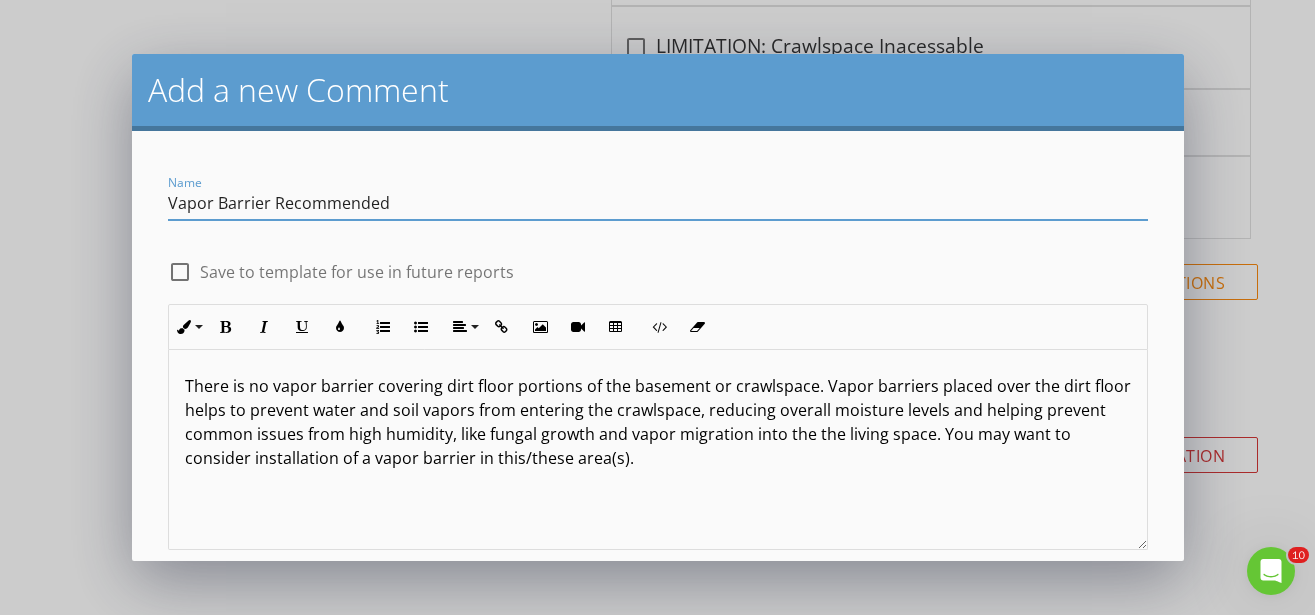 type on "Vapor Barrier Recommended" 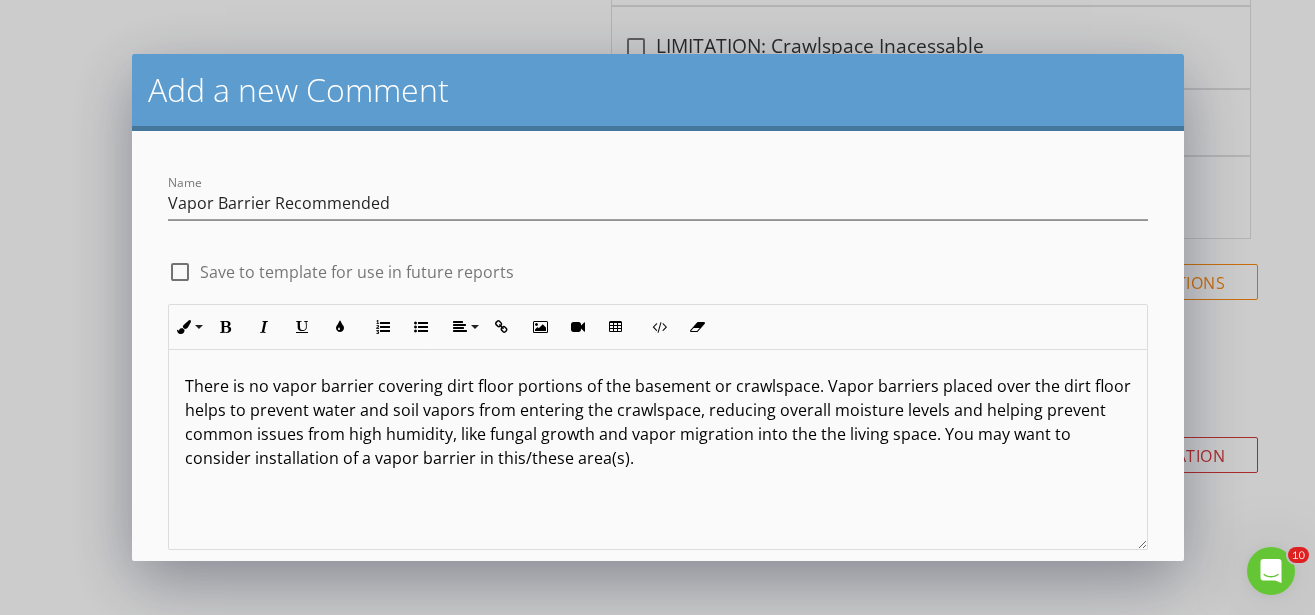 scroll, scrollTop: 1, scrollLeft: 0, axis: vertical 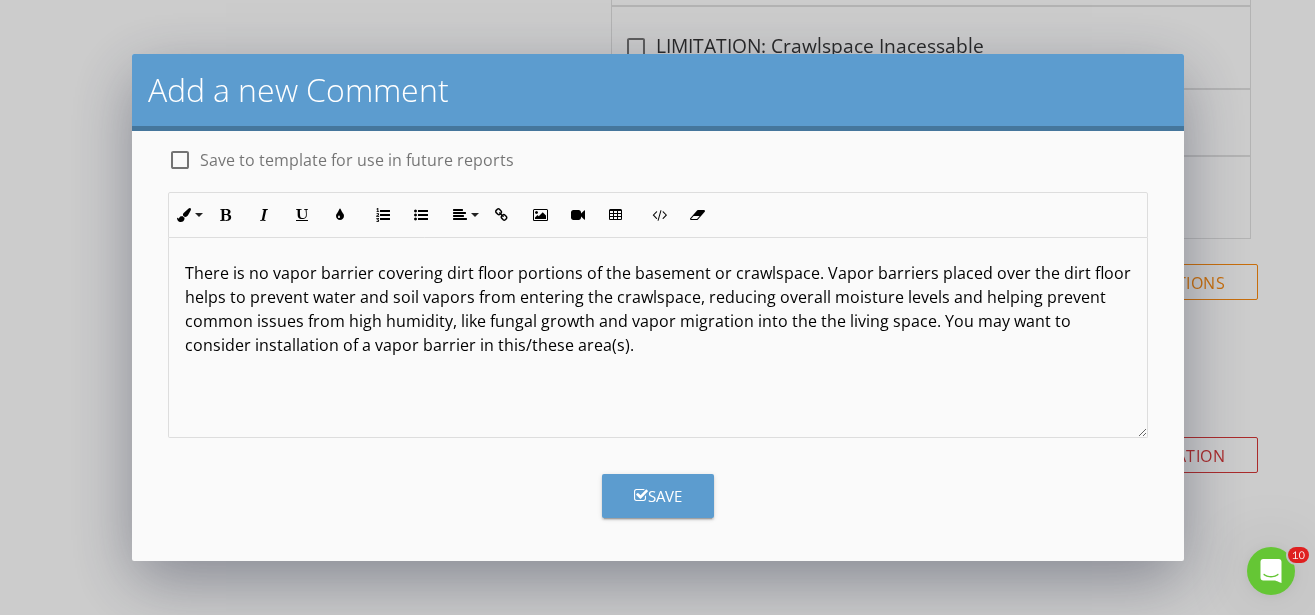 click on "Save" at bounding box center [658, 496] 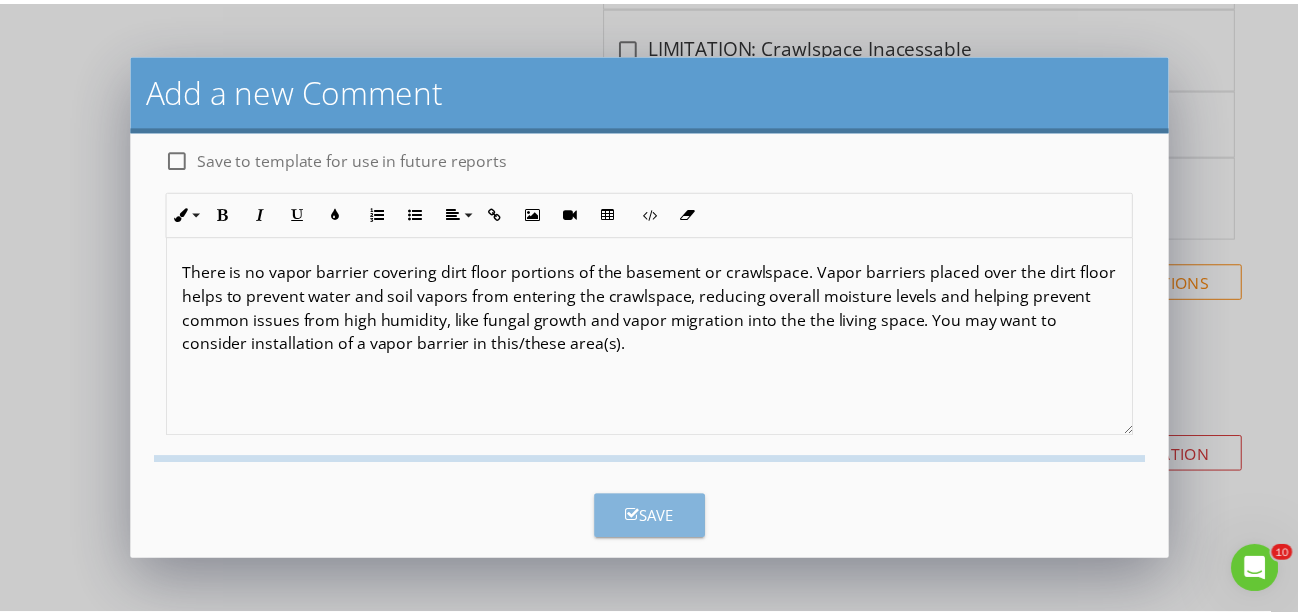 scroll, scrollTop: 11, scrollLeft: 0, axis: vertical 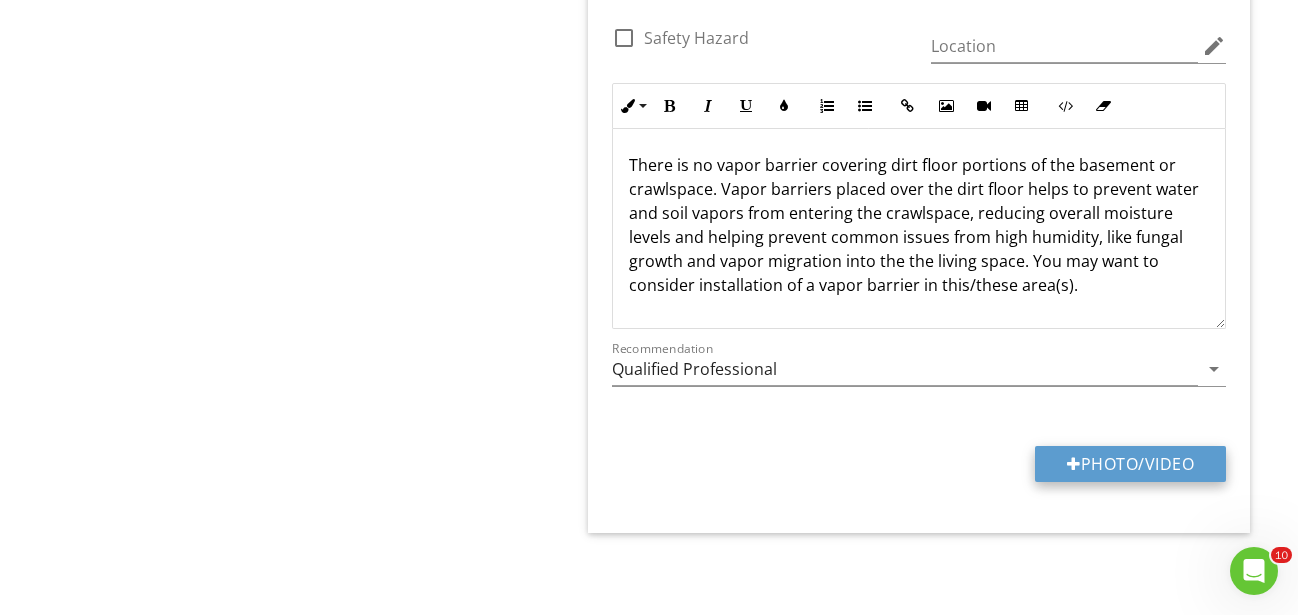 click on "Photo/Video" at bounding box center (1130, 464) 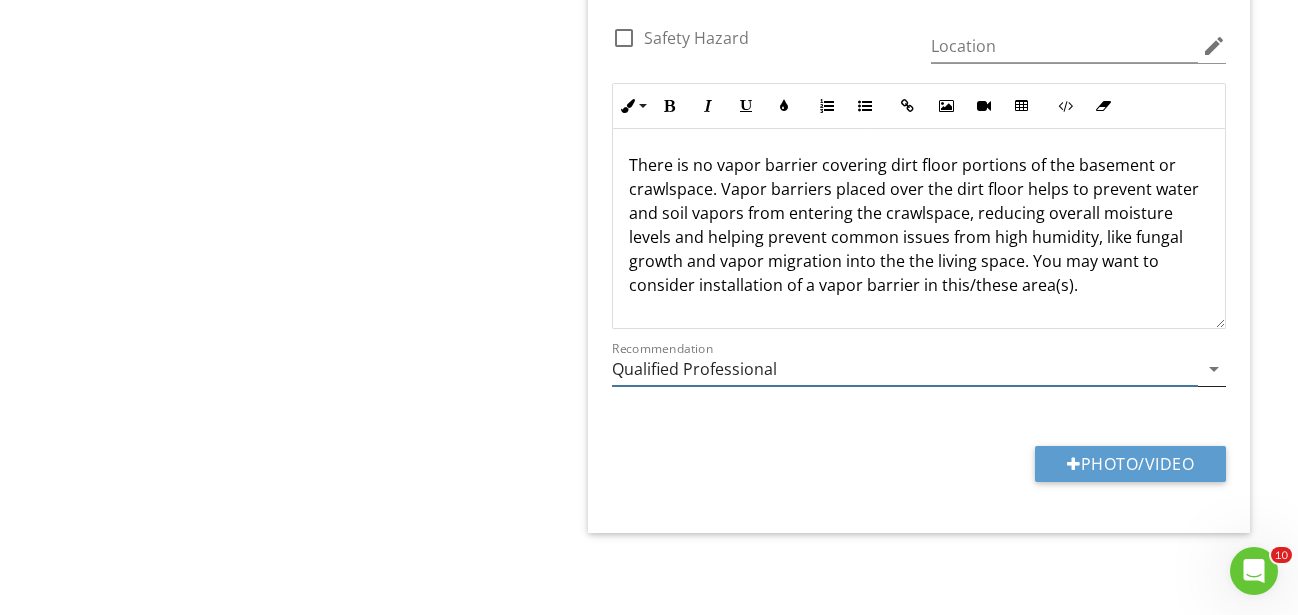 click on "Qualified Professional" at bounding box center (905, 369) 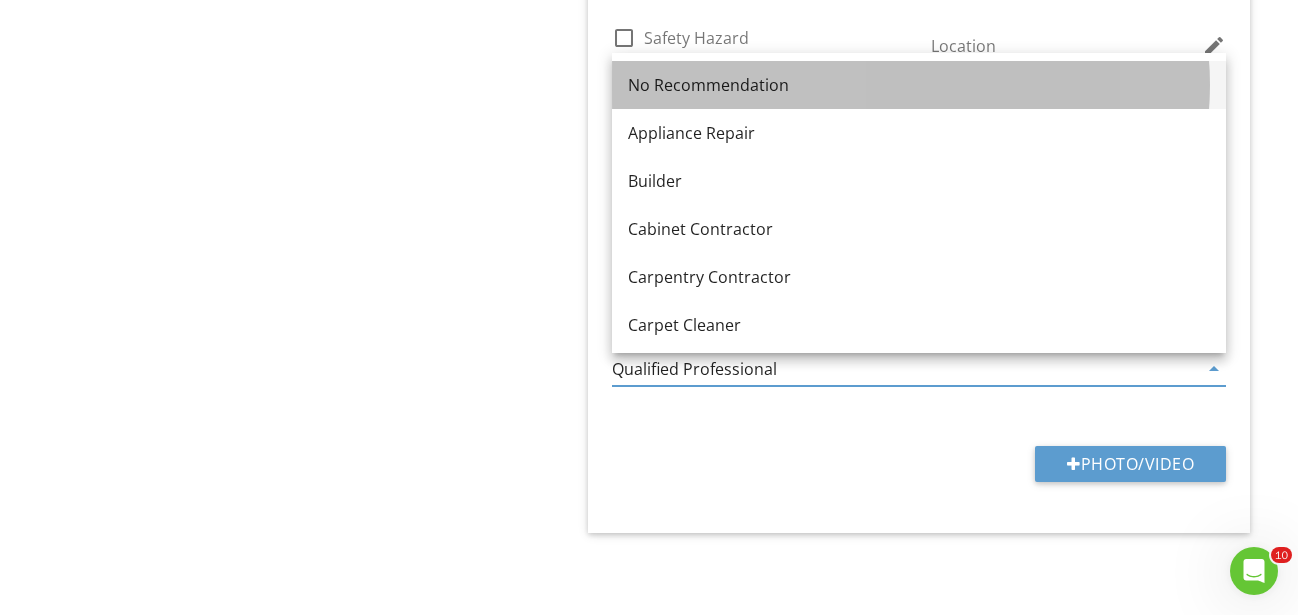 click on "No Recommendation" at bounding box center (919, 85) 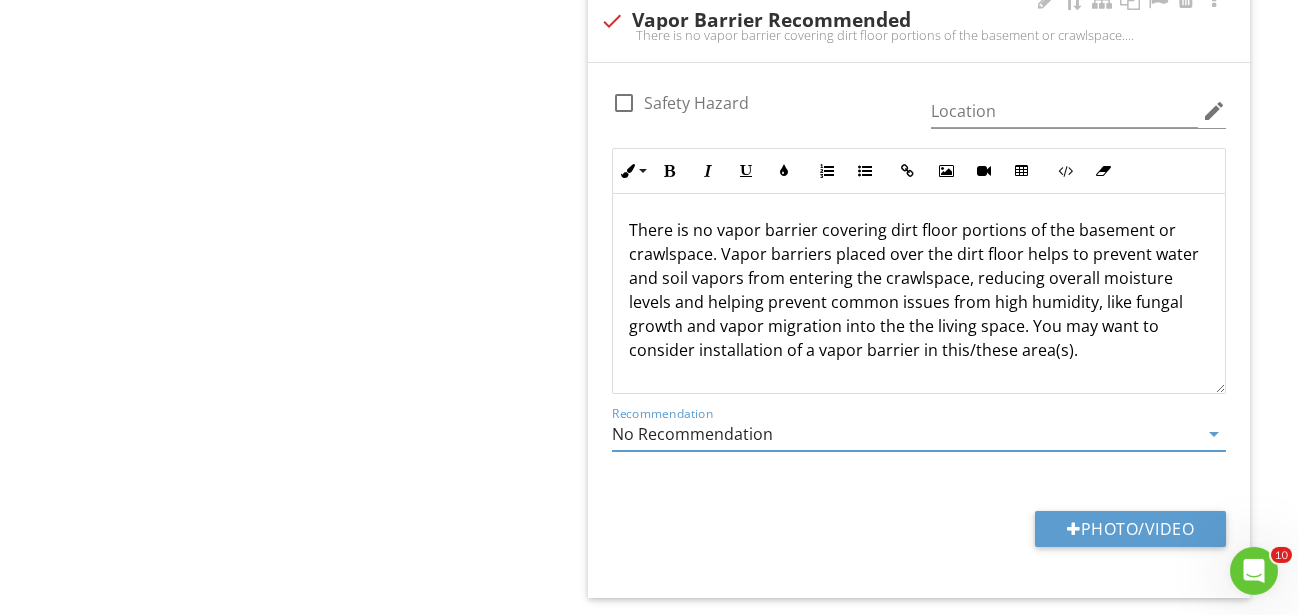 scroll, scrollTop: 1646, scrollLeft: 0, axis: vertical 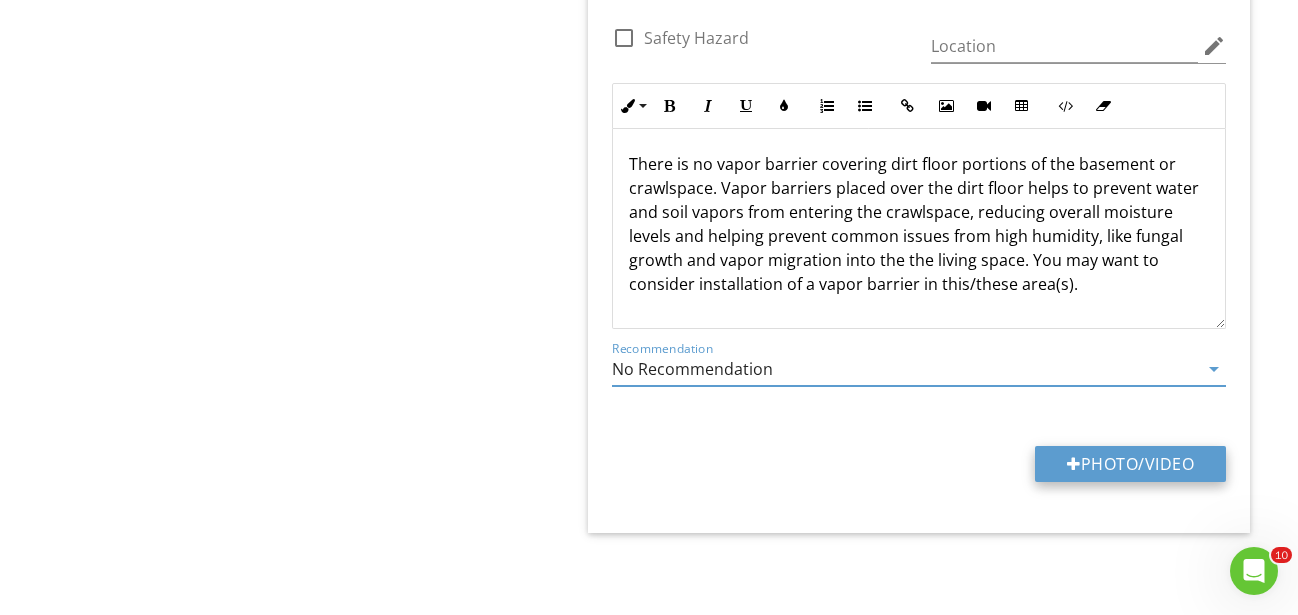 click on "Photo/Video" at bounding box center (1130, 464) 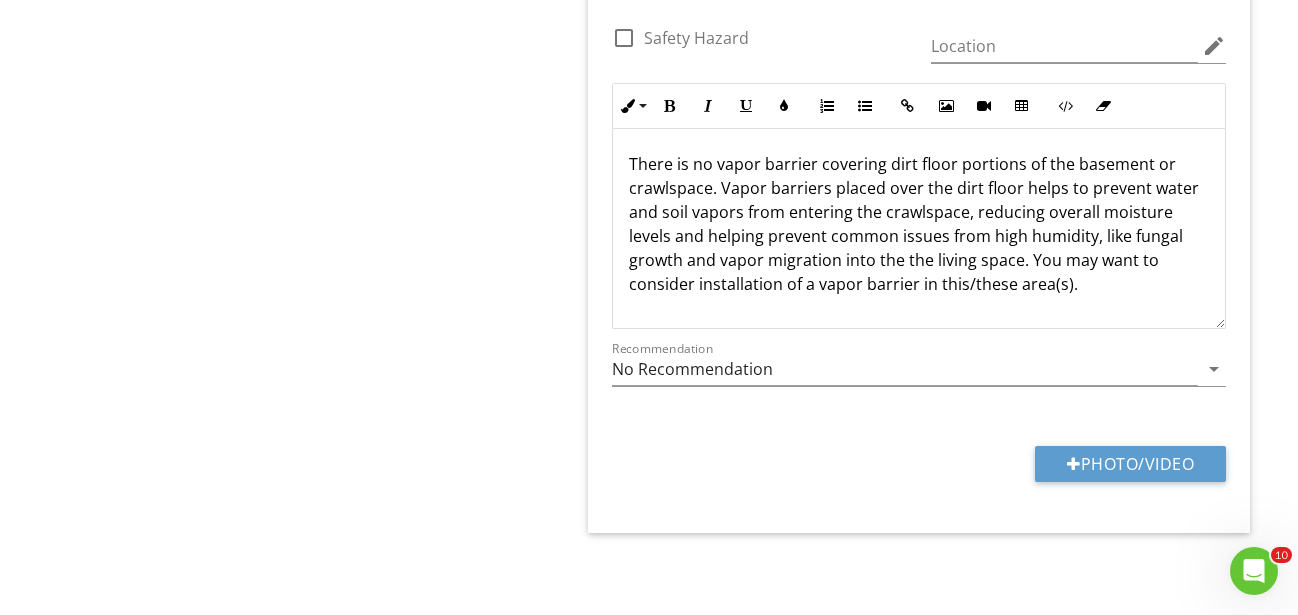type on "C:\fakepath\IMG_3123.JPG" 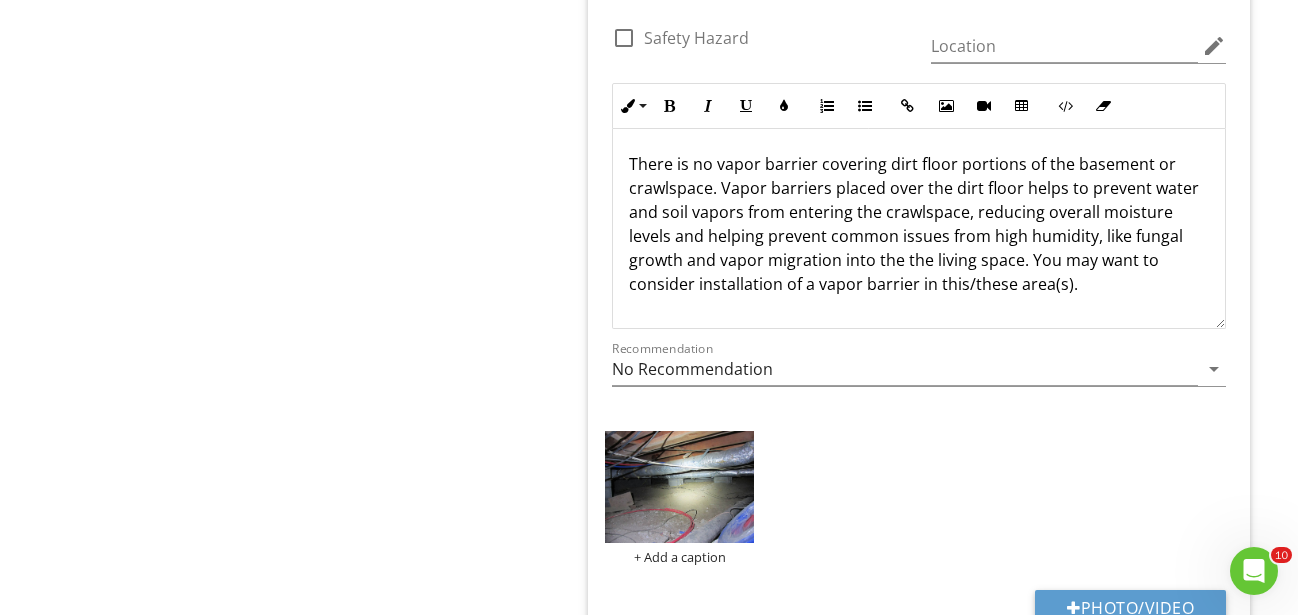 click at bounding box center [680, 487] 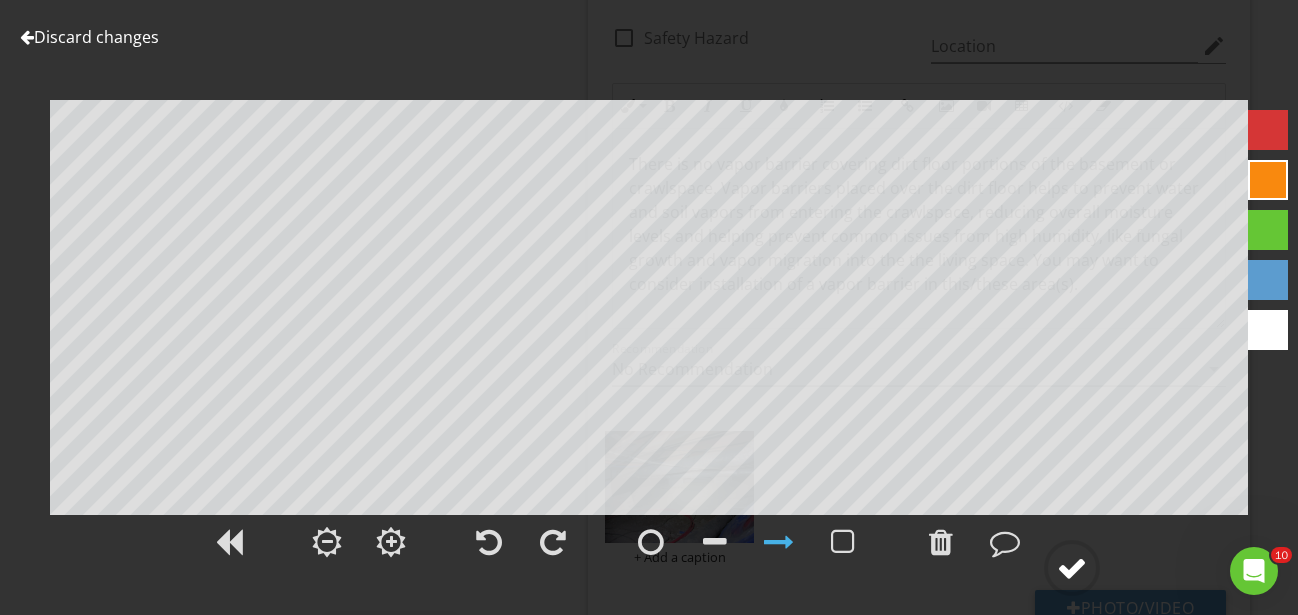 click 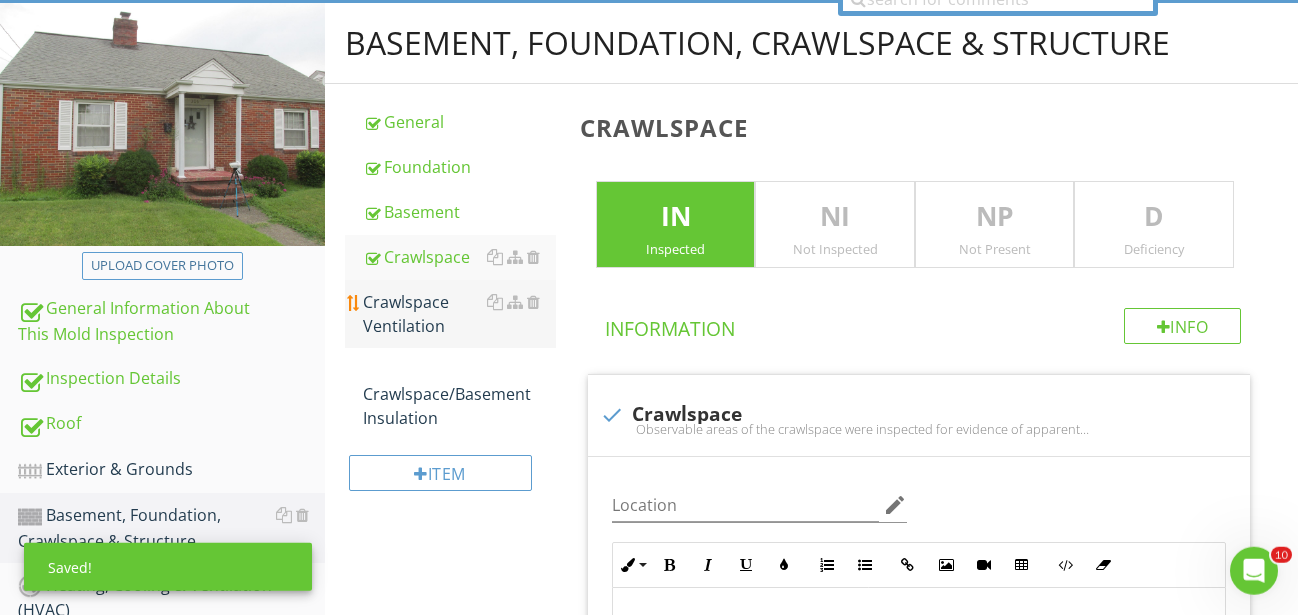 scroll, scrollTop: 116, scrollLeft: 0, axis: vertical 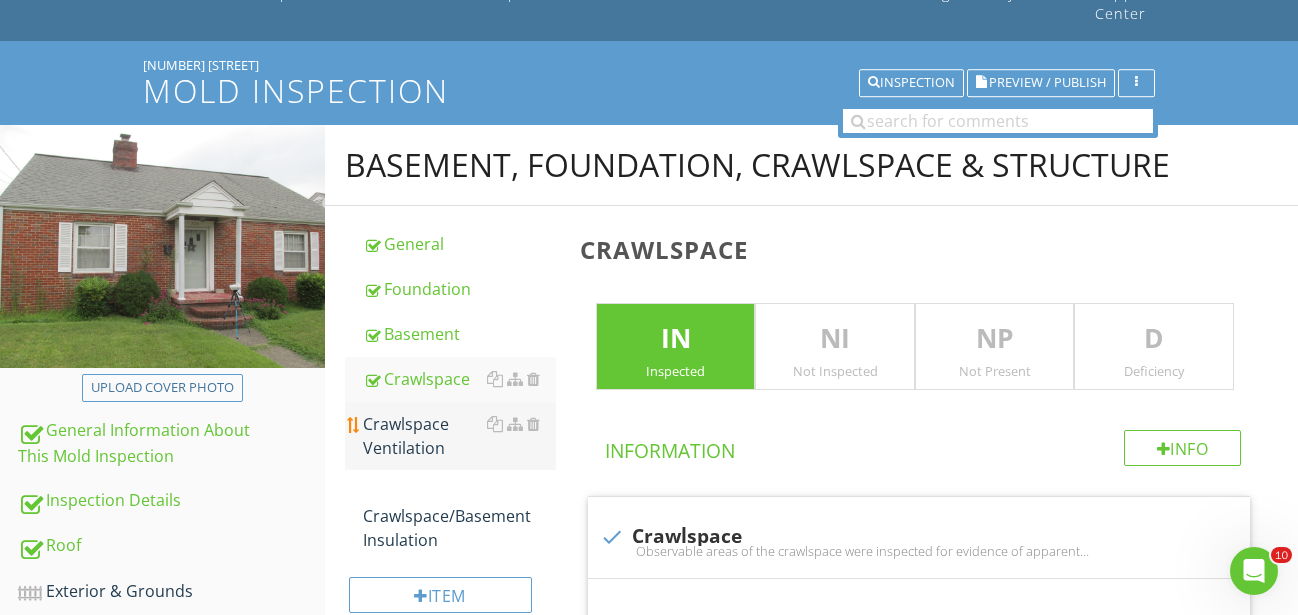 click on "Crawlspace Ventilation" at bounding box center (459, 436) 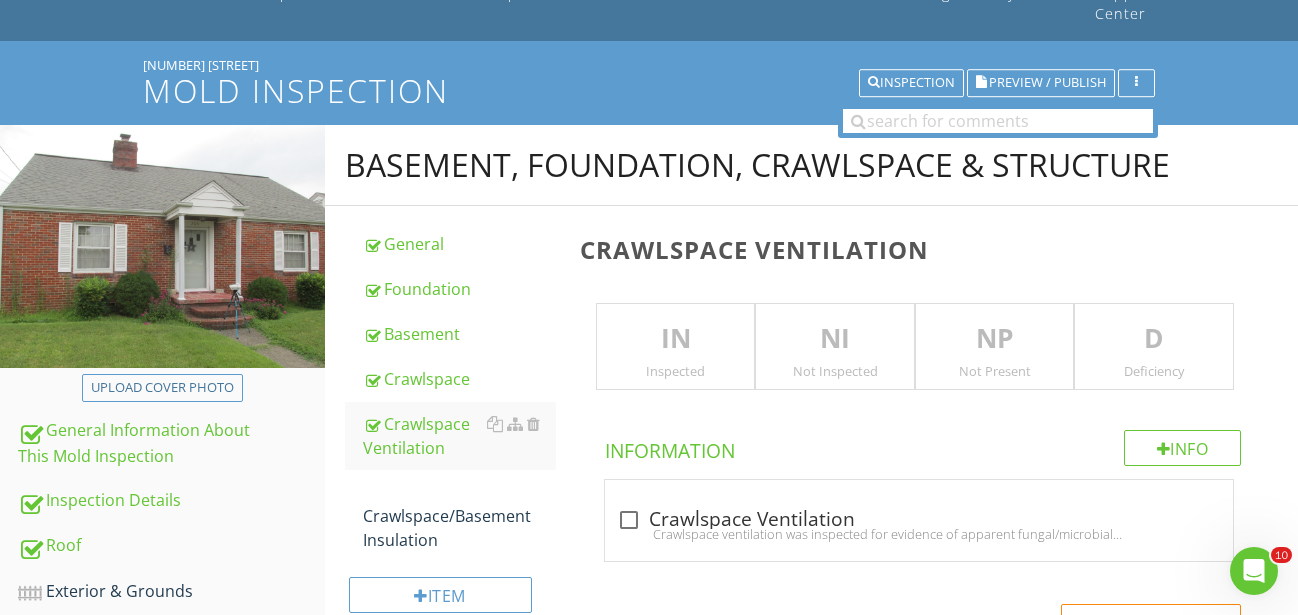 click on "IN" at bounding box center (676, 339) 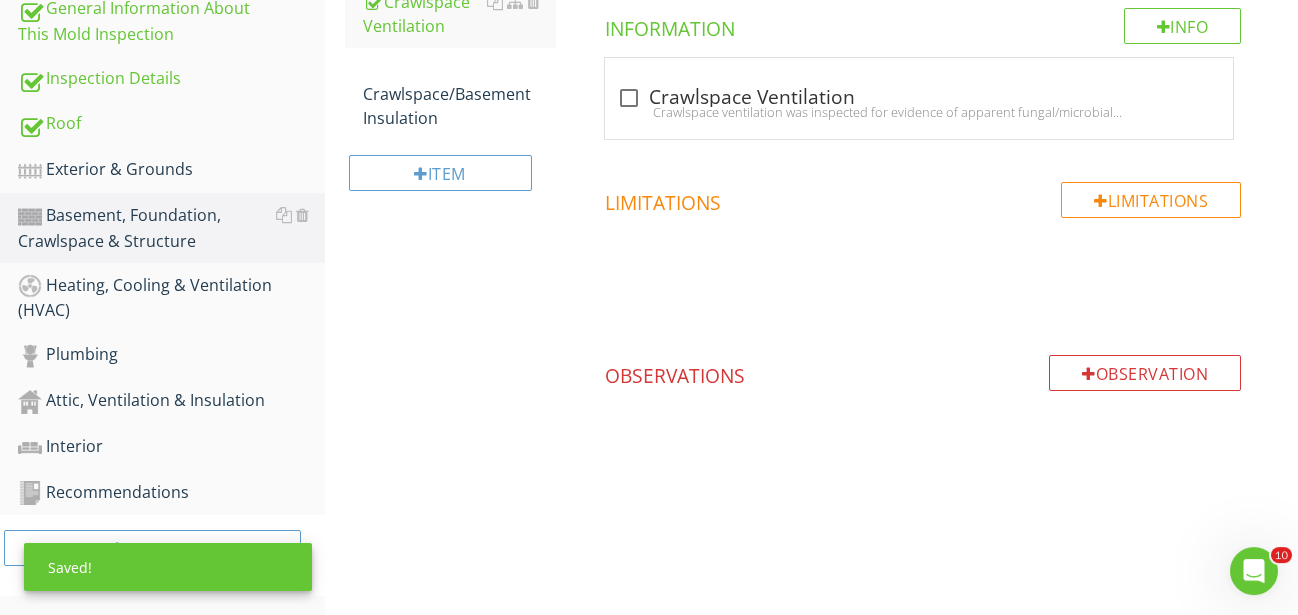 scroll, scrollTop: 539, scrollLeft: 0, axis: vertical 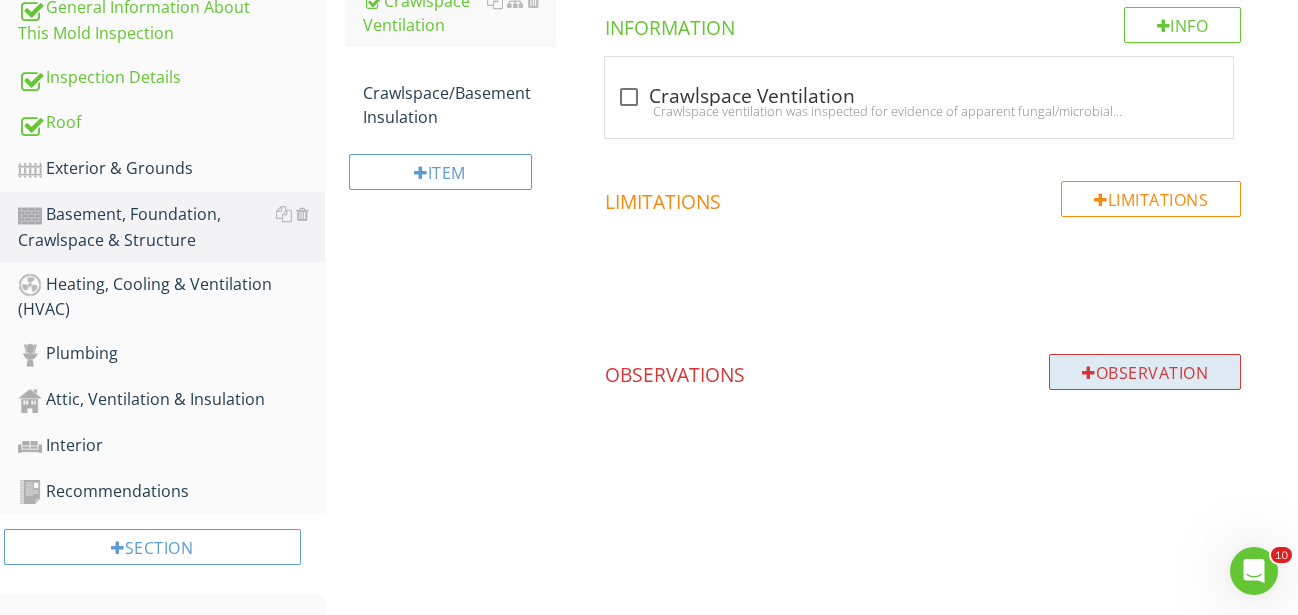 click on "Observation" at bounding box center (1145, 372) 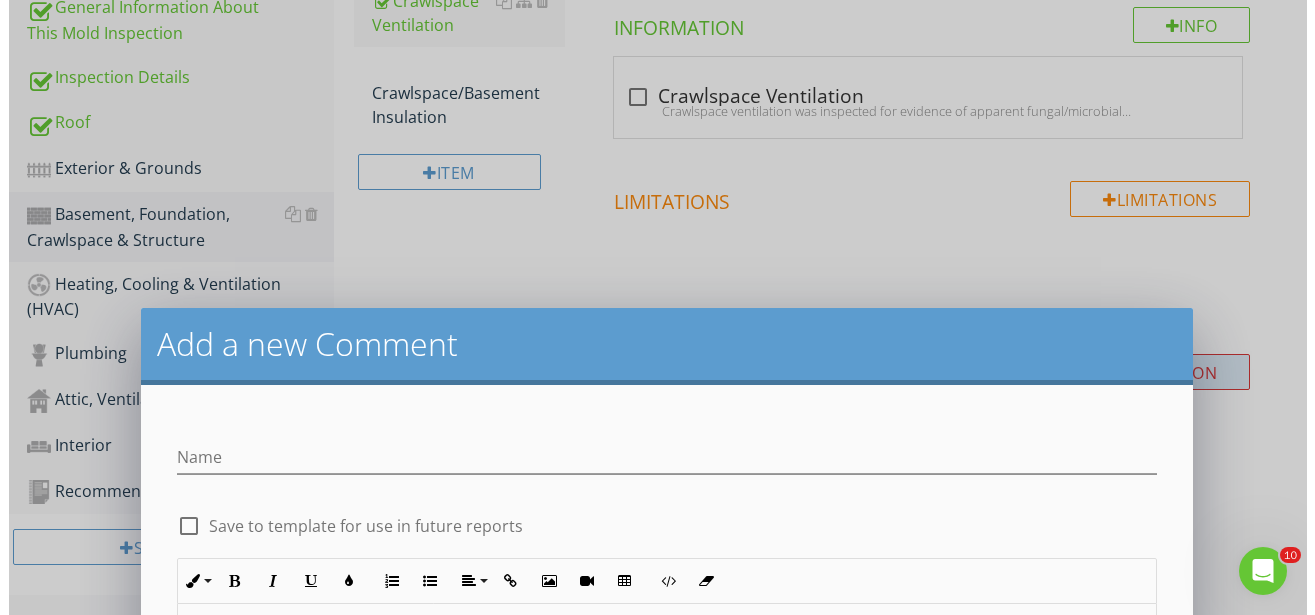 scroll, scrollTop: 522, scrollLeft: 0, axis: vertical 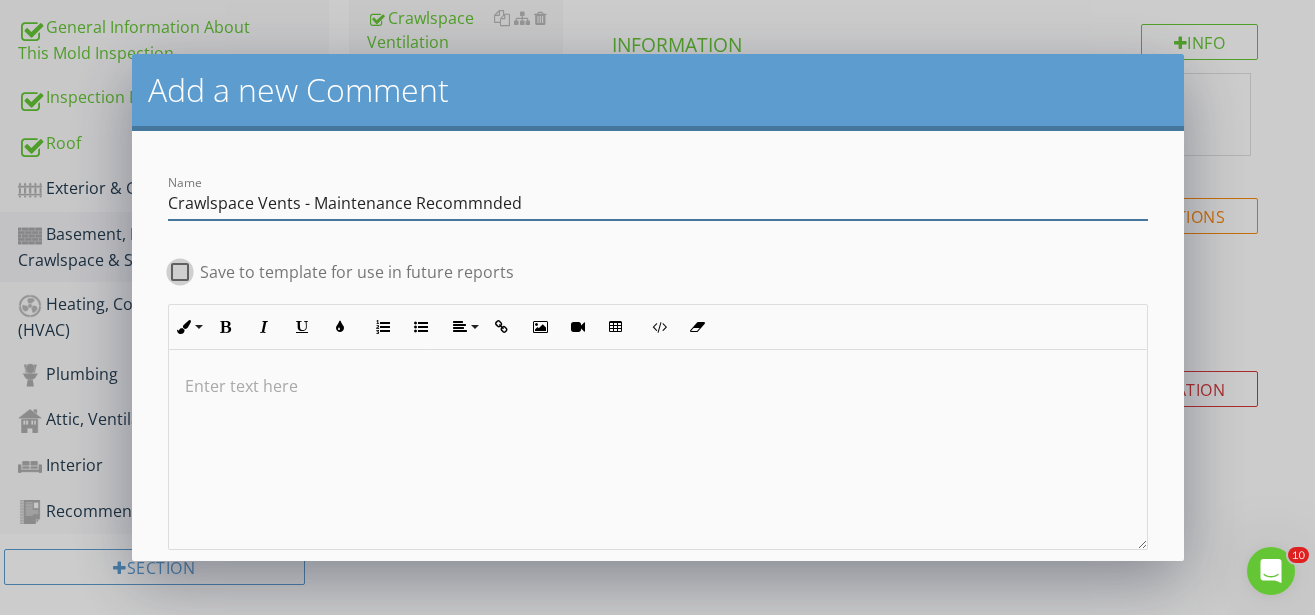 click on "Crawlspace Vents - Maintenance Recommnded" at bounding box center [658, 203] 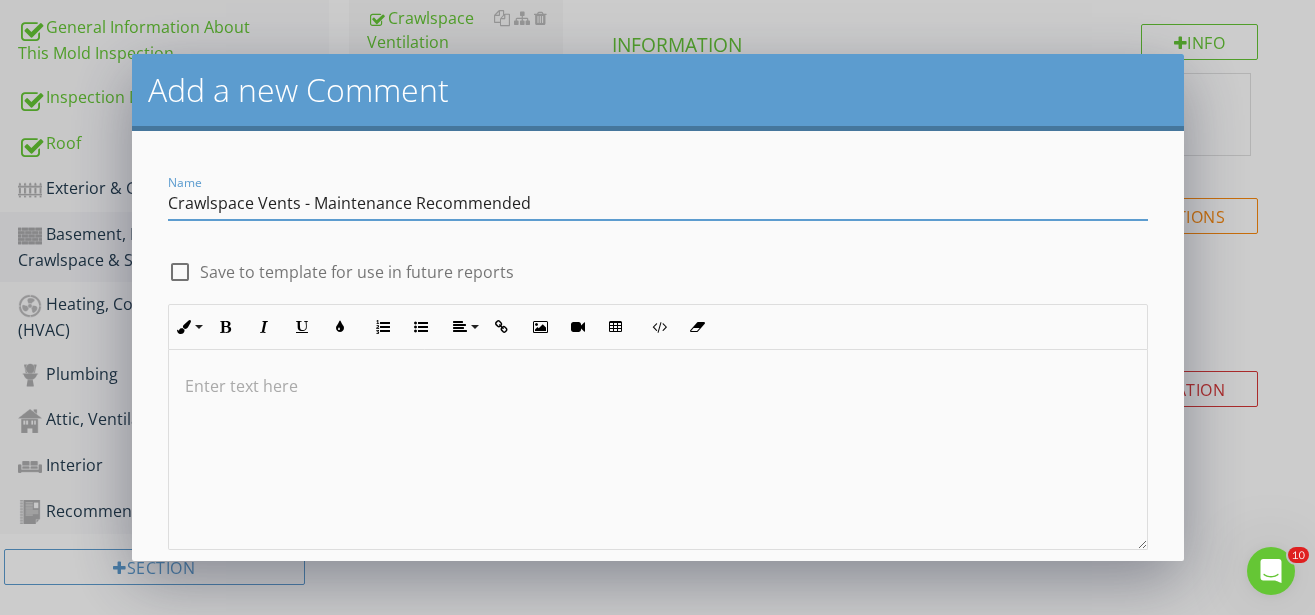 type on "Crawlspace Vents - Maintenance Recommended" 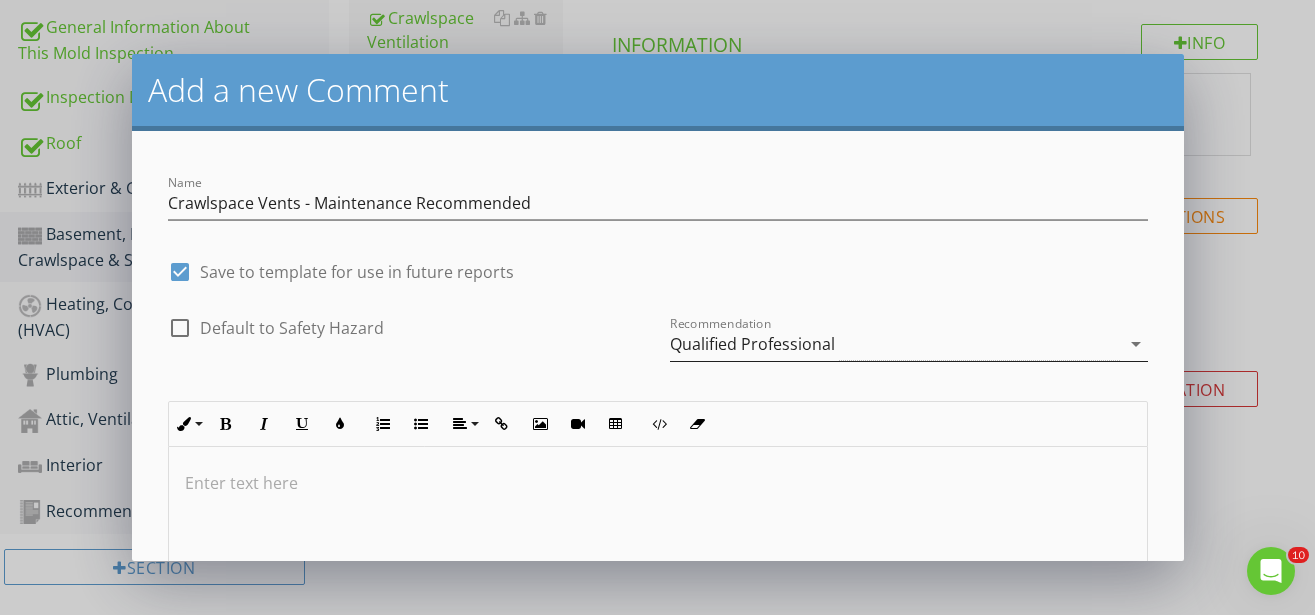 click on "Qualified Professional" at bounding box center (752, 344) 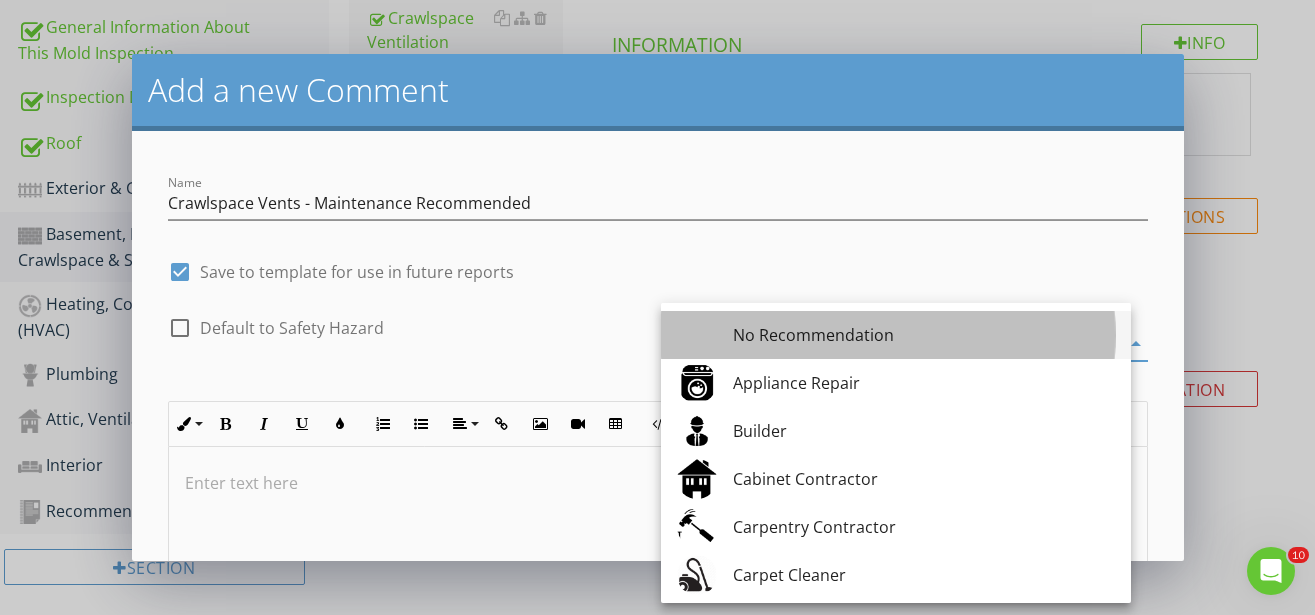 click on "No Recommendation" at bounding box center (896, 335) 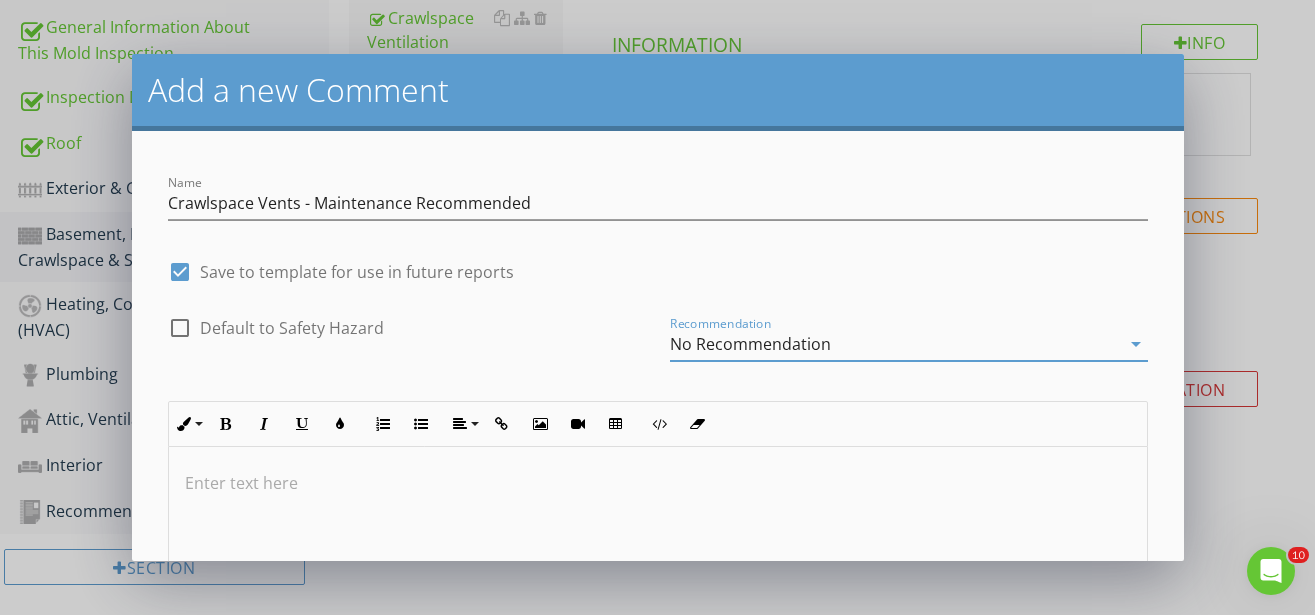 click at bounding box center (658, 483) 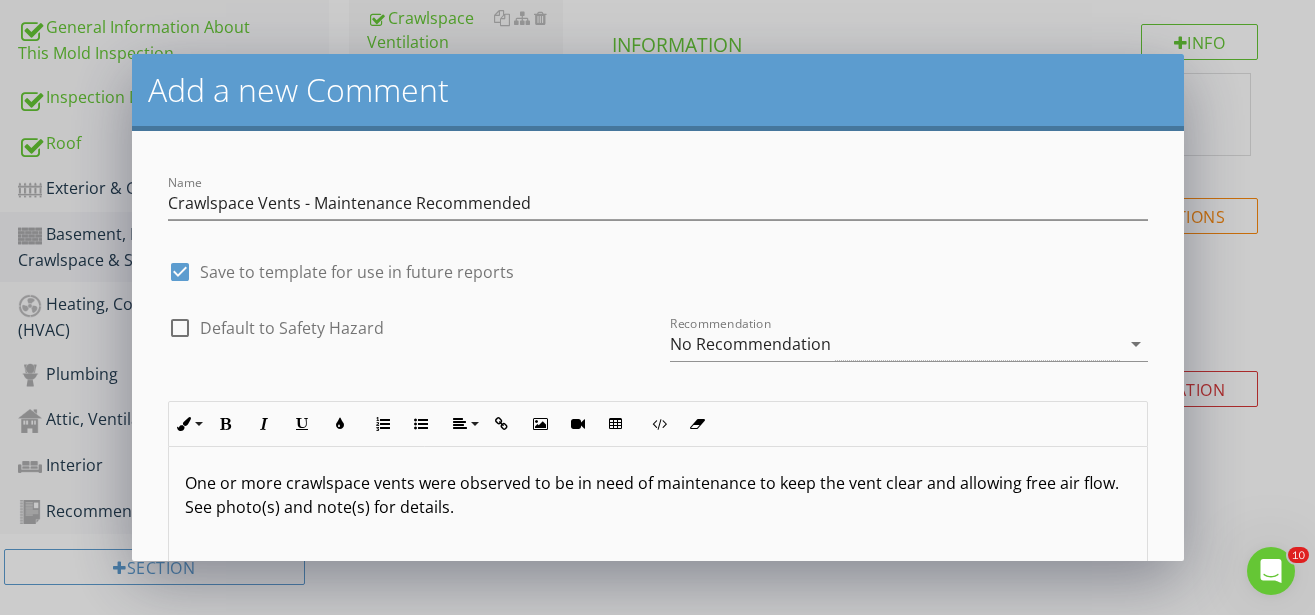 click on "One or more crawlspace vents were observed to be in need of maintenance to keep the vent clear and allowing free air flow. See photo(s) and note(s) for details." at bounding box center [658, 547] 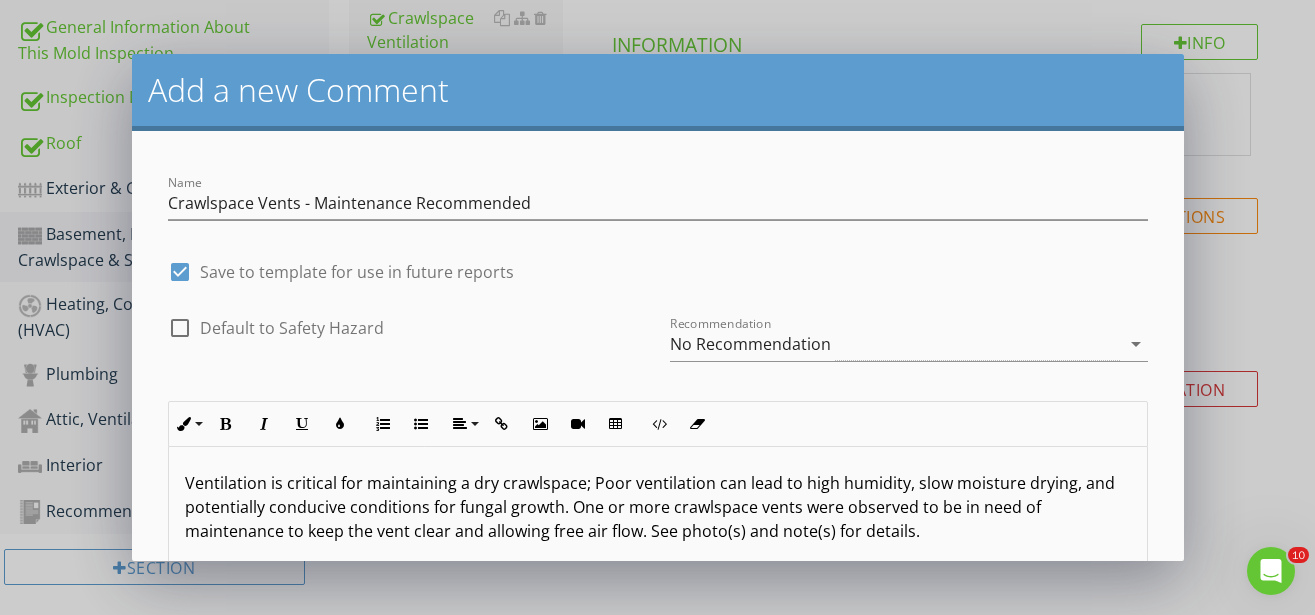 scroll, scrollTop: 1, scrollLeft: 0, axis: vertical 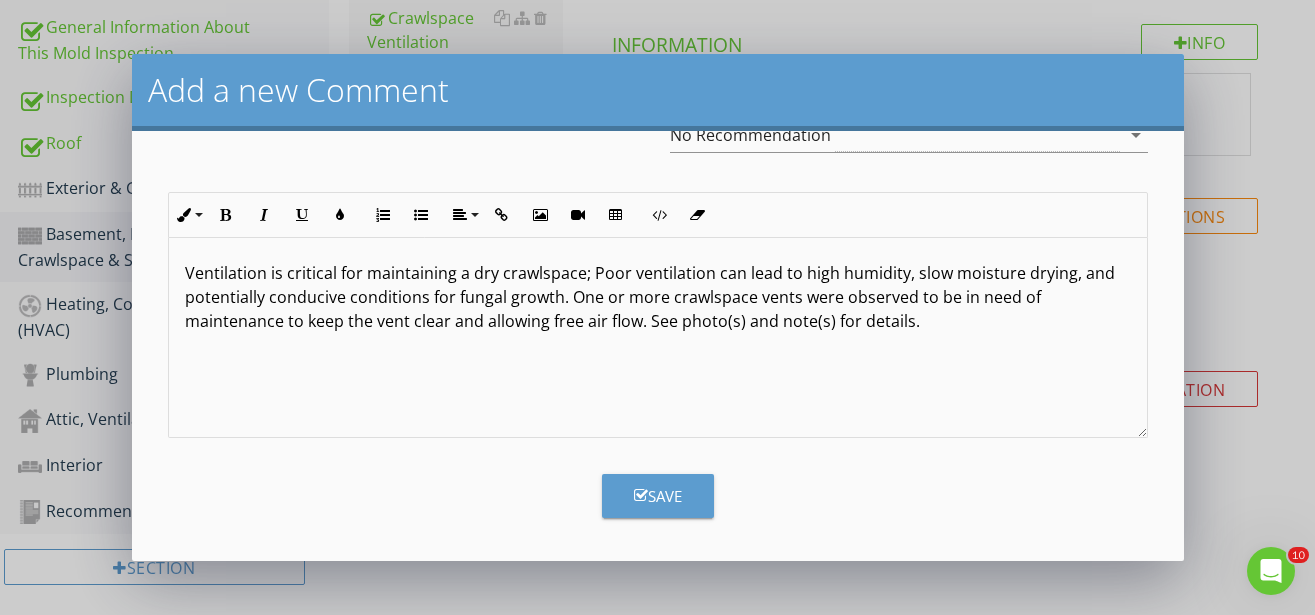 click on "Save" at bounding box center [658, 496] 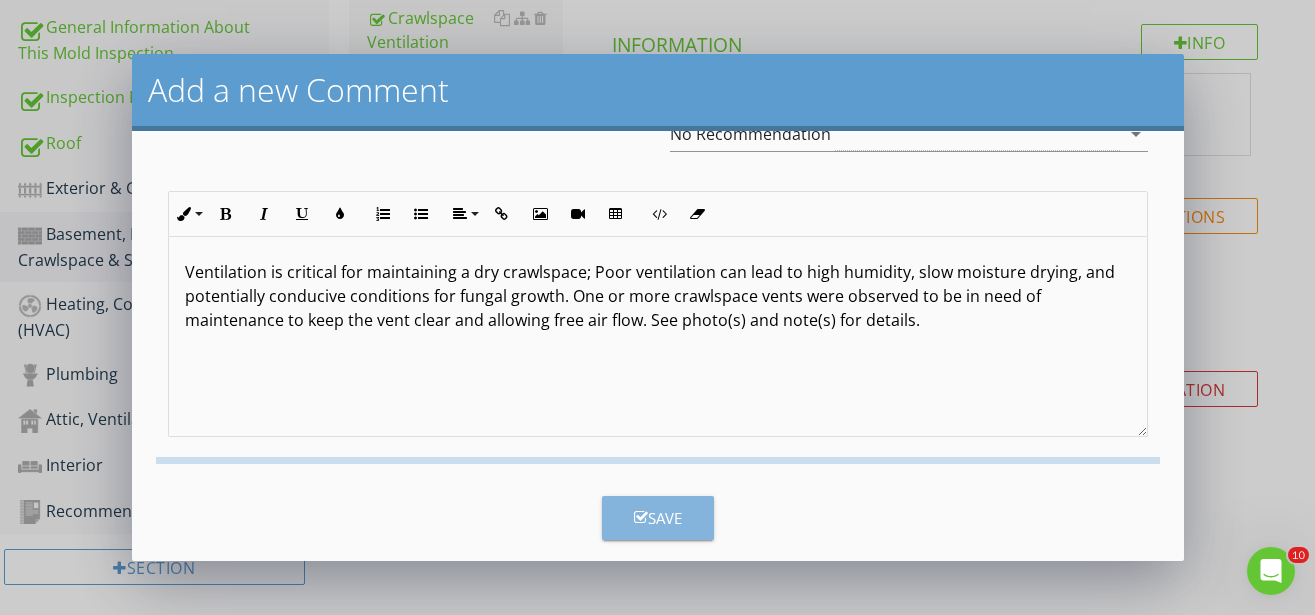 checkbox on "false" 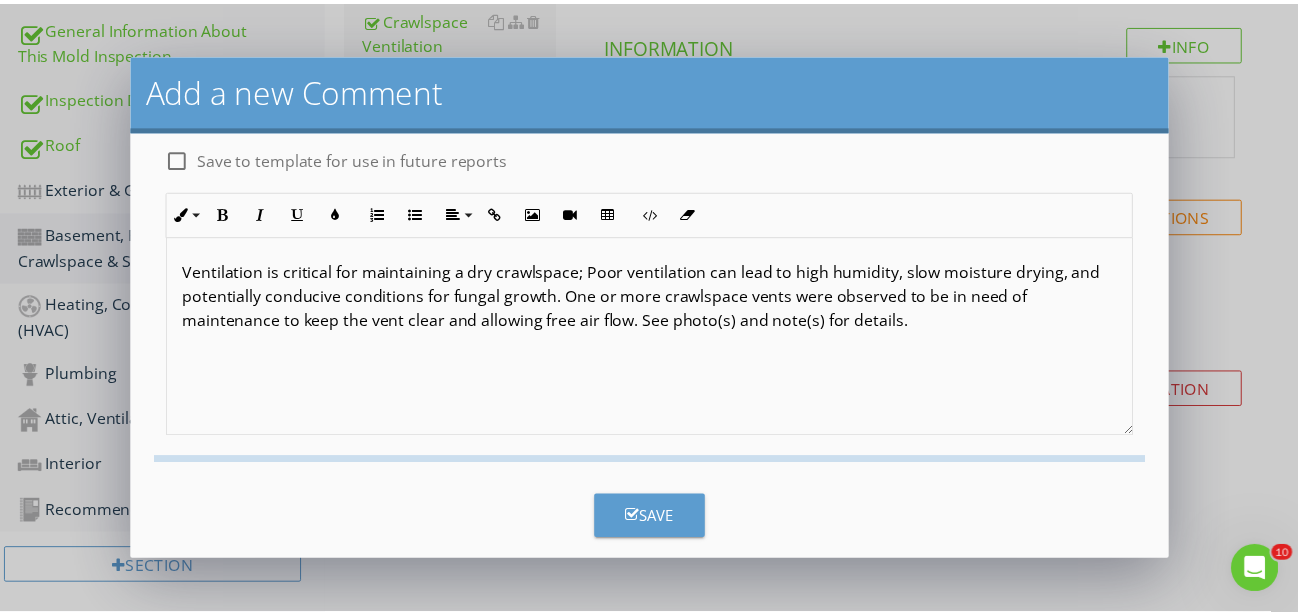 scroll, scrollTop: 11, scrollLeft: 0, axis: vertical 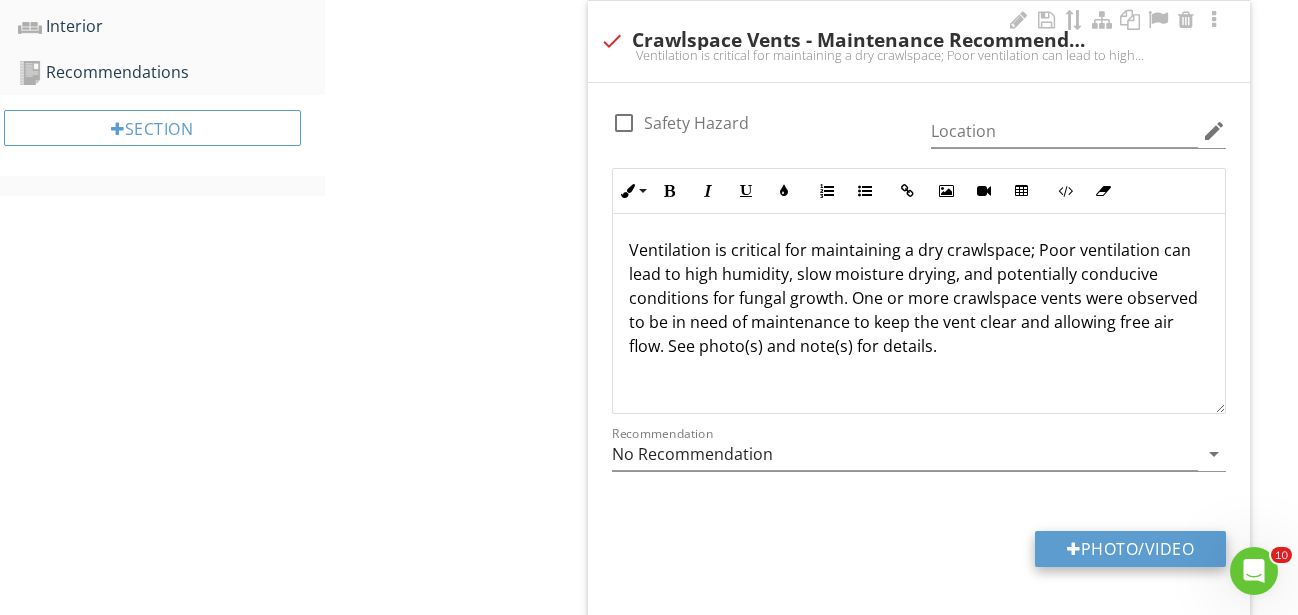 click on "Photo/Video" at bounding box center (1130, 549) 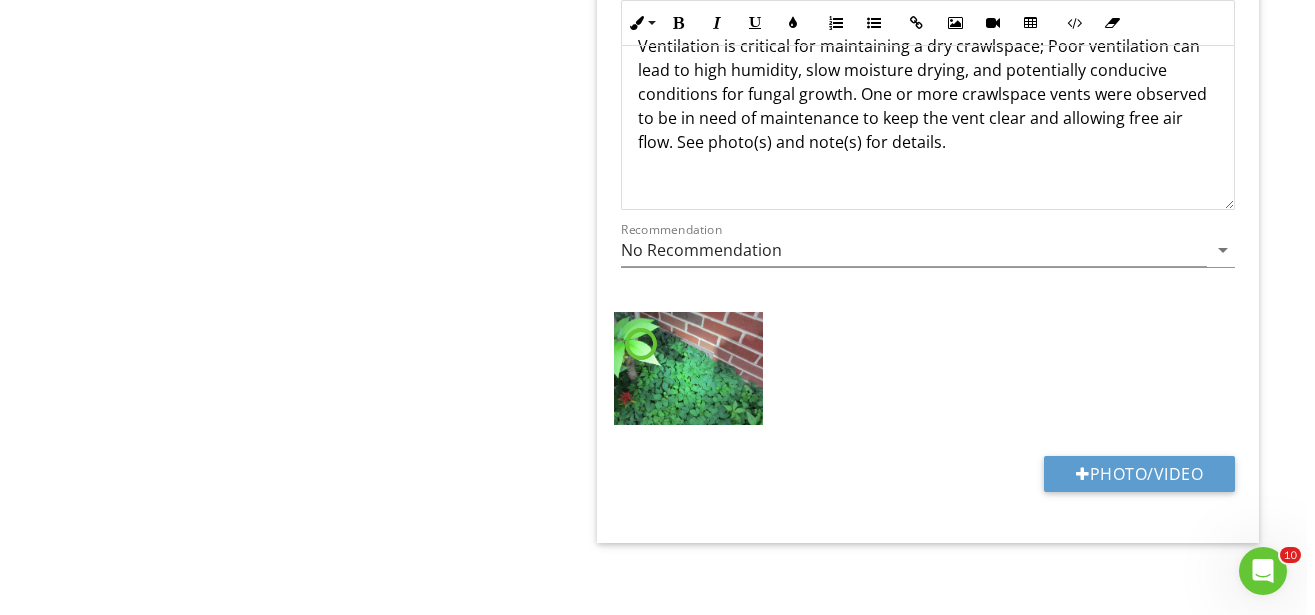 scroll, scrollTop: 1094, scrollLeft: 0, axis: vertical 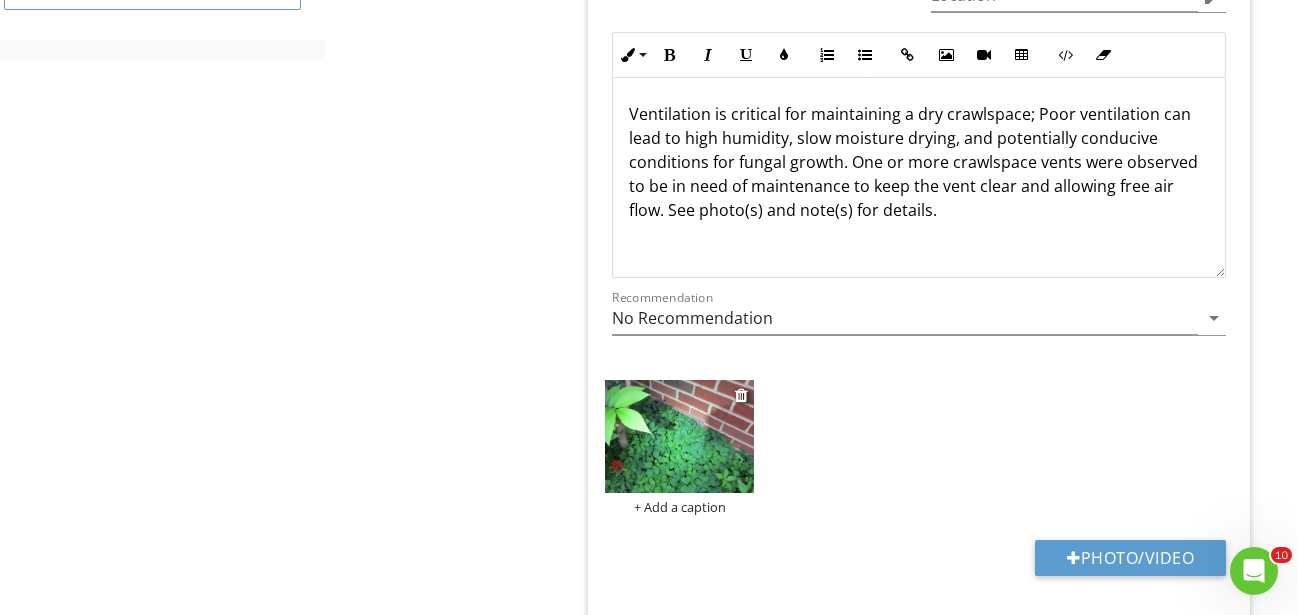 click at bounding box center (680, 436) 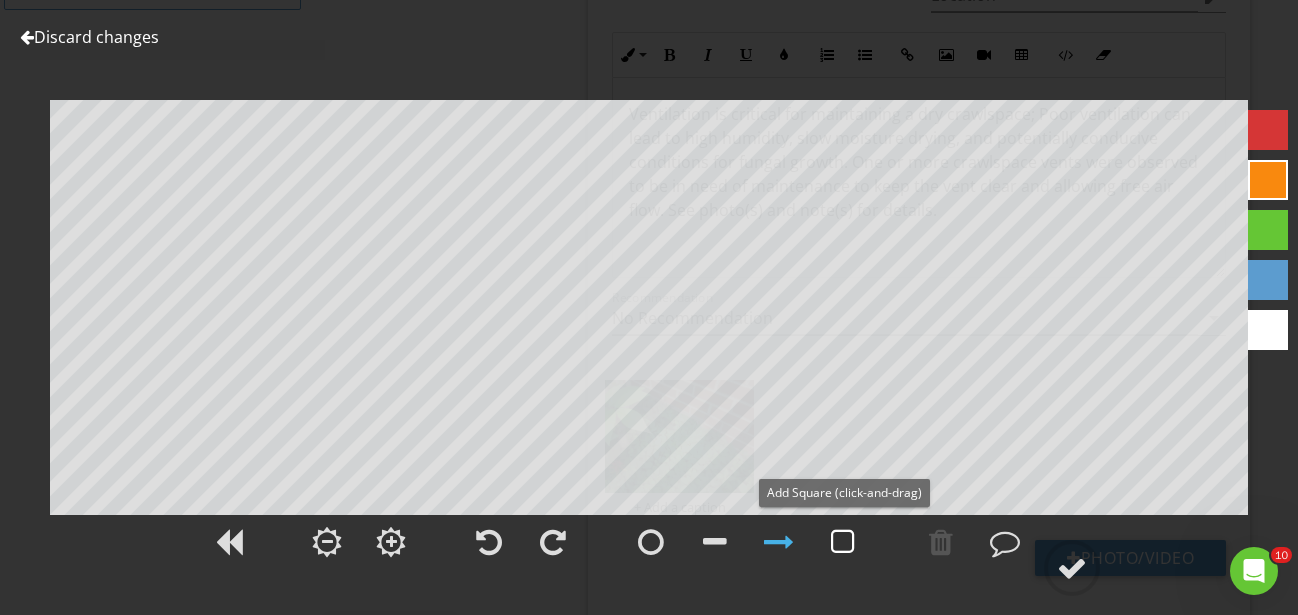 click at bounding box center [843, 542] 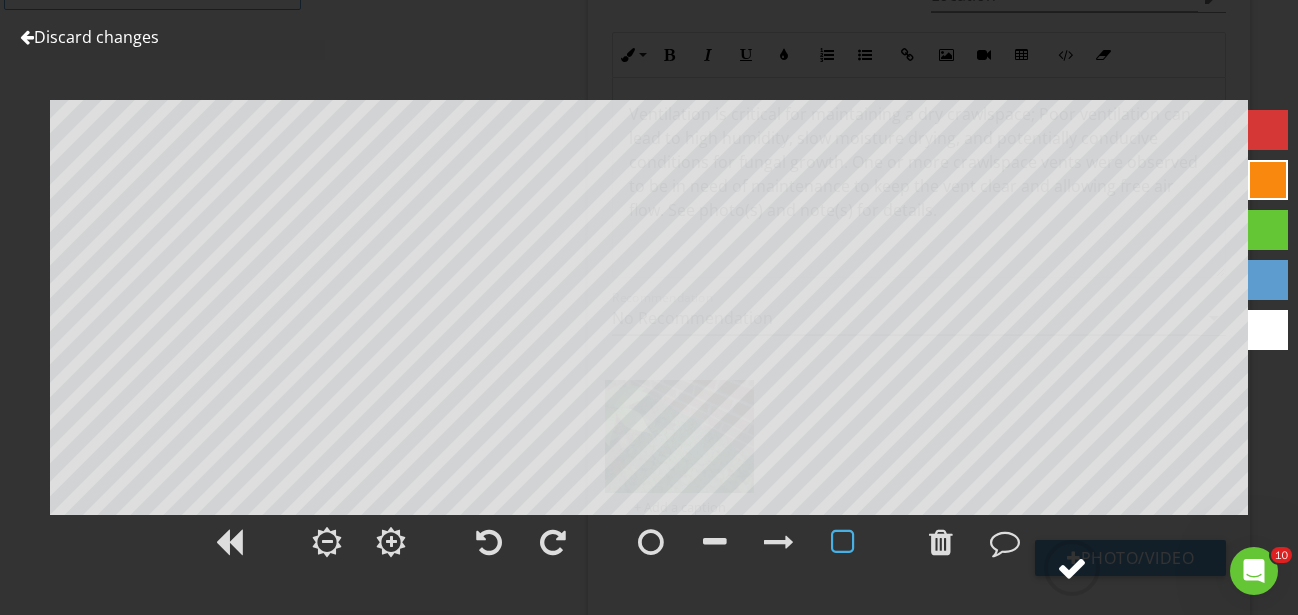 click at bounding box center [1072, 568] 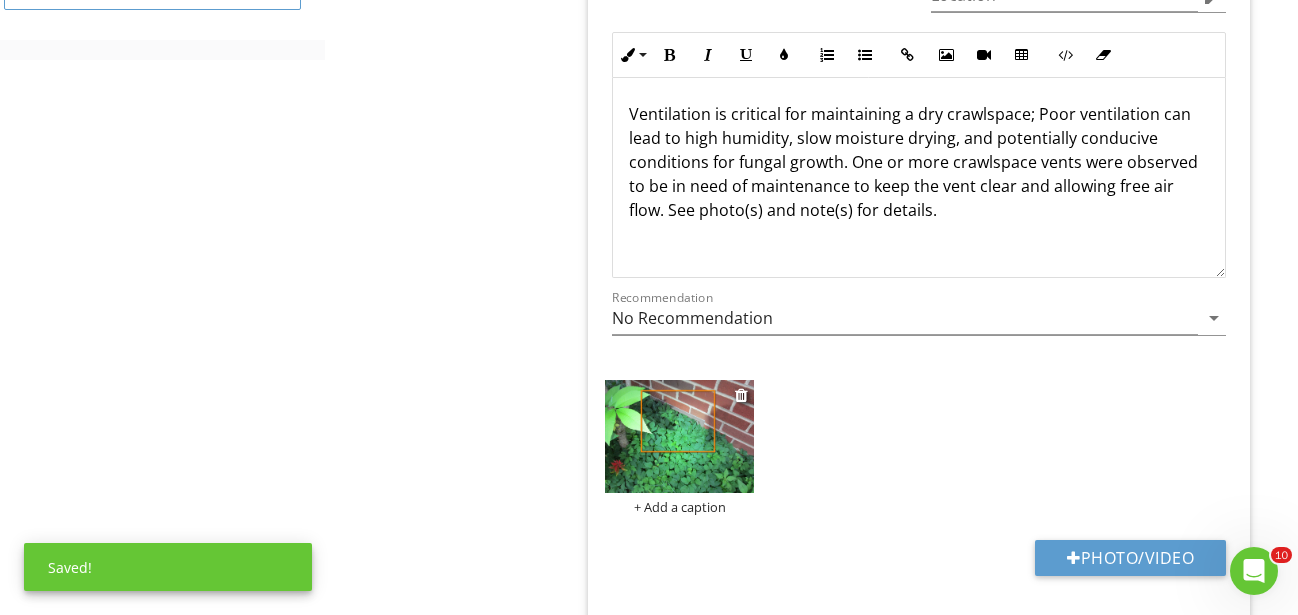 click on "+ Add a caption" at bounding box center [680, 507] 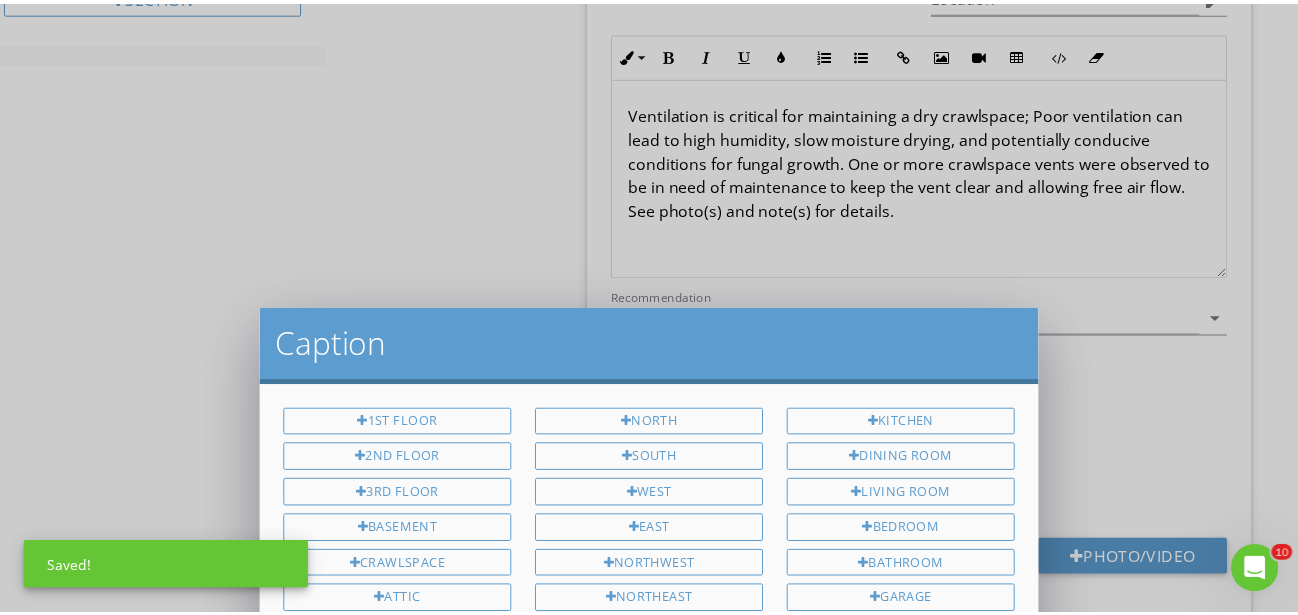 scroll, scrollTop: 0, scrollLeft: 0, axis: both 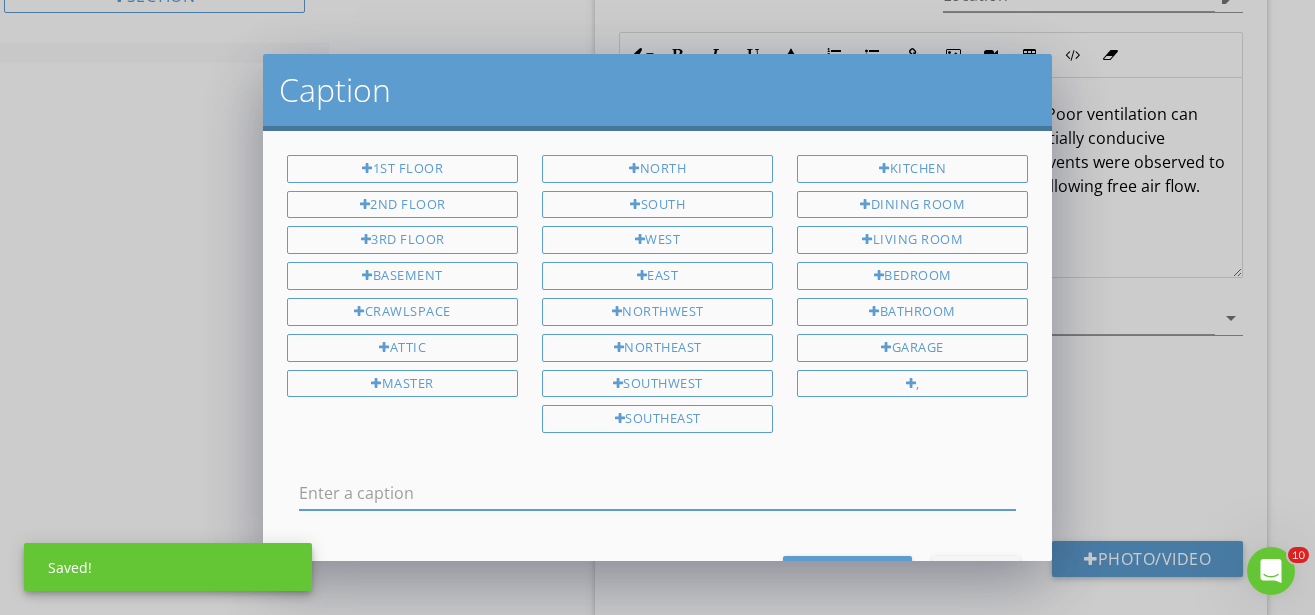 click at bounding box center [657, 493] 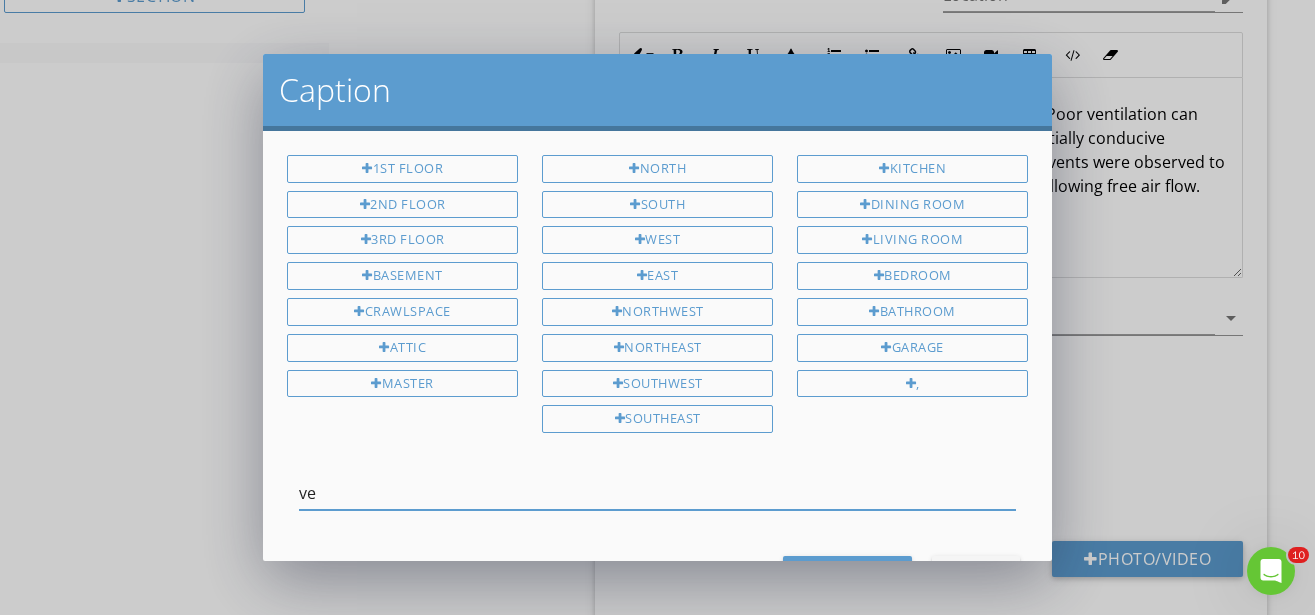 type on "v" 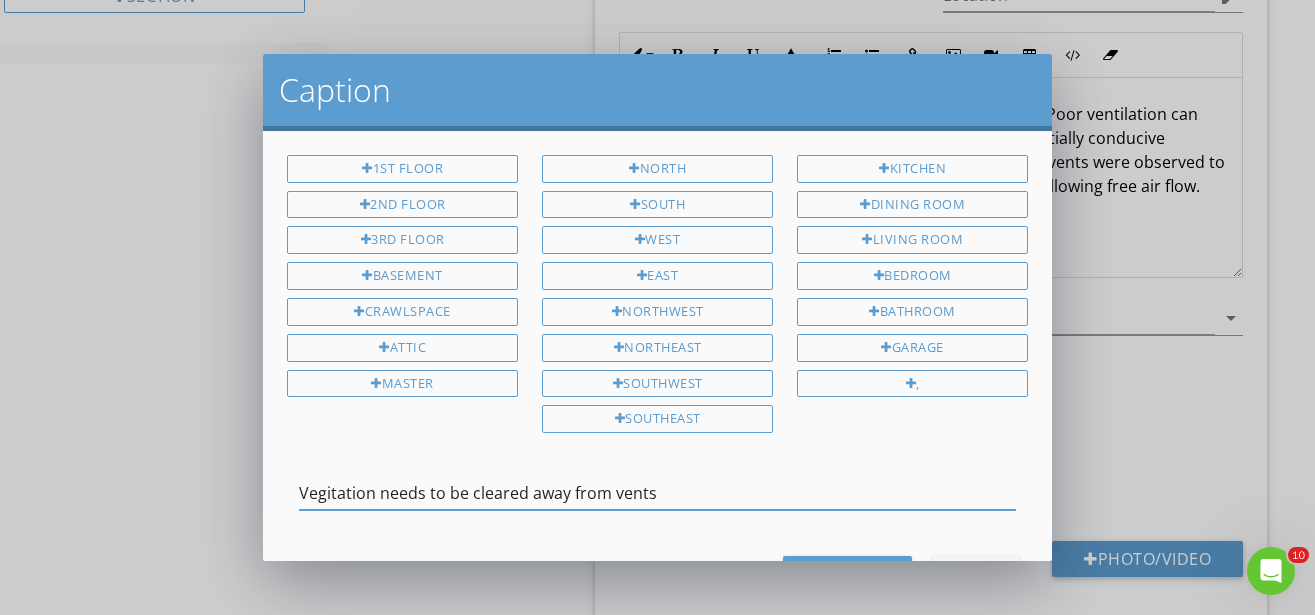 type on "Vegitation needs to be cleared away from vents" 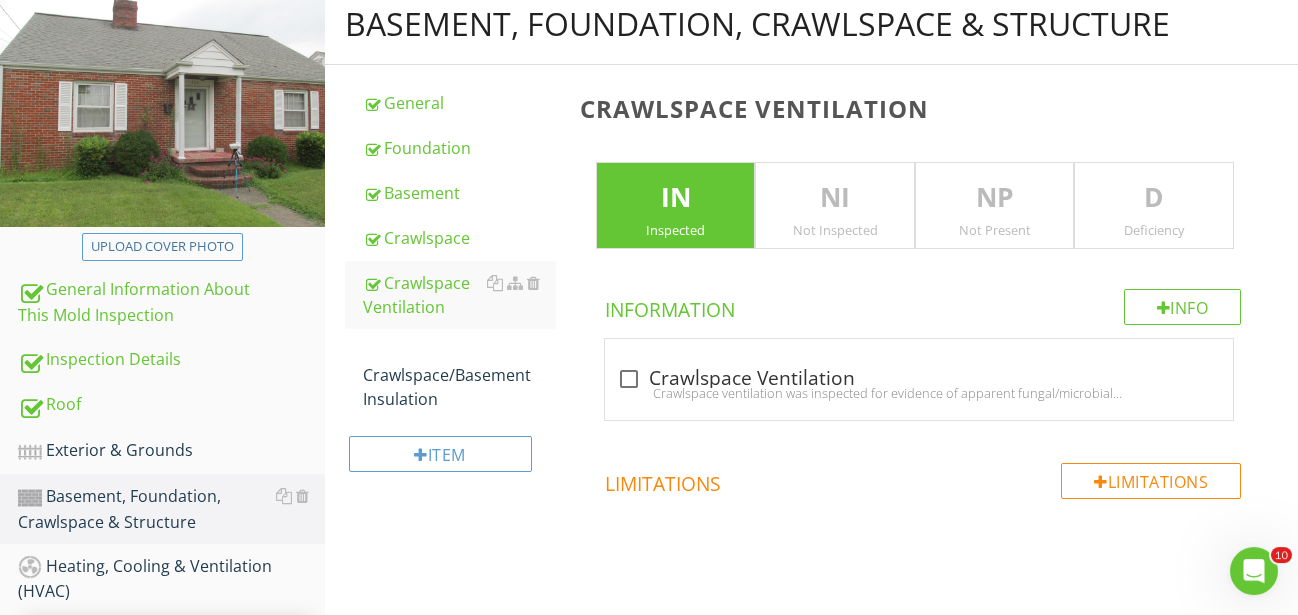 scroll, scrollTop: 176, scrollLeft: 0, axis: vertical 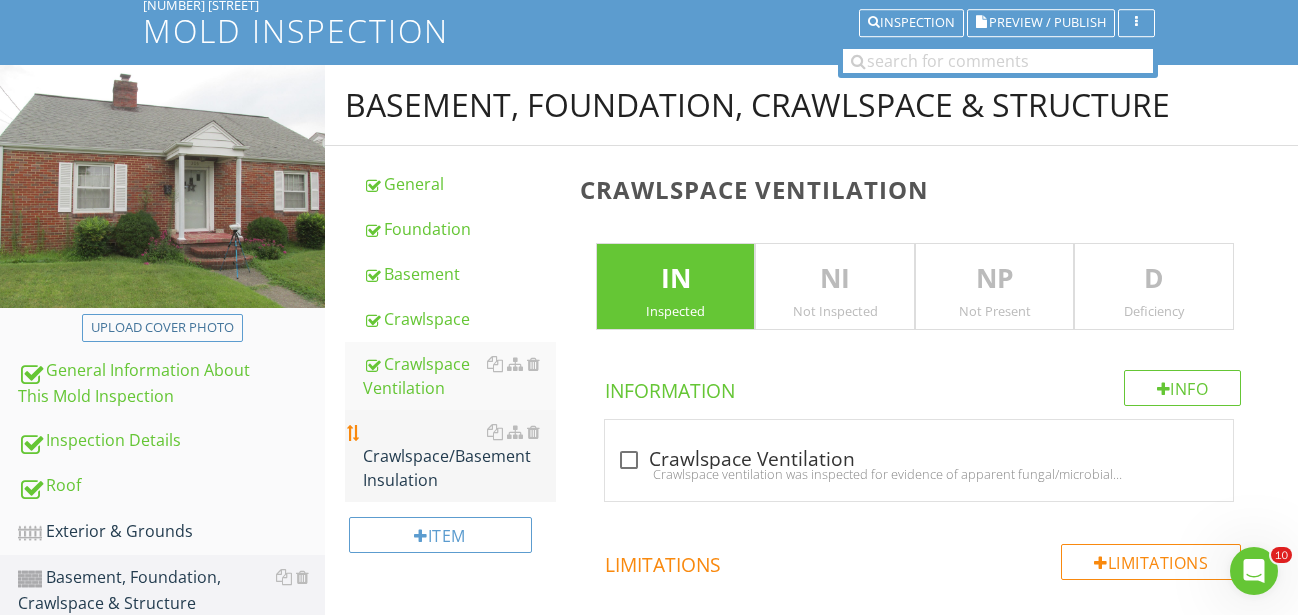 click on "Crawlspace/Basement Insulation" at bounding box center (459, 456) 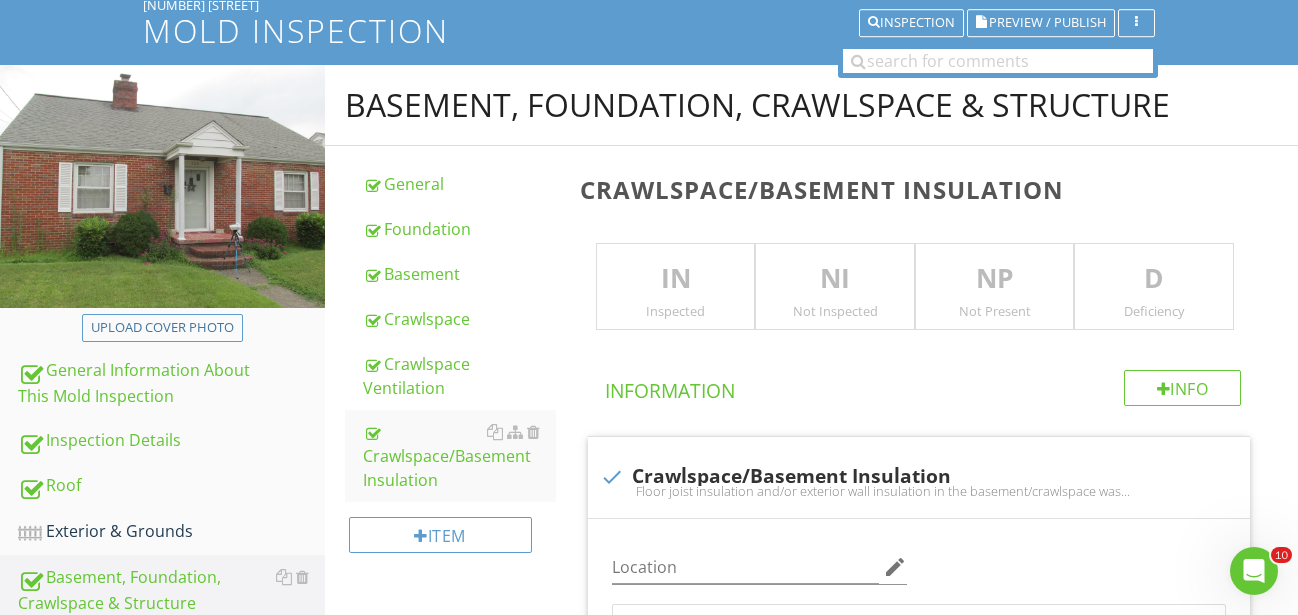 click on "IN" at bounding box center (676, 279) 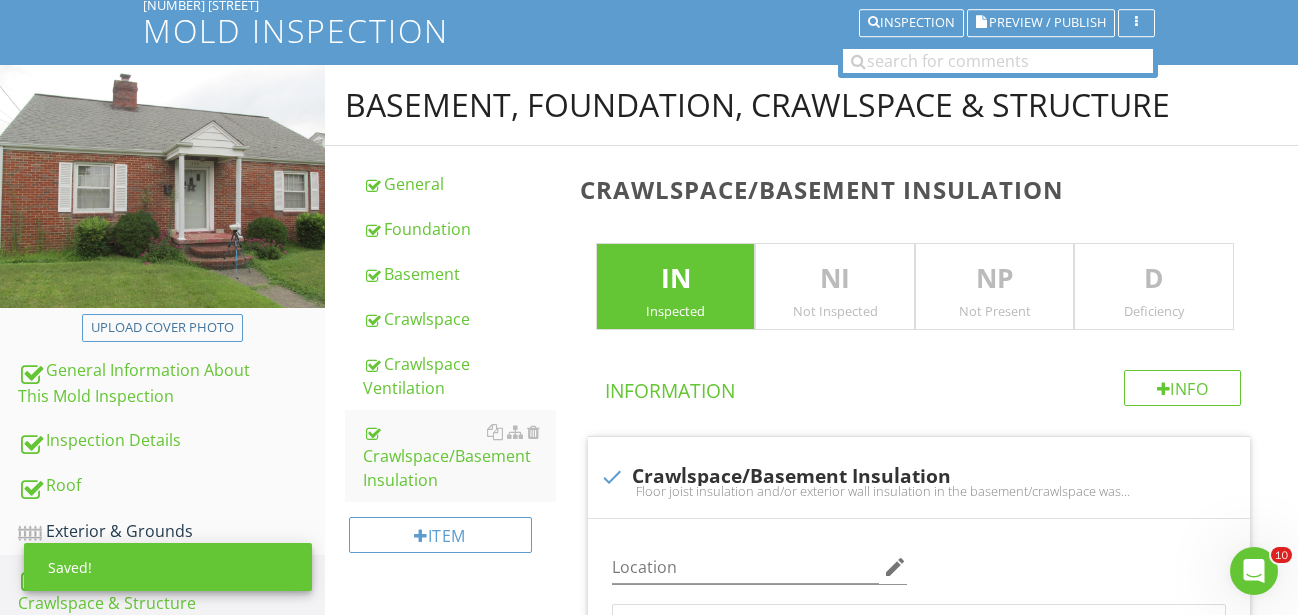 click on "NP   Not Present" at bounding box center [995, 287] 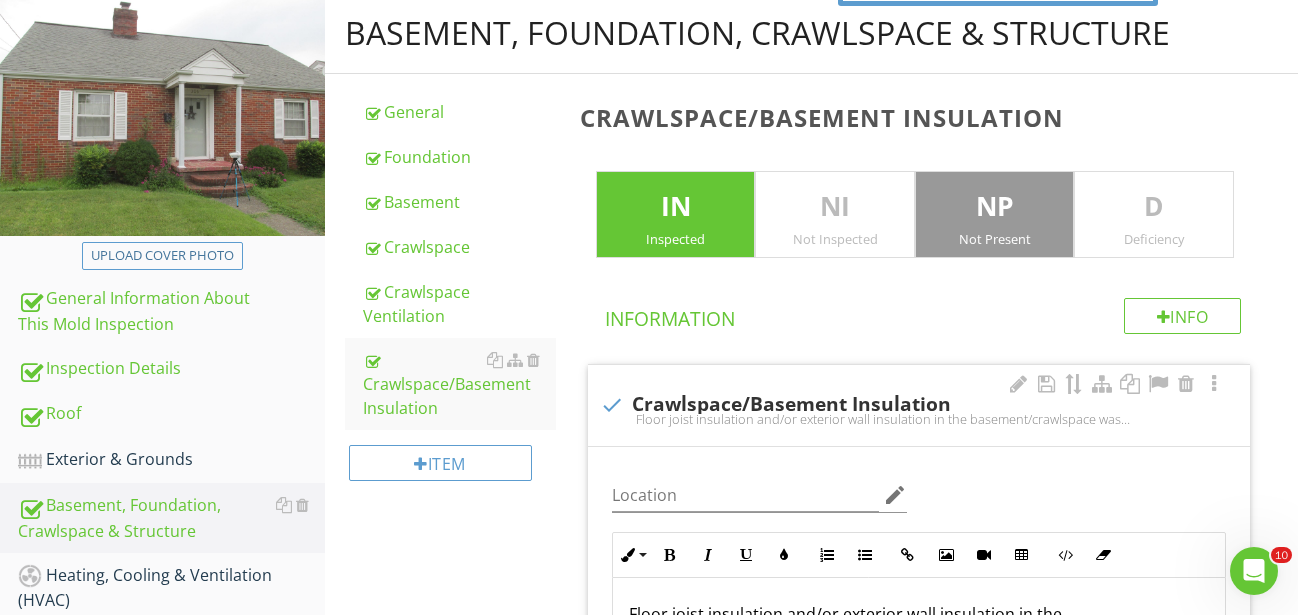 scroll, scrollTop: 278, scrollLeft: 0, axis: vertical 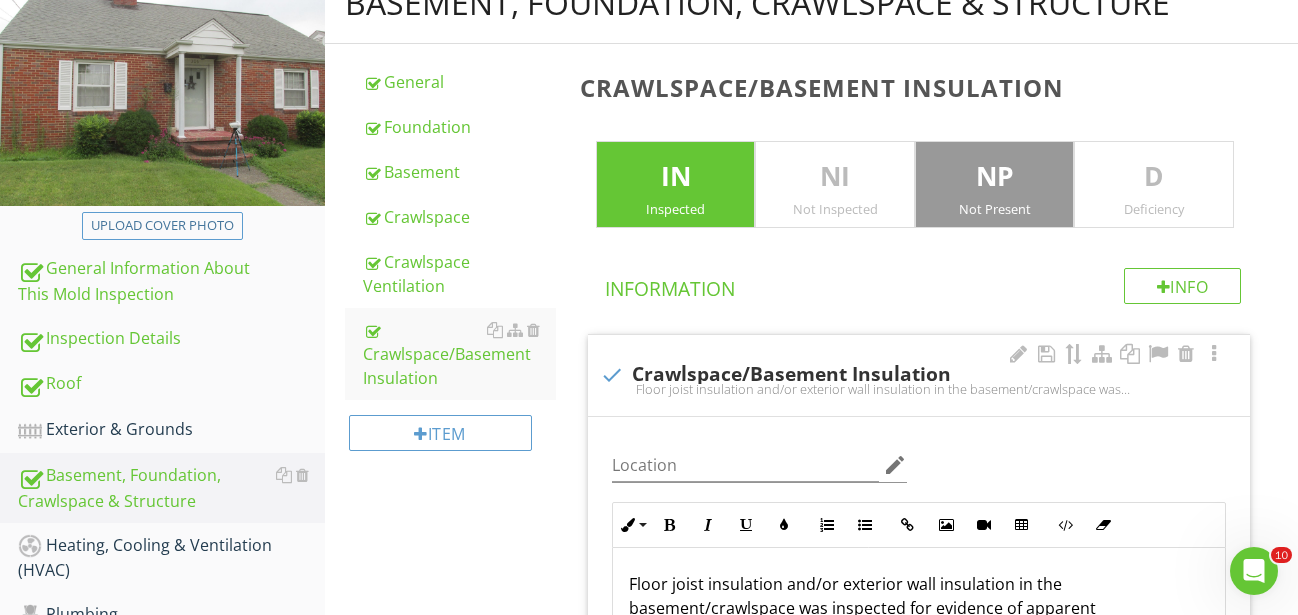 click on "Floor joist insulation and/or exterior wall insulation in the basement/crawlspace was inspected for evidence of apparent fungal/microbial growth, and/or for conditions that may lead to fungal/microbial growth. Unless otherwise noted below, no apparent growth was observed, and conditions do not exist that may lead to growth." at bounding box center [919, 389] 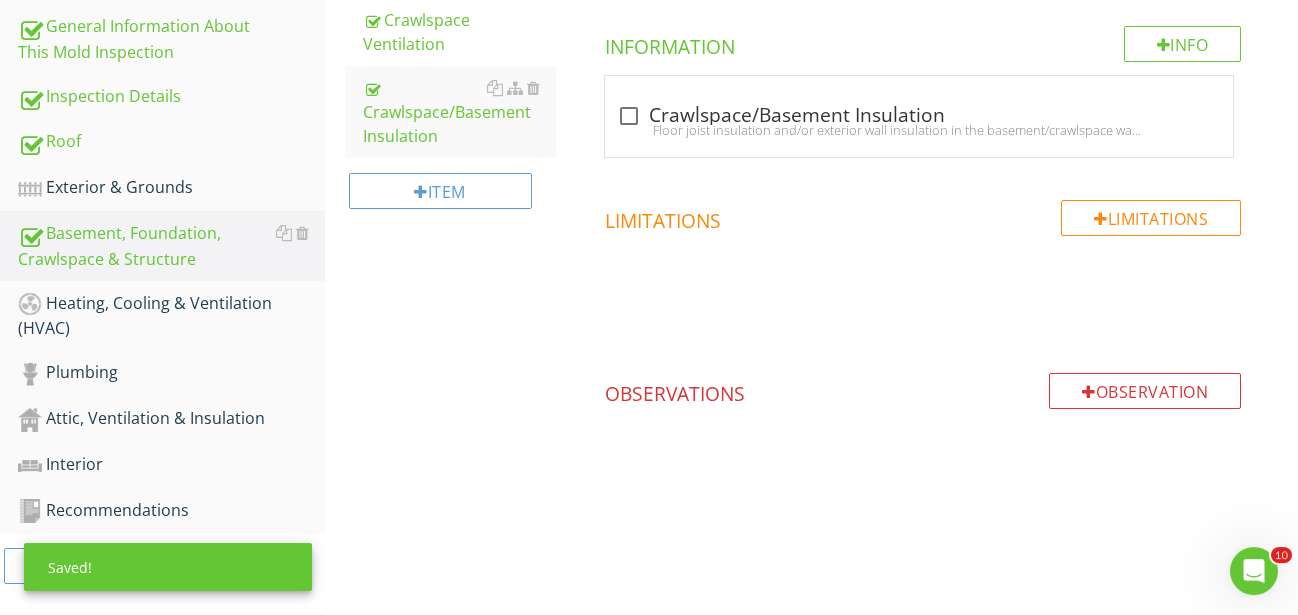 scroll, scrollTop: 539, scrollLeft: 0, axis: vertical 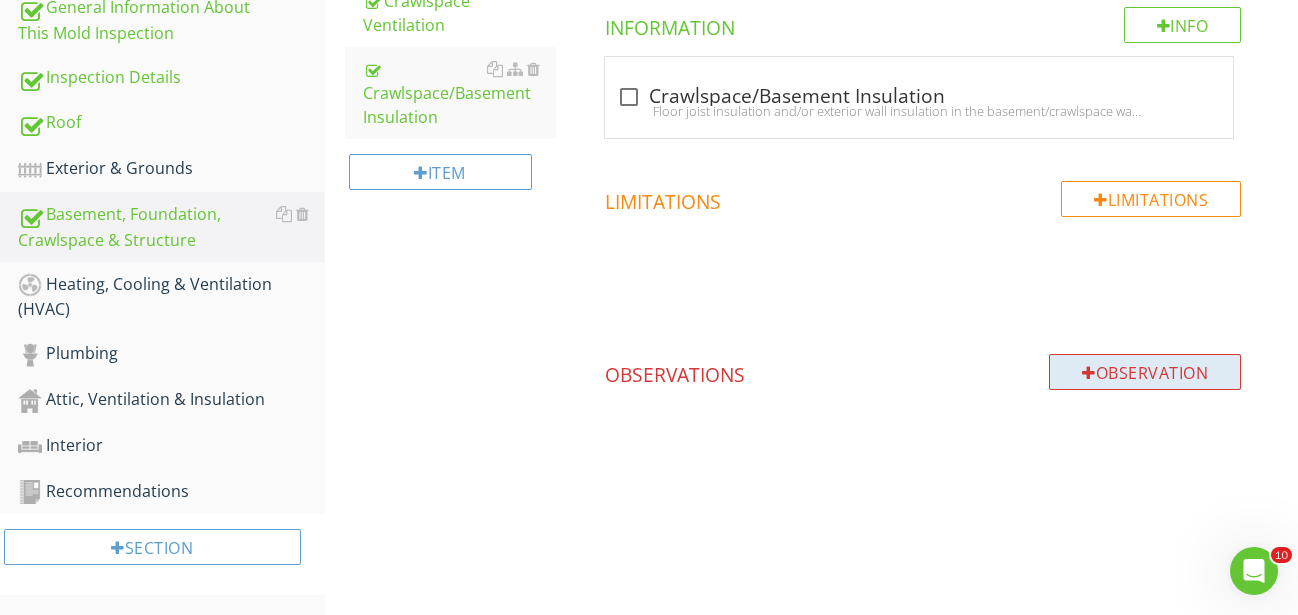 click on "Observation" at bounding box center (1145, 372) 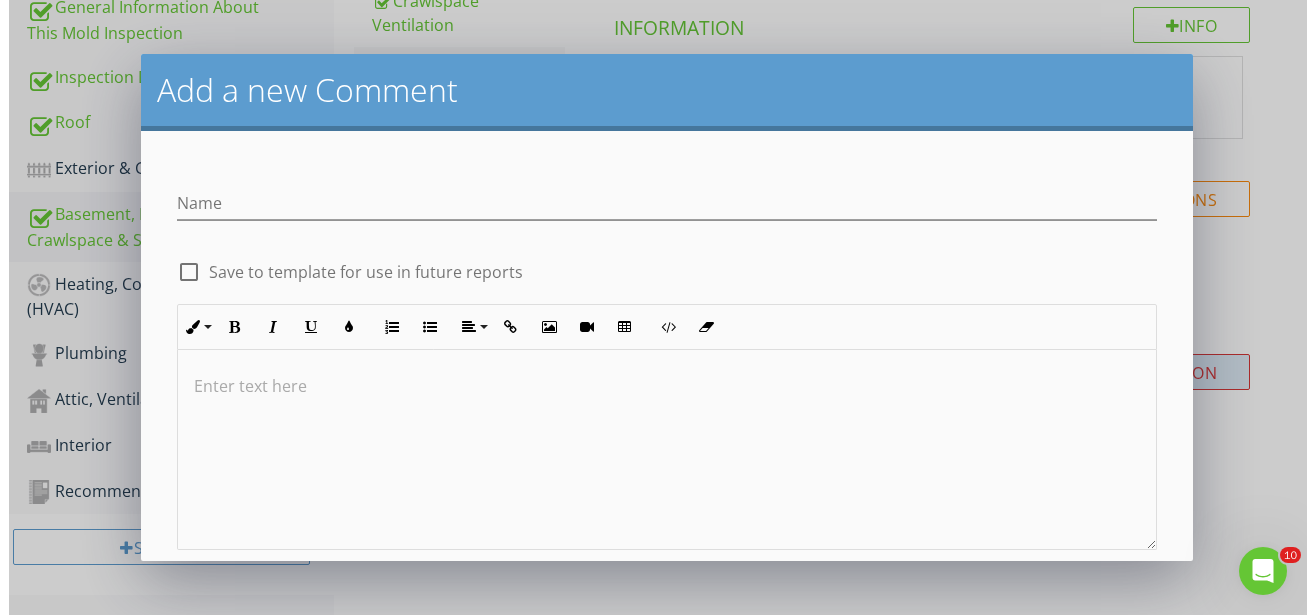 scroll, scrollTop: 522, scrollLeft: 0, axis: vertical 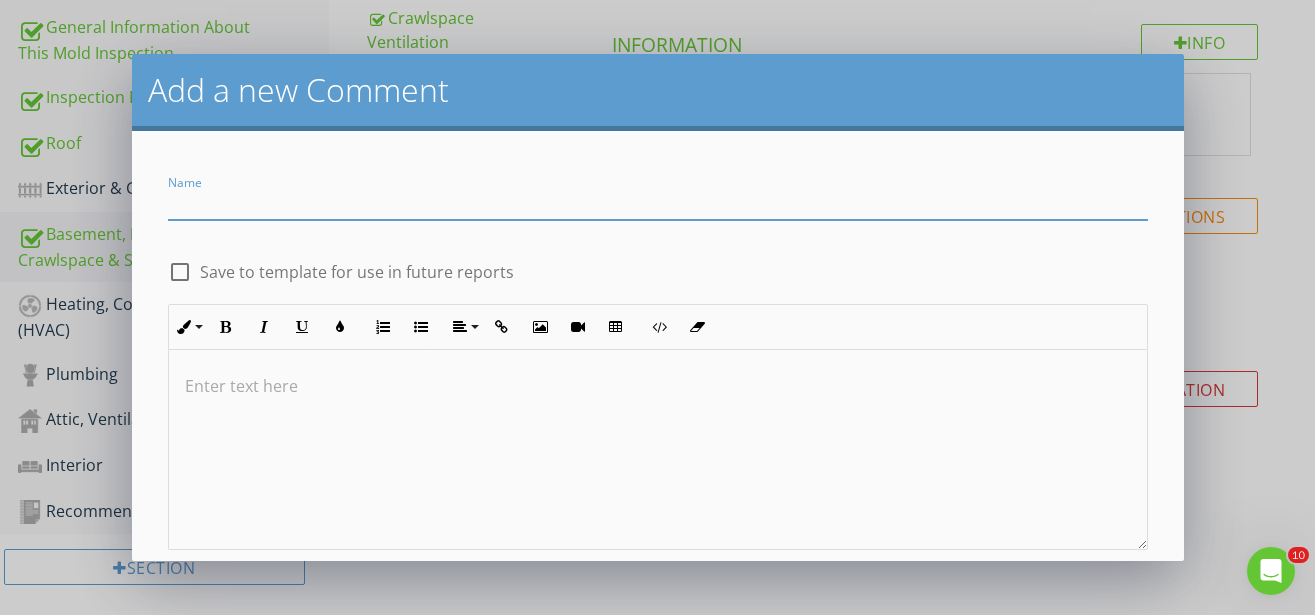 click at bounding box center (658, 450) 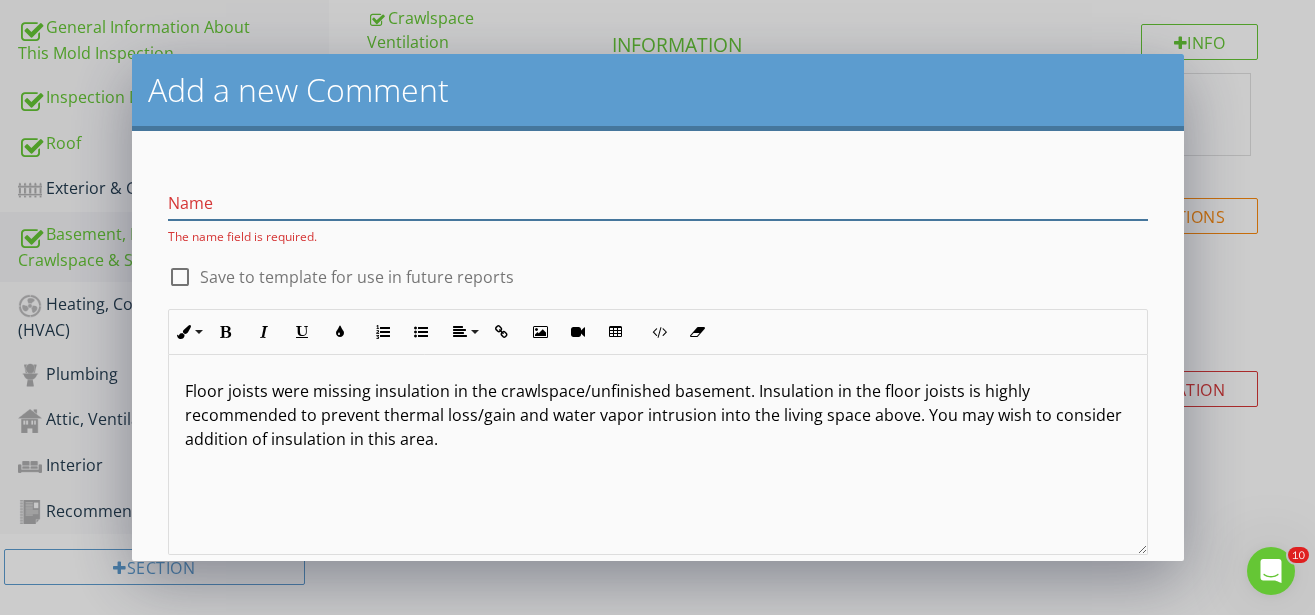 click at bounding box center [658, 203] 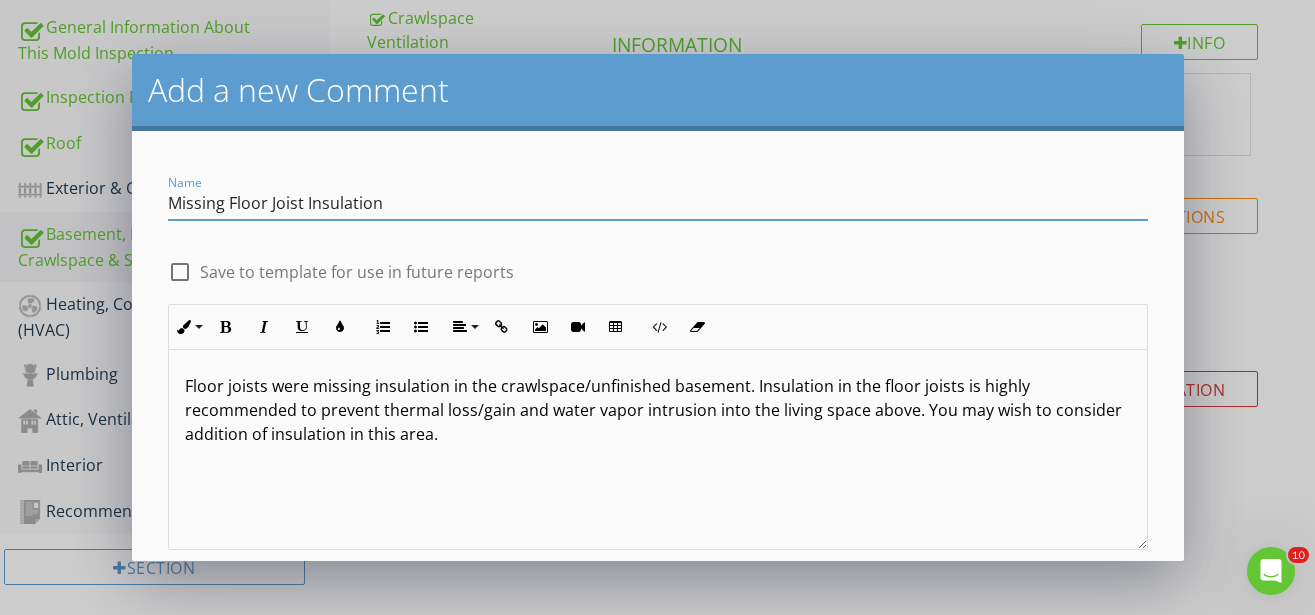 type on "Missing Floor Joist Insulation" 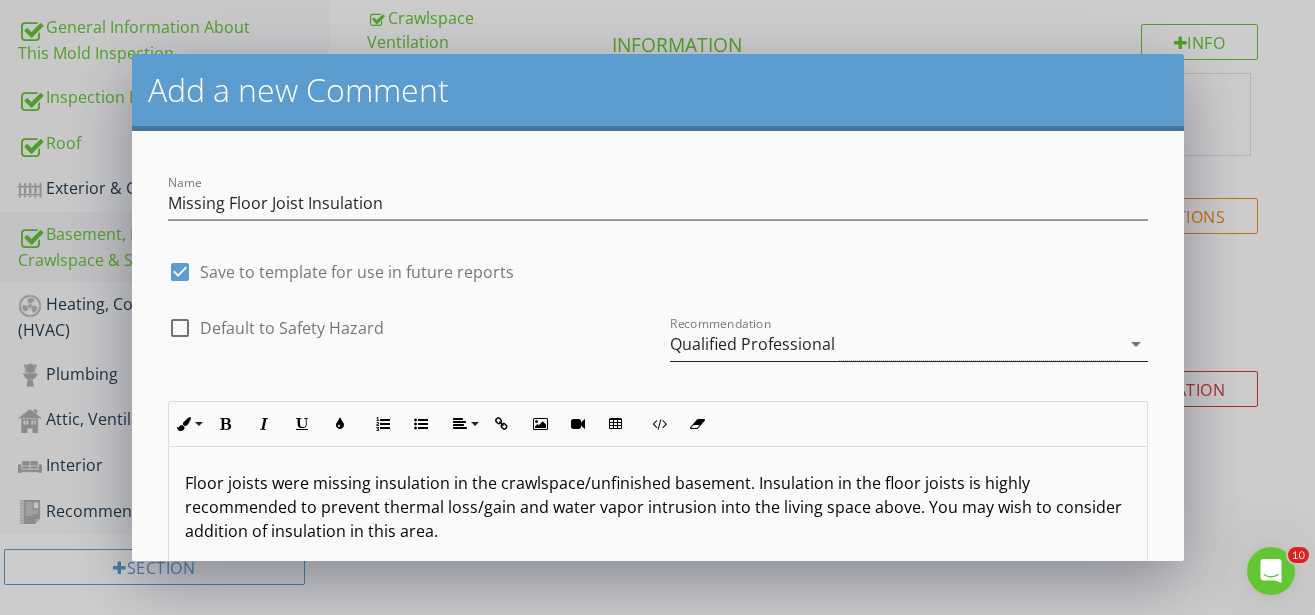 click on "Qualified Professional" at bounding box center (752, 344) 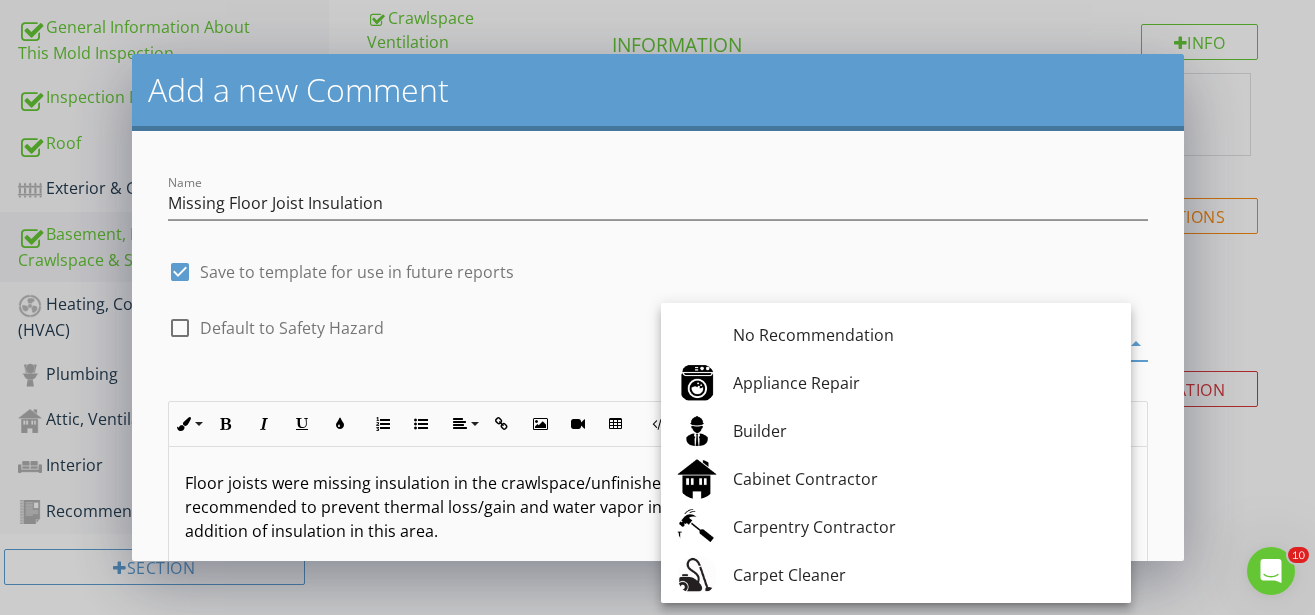 click at bounding box center (697, 335) 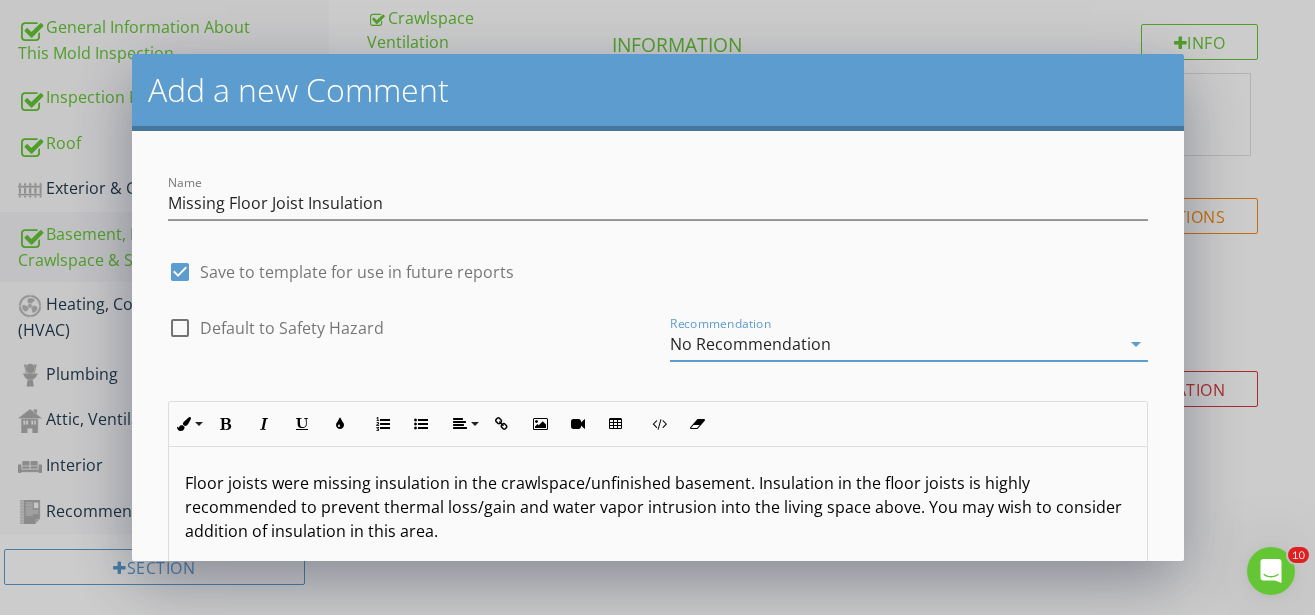 scroll, scrollTop: 1, scrollLeft: 0, axis: vertical 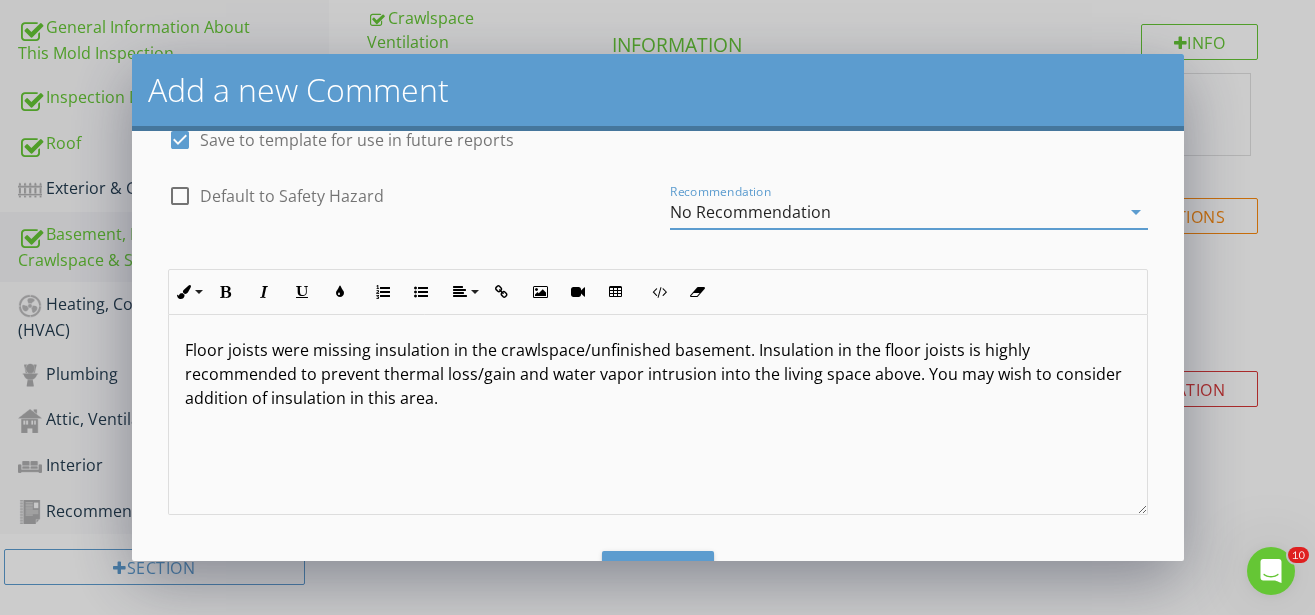 click on "Floor joists were missing insulation in the crawlspace/unfinished basement. Insulation in the floor joists is highly recommended to prevent thermal loss/gain and water vapor intrusion into the living space above. You may wish to consider addition of insulation in this area." at bounding box center [658, 374] 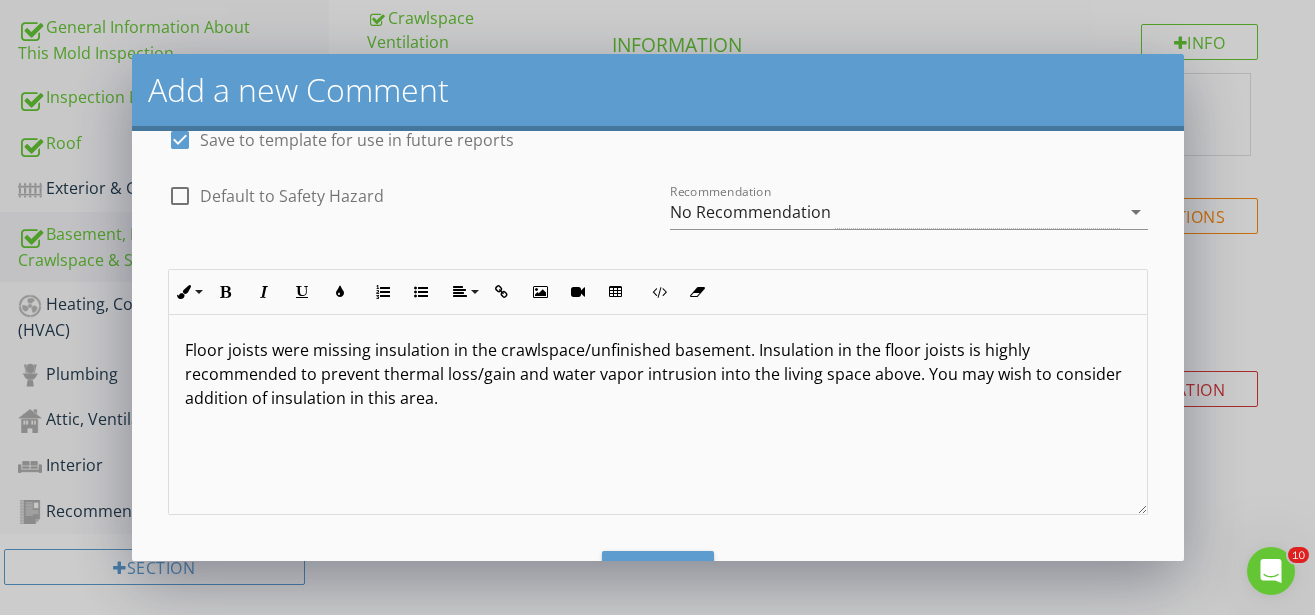 type 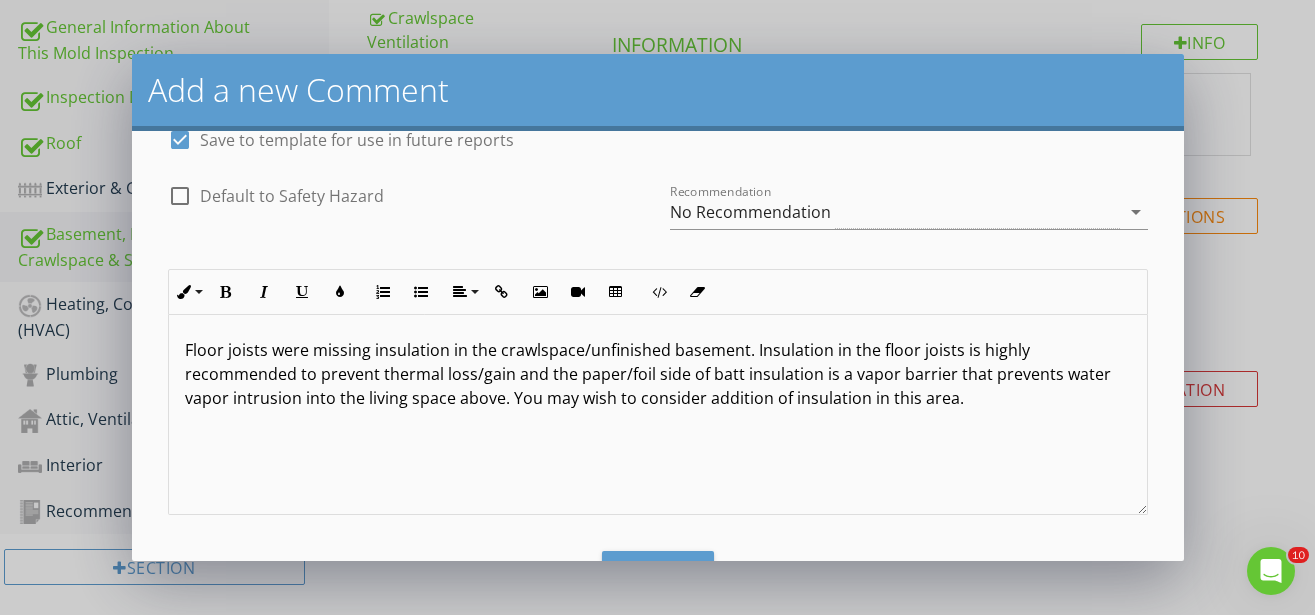 click on "Floor joists were missing insulation in the crawlspace/unfinished basement. Insulation in the floor joists is highly recommended to prevent thermal loss/gain and the paper/foil side of batt insulation is a vapor barrier that prevents water vapor intrusion into the living space above. You may wish to consider addition of insulation in this area." at bounding box center [658, 374] 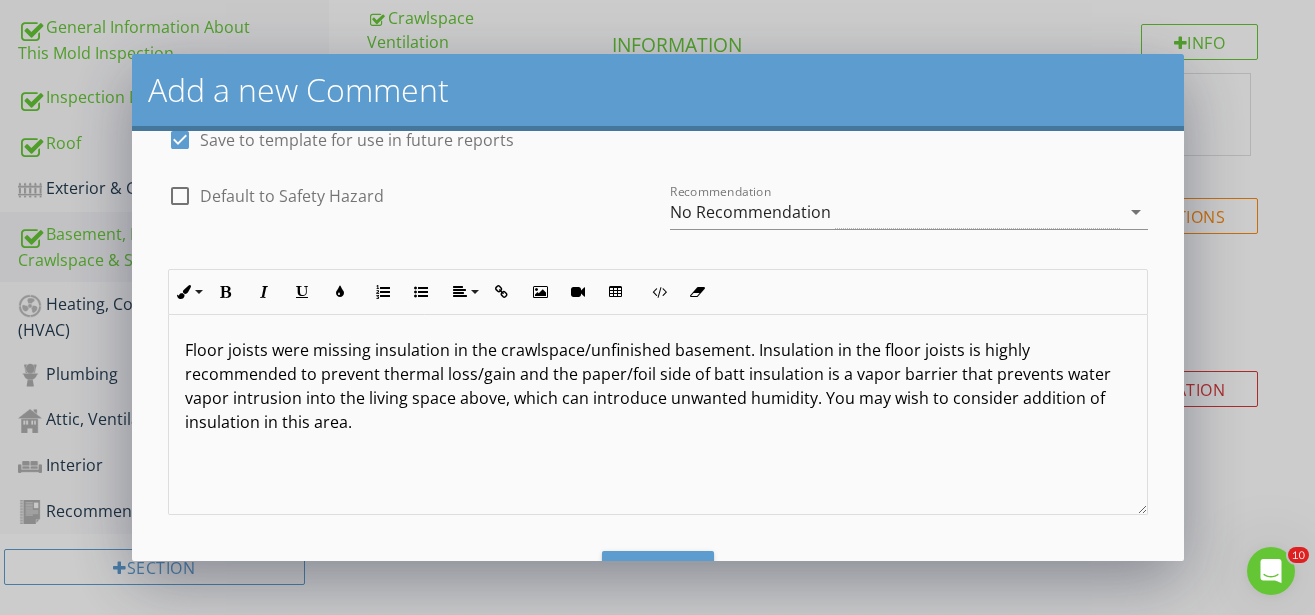 type on "<p>Floor joists were missing insulation in the crawlspace/unfinished basement. Insulation in the floor joists is highly recommended to prevent thermal loss/gain and the paper/foil side of batt insulation is a vapor barrier that prevents water vapor intrusion into the living space above, which can introduce unwanted humidity. You may wish to consider addition of insulation in this area.</p>" 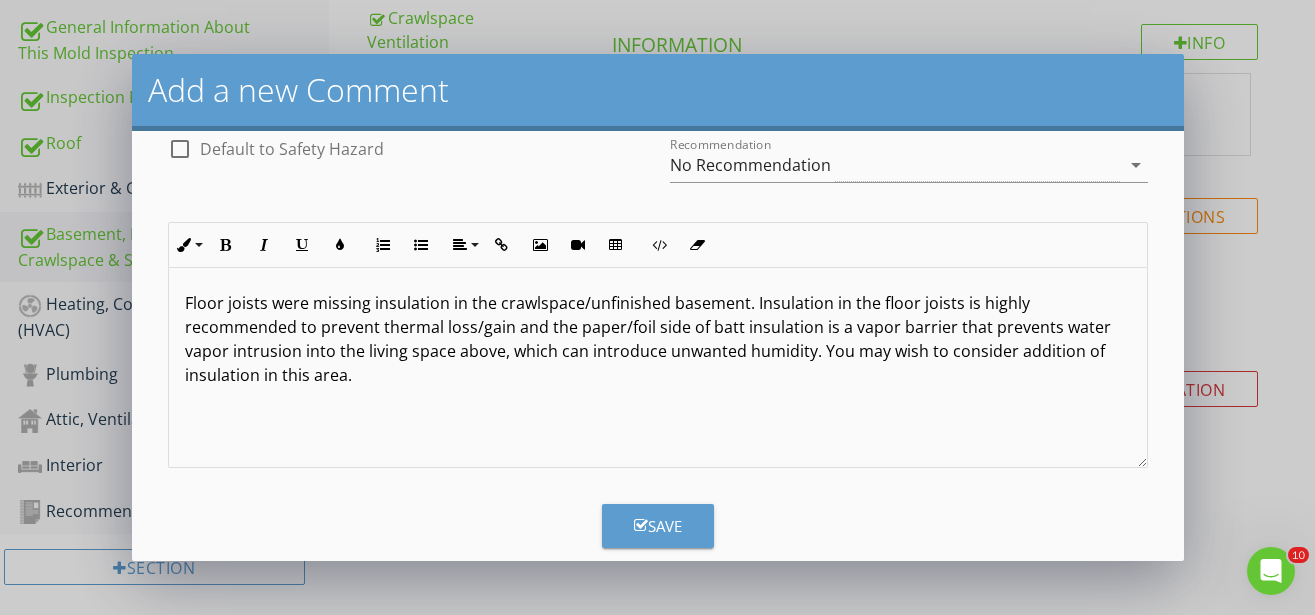 scroll, scrollTop: 210, scrollLeft: 0, axis: vertical 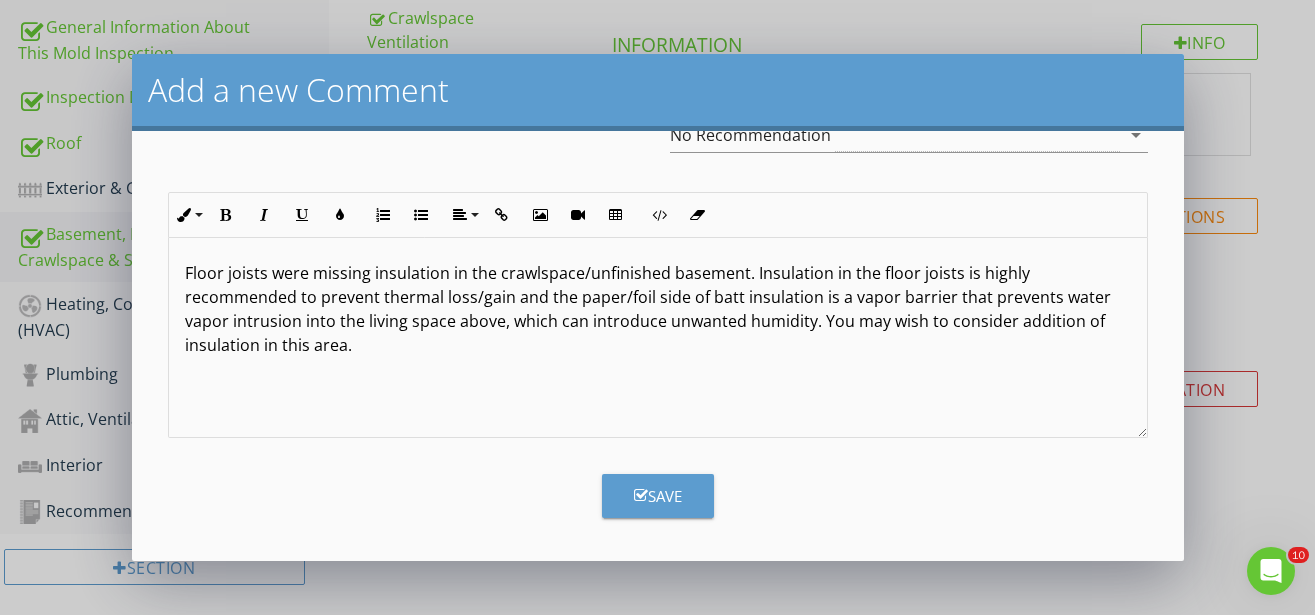 click on "Save" at bounding box center (658, 496) 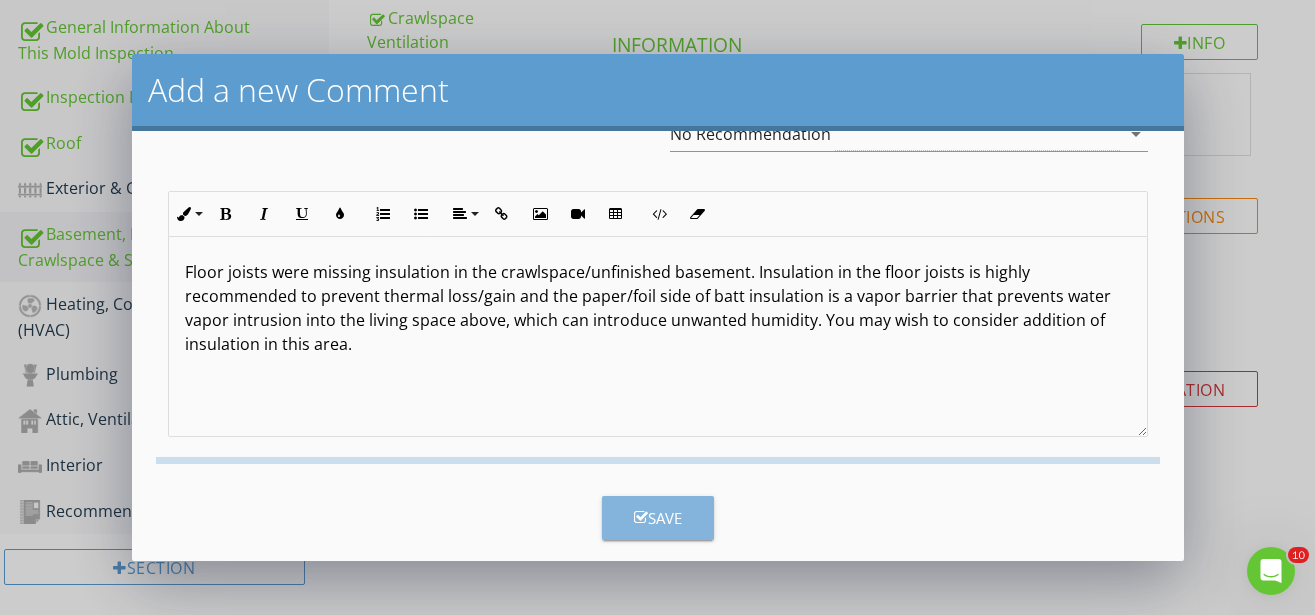 checkbox on "false" 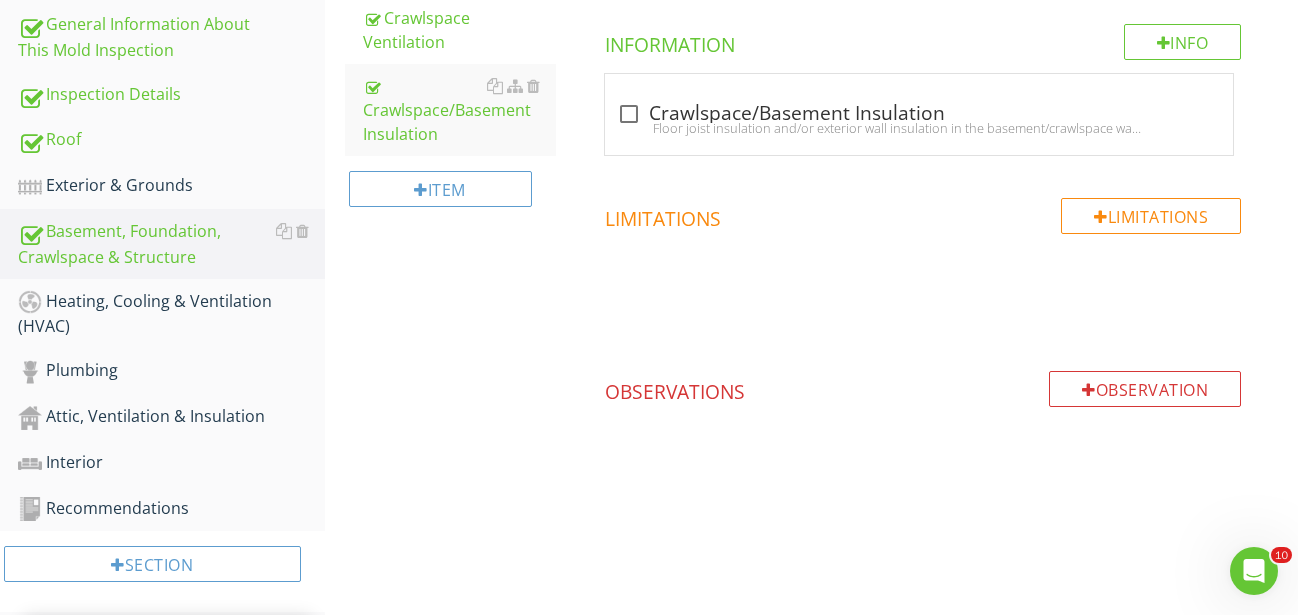 scroll, scrollTop: 11, scrollLeft: 0, axis: vertical 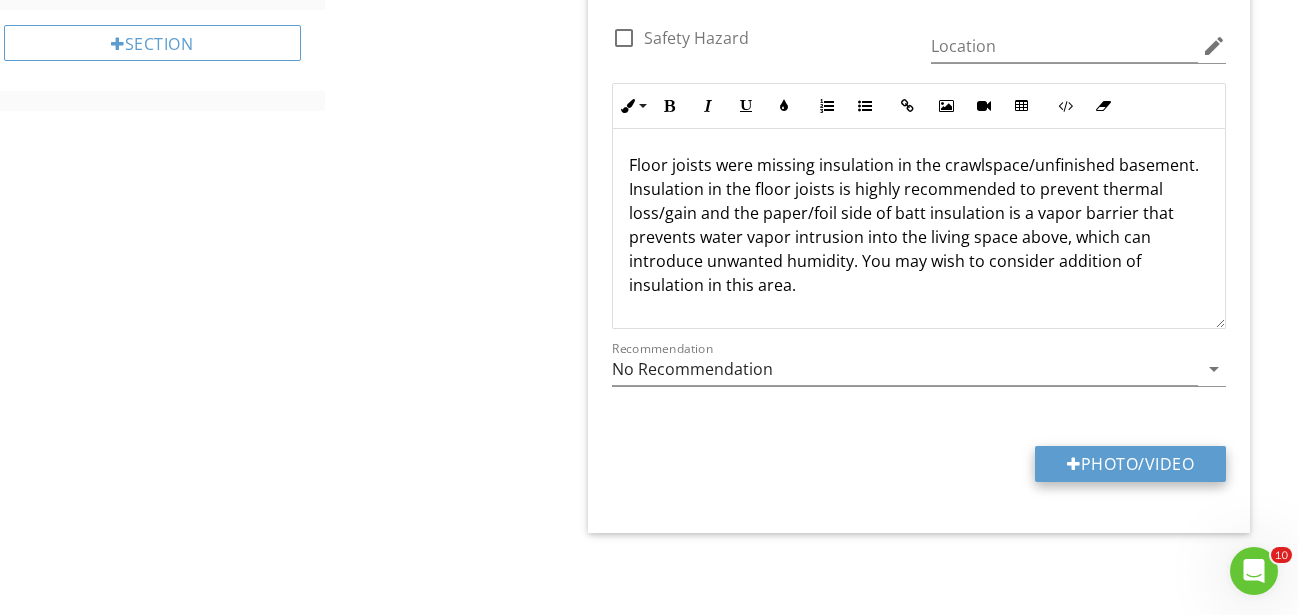 click on "Photo/Video" at bounding box center [1130, 464] 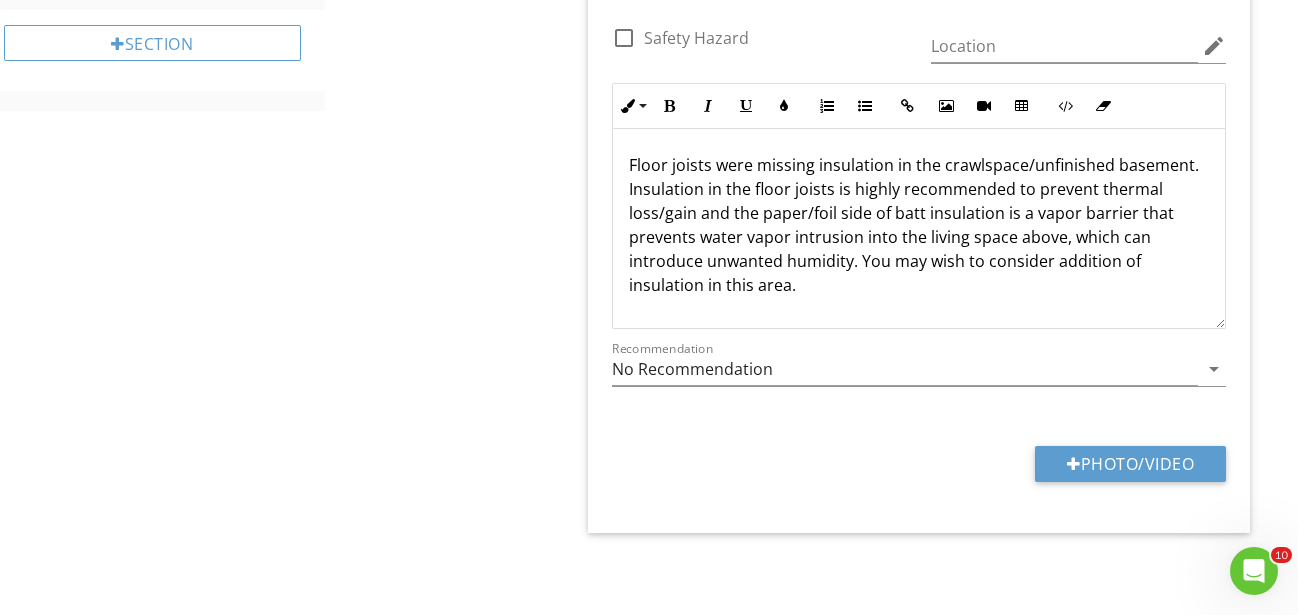 type on "C:\fakepath\IMG_3128.JPG" 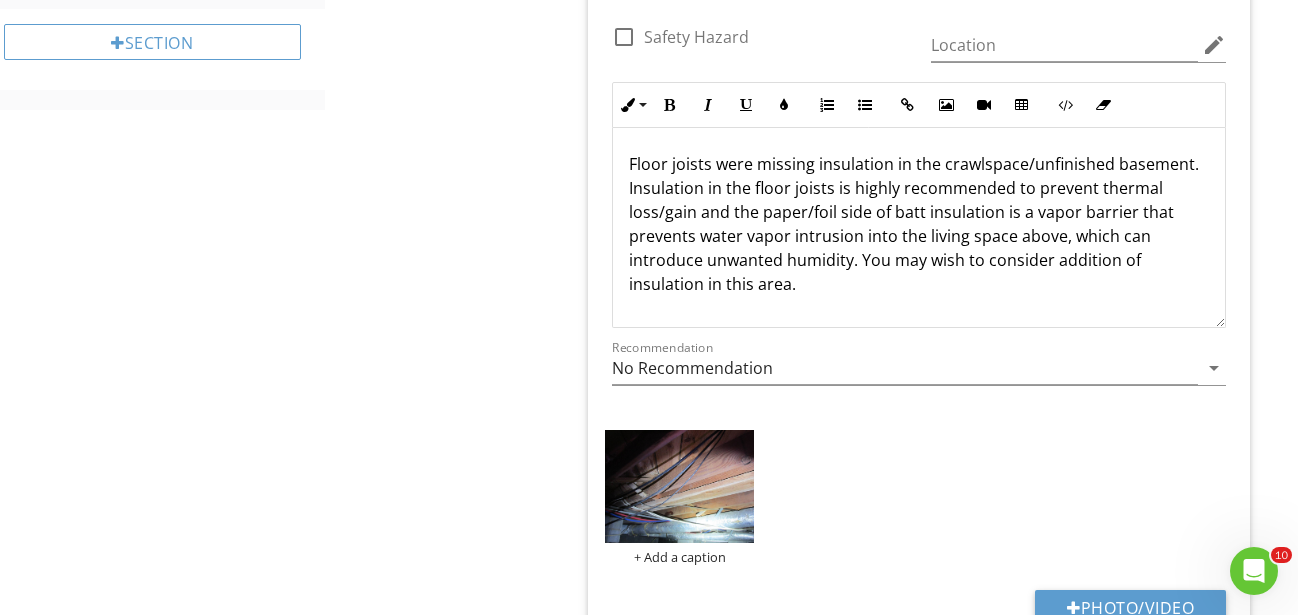 click at bounding box center [680, 486] 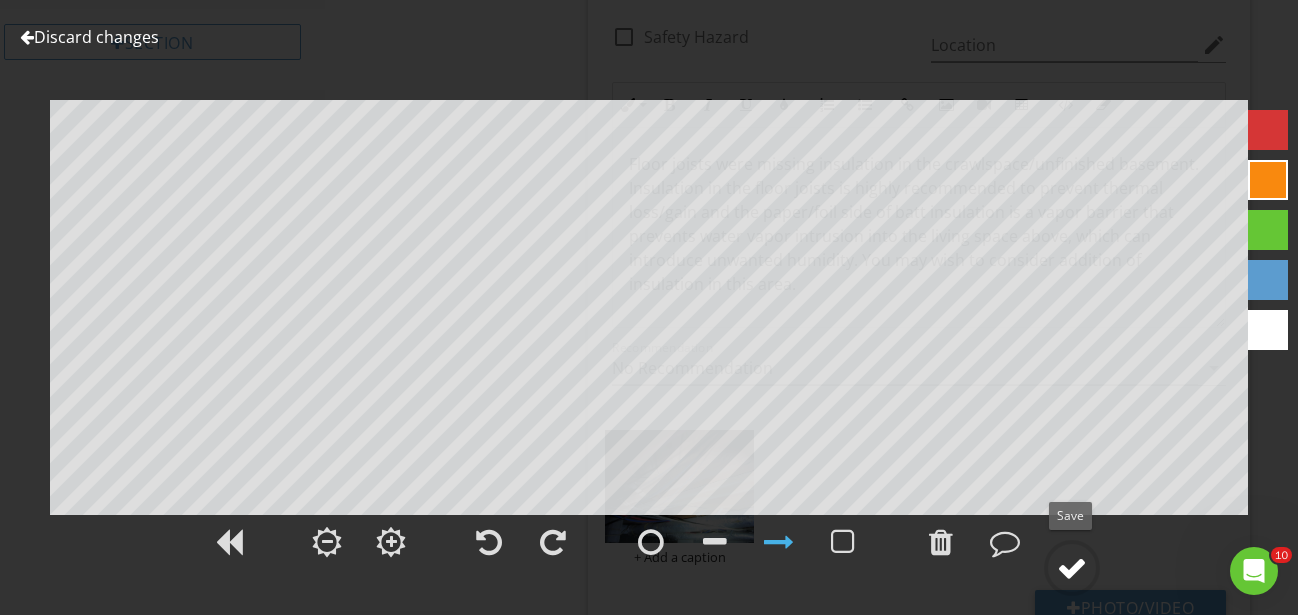 click at bounding box center (1072, 568) 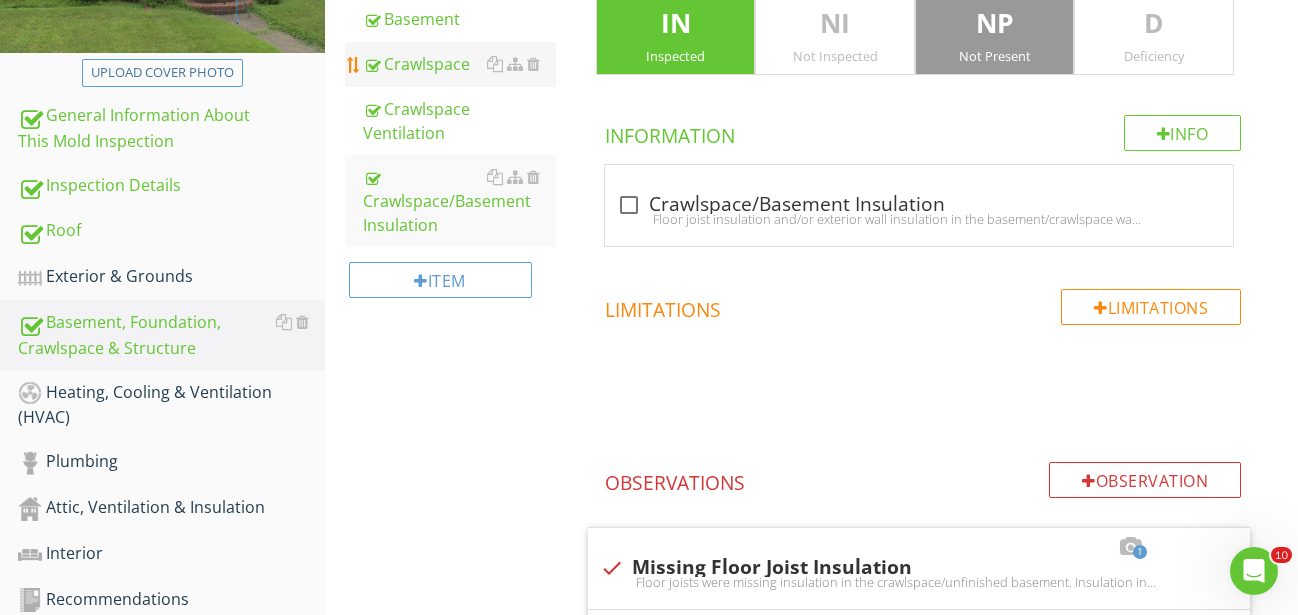 scroll, scrollTop: 432, scrollLeft: 0, axis: vertical 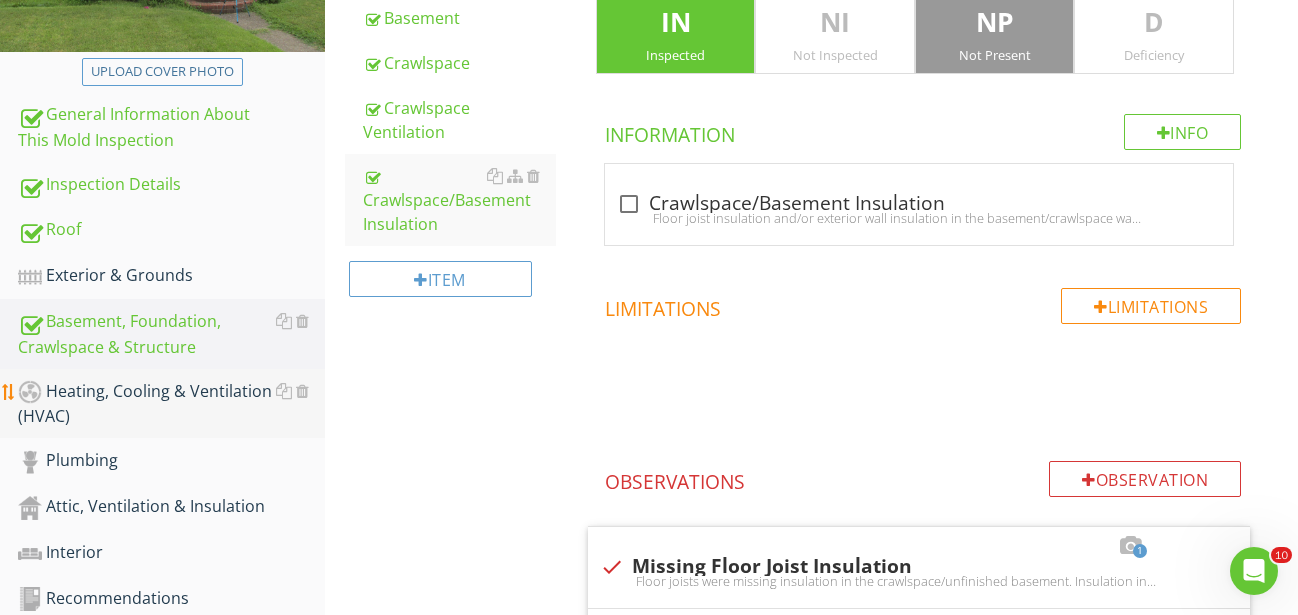 click on "Heating, Cooling & Ventilation (HVAC)" at bounding box center [171, 404] 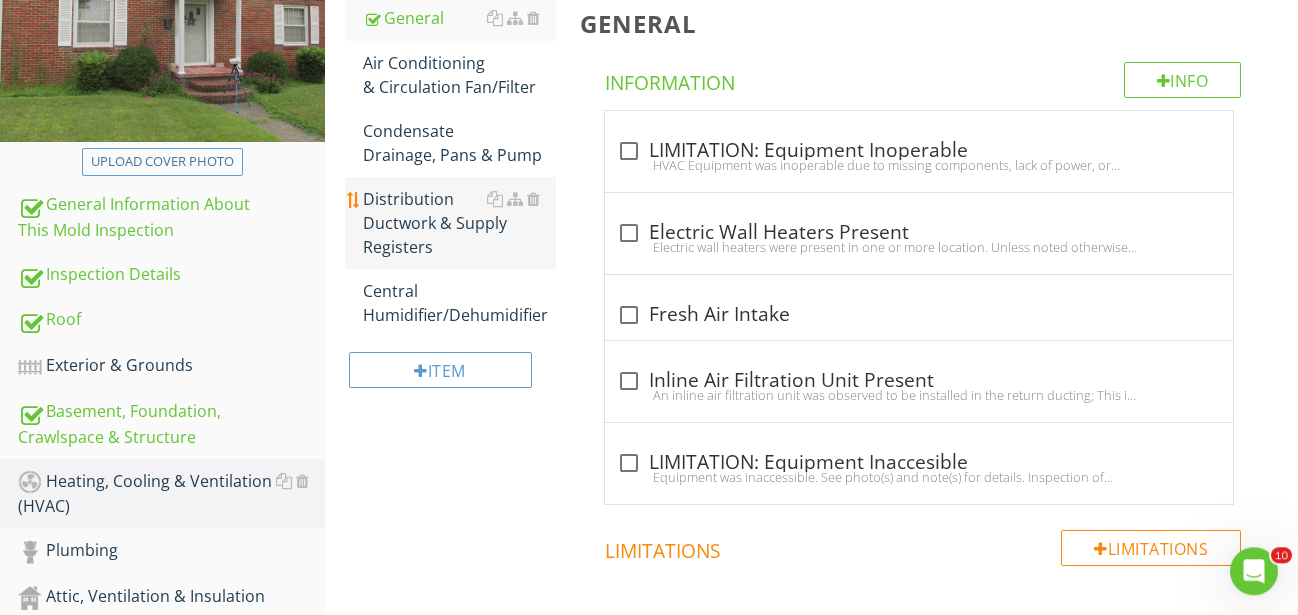 scroll, scrollTop: 126, scrollLeft: 0, axis: vertical 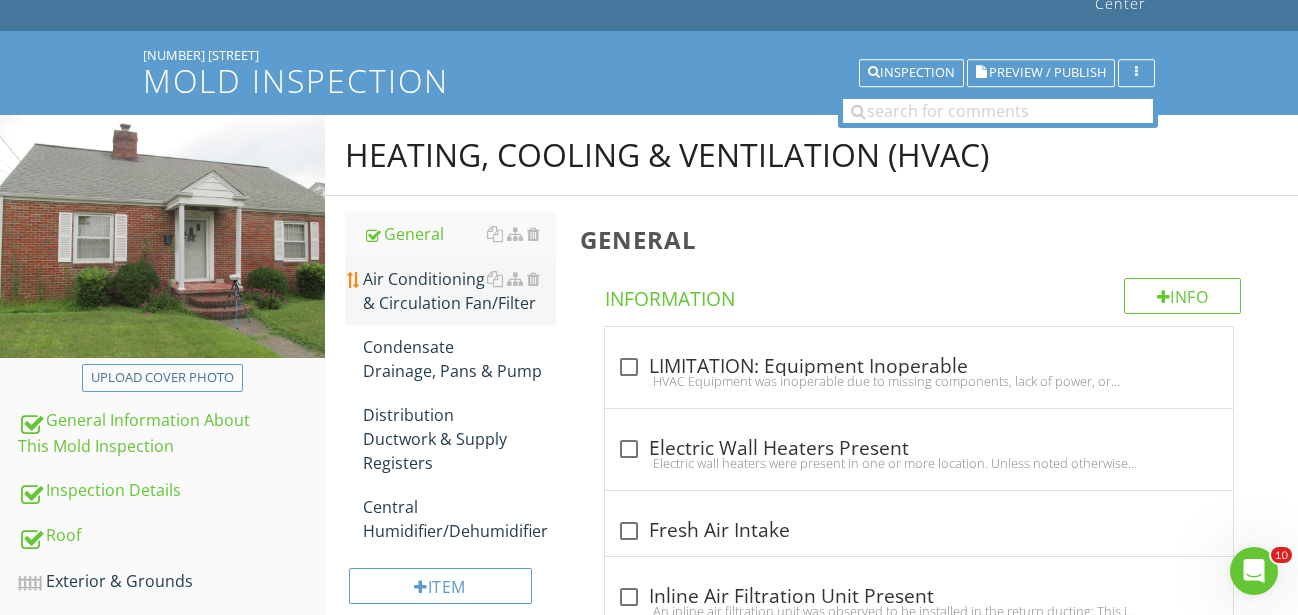 click on "Air Conditioning & Circulation Fan/Filter" at bounding box center (459, 291) 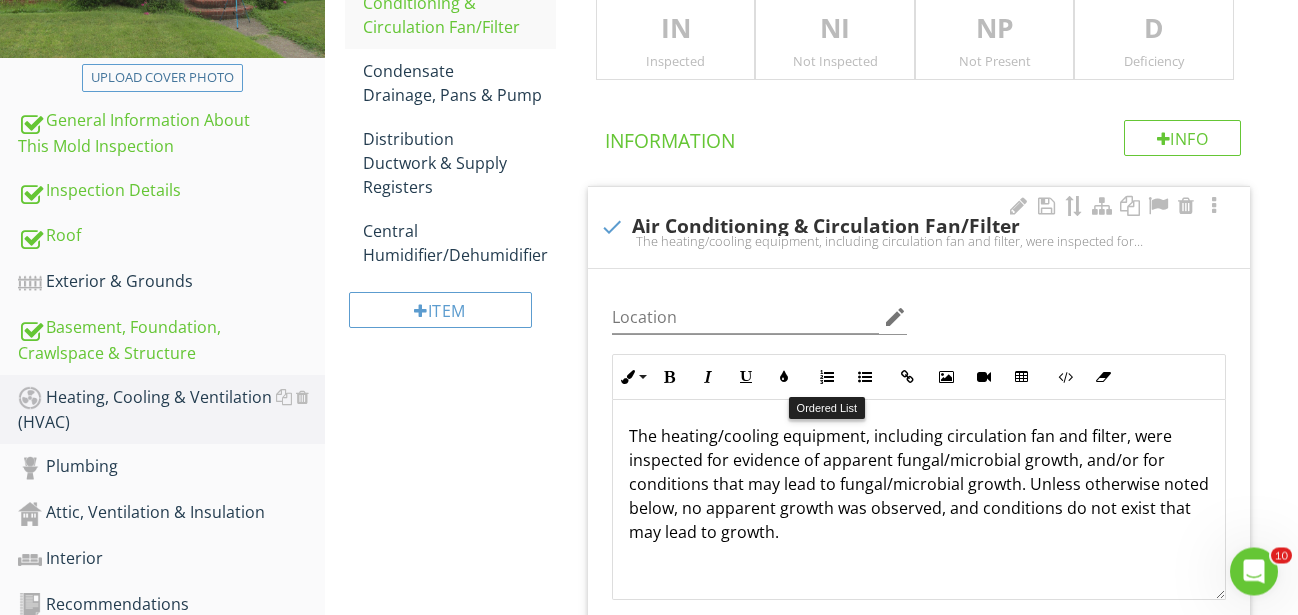 scroll, scrollTop: 432, scrollLeft: 0, axis: vertical 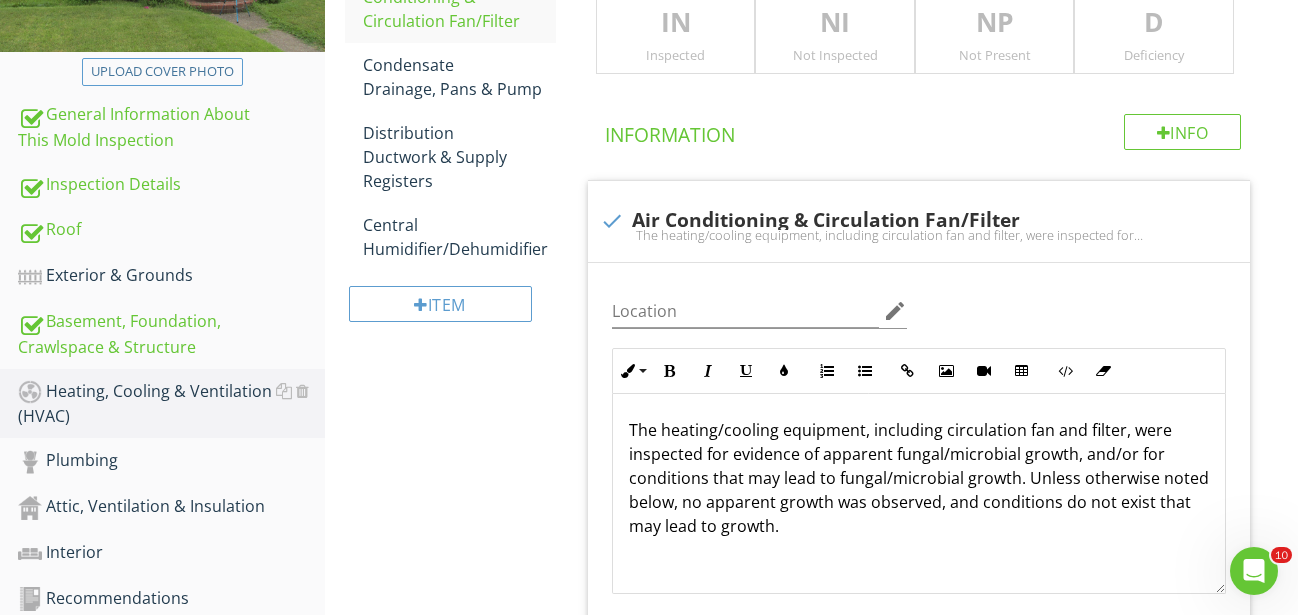 click on "Not Inspected" at bounding box center (835, 55) 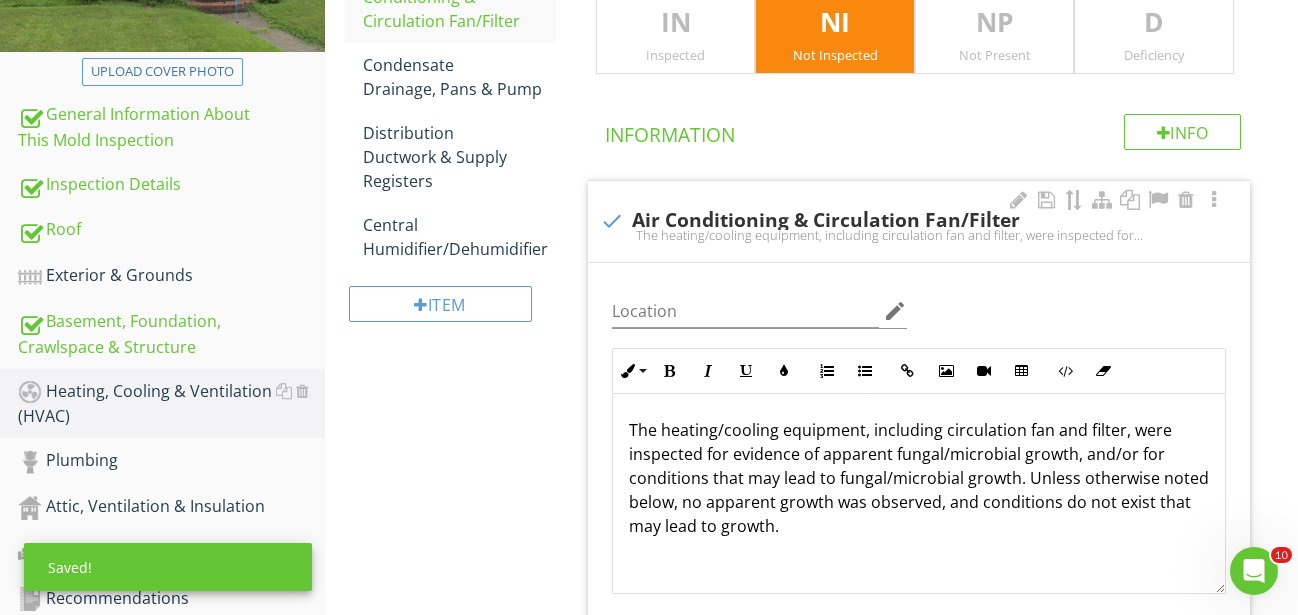 click at bounding box center (612, 221) 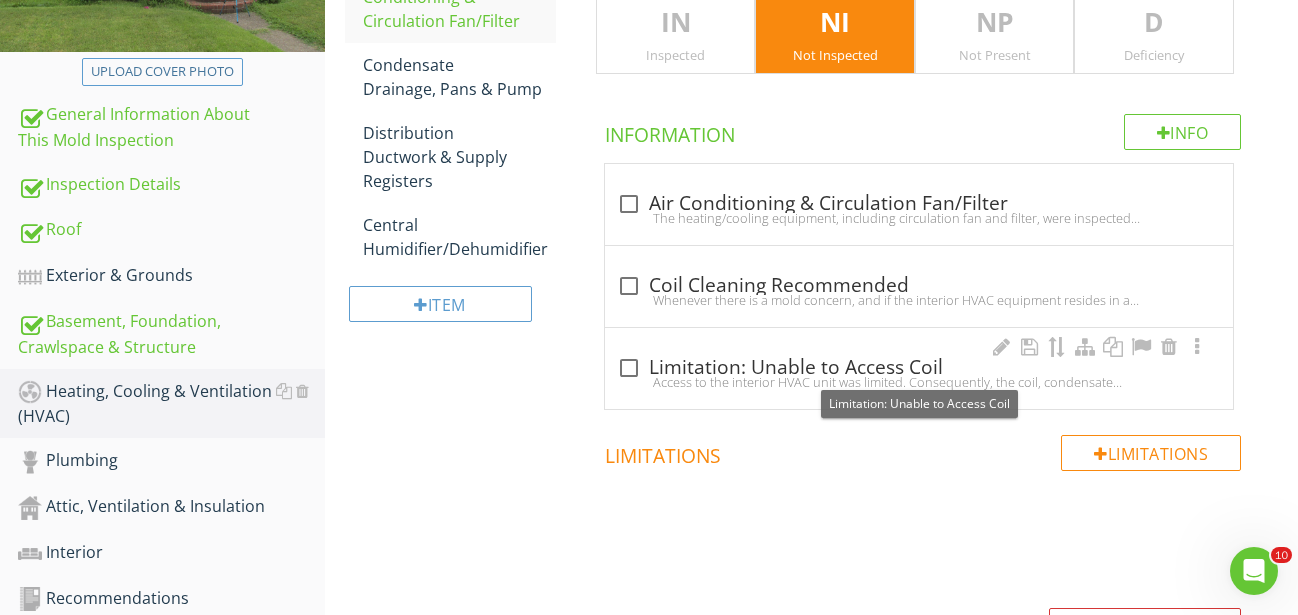 click on "check_box_outline_blank
Limitation: Unable to  Access Coil" at bounding box center [919, 368] 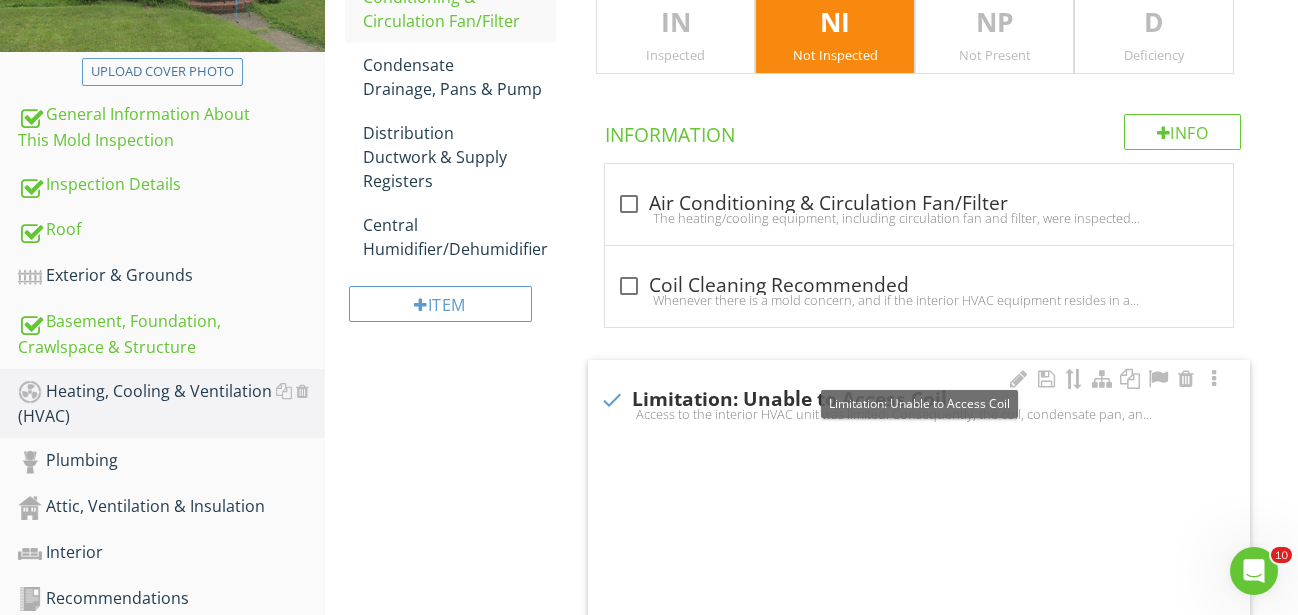 checkbox on "true" 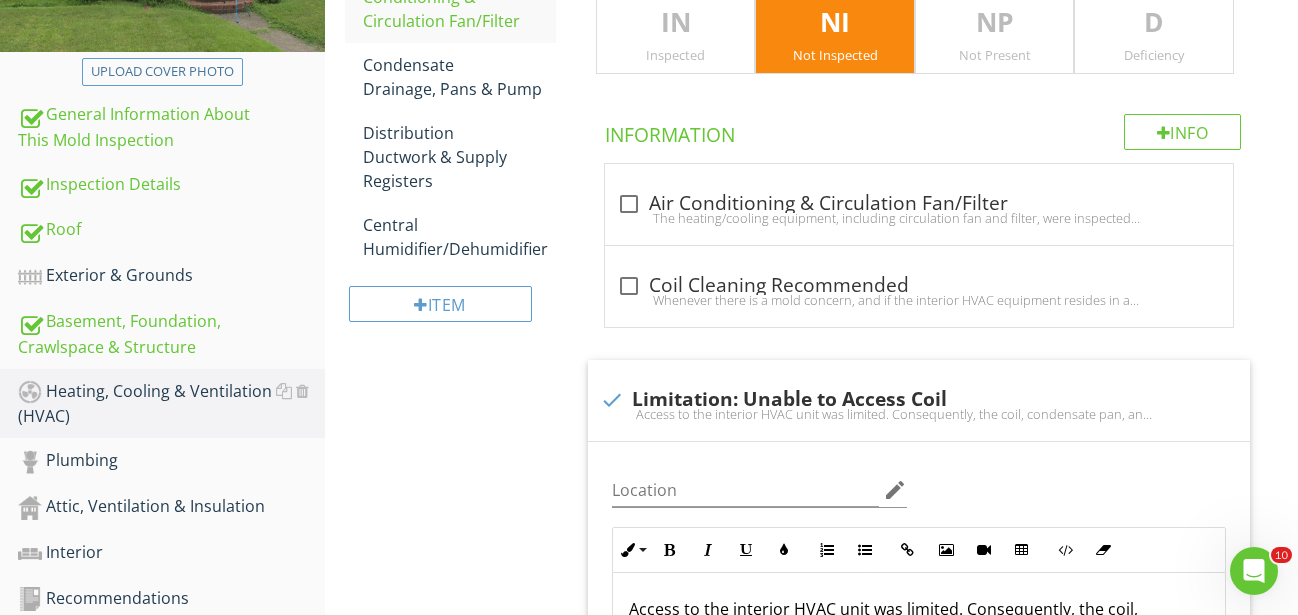 scroll, scrollTop: 738, scrollLeft: 0, axis: vertical 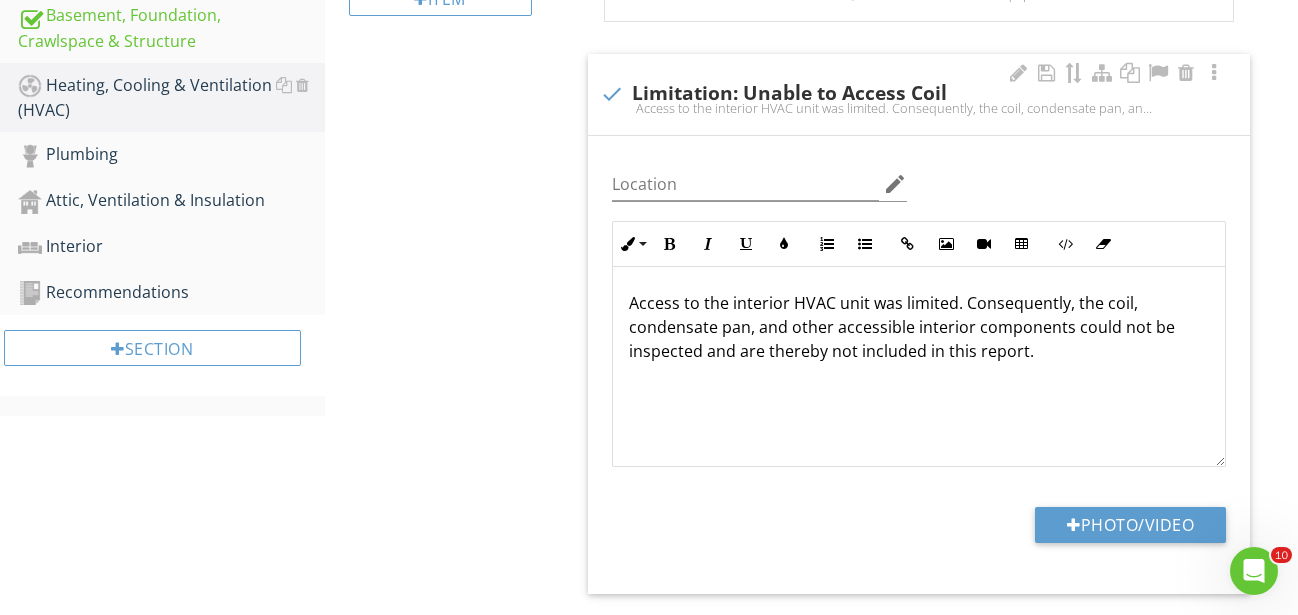 click on "Access to the interior HVAC unit was limited. Consequently, the coil, condensate pan, and other accessible interior components could not be inspected and are thereby not included in this report." at bounding box center (919, 327) 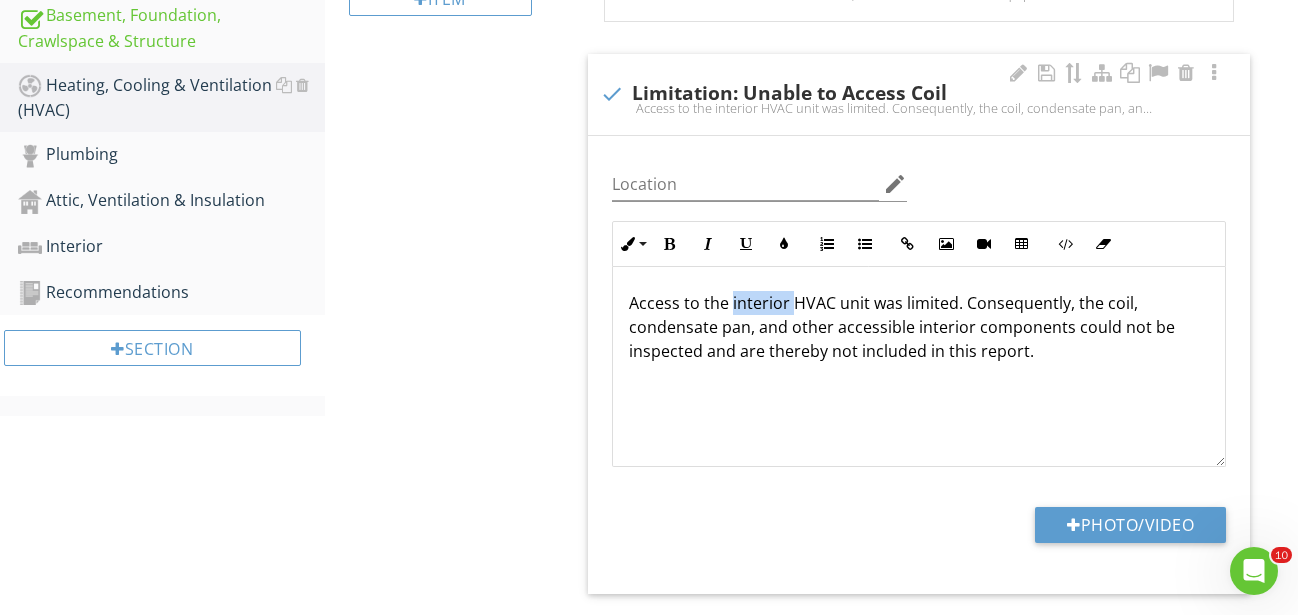 click on "Access to the interior HVAC unit was limited. Consequently, the coil, condensate pan, and other accessible interior components could not be inspected and are thereby not included in this report." at bounding box center (919, 327) 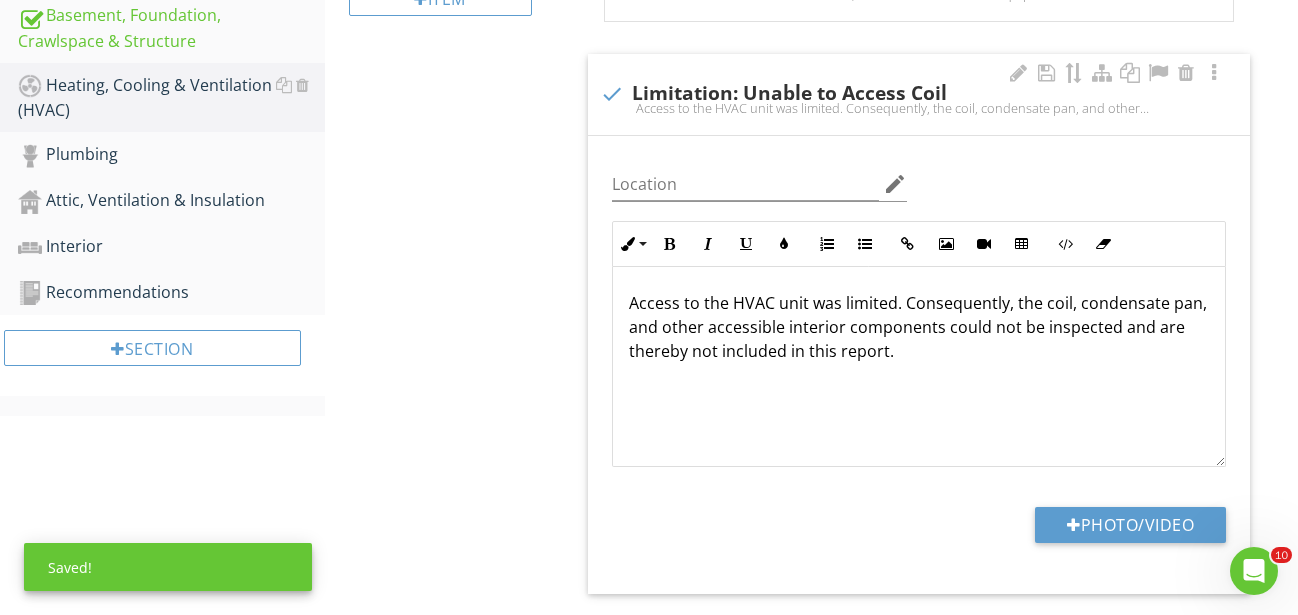 type 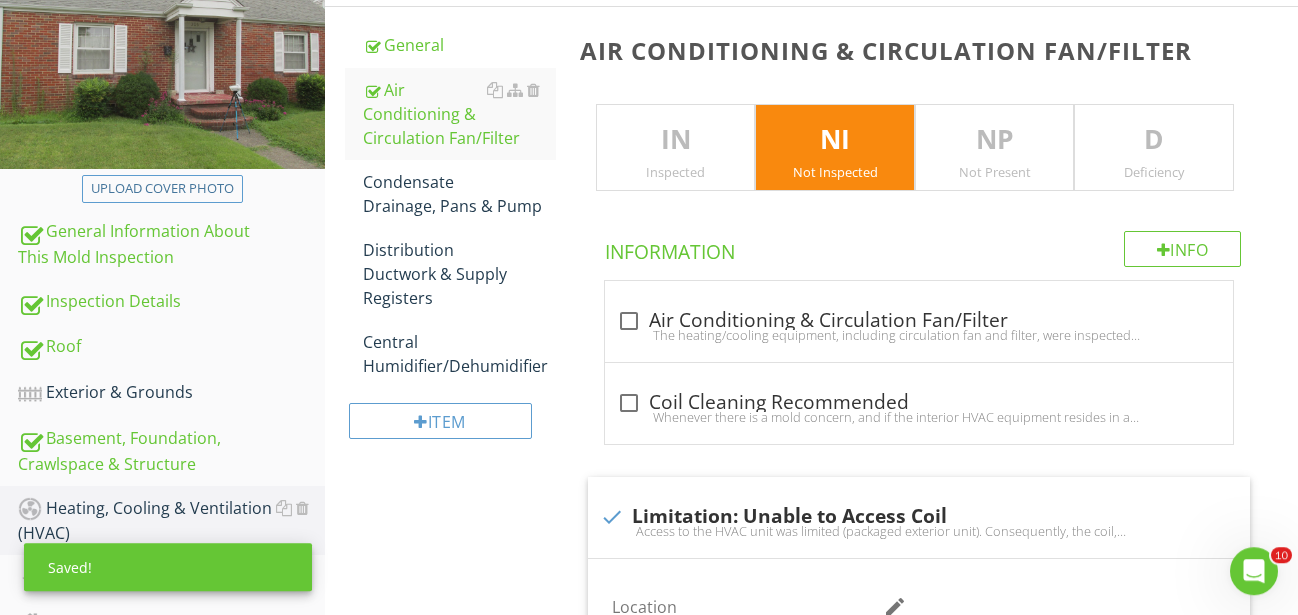 scroll, scrollTop: 228, scrollLeft: 0, axis: vertical 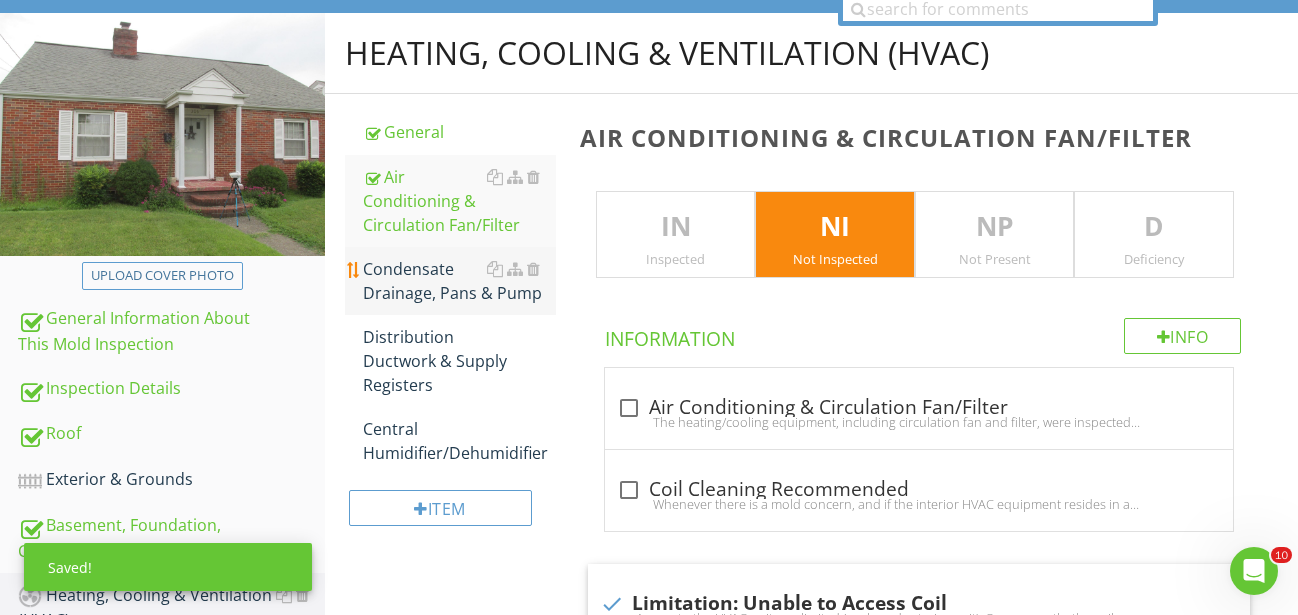 click on "Condensate Drainage, Pans & Pump" at bounding box center [459, 281] 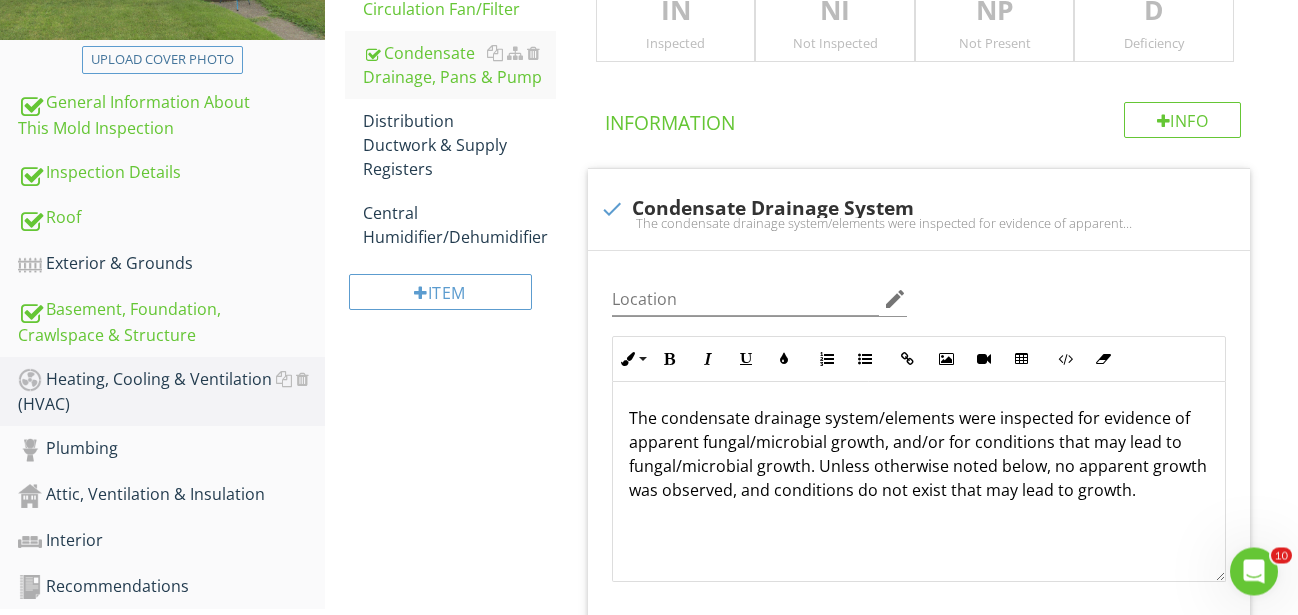 scroll, scrollTop: 330, scrollLeft: 0, axis: vertical 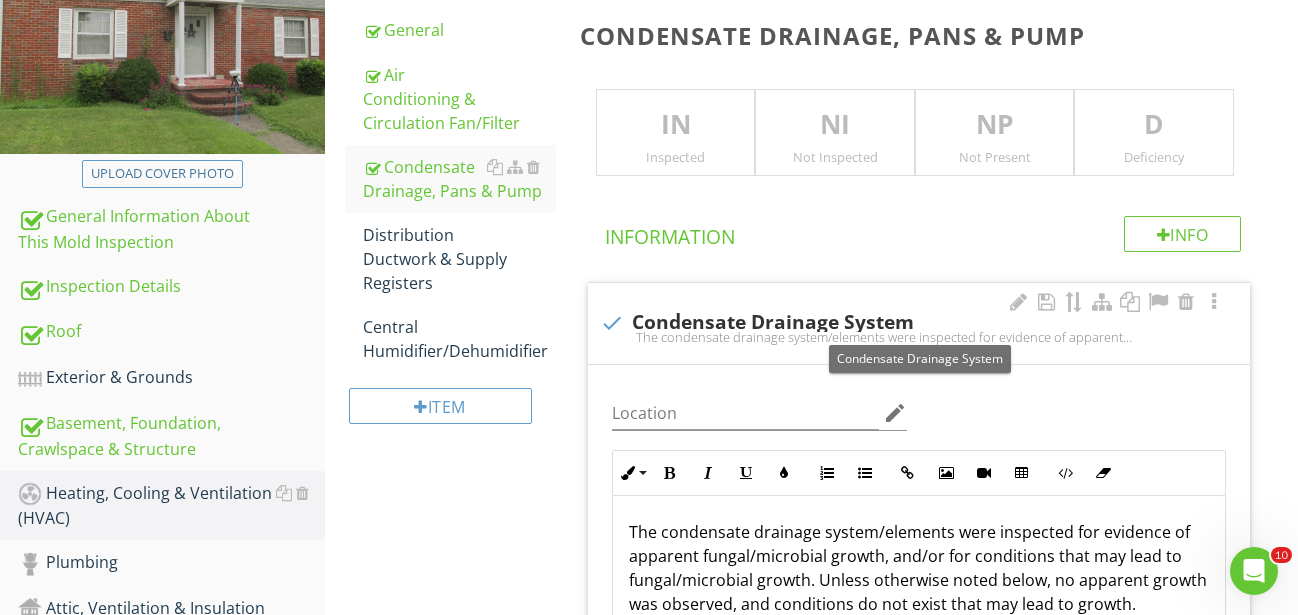 click at bounding box center [612, 323] 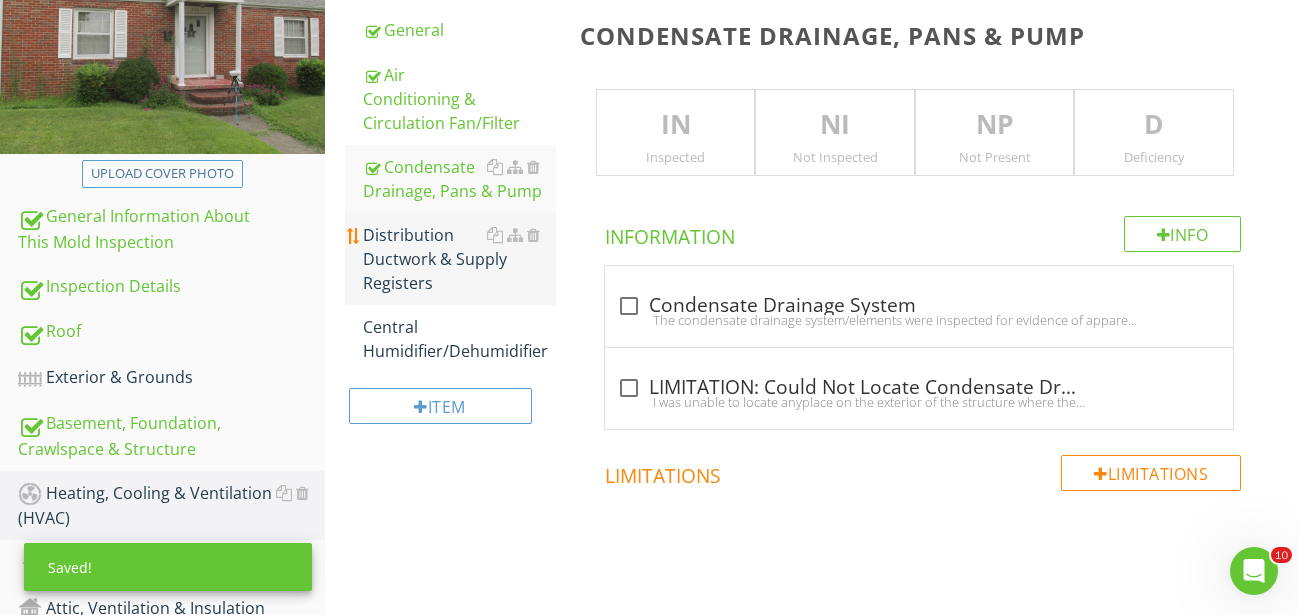 click on "Distribution Ductwork & Supply Registers" at bounding box center (459, 259) 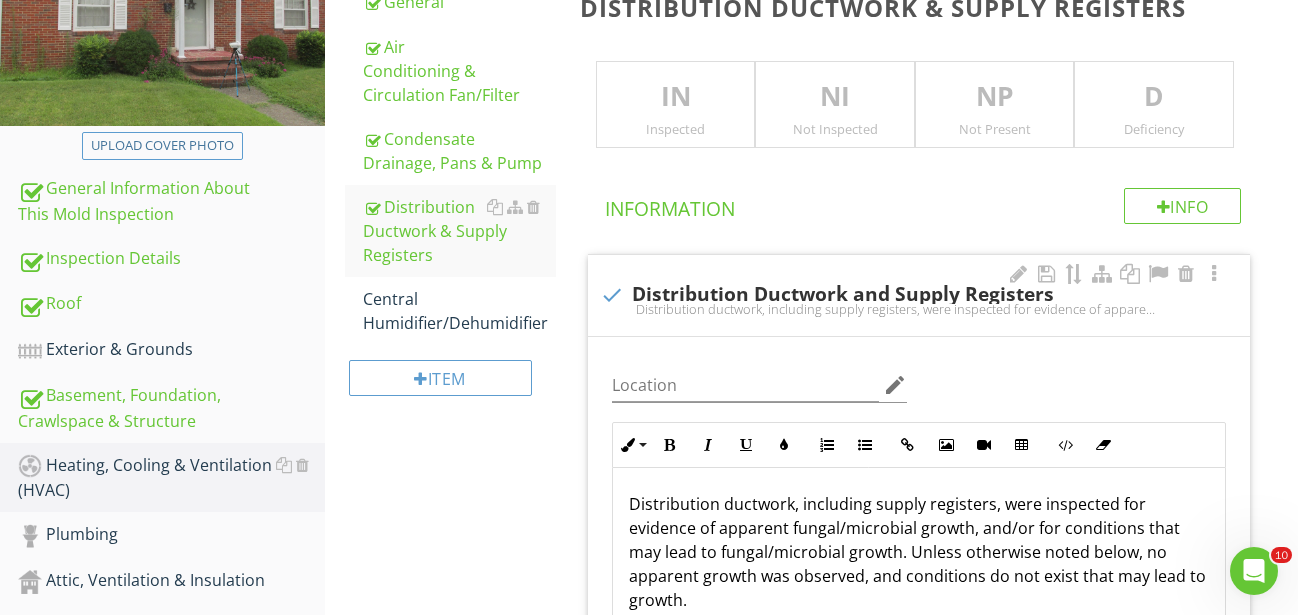scroll, scrollTop: 228, scrollLeft: 0, axis: vertical 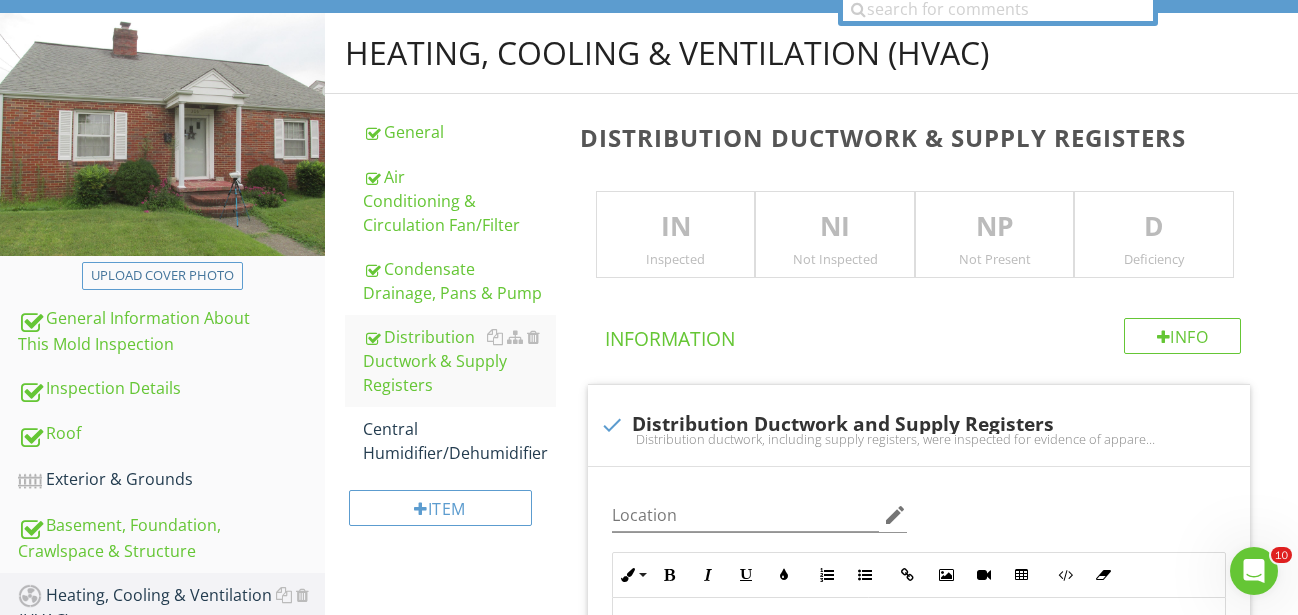 click on "IN" at bounding box center [676, 227] 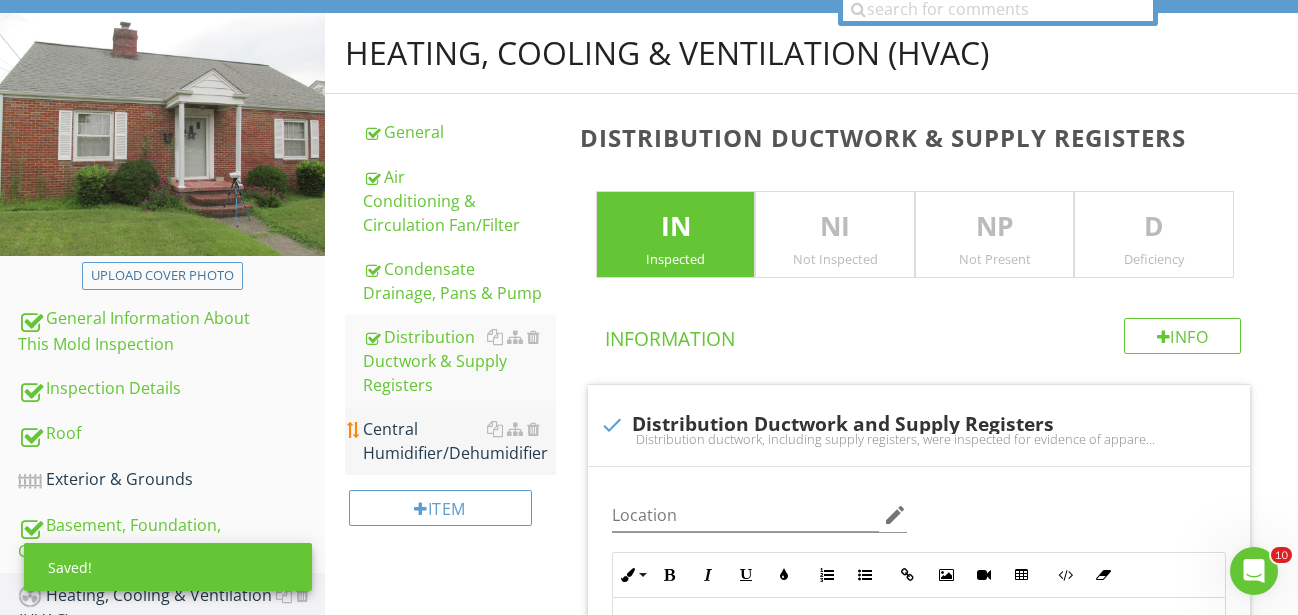 click on "Central Humidifier/Dehumidifier" at bounding box center [459, 441] 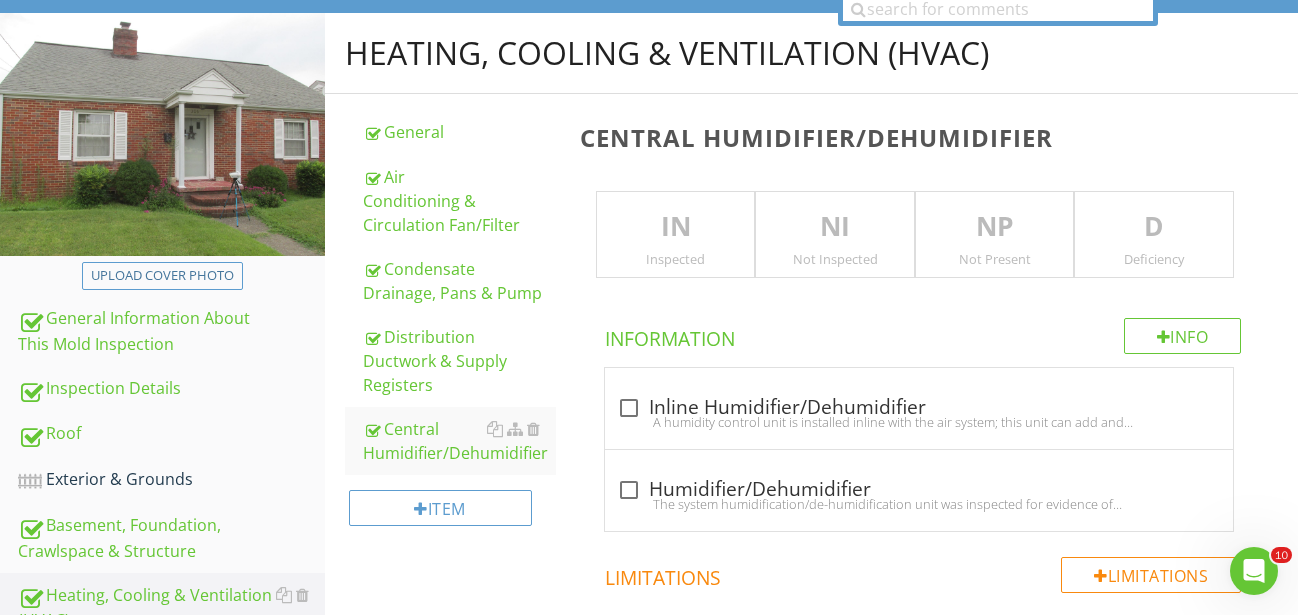 click on "NP" at bounding box center (995, 227) 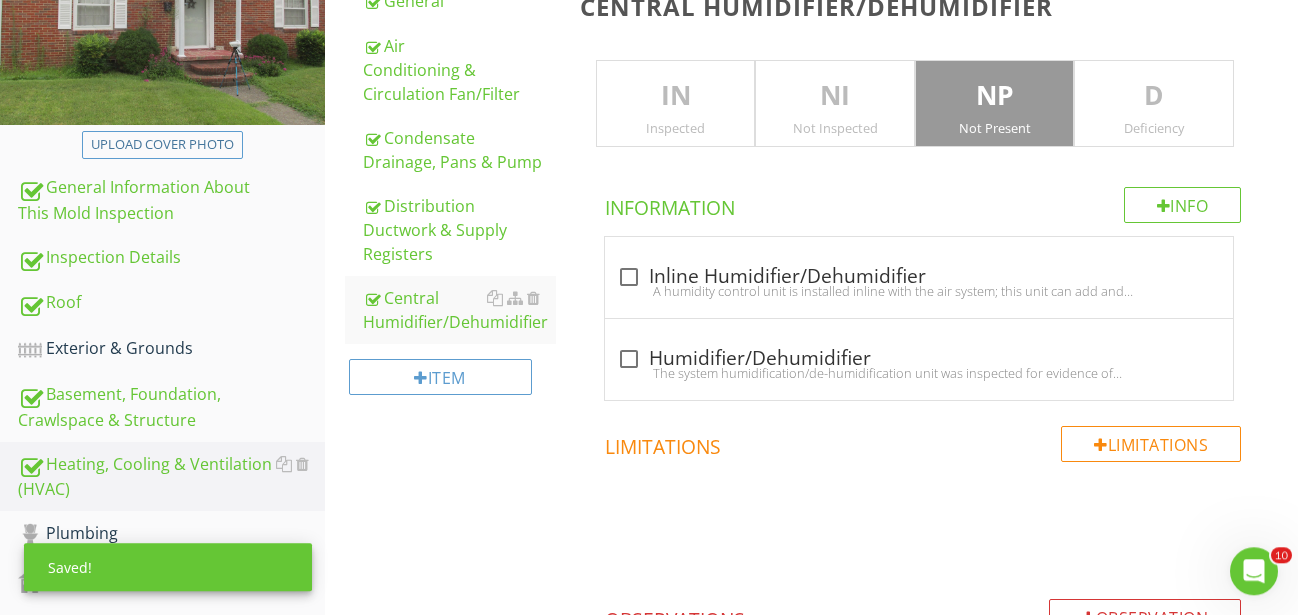 scroll, scrollTop: 432, scrollLeft: 0, axis: vertical 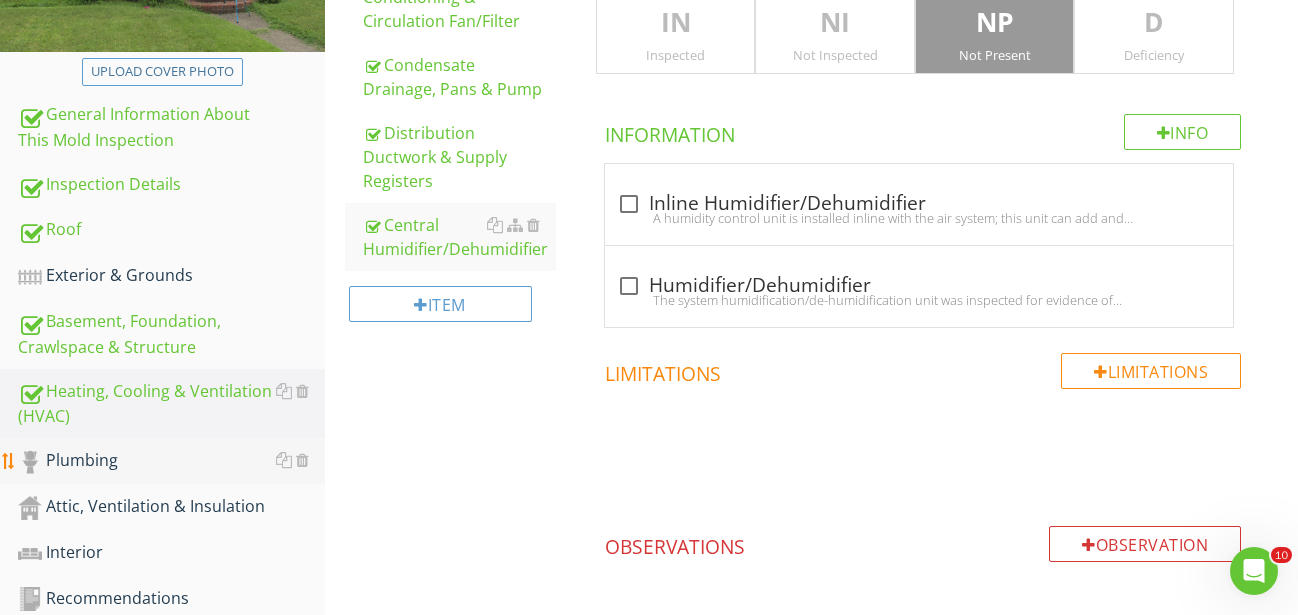 click on "Plumbing" at bounding box center [171, 461] 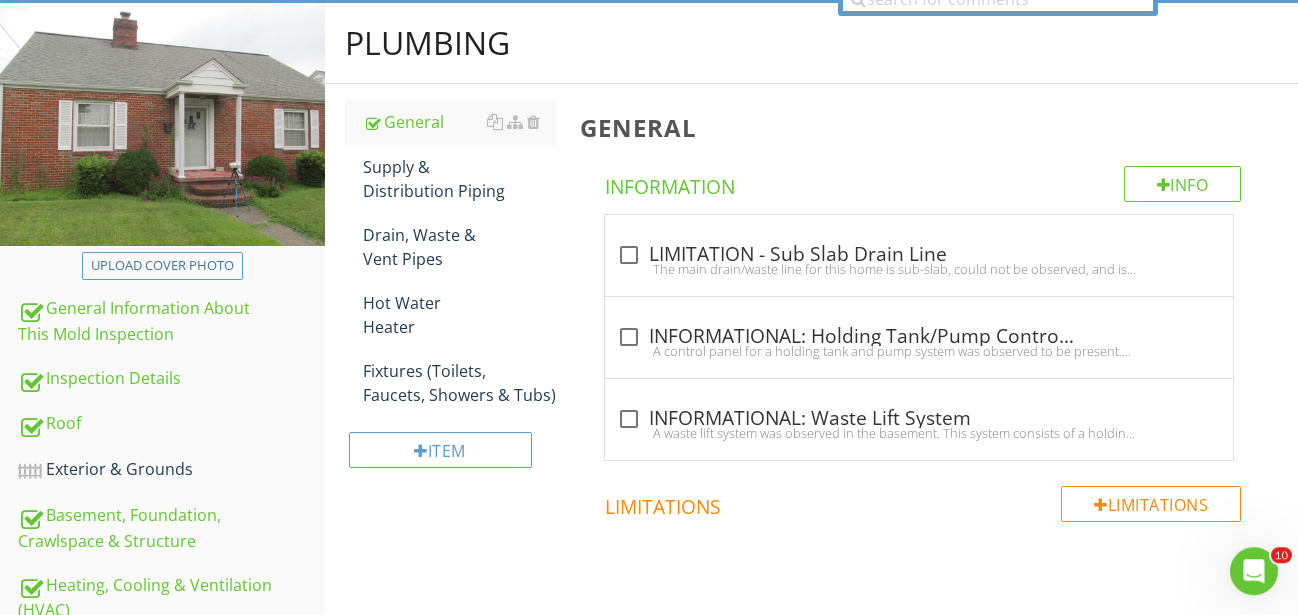 scroll, scrollTop: 126, scrollLeft: 0, axis: vertical 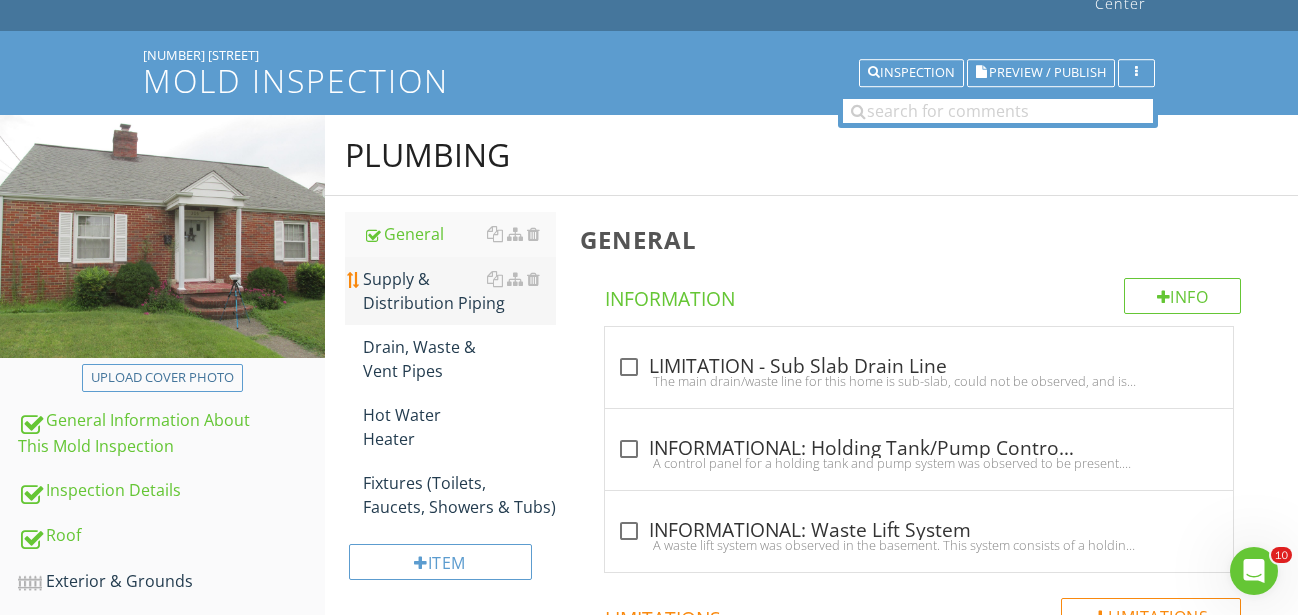 click on "Supply & Distribution Piping" at bounding box center (459, 291) 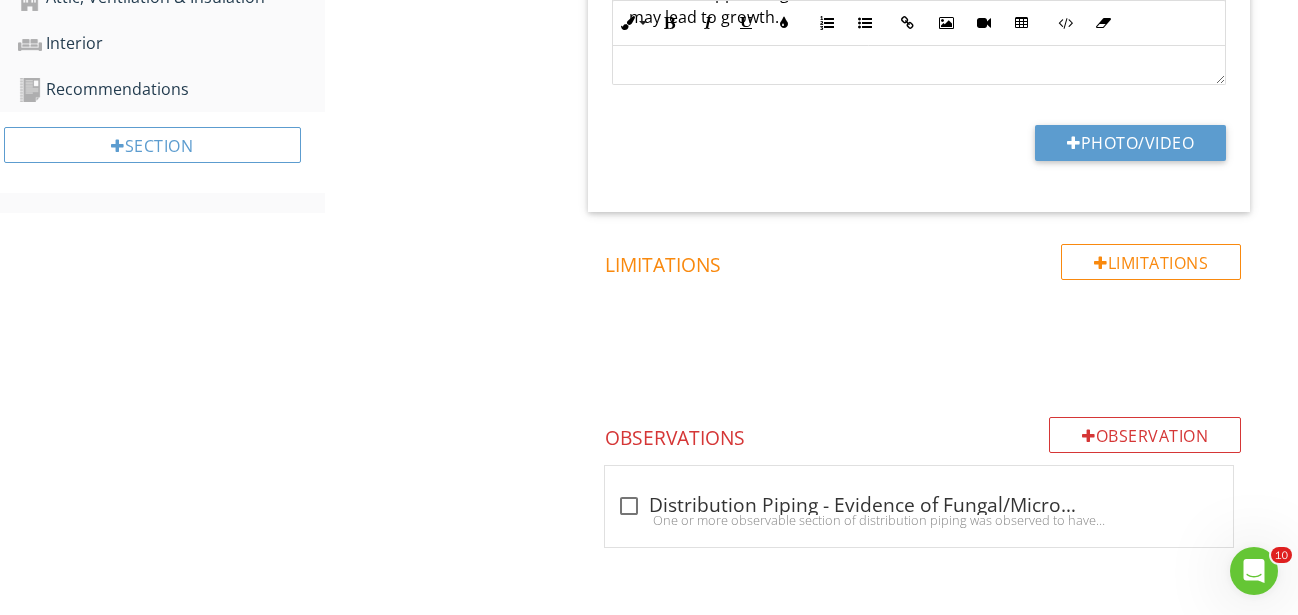 scroll, scrollTop: 534, scrollLeft: 0, axis: vertical 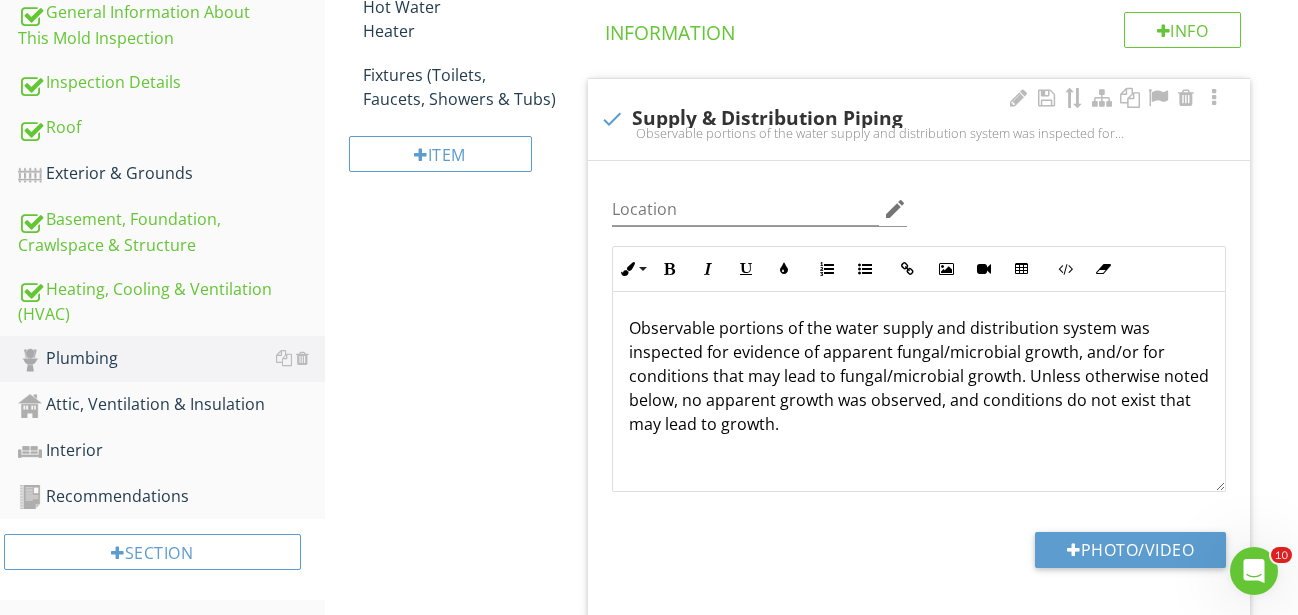 click at bounding box center (612, 119) 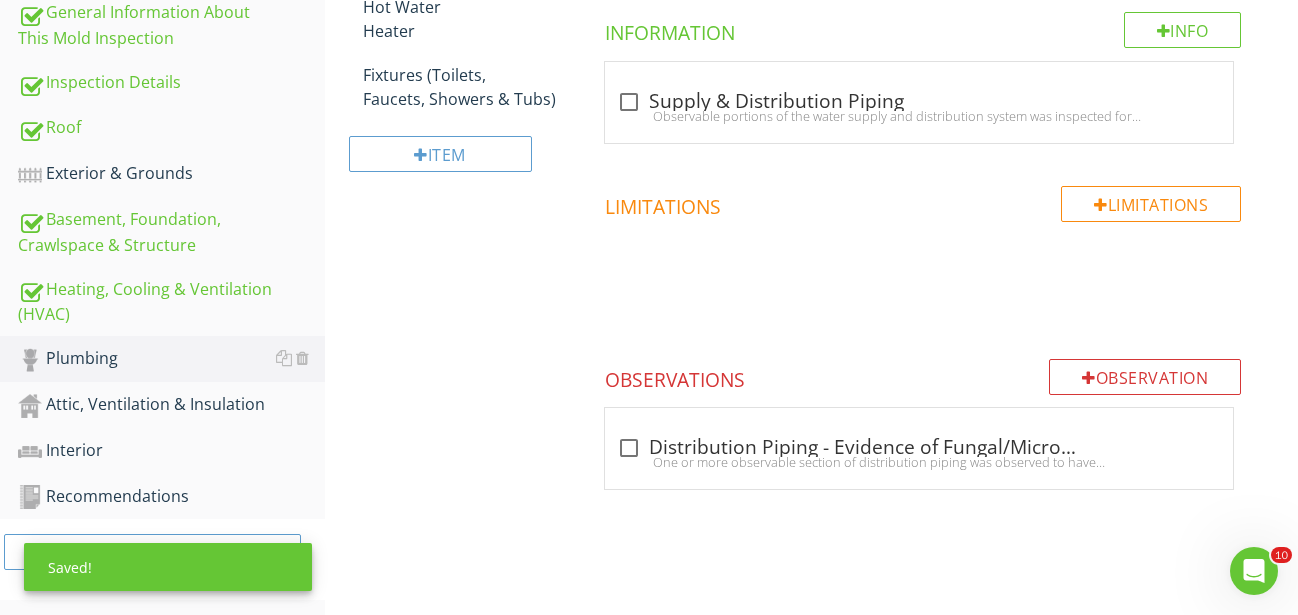 scroll, scrollTop: 126, scrollLeft: 0, axis: vertical 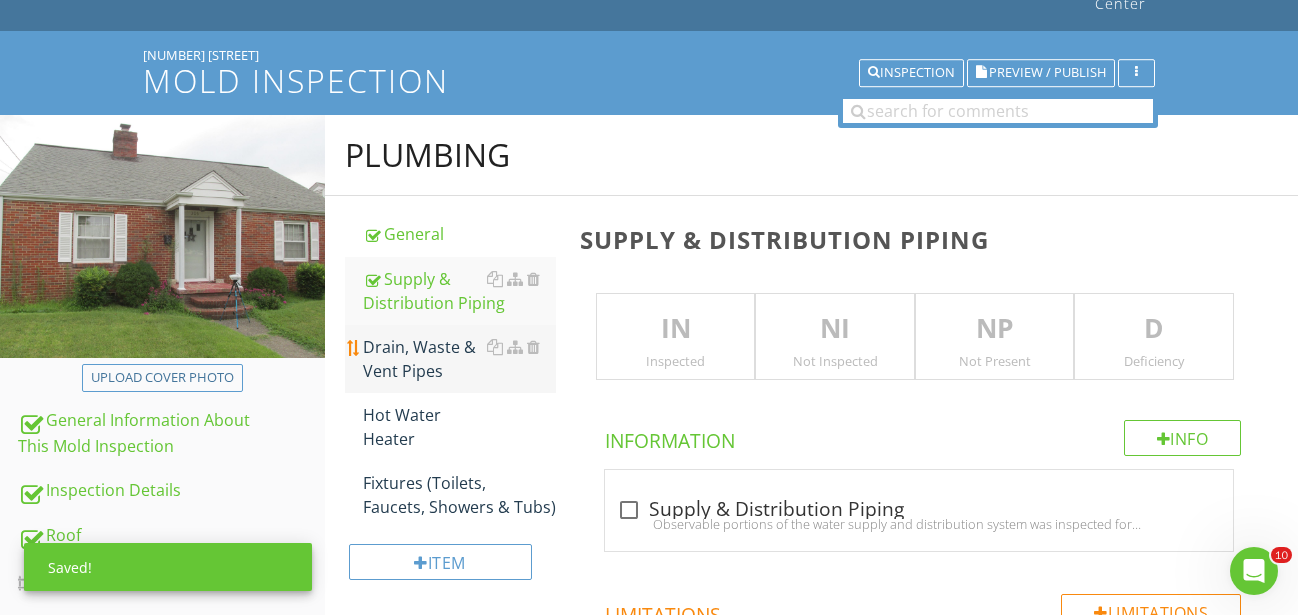 click on "Drain, Waste & Vent Pipes" at bounding box center [459, 359] 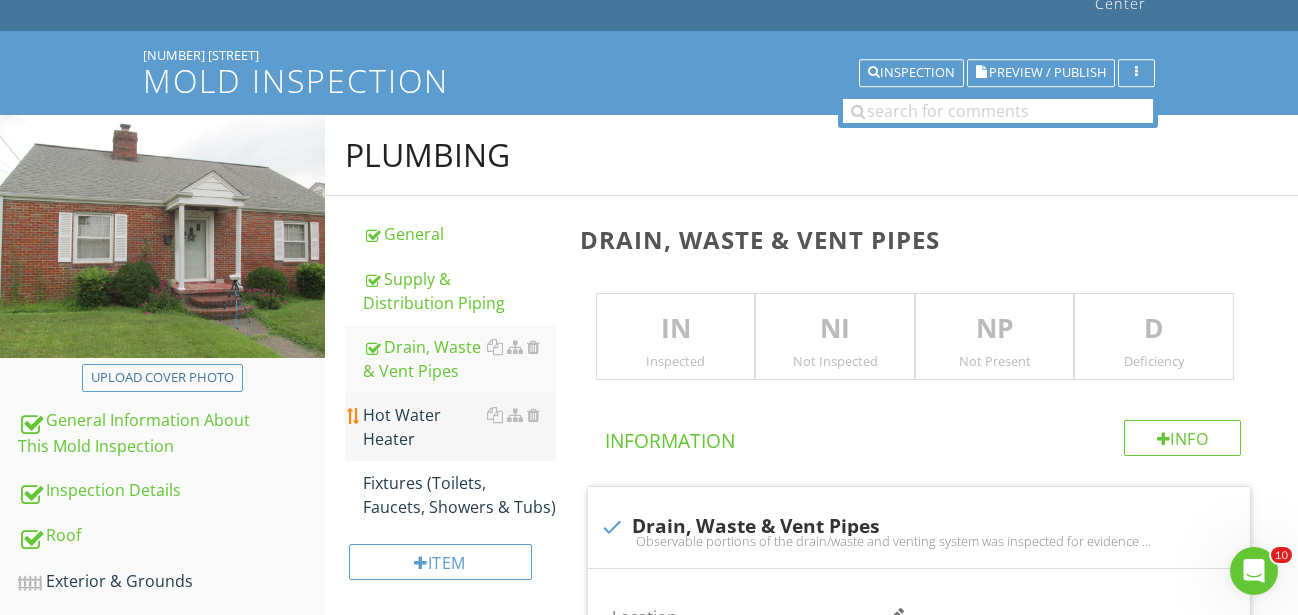 click on "Hot Water Heater" at bounding box center [459, 427] 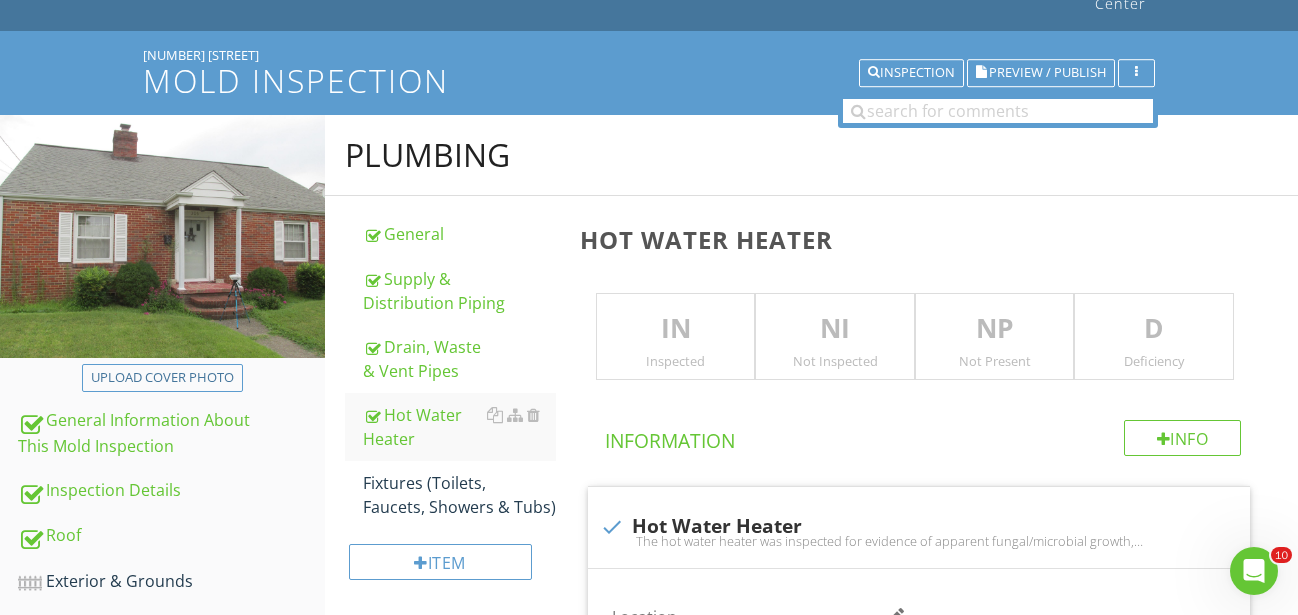 drag, startPoint x: 666, startPoint y: 343, endPoint x: 678, endPoint y: 364, distance: 24.186773 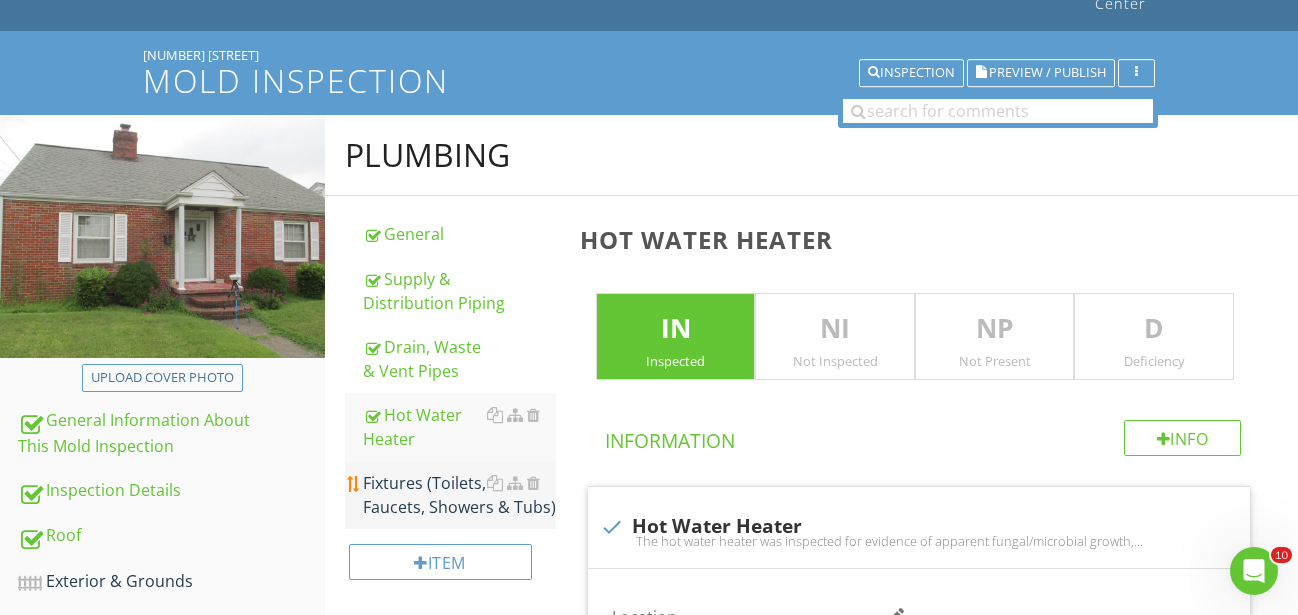 click on "Fixtures (Toilets, Faucets, Showers & Tubs)" at bounding box center [459, 495] 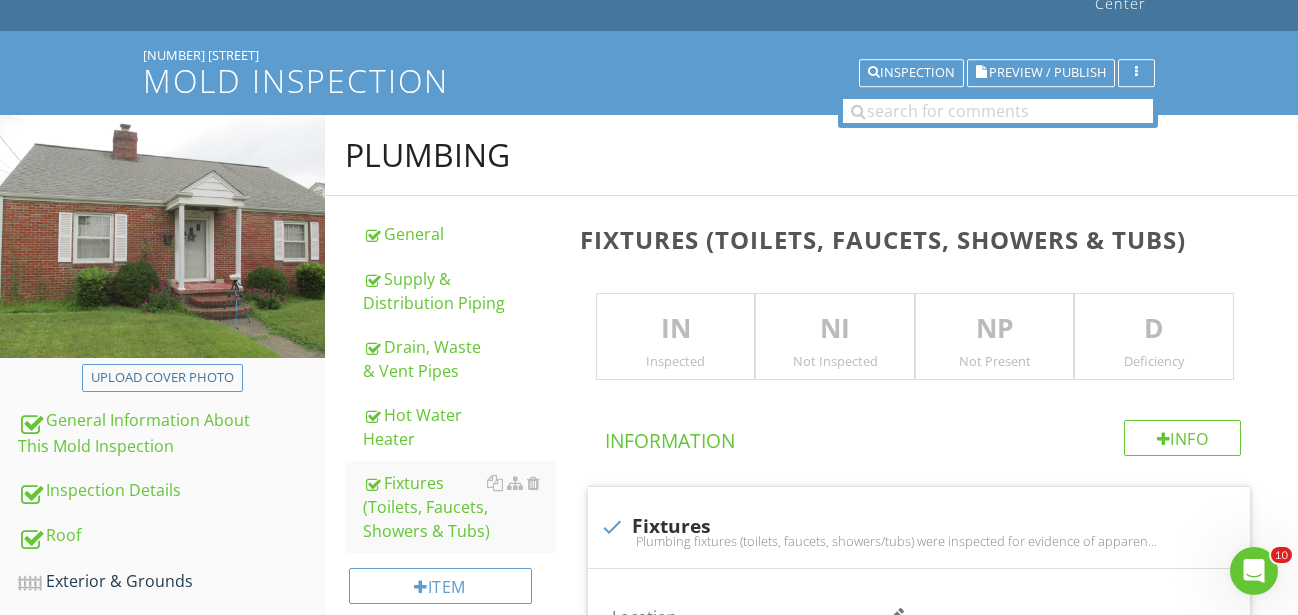 click on "IN" at bounding box center (676, 329) 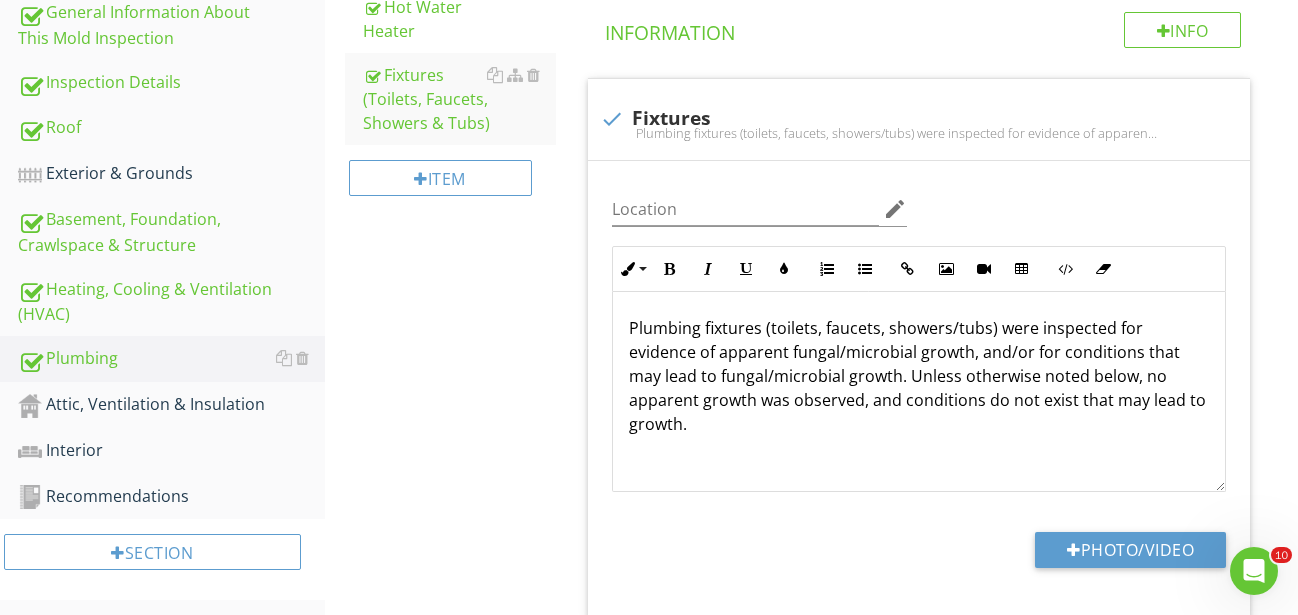 scroll, scrollTop: 942, scrollLeft: 0, axis: vertical 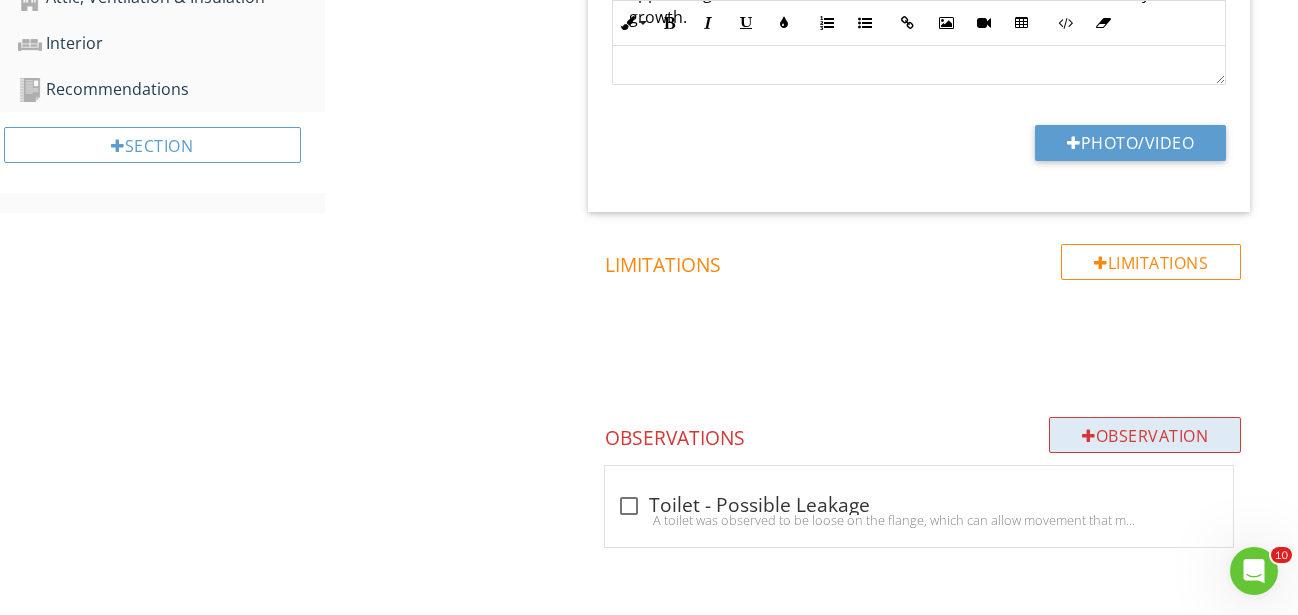 click on "Observation" at bounding box center [1145, 435] 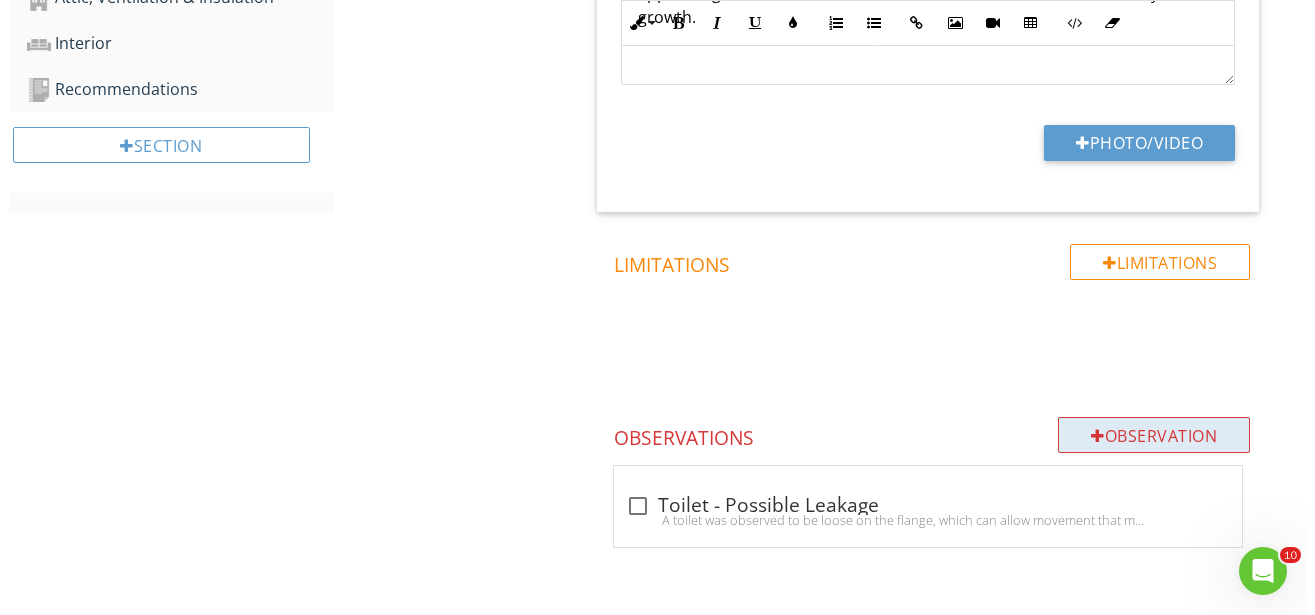 scroll, scrollTop: 921, scrollLeft: 0, axis: vertical 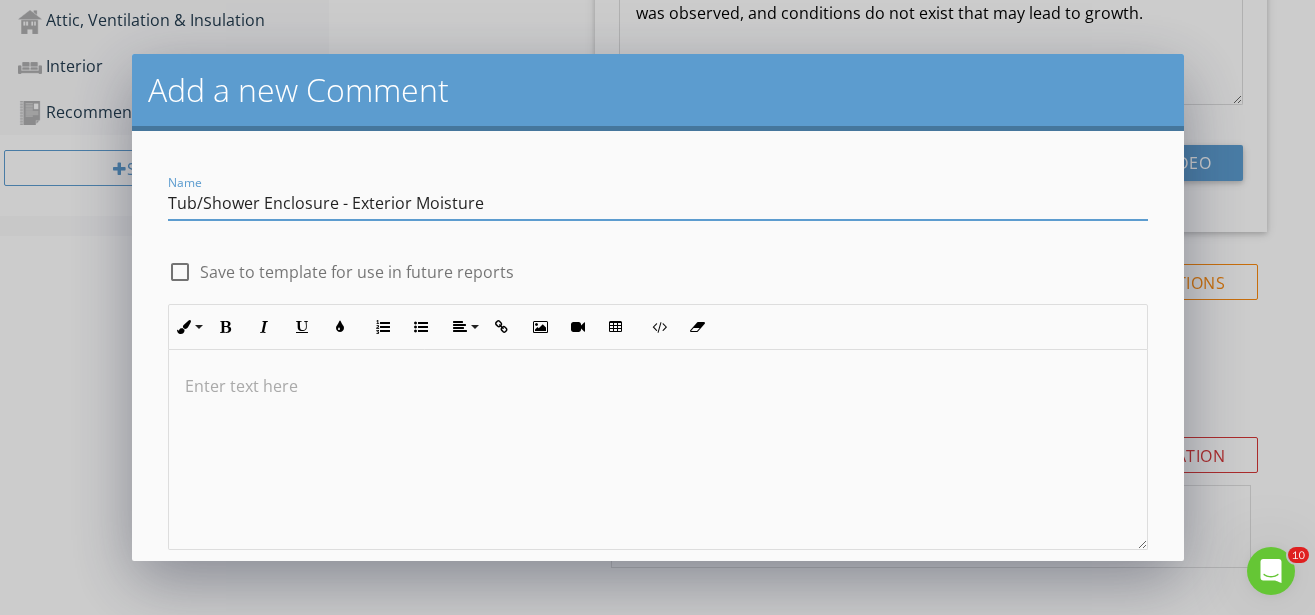 type on "Tub/Shower Enclosure - Exterior Moisture" 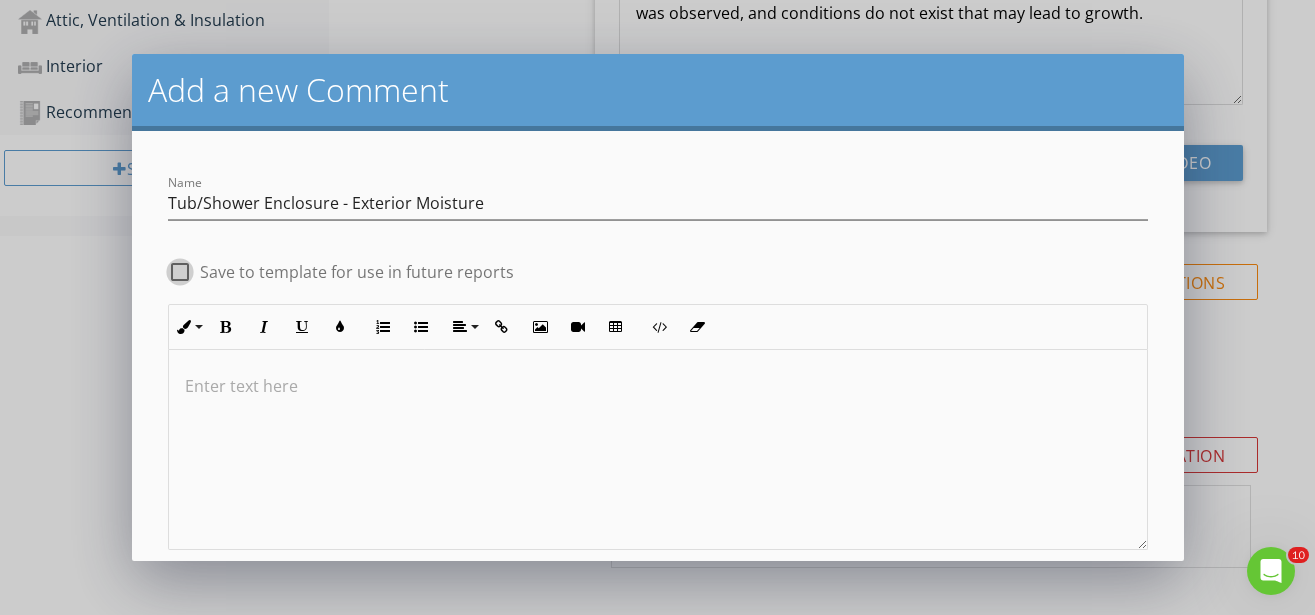 click at bounding box center [180, 280] 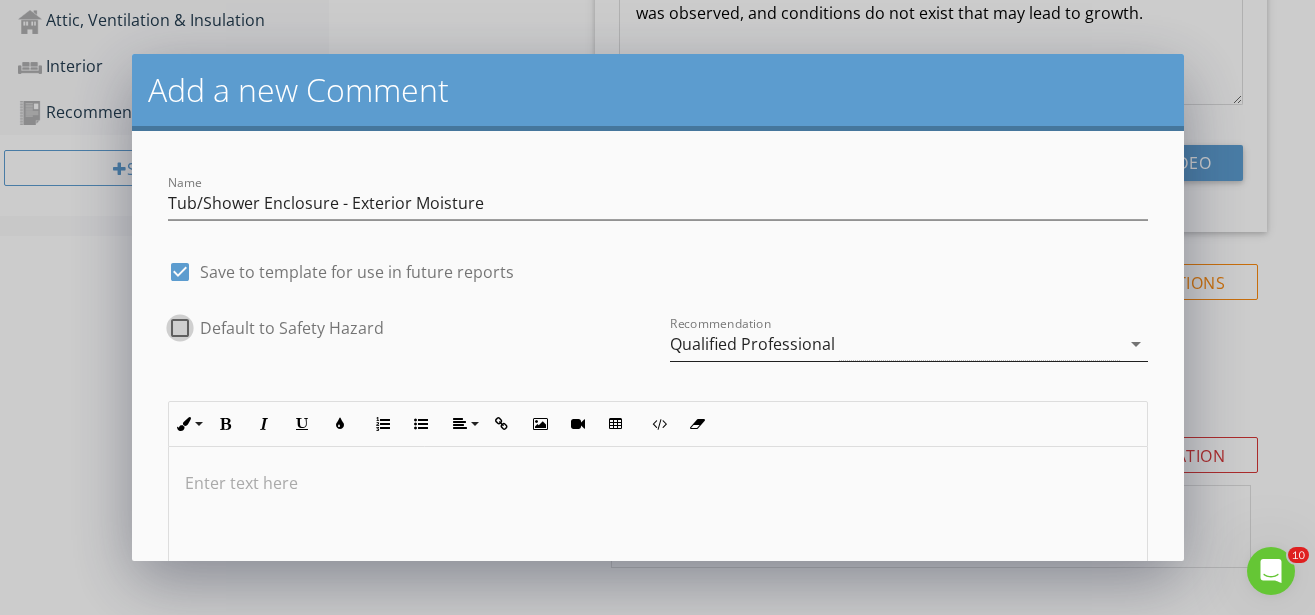 click on "Qualified Professional" at bounding box center [752, 344] 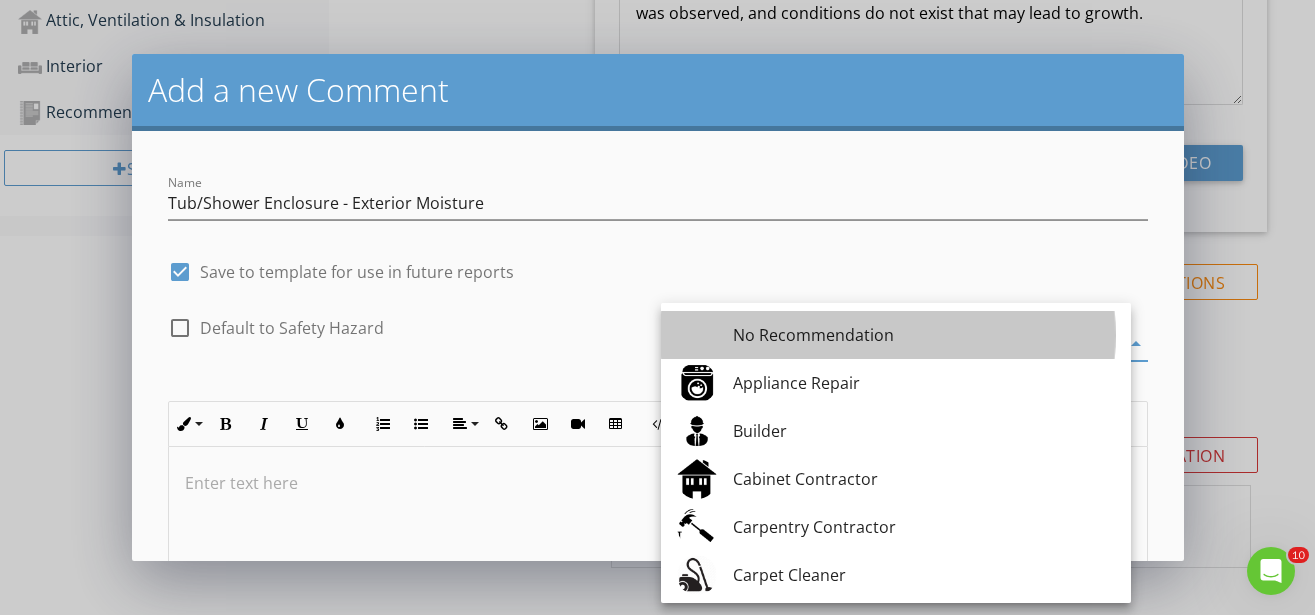 click on "No Recommendation" at bounding box center [896, 335] 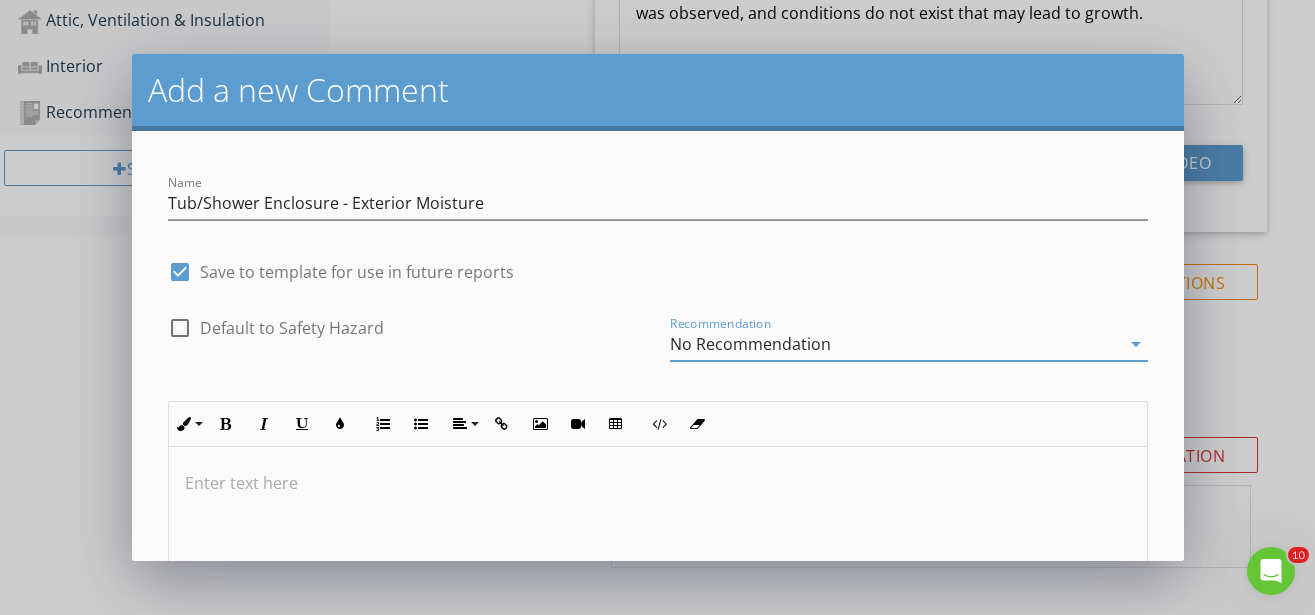 click at bounding box center [658, 483] 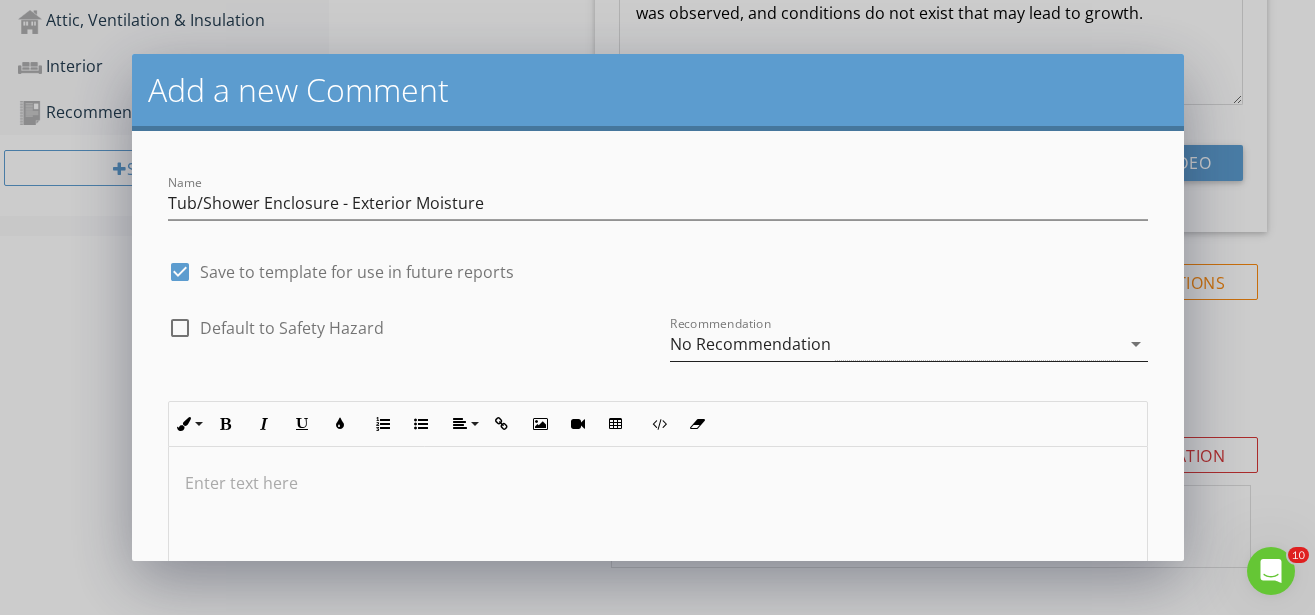 type 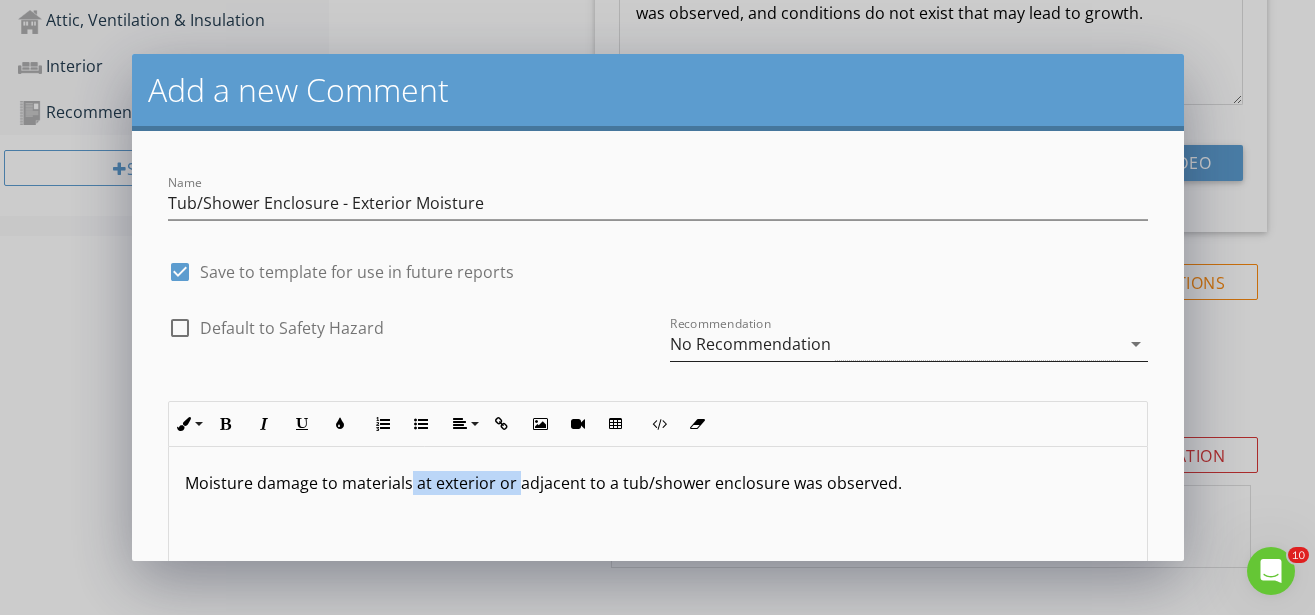 drag, startPoint x: 513, startPoint y: 482, endPoint x: 410, endPoint y: 489, distance: 103.23759 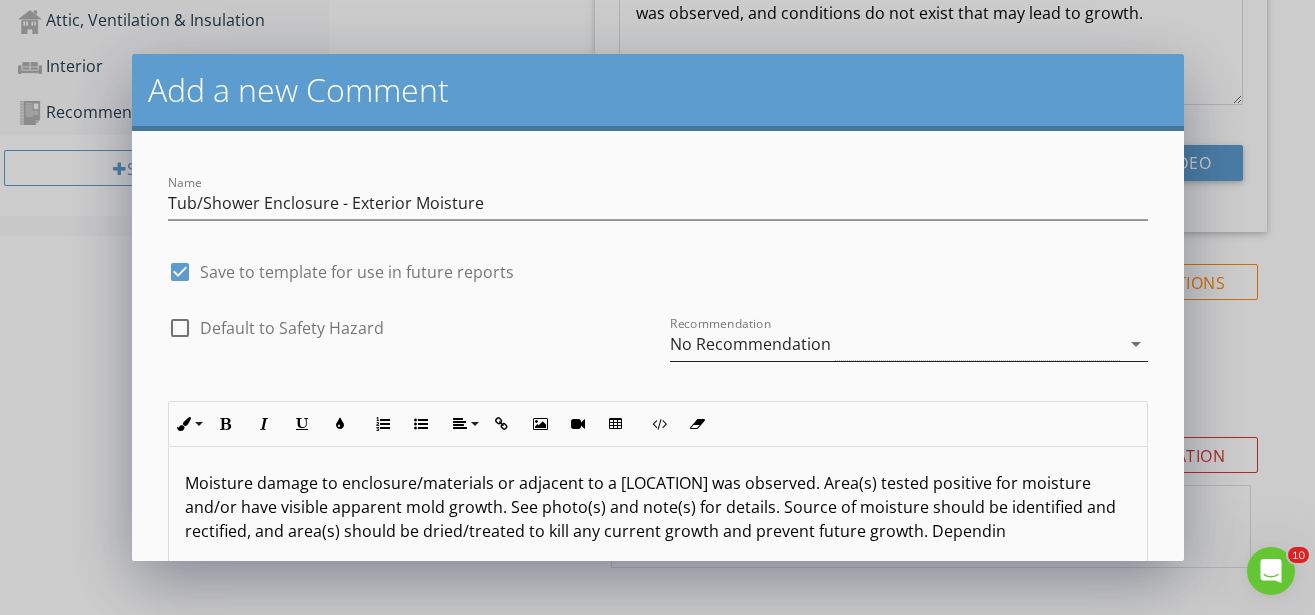 scroll, scrollTop: 5, scrollLeft: 0, axis: vertical 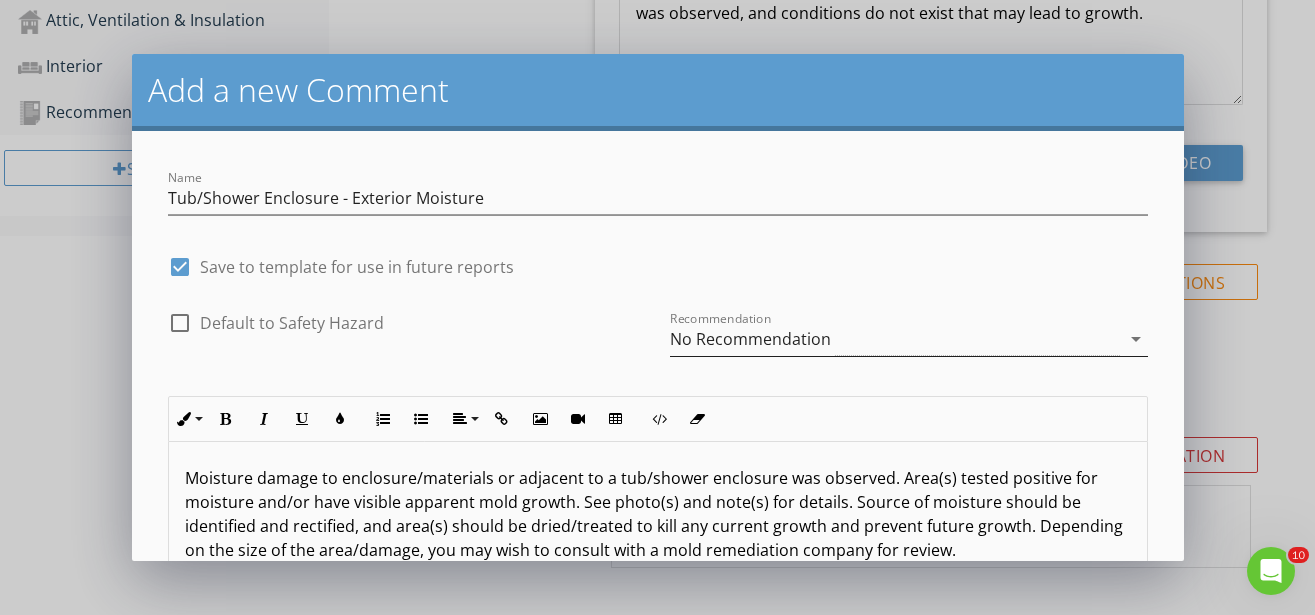 click on "Moisture damage to enclosure/materials or adjacent to a tub/shower enclosure was observed. Area(s) tested positive for moisture and/or have visible apparent mold growth. See photo(s) and note(s) for details. Source of moisture should be identified and rectified, and area(s) should be dried/treated to kill any current growth and prevent future growth. Depending on the size of the area/damage, you may wish to consult with a mold remediation company for review." at bounding box center (658, 514) 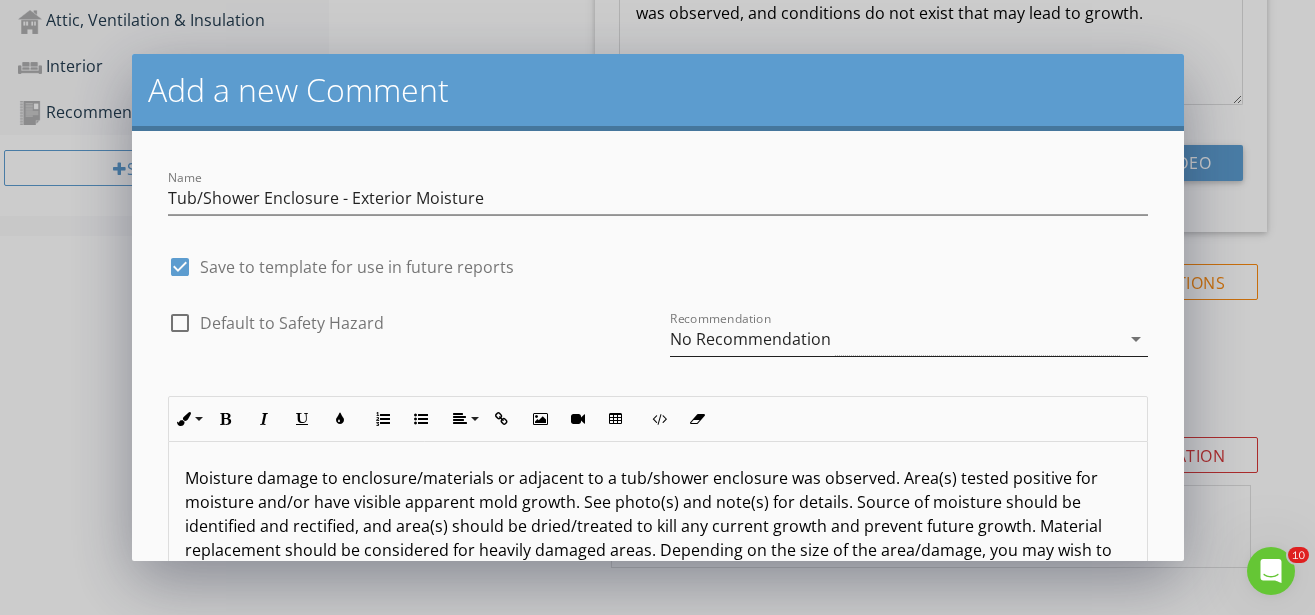 scroll, scrollTop: 1, scrollLeft: 0, axis: vertical 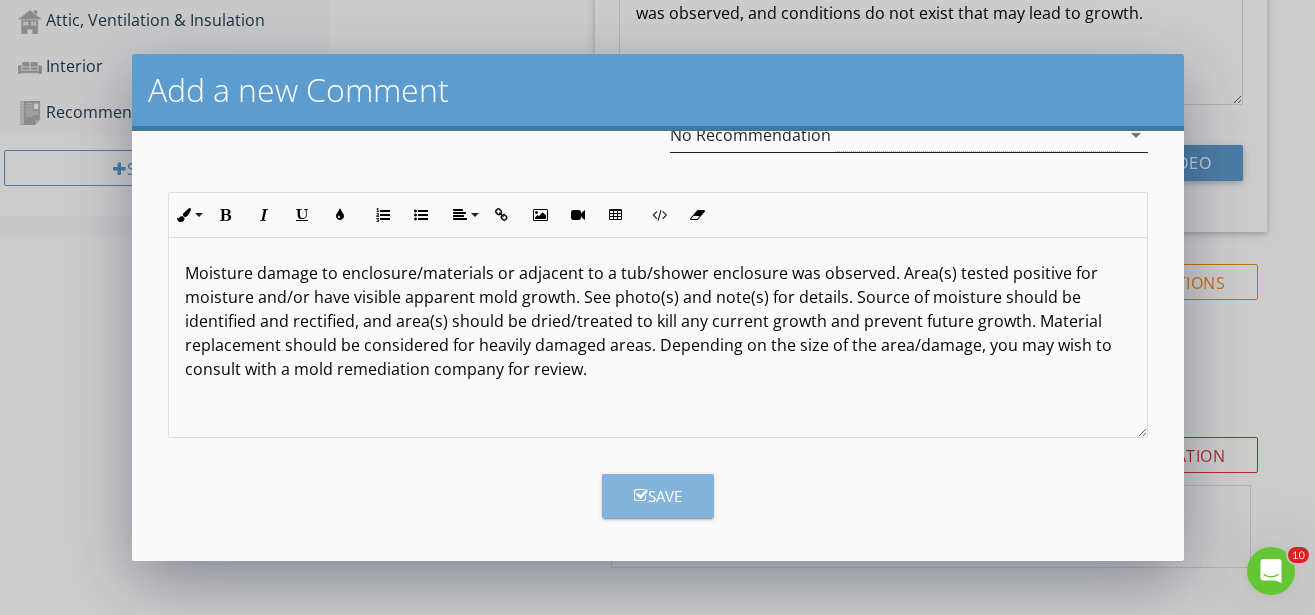 click on "Save" at bounding box center [658, 496] 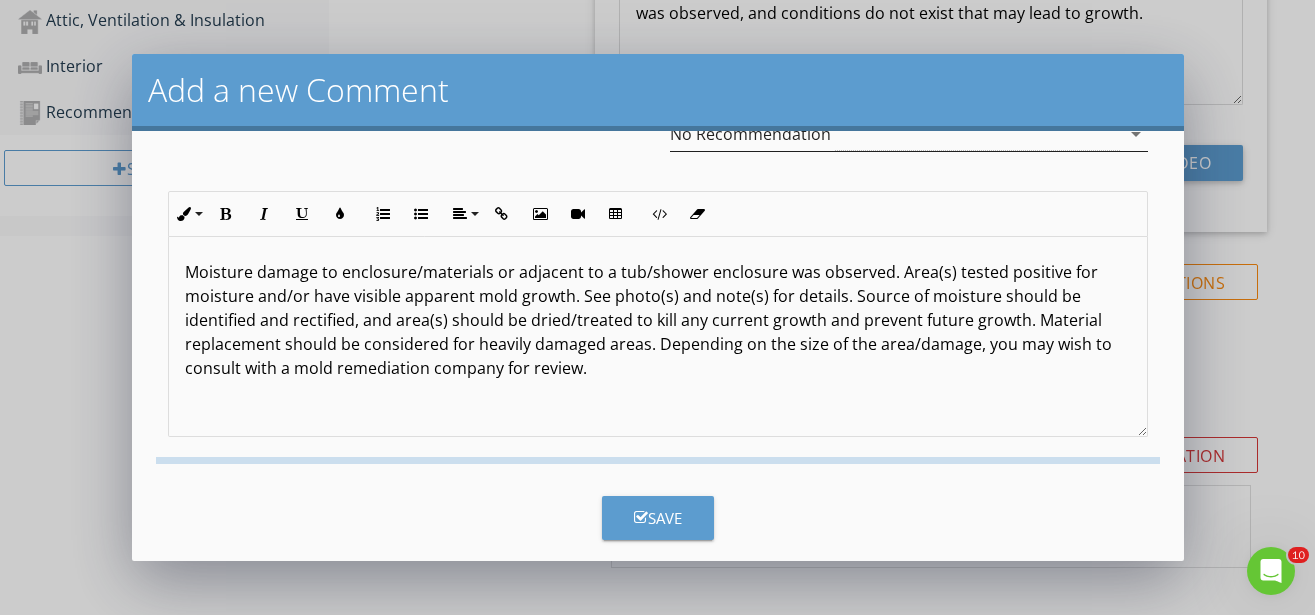 checkbox on "false" 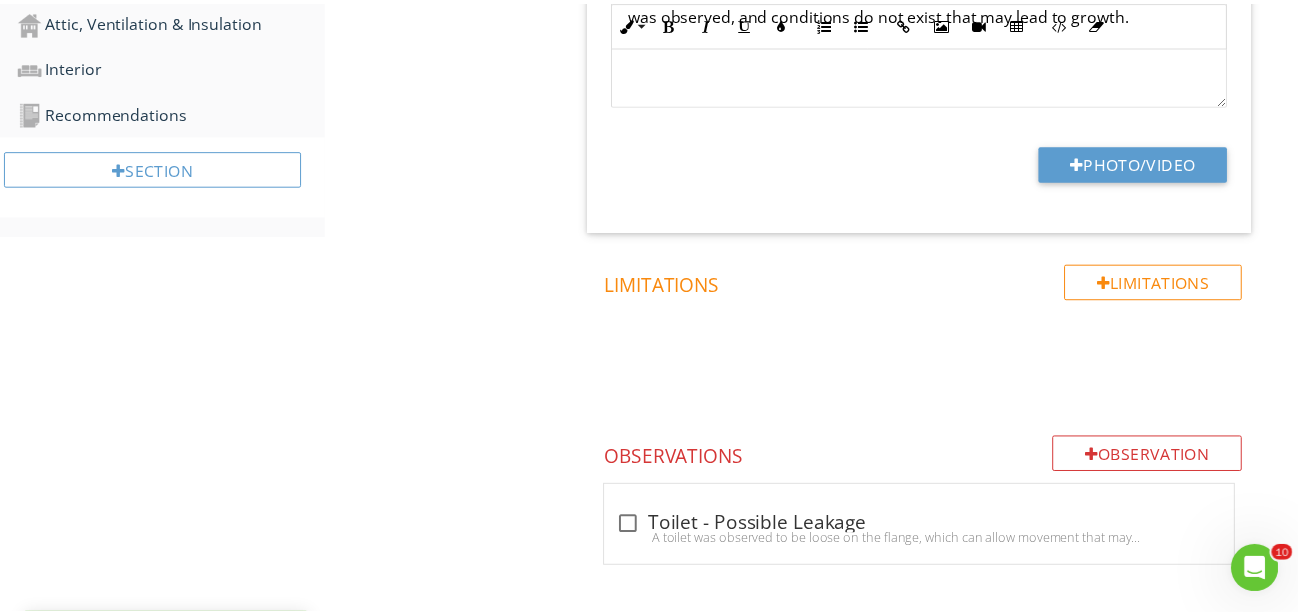 scroll, scrollTop: 11, scrollLeft: 0, axis: vertical 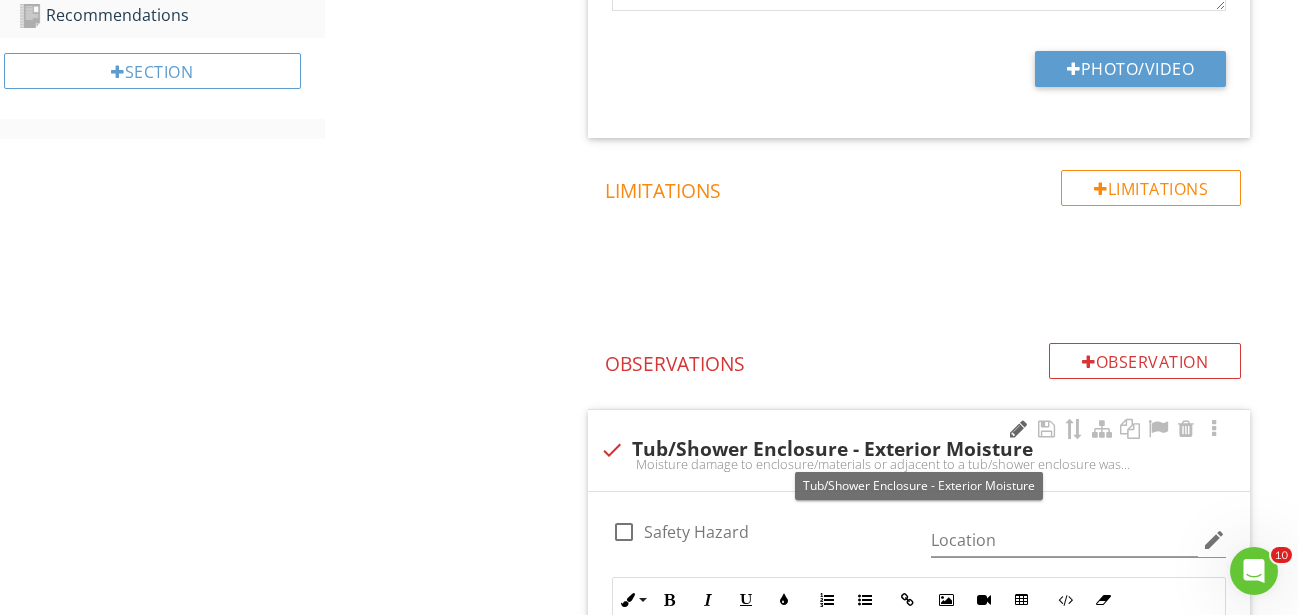 click at bounding box center [1018, 429] 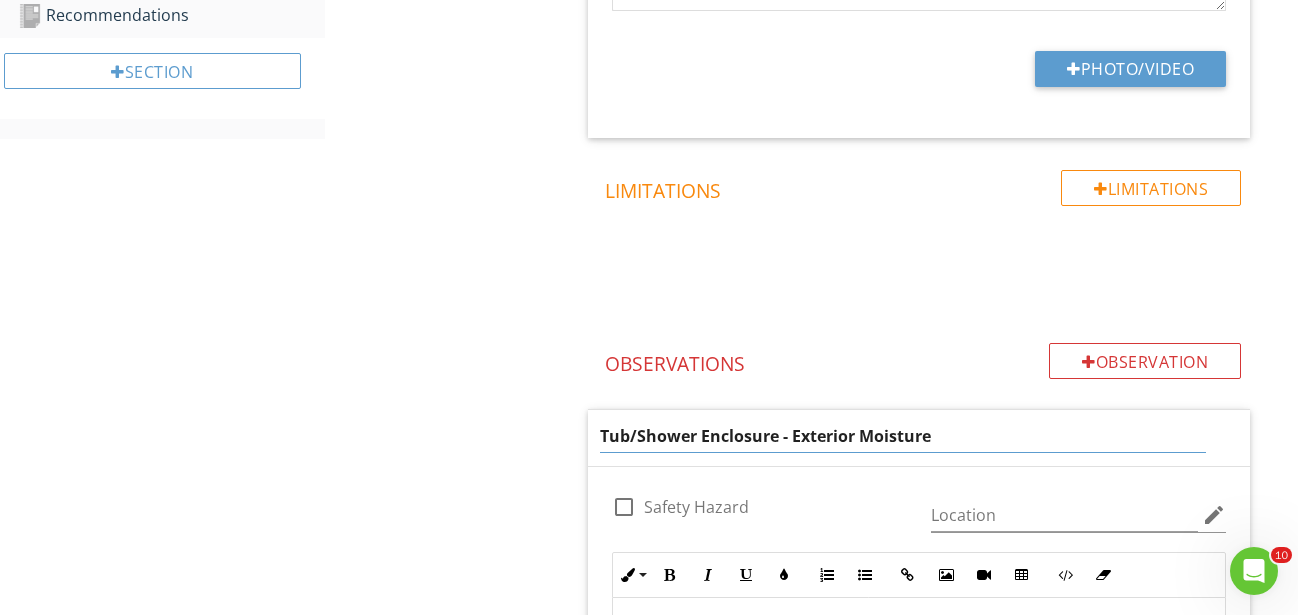 click on "Tub/Shower Enclosure - Exterior Moisture" at bounding box center (903, 436) 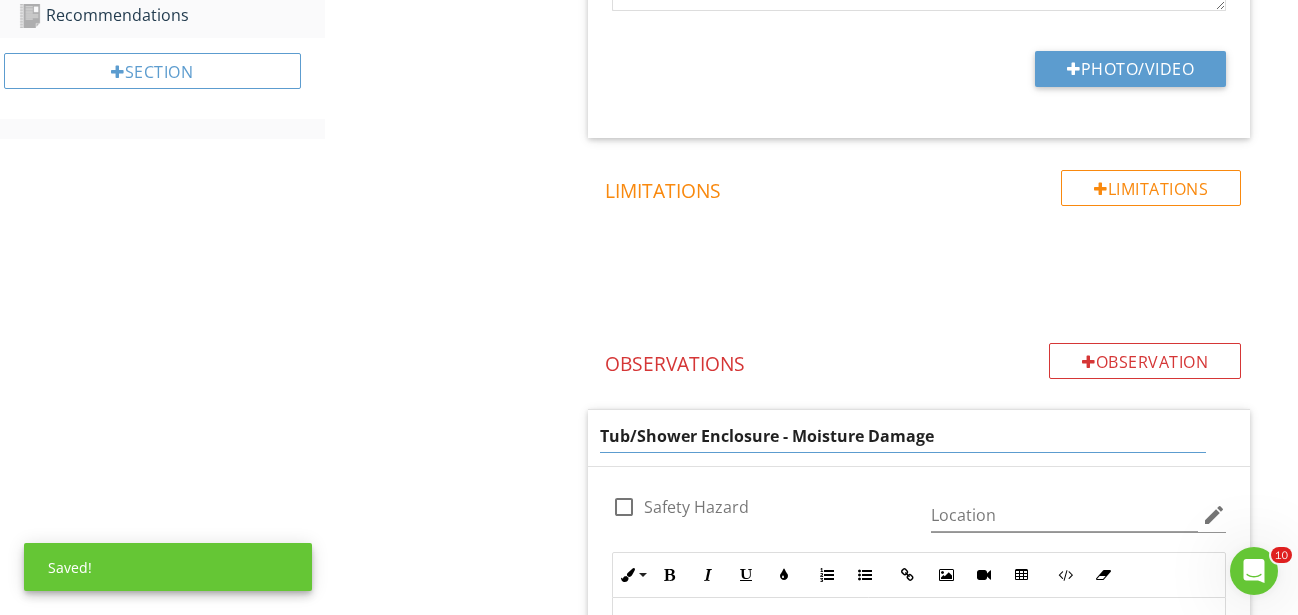 type on "Tub/Shower Enclosure - Moisture Damage" 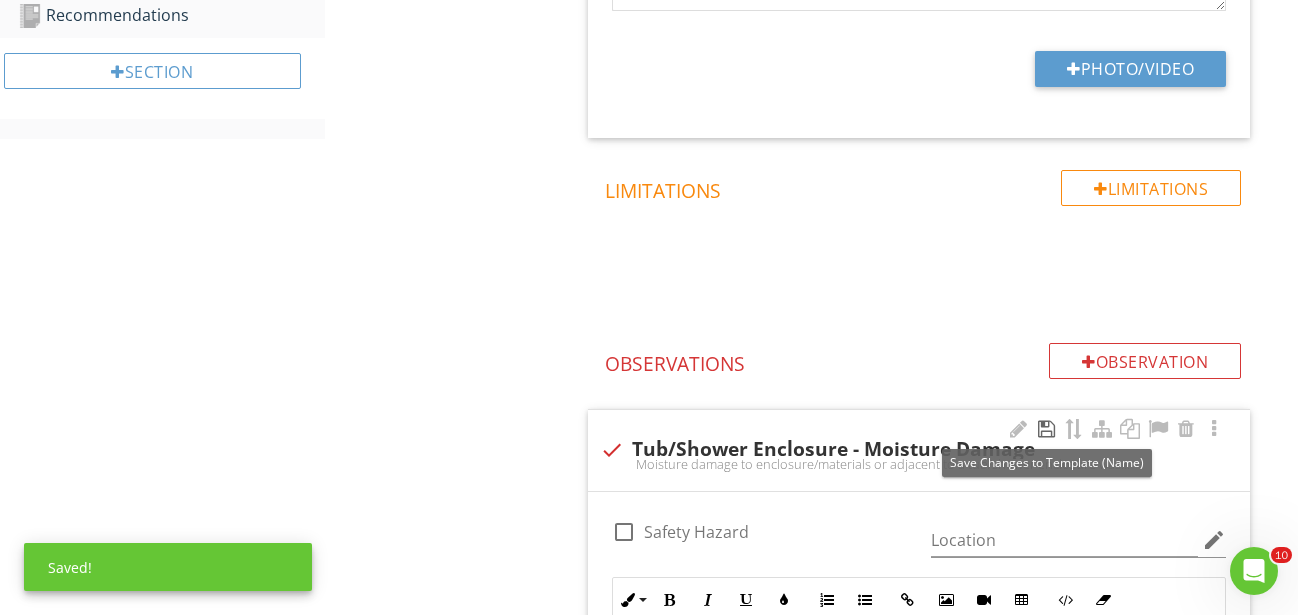 click at bounding box center [1046, 429] 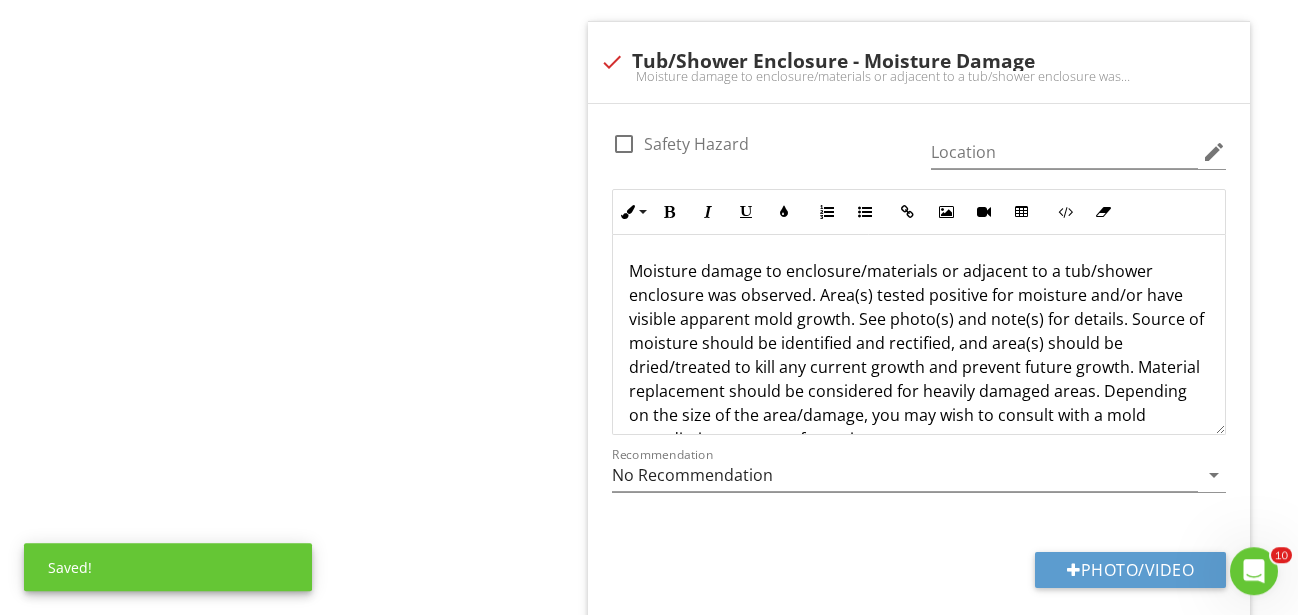 scroll, scrollTop: 1423, scrollLeft: 0, axis: vertical 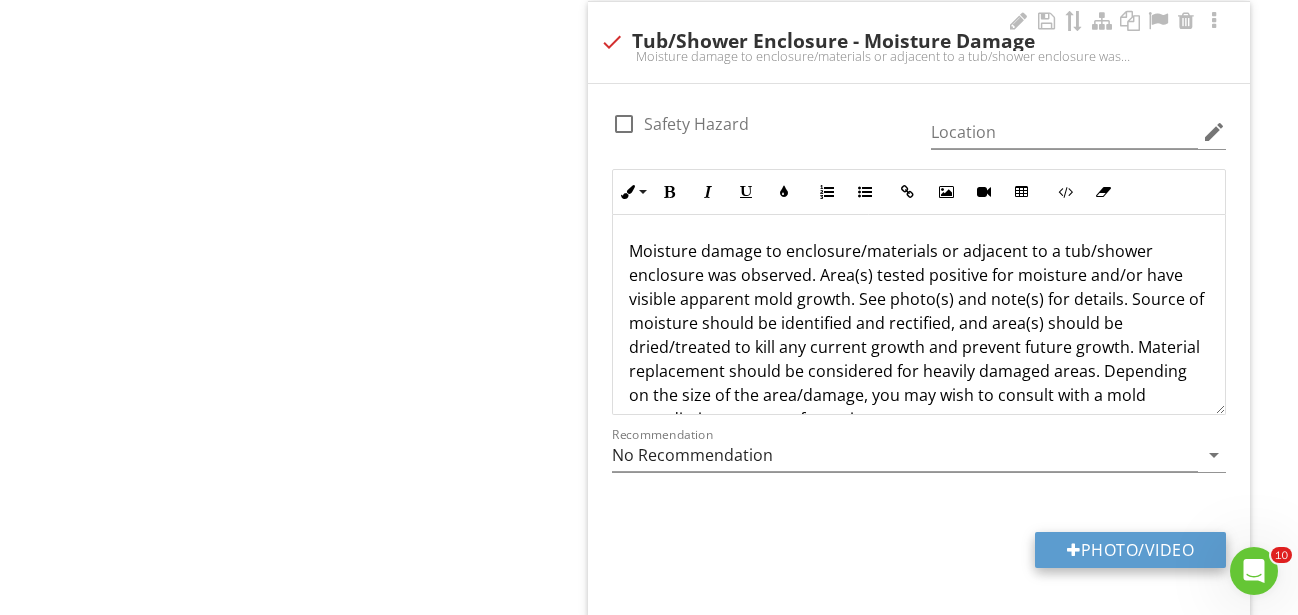 click on "Photo/Video" at bounding box center [1130, 550] 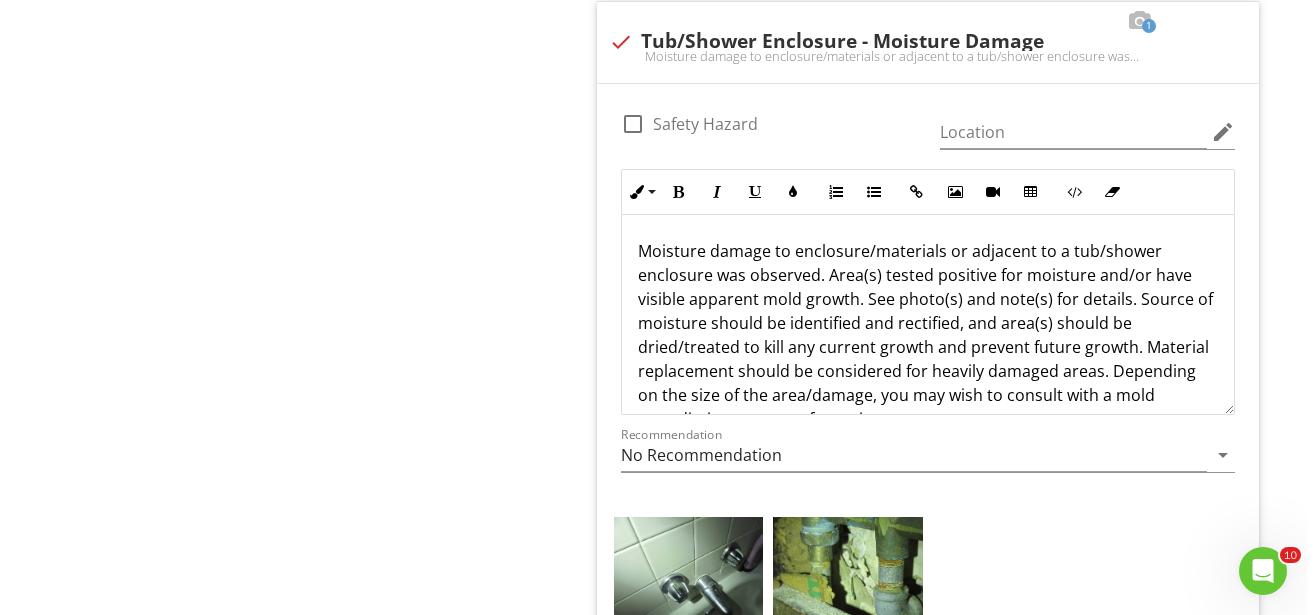 scroll, scrollTop: 1627, scrollLeft: 0, axis: vertical 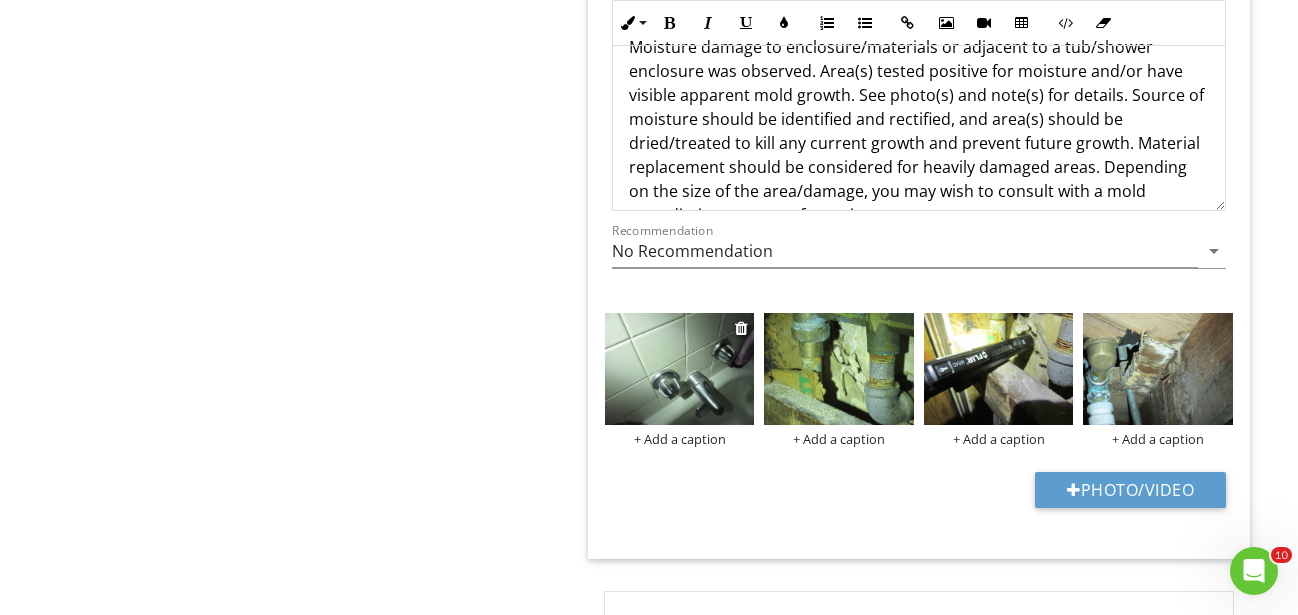 click at bounding box center (680, 369) 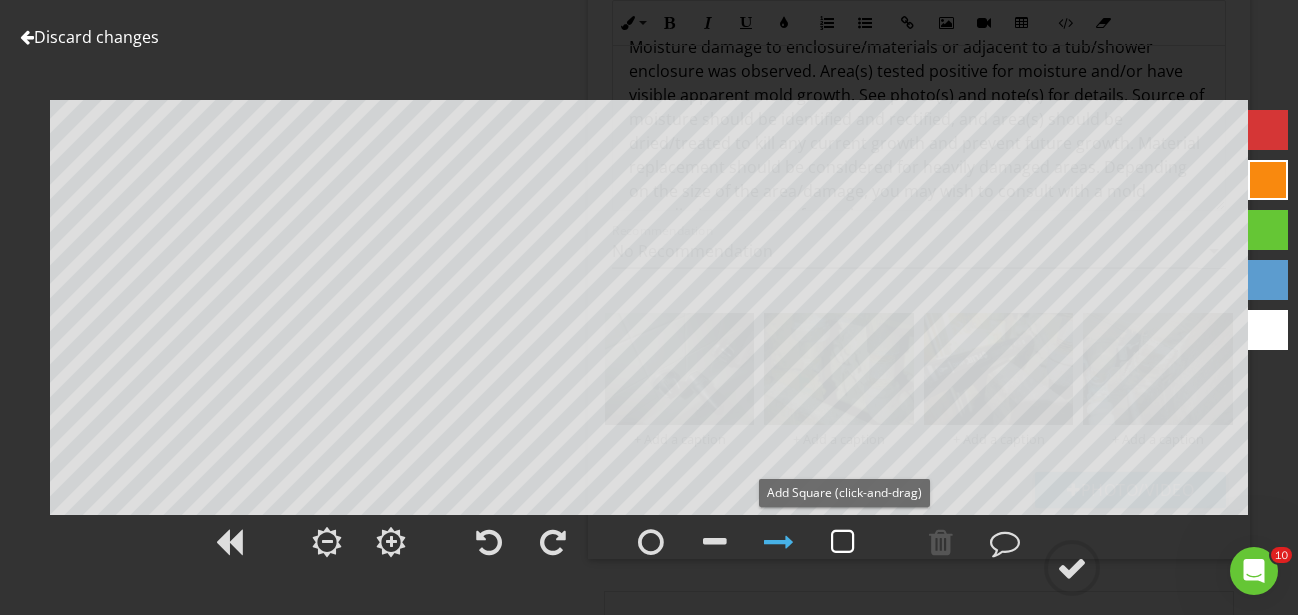 click at bounding box center (843, 542) 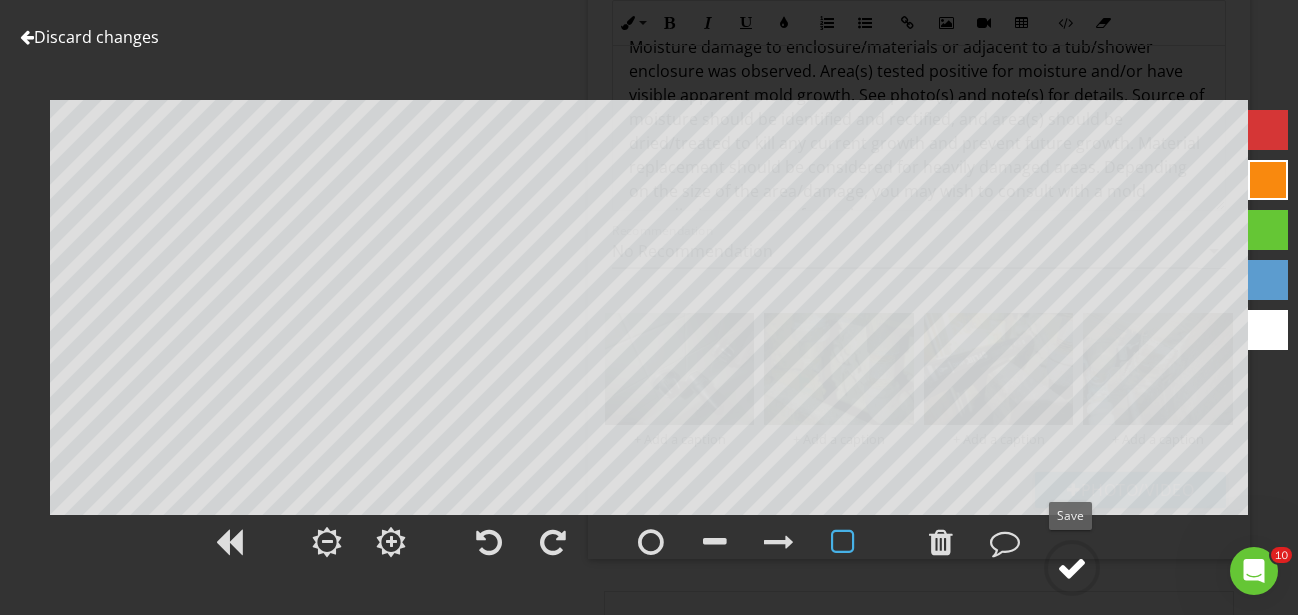 drag, startPoint x: 1069, startPoint y: 552, endPoint x: 1051, endPoint y: 576, distance: 30 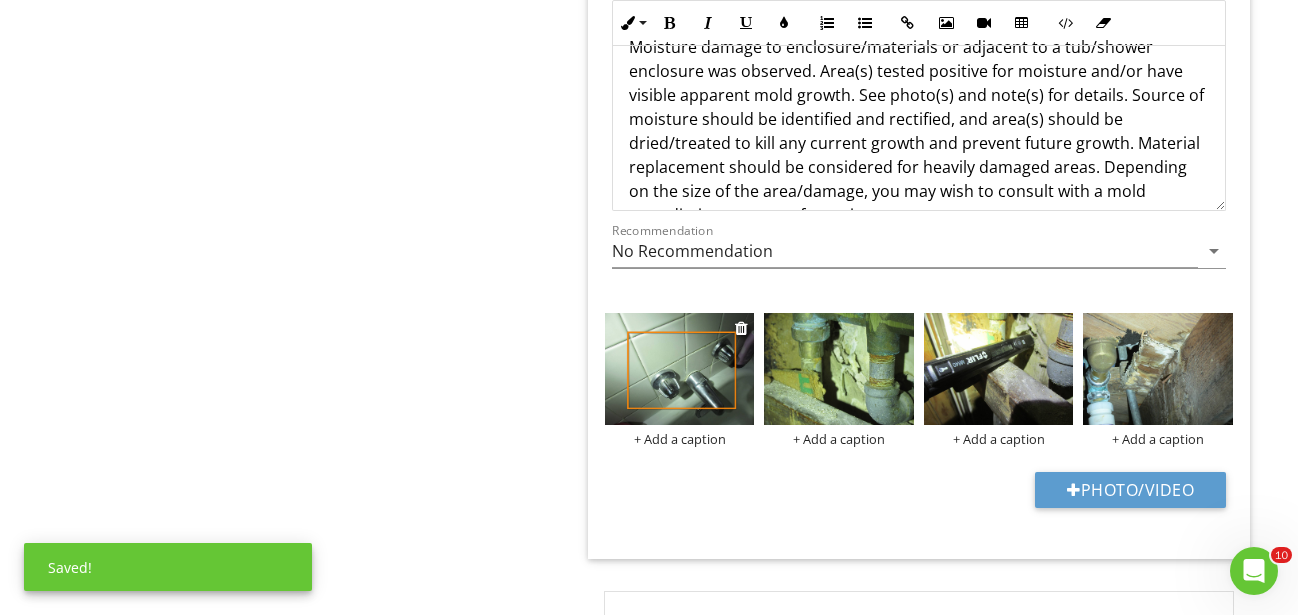 click on "+ Add a caption" at bounding box center (680, 439) 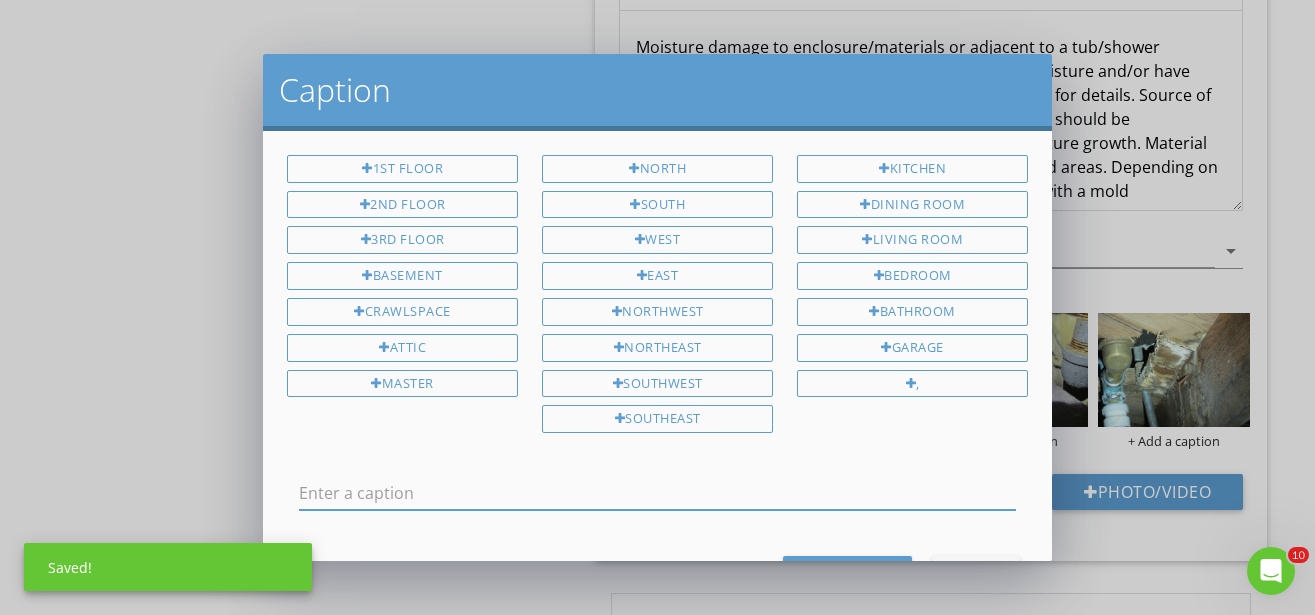 click at bounding box center (657, 493) 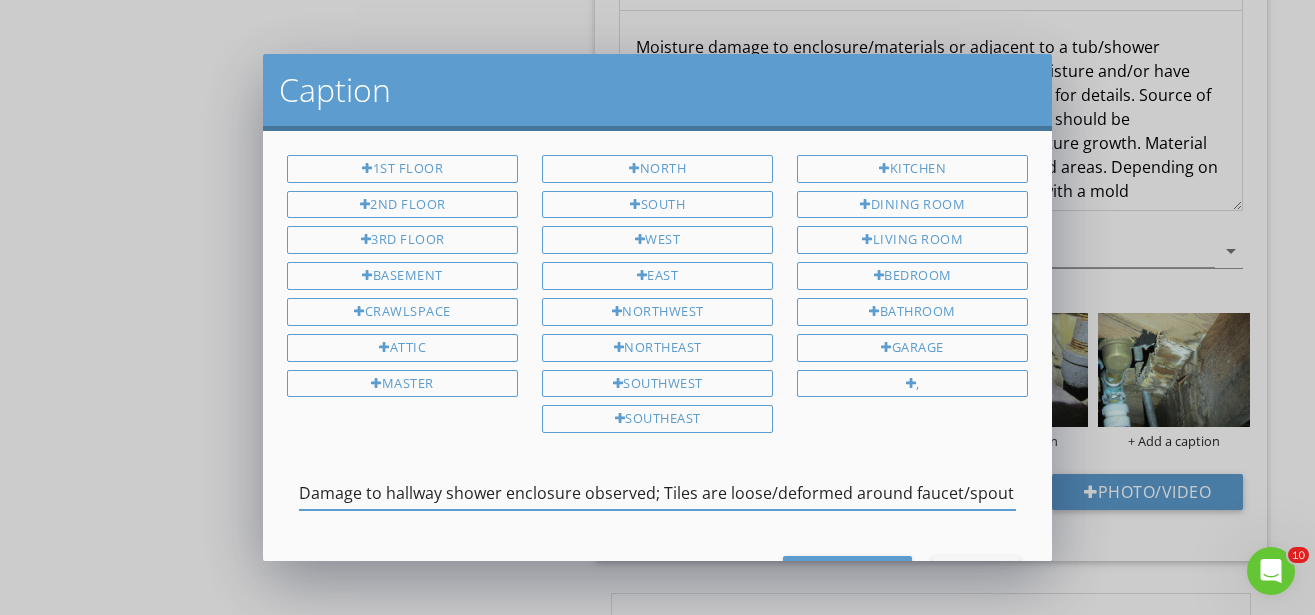 type on "Damage to hallway shower enclosure observed; Tiles are loose/deformed around faucet/spout" 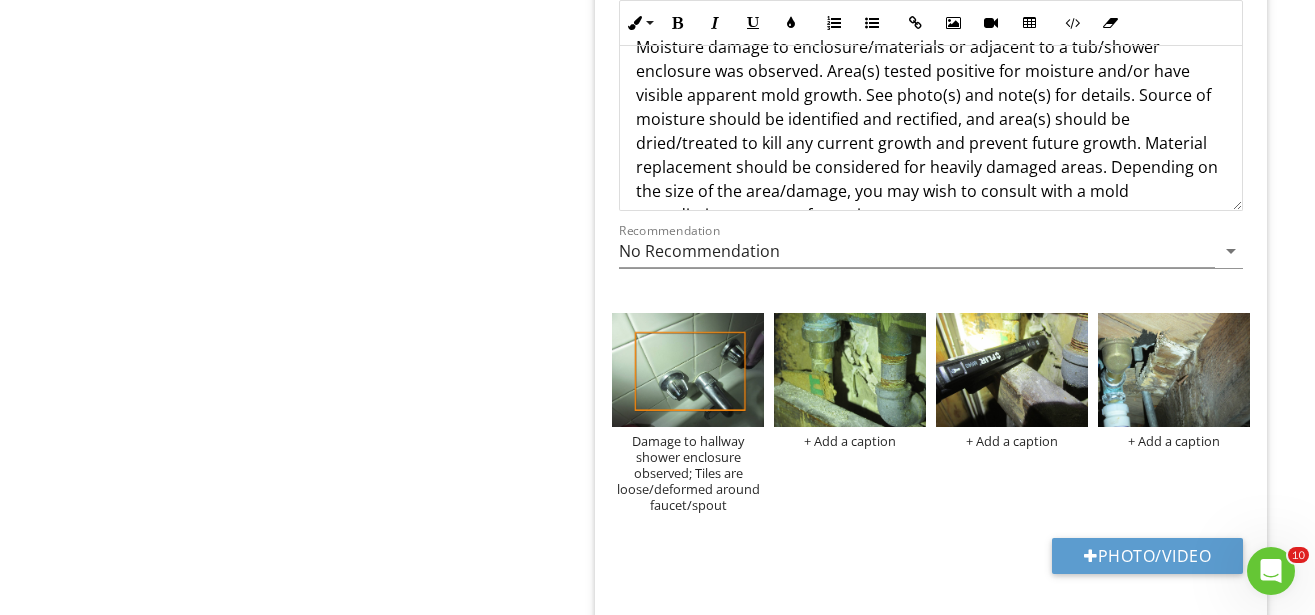 scroll, scrollTop: 0, scrollLeft: 3, axis: horizontal 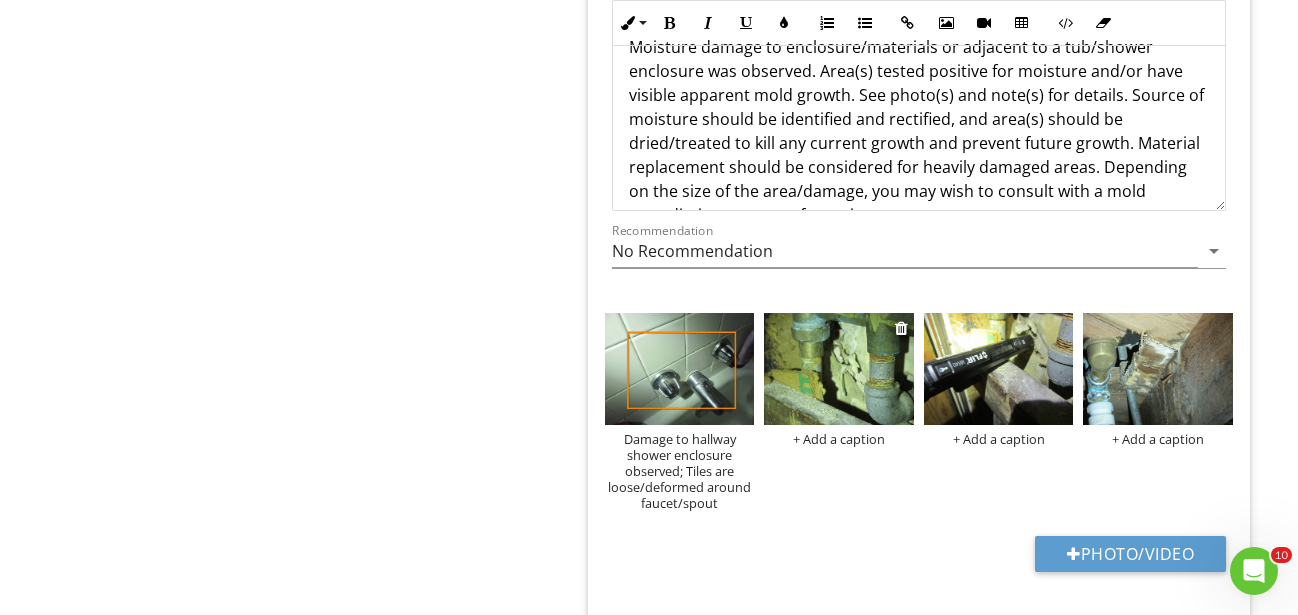 click on "+ Add a caption" at bounding box center (839, 439) 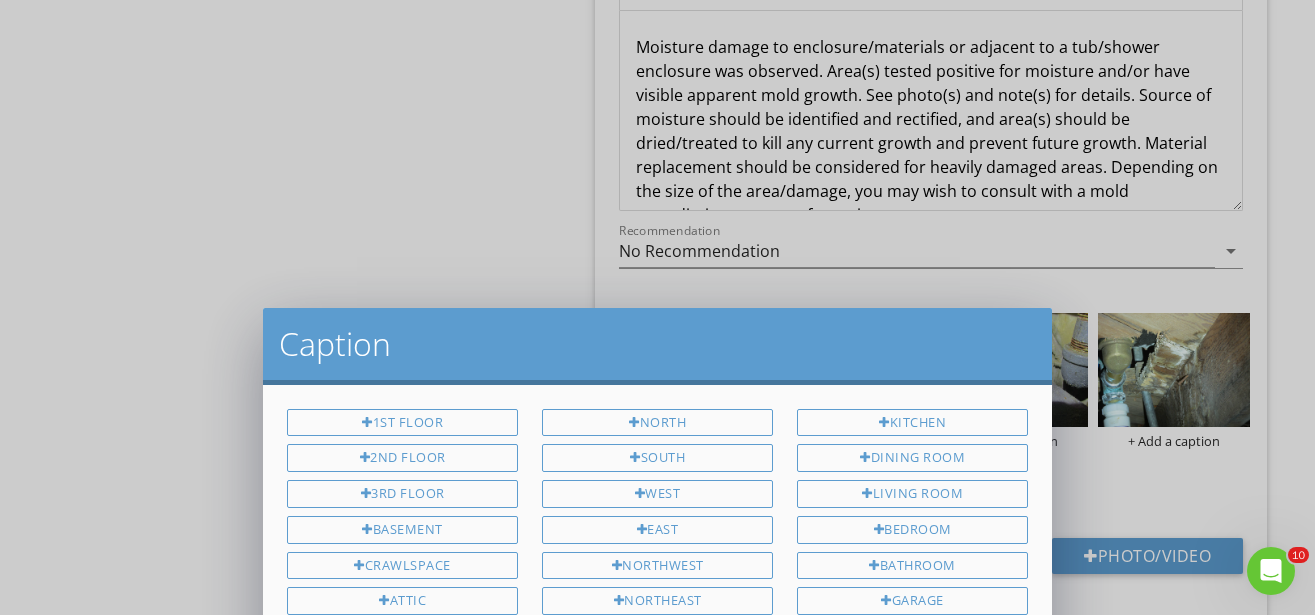 scroll, scrollTop: 0, scrollLeft: 0, axis: both 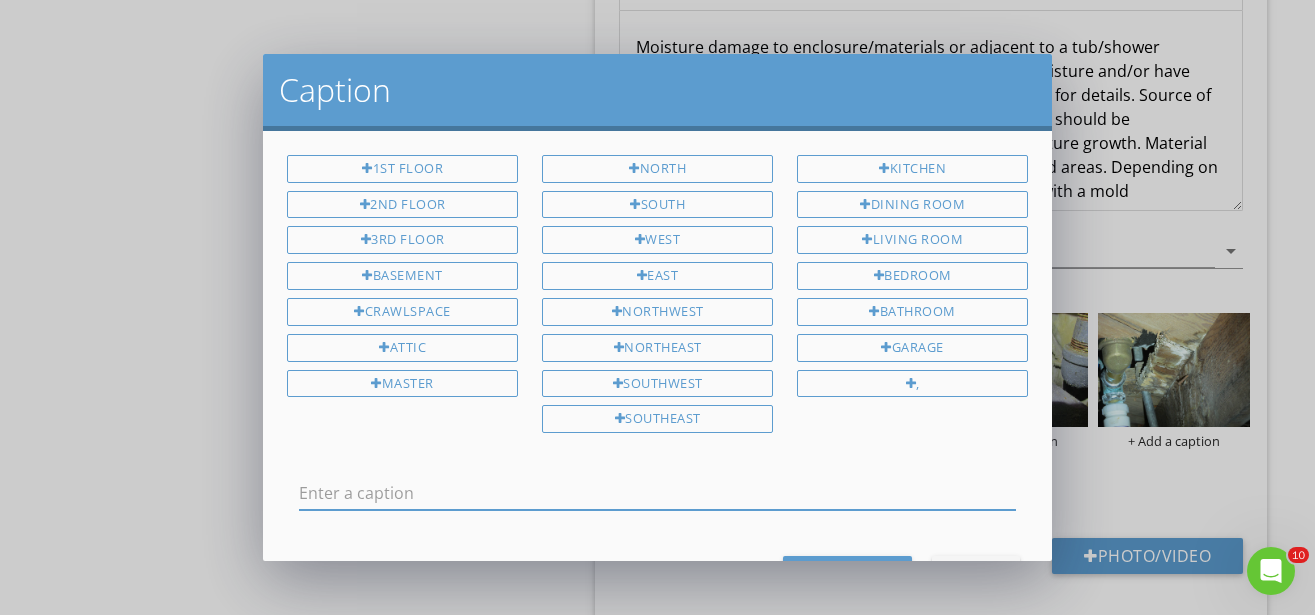 click at bounding box center (657, 493) 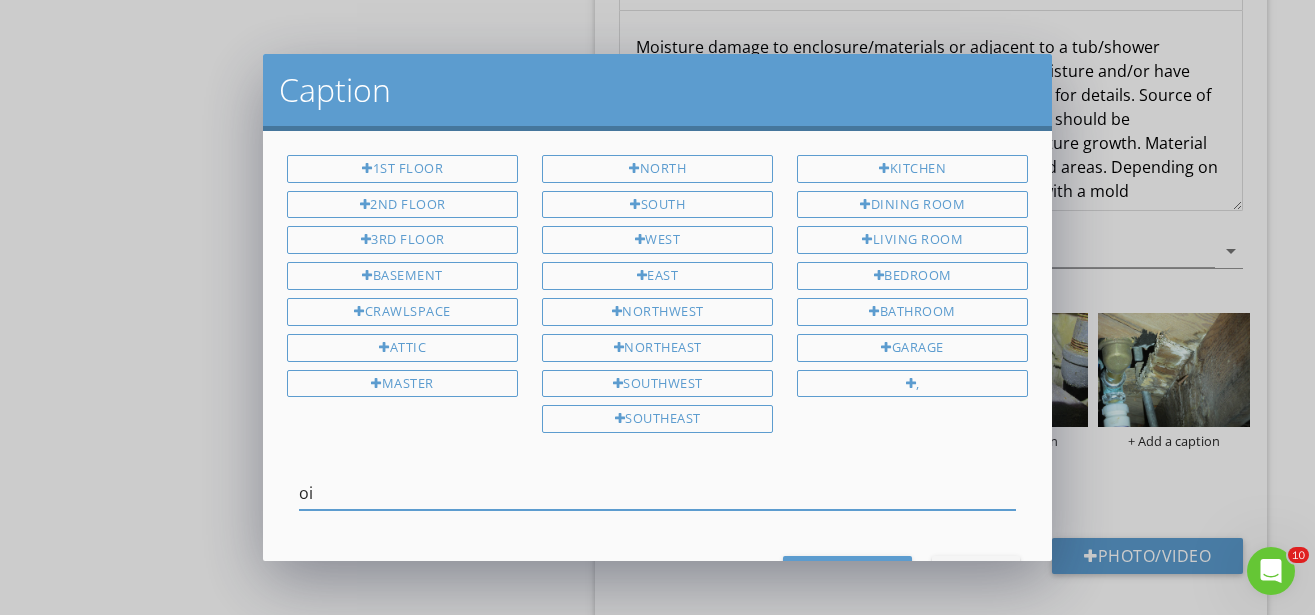 type on "o" 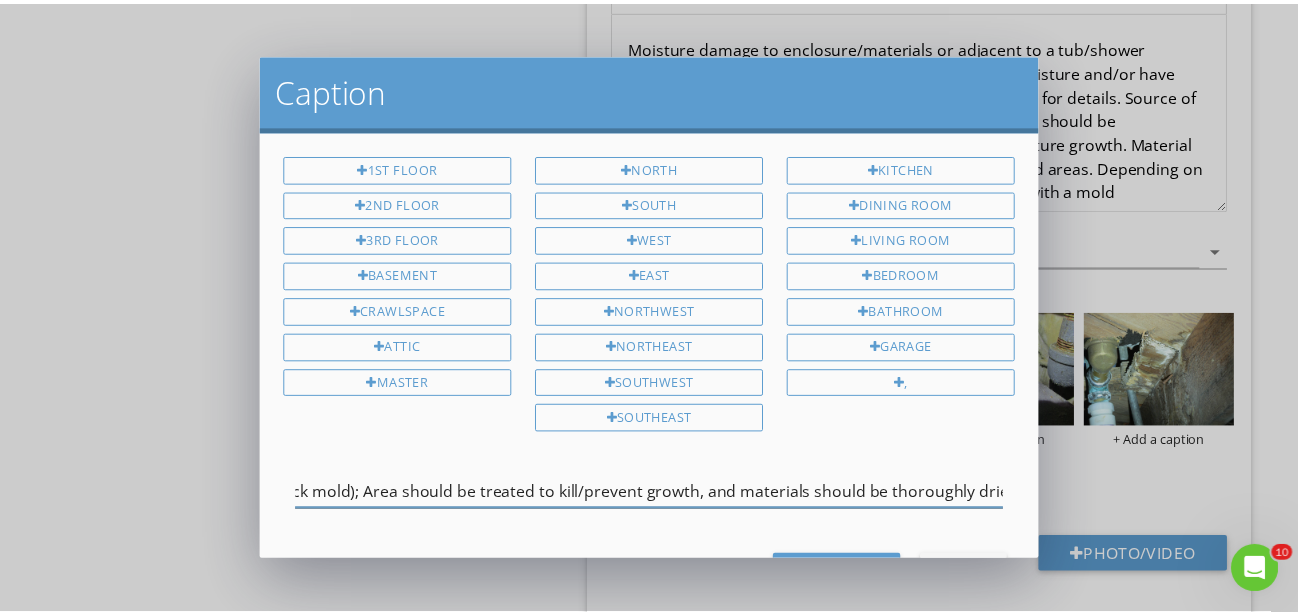 scroll, scrollTop: 0, scrollLeft: 801, axis: horizontal 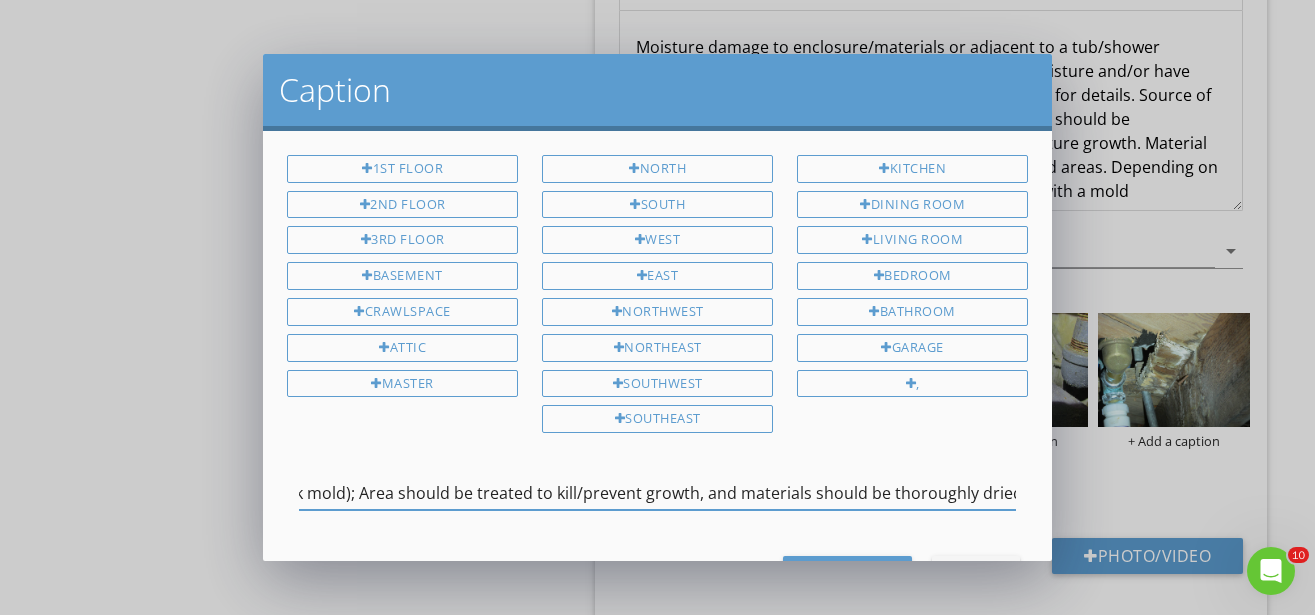 type on "Moisture damaged materials observed behind wall, and some minor apparent mold growth (possibly black mold); Area should be treated to kill/prevent growth, and materials should be thoroughly dried" 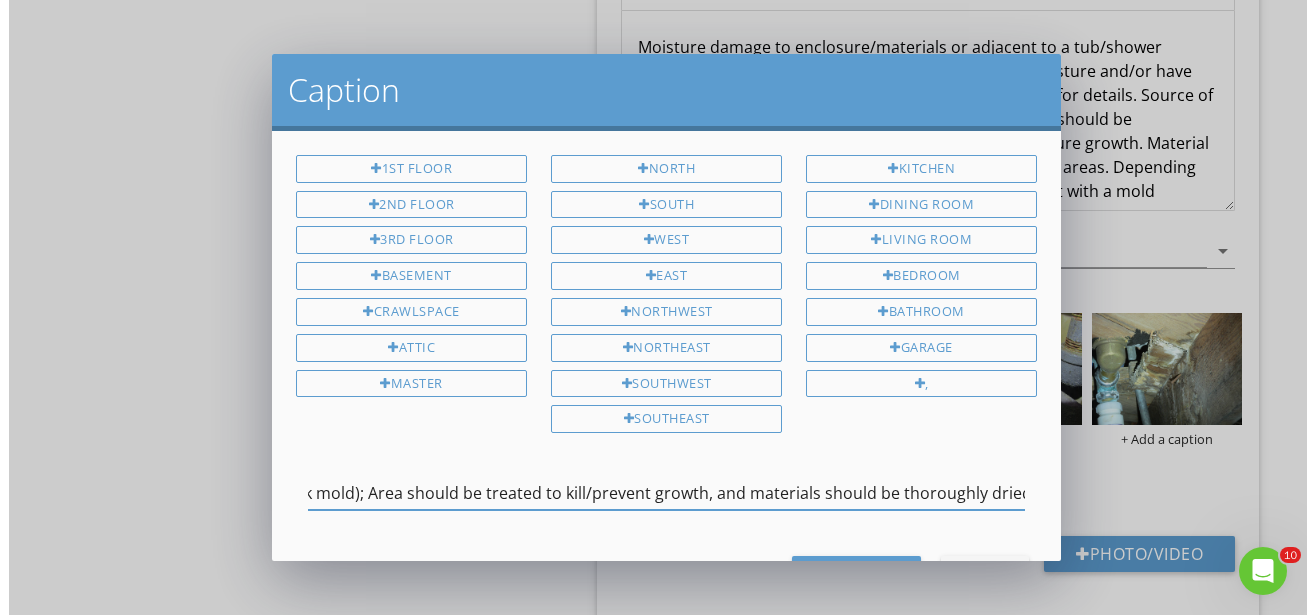 scroll, scrollTop: 0, scrollLeft: 801, axis: horizontal 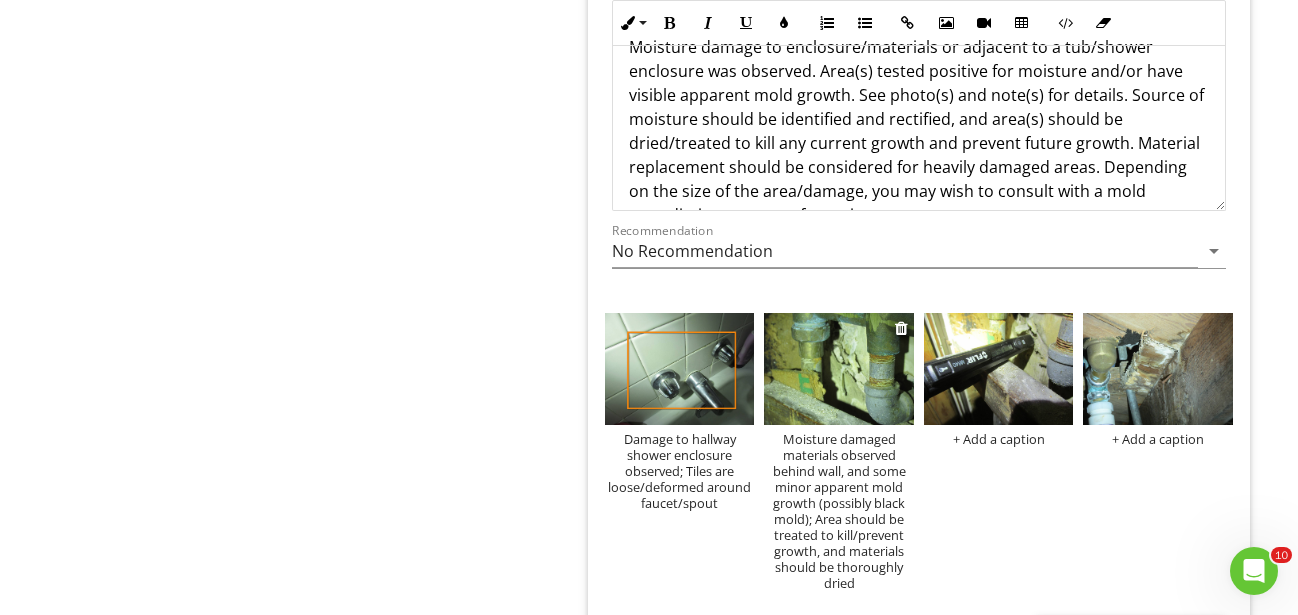 click on "Moisture damaged materials observed behind wall, and some minor apparent mold growth (possibly black mold); Area should be treated to kill/prevent growth, and materials should be thoroughly dried" at bounding box center (839, 511) 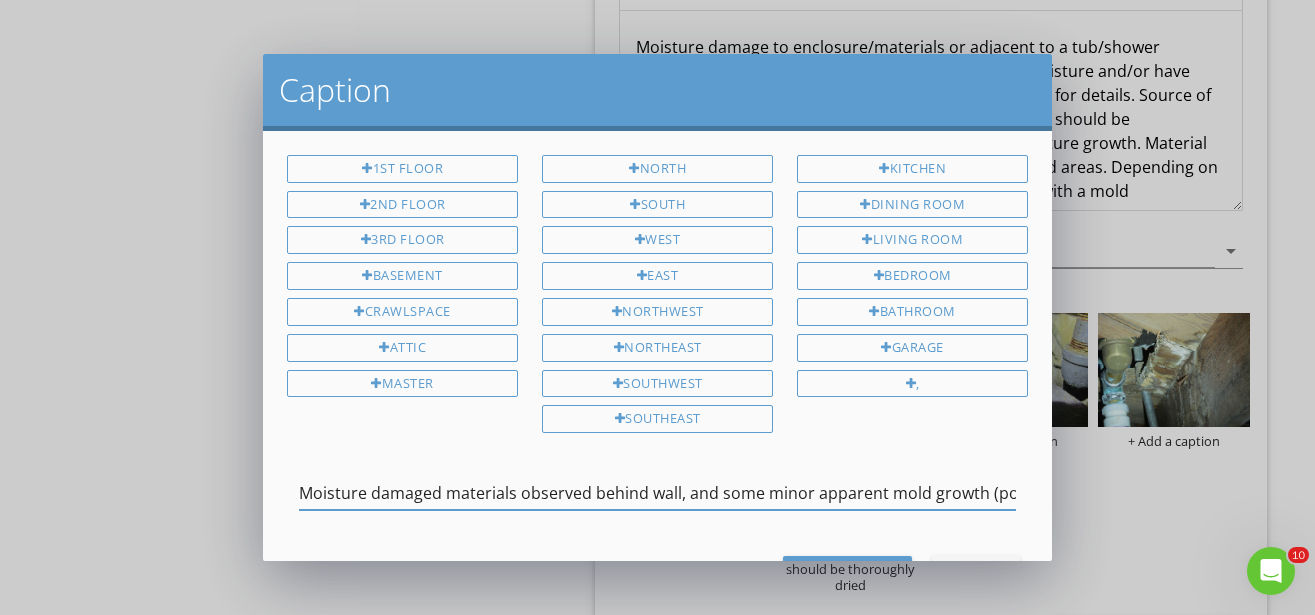 scroll, scrollTop: 0, scrollLeft: 801, axis: horizontal 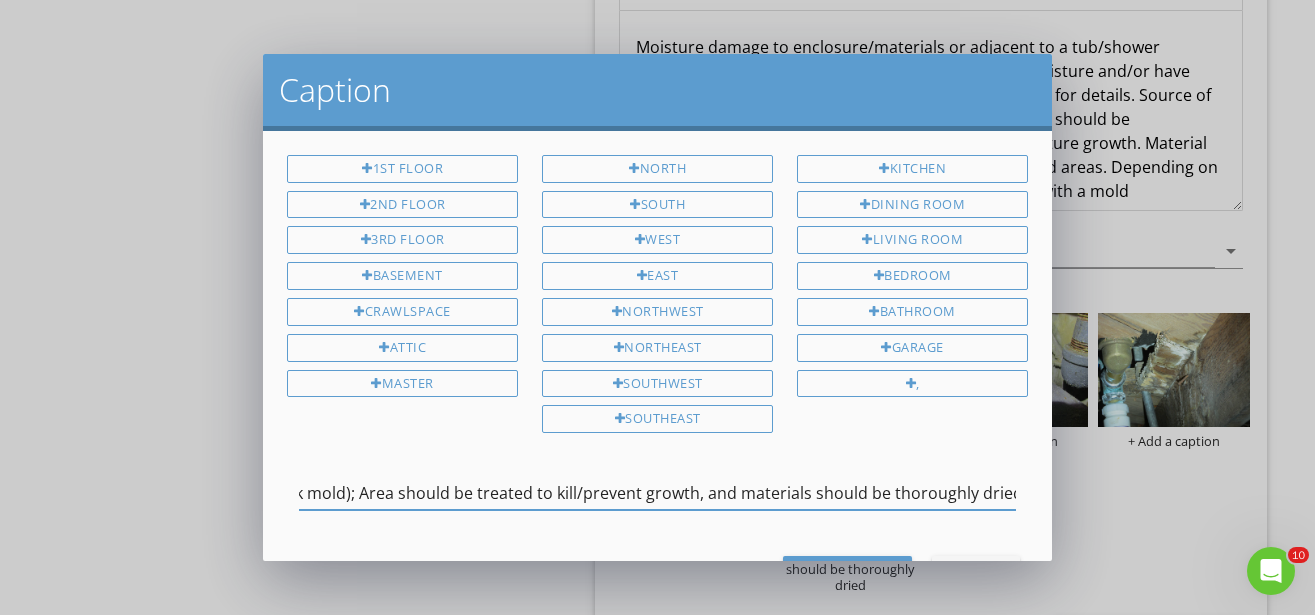 drag, startPoint x: 998, startPoint y: 486, endPoint x: 679, endPoint y: 504, distance: 319.50745 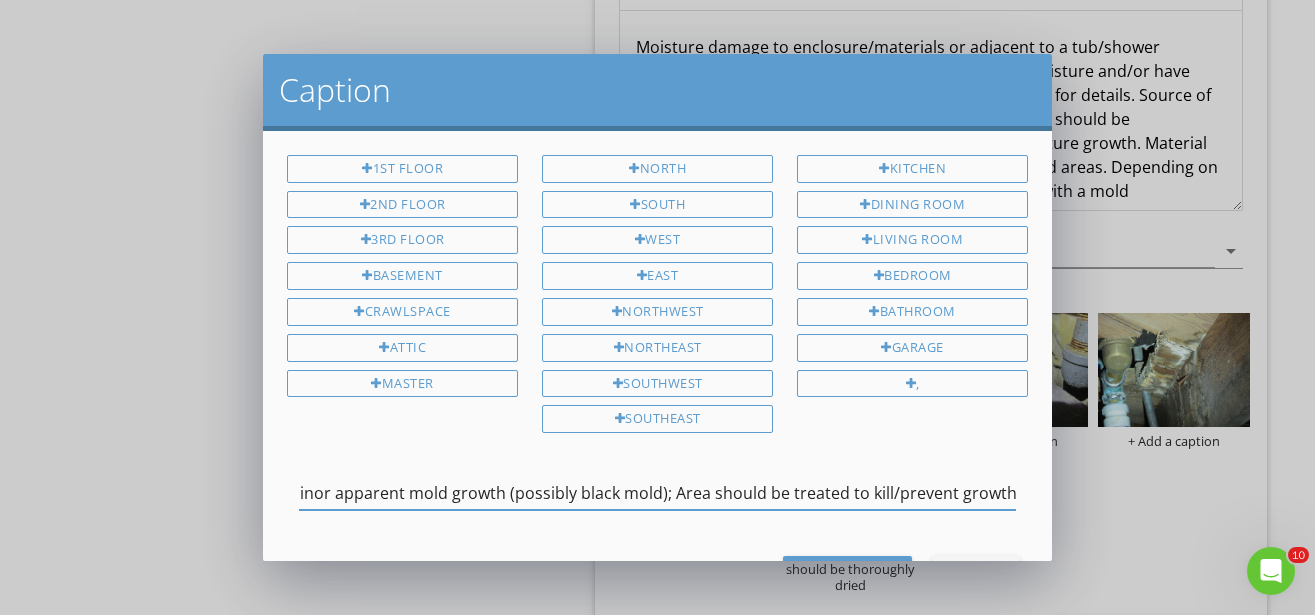 type on "Moisture damaged materials observed behind wall, and some minor apparent mold growth (possibly black mold); Area should be treated to kill/prevent growth" 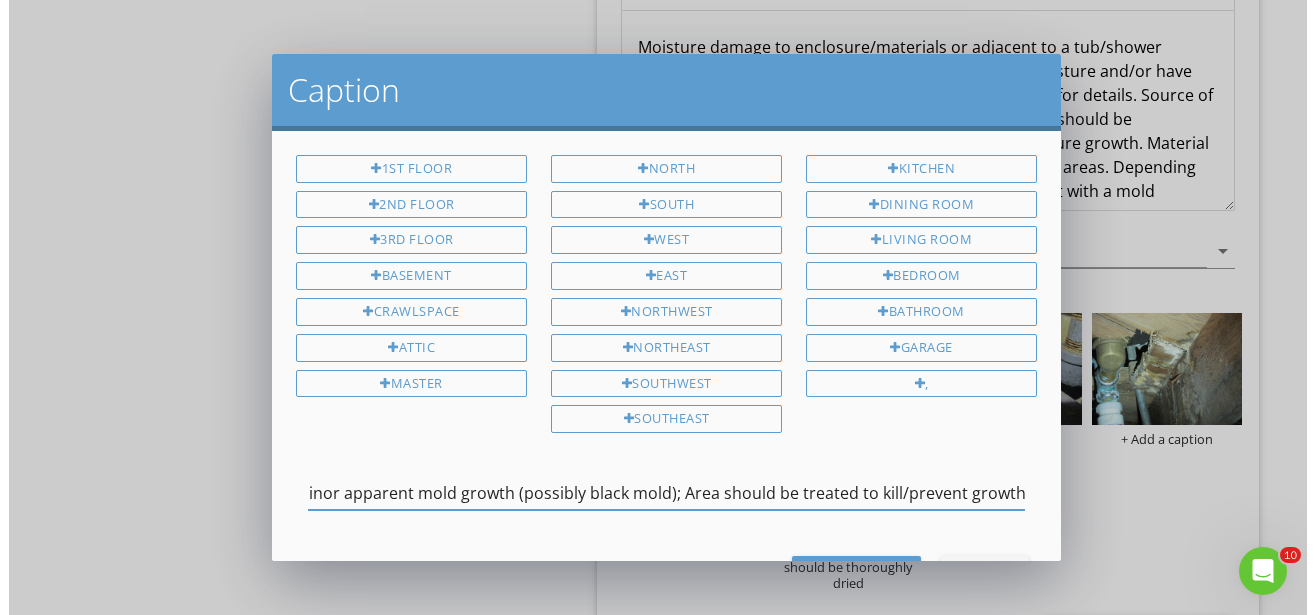 scroll, scrollTop: 0, scrollLeft: 484, axis: horizontal 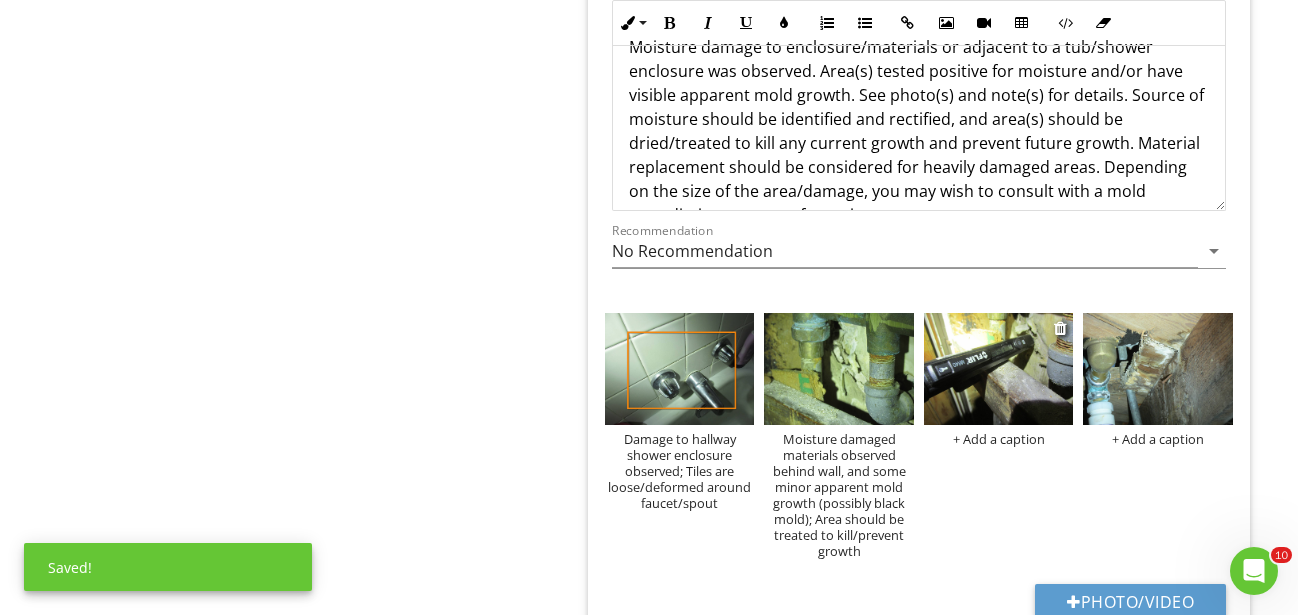 click on "+ Add a caption" at bounding box center [999, 439] 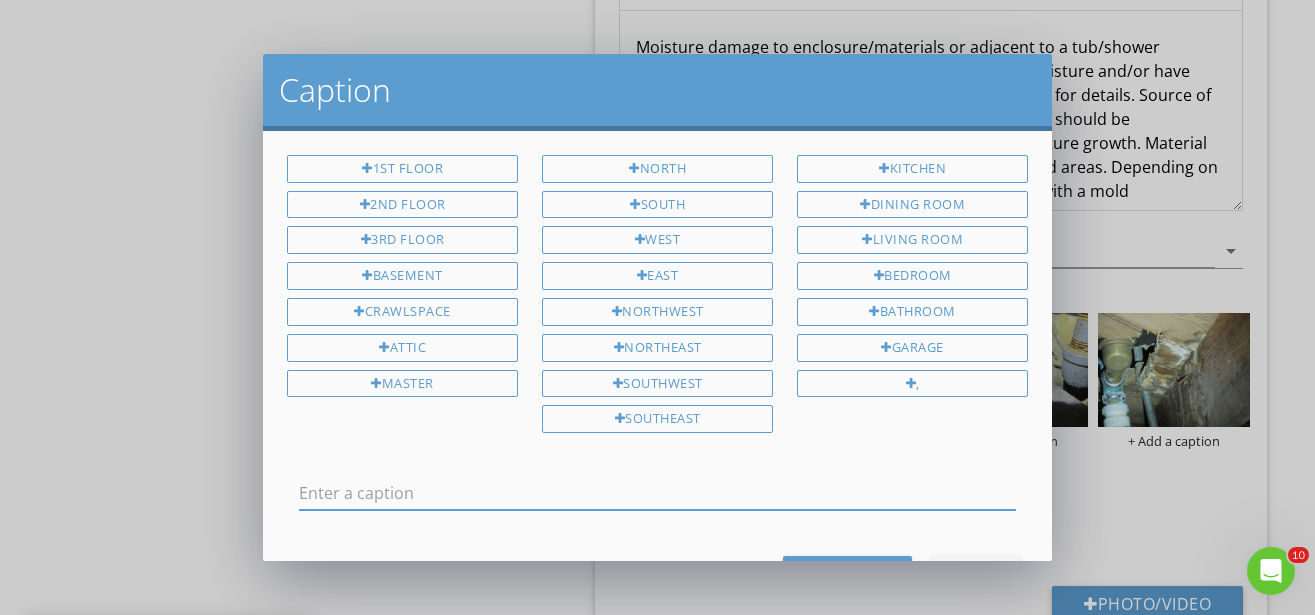 click at bounding box center [657, 493] 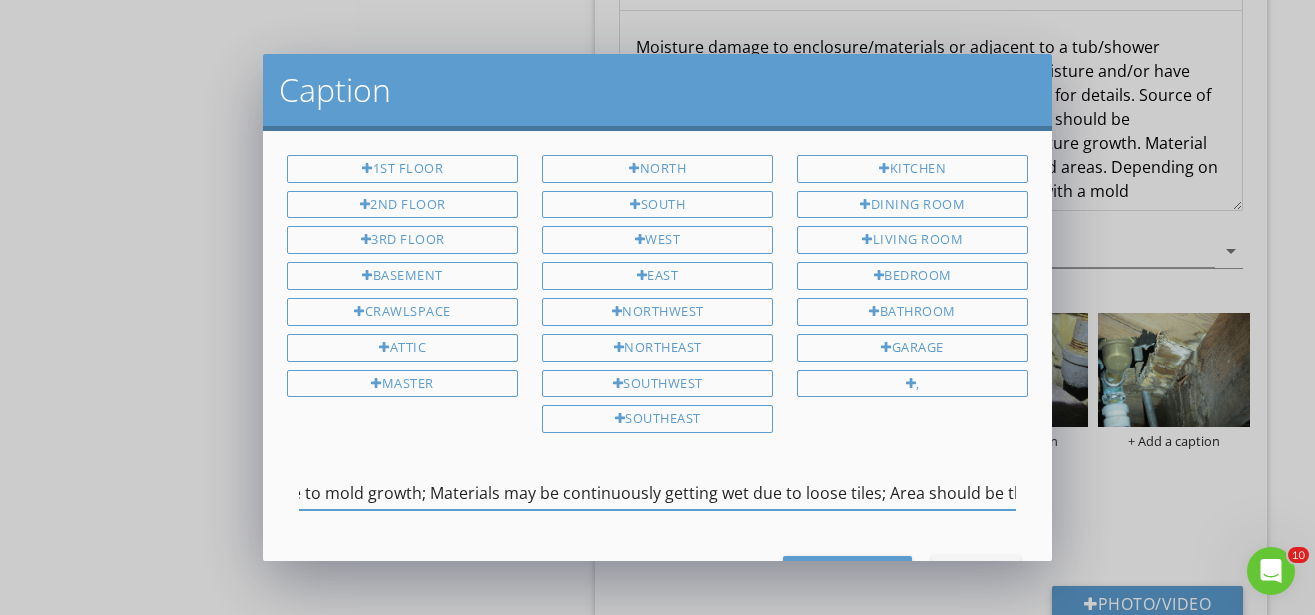 scroll, scrollTop: 0, scrollLeft: 625, axis: horizontal 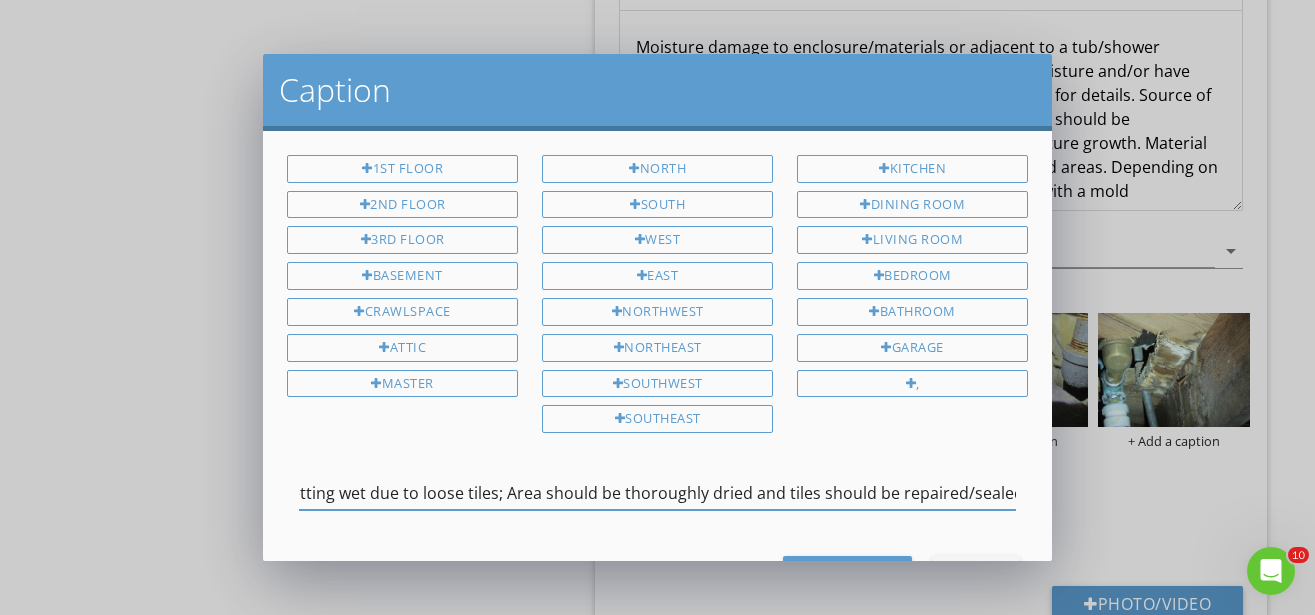 type on "Materials tested at 12% moisture content, which is a condition conducive to mold growth; Materials may be continuously getting wet due to loose tiles; Area should be thoroughly dried and tiles should be repaired/sealed" 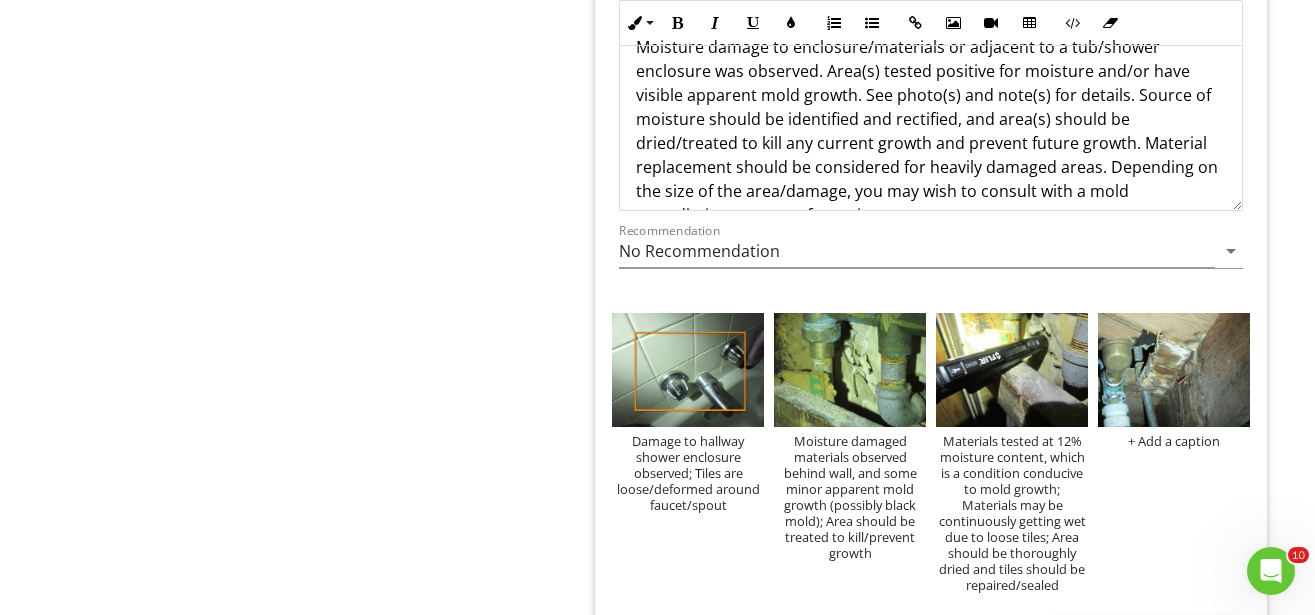 scroll, scrollTop: 0, scrollLeft: 931, axis: horizontal 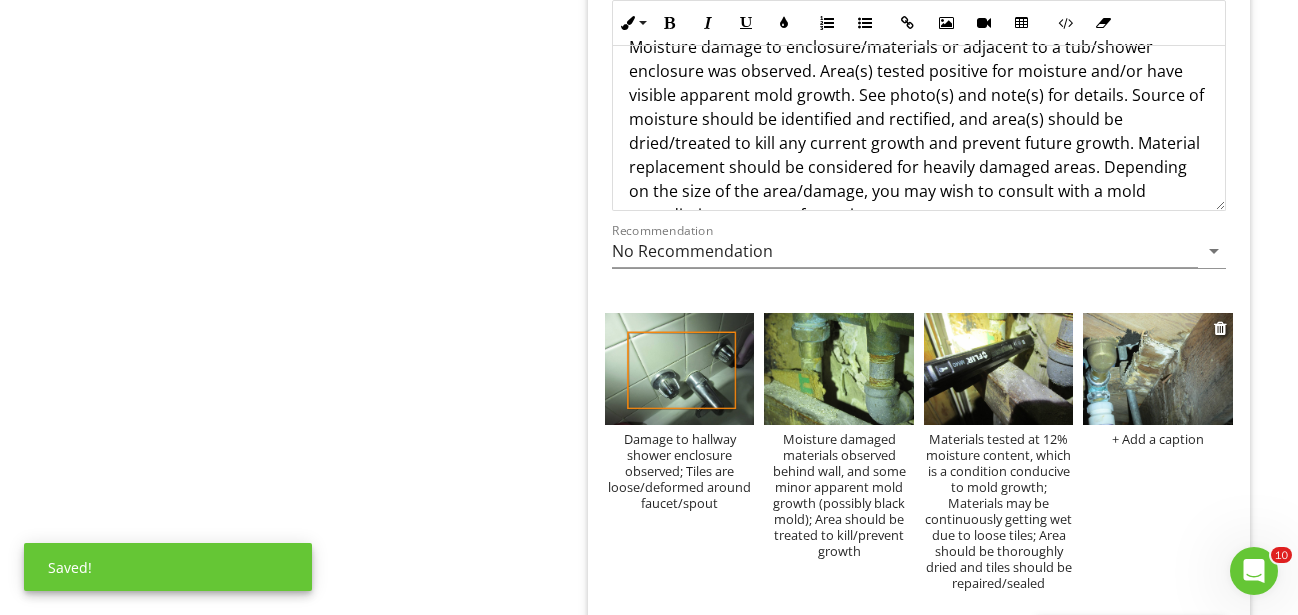 click at bounding box center [1158, 369] 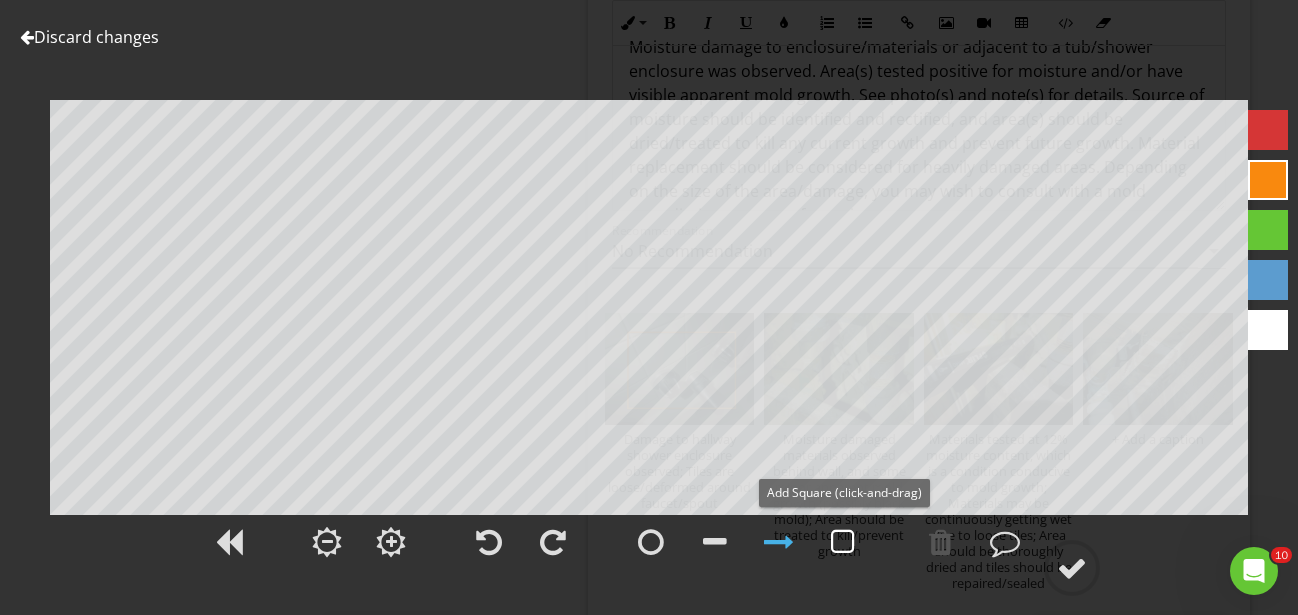 click at bounding box center (843, 542) 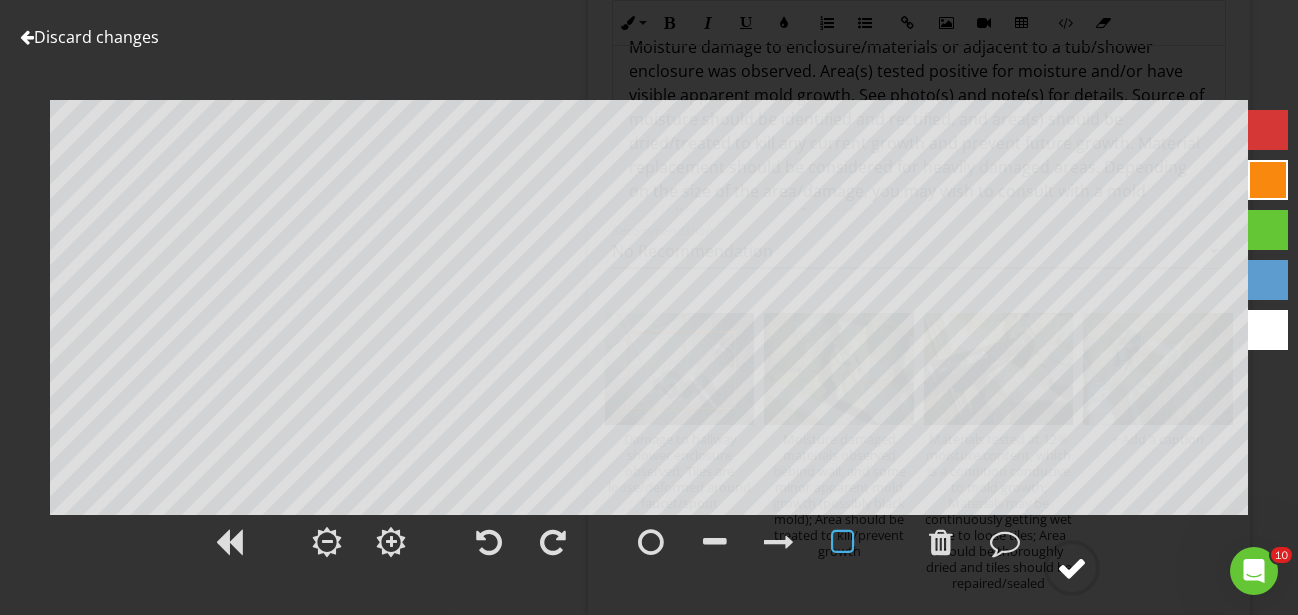 click at bounding box center [1072, 568] 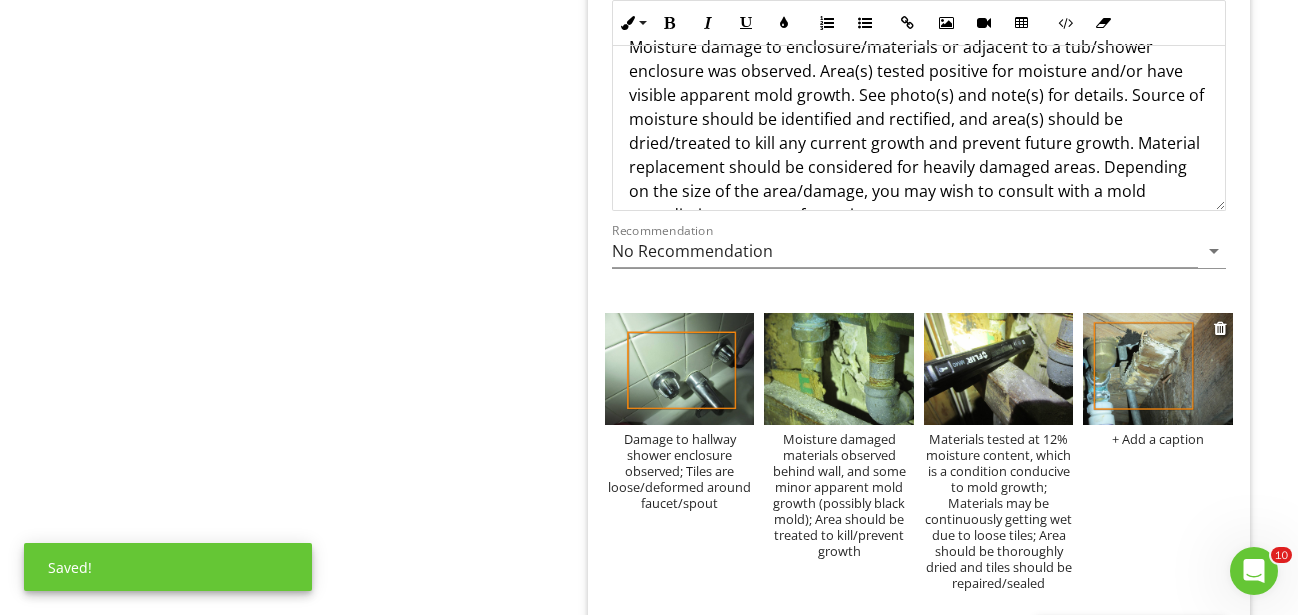 click on "+ Add a caption" at bounding box center [1158, 439] 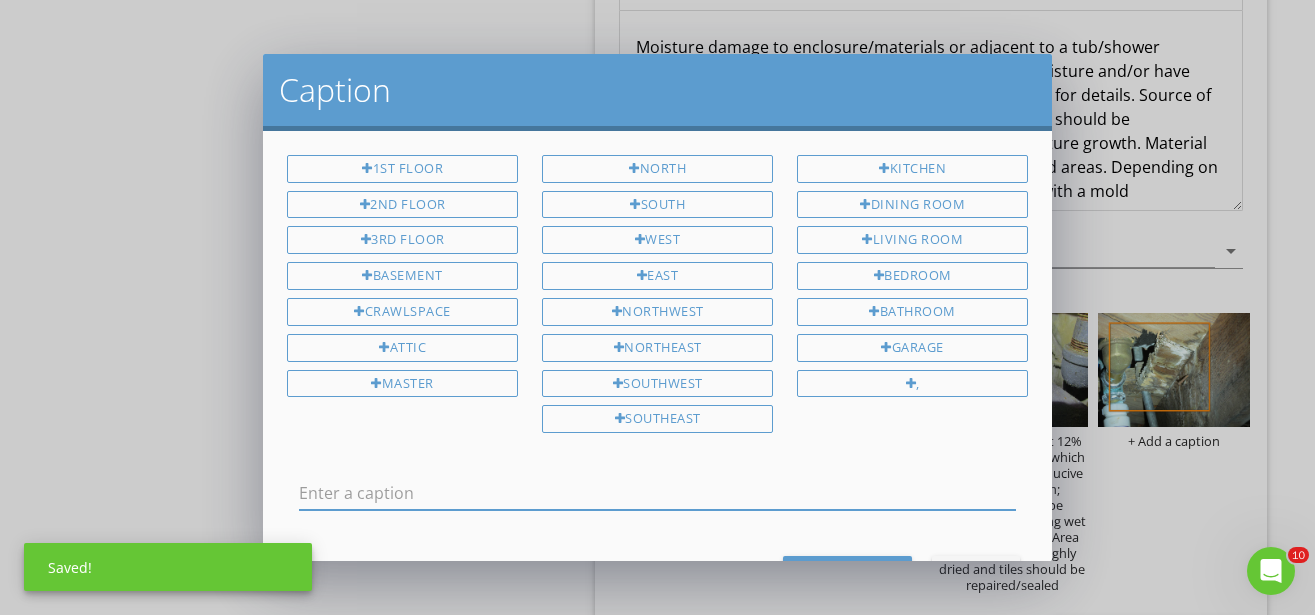 click at bounding box center (657, 493) 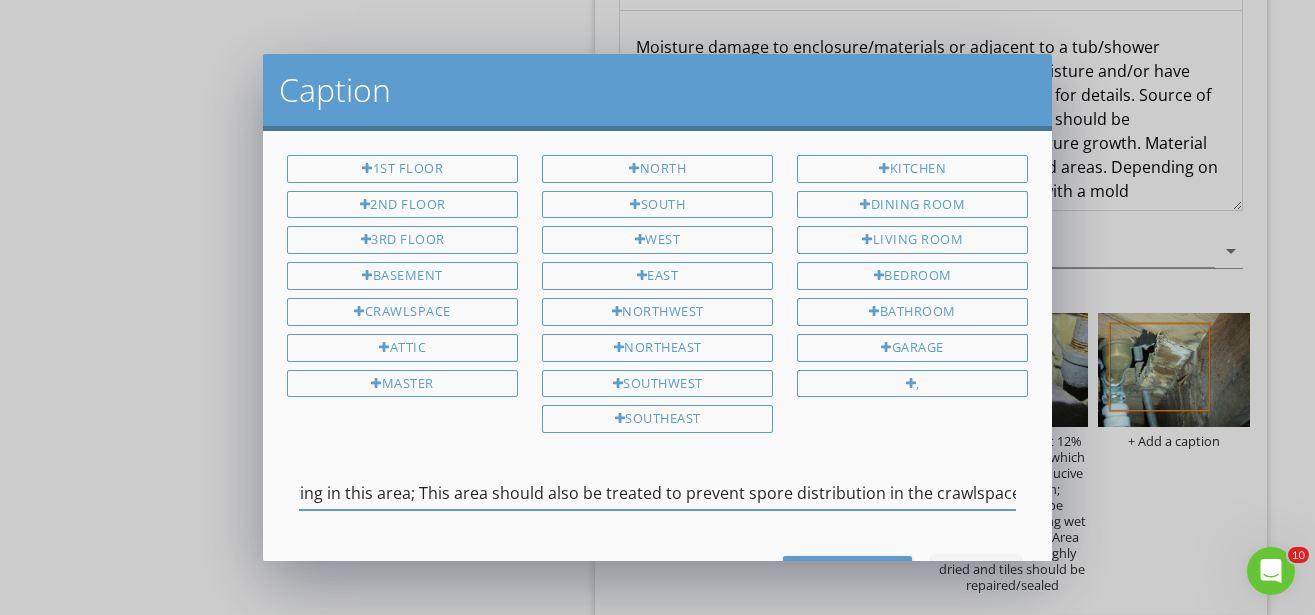 type on "Moisture damage and apparent fungal growth observed at underside of flooring in this area; This area should also be treated to prevent spore distribution in the crawlspace" 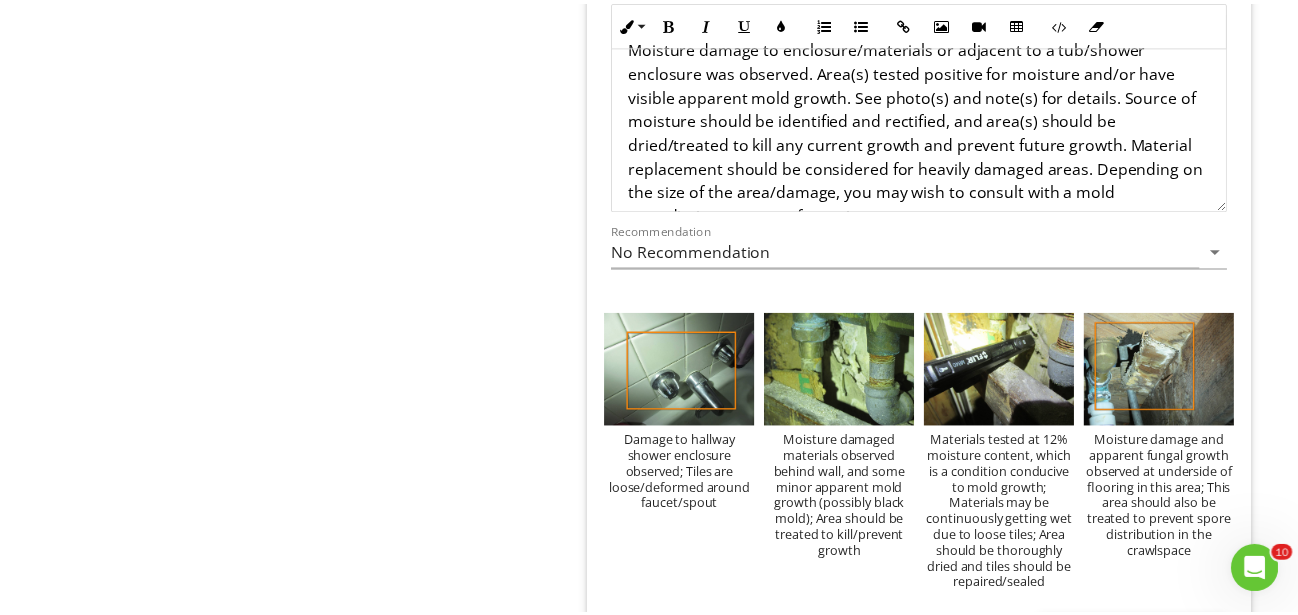 scroll, scrollTop: 0, scrollLeft: 582, axis: horizontal 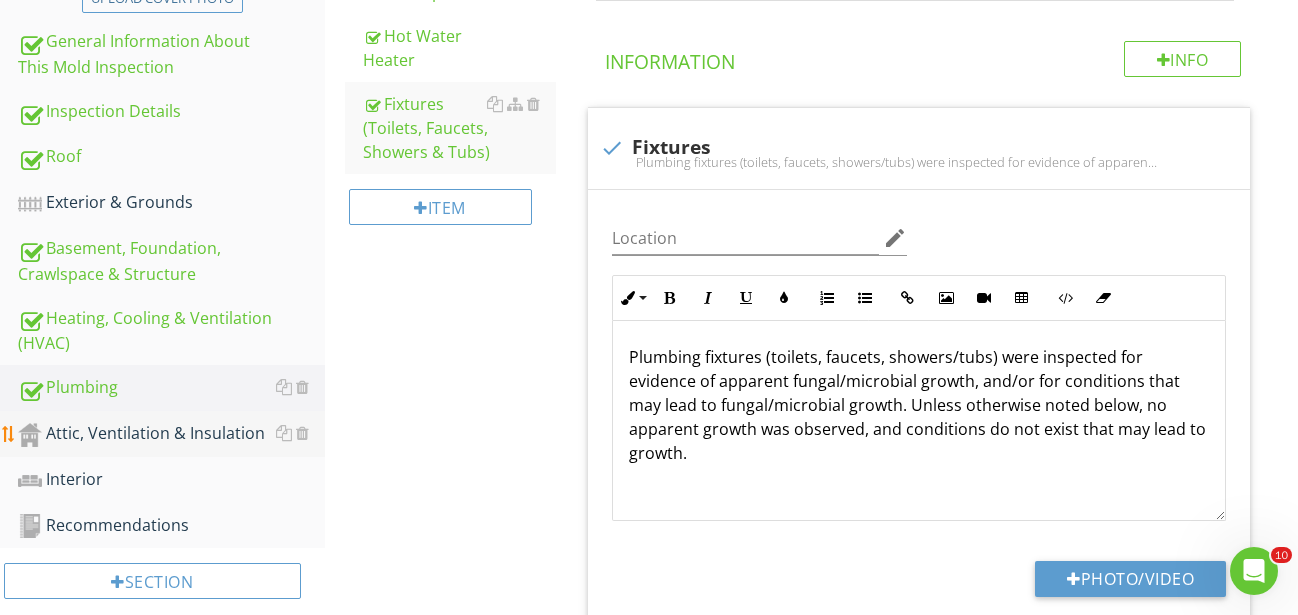 click on "Attic, Ventilation & Insulation" at bounding box center [171, 434] 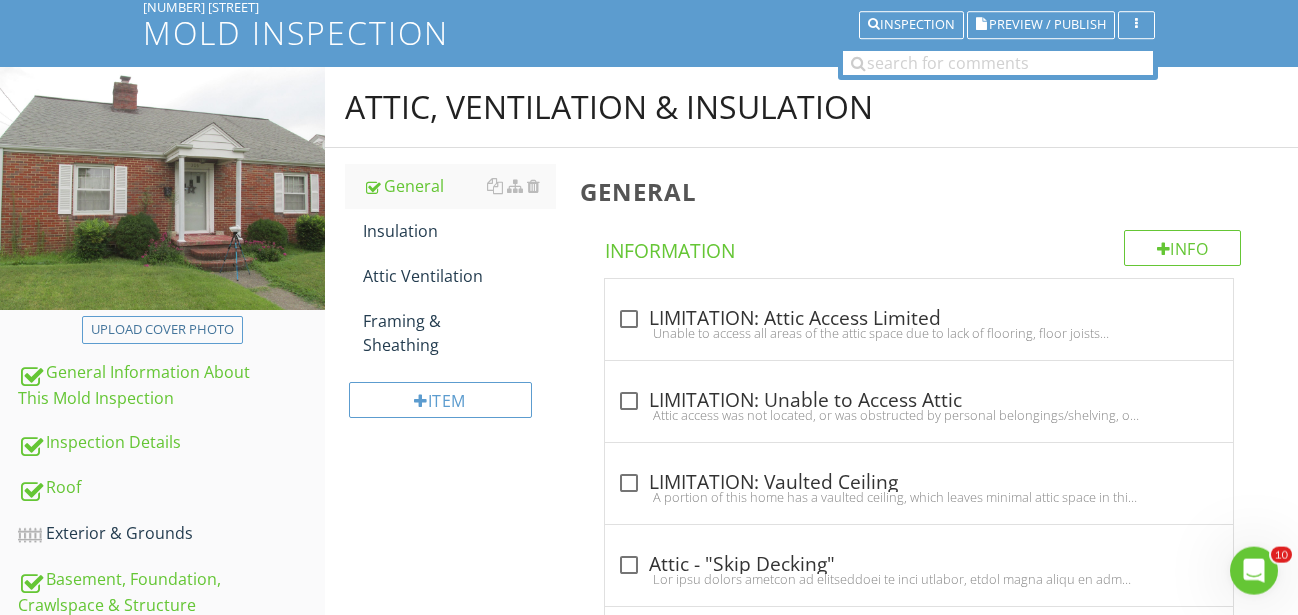 scroll, scrollTop: 97, scrollLeft: 0, axis: vertical 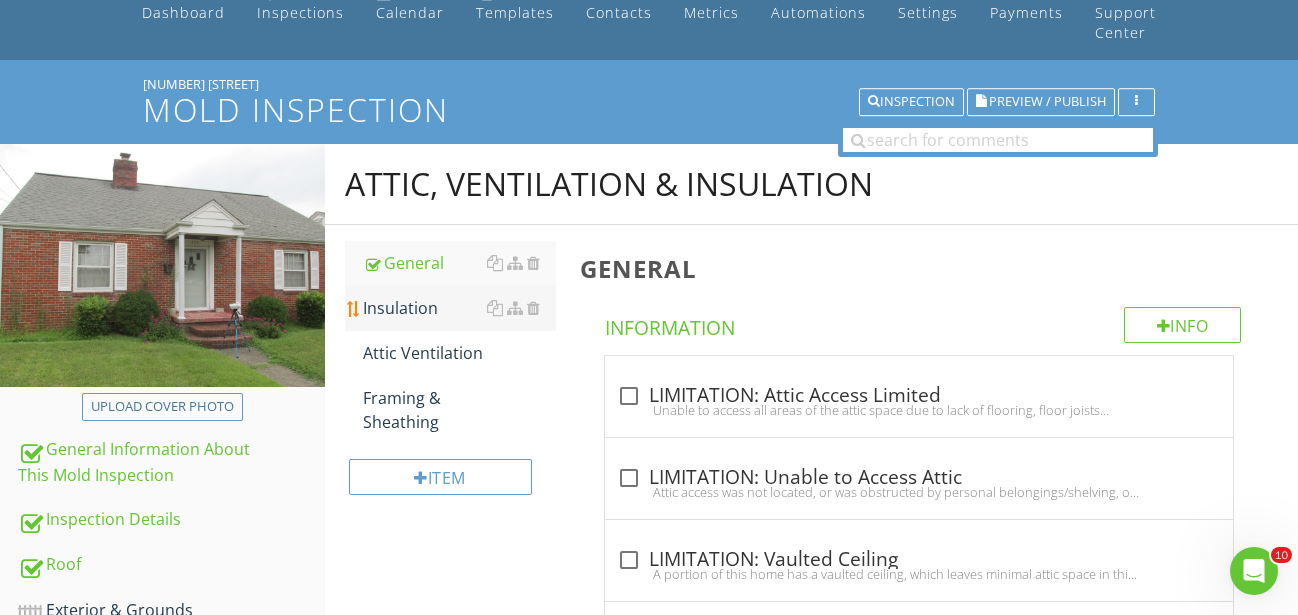 click on "Insulation" at bounding box center [459, 308] 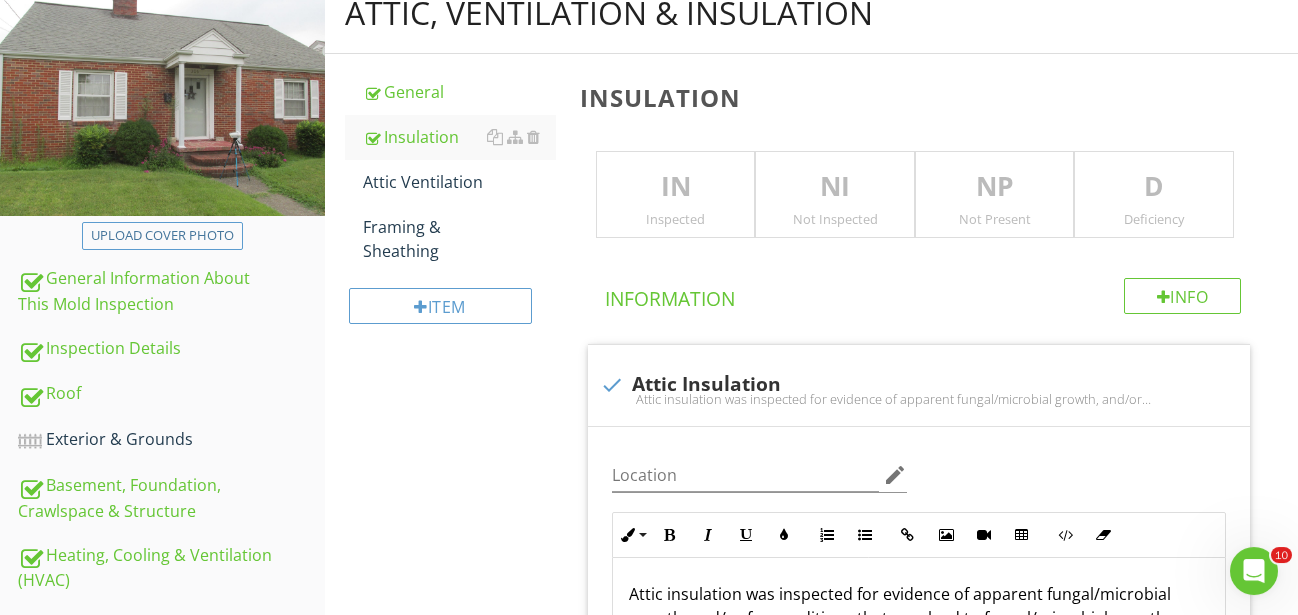 scroll, scrollTop: 198, scrollLeft: 0, axis: vertical 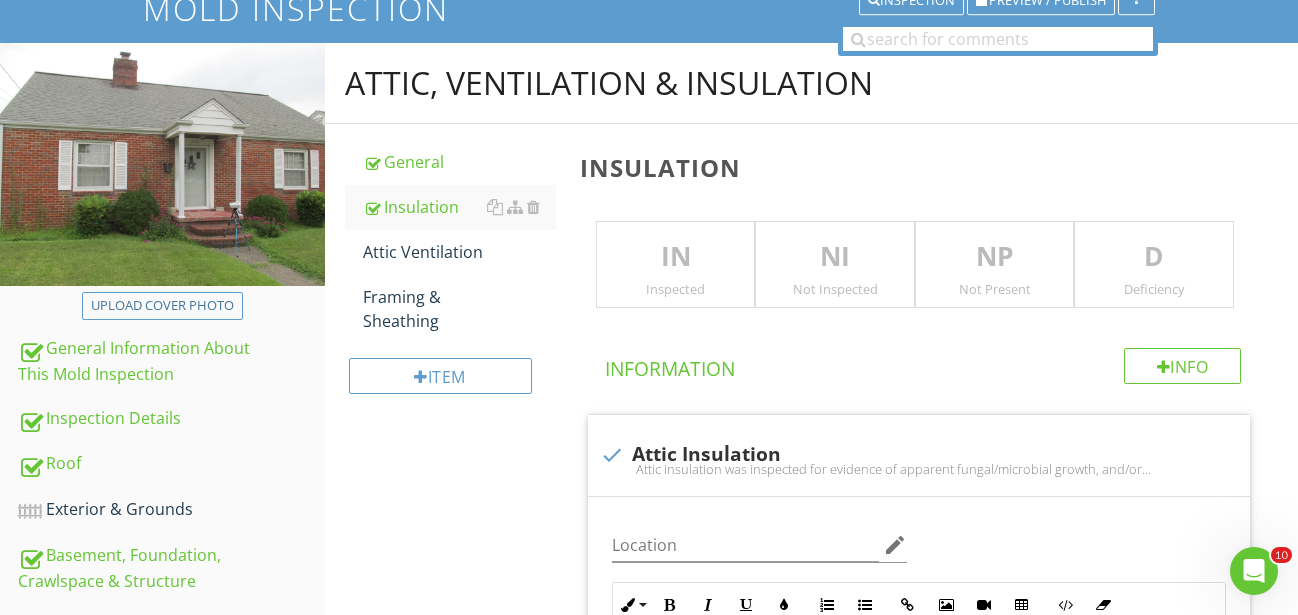 click on "IN" at bounding box center (676, 257) 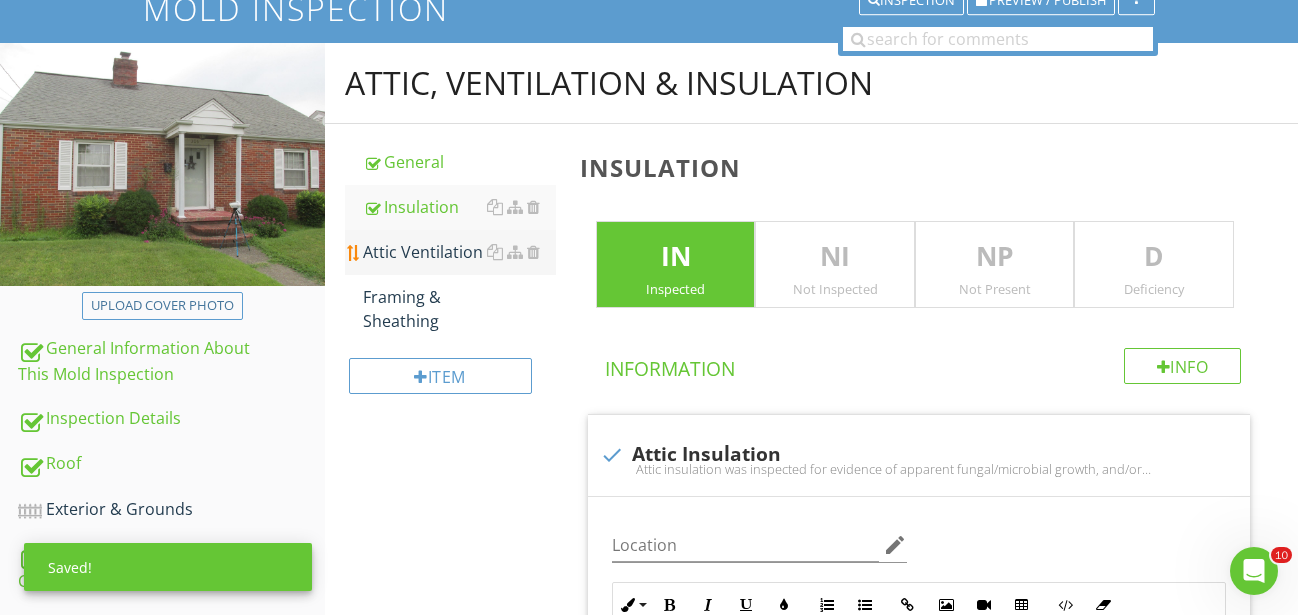 click on "Attic Ventilation" at bounding box center (459, 252) 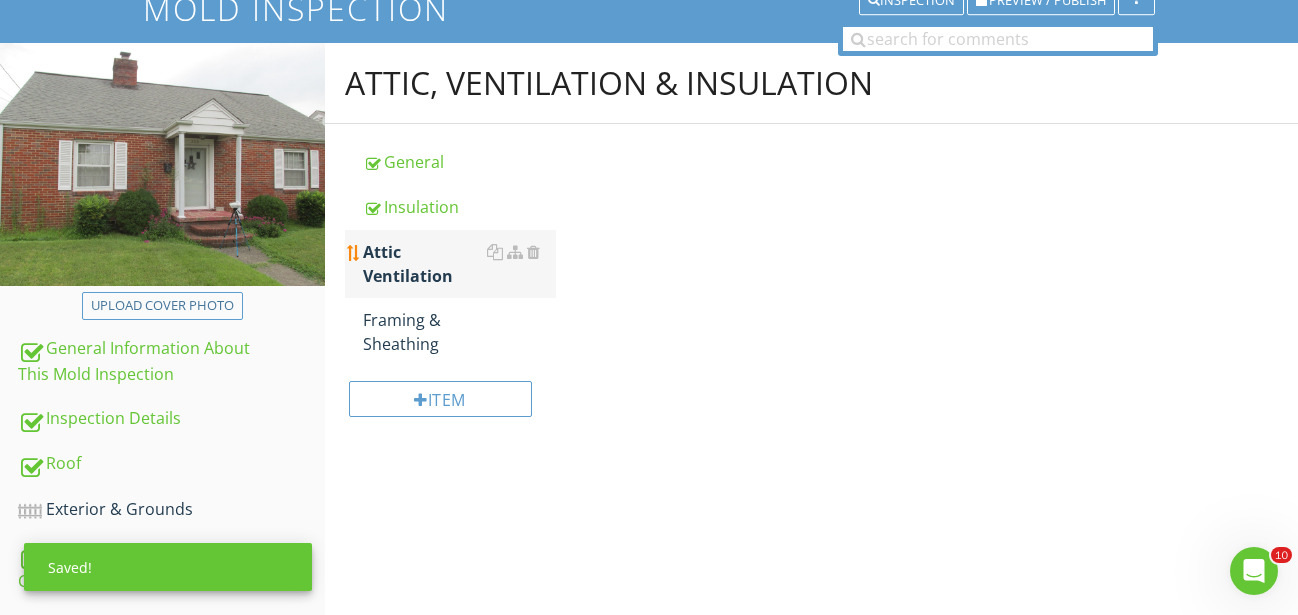 scroll, scrollTop: 197, scrollLeft: 0, axis: vertical 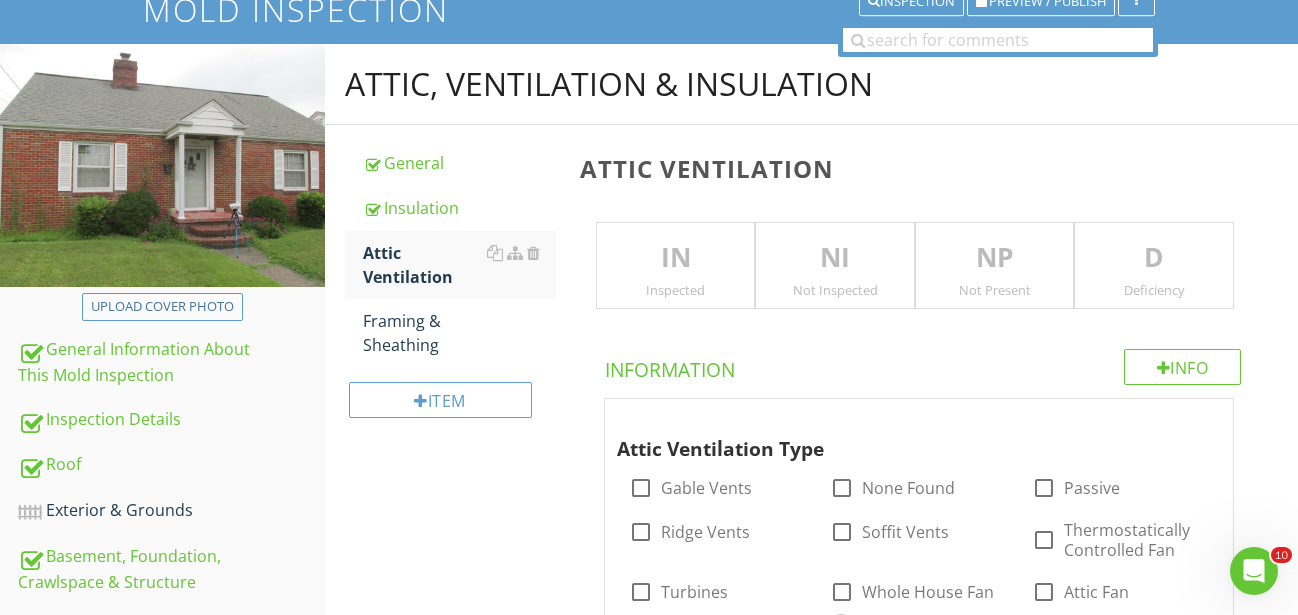 click on "IN" at bounding box center [676, 258] 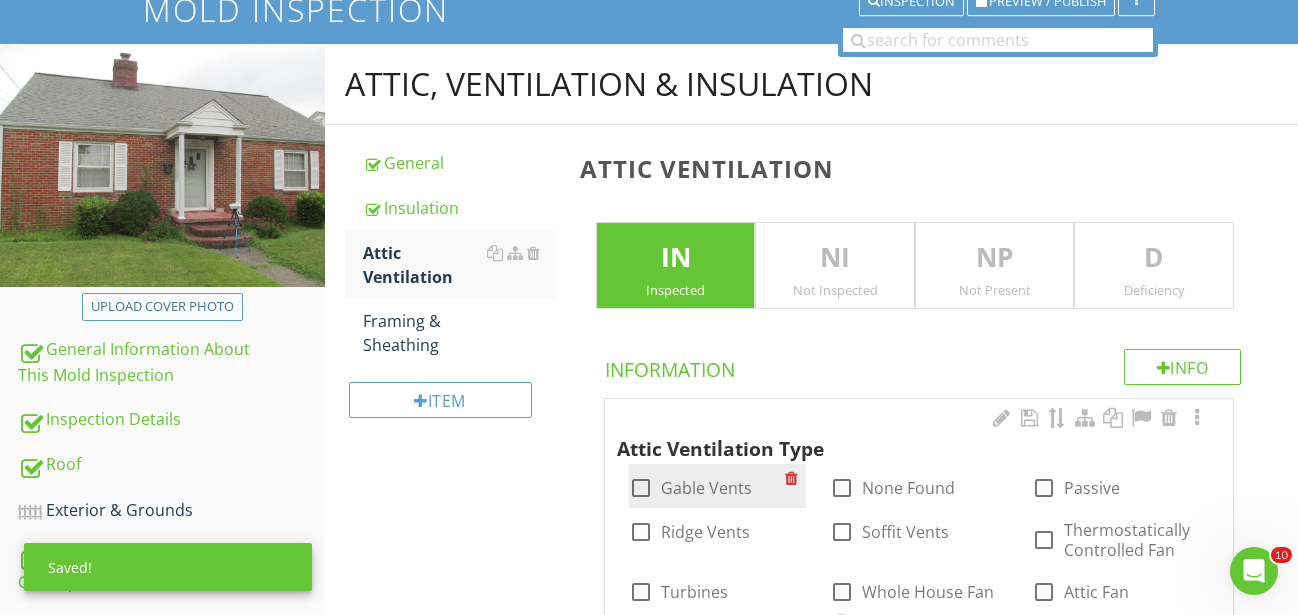click at bounding box center (641, 488) 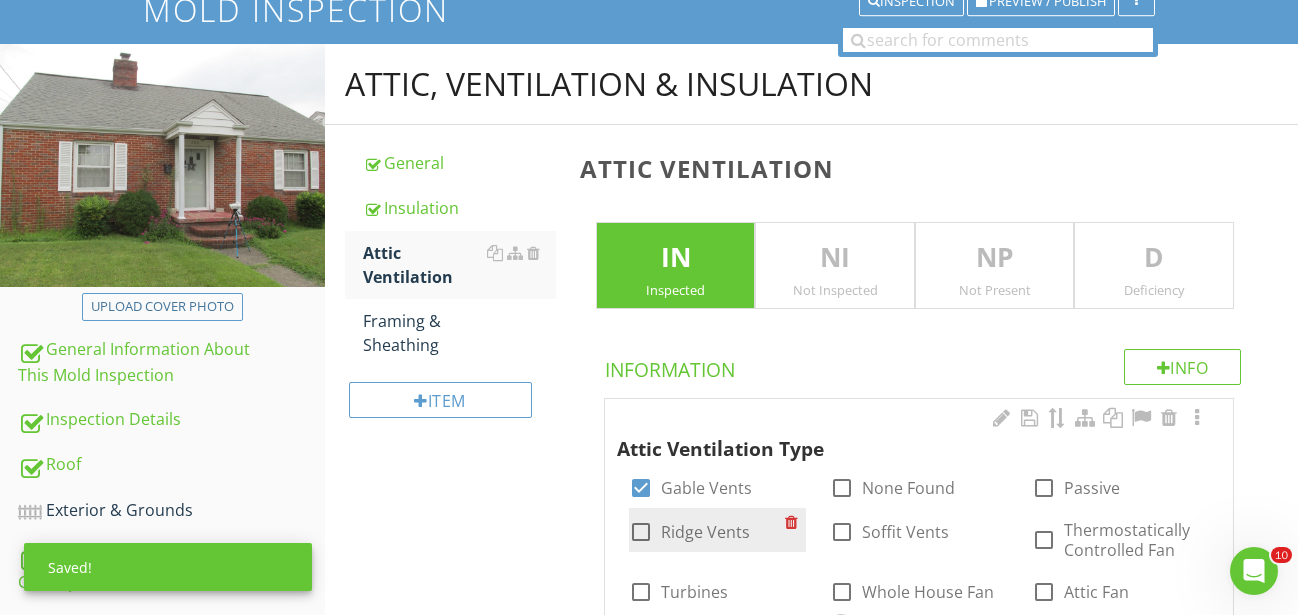 click at bounding box center [641, 532] 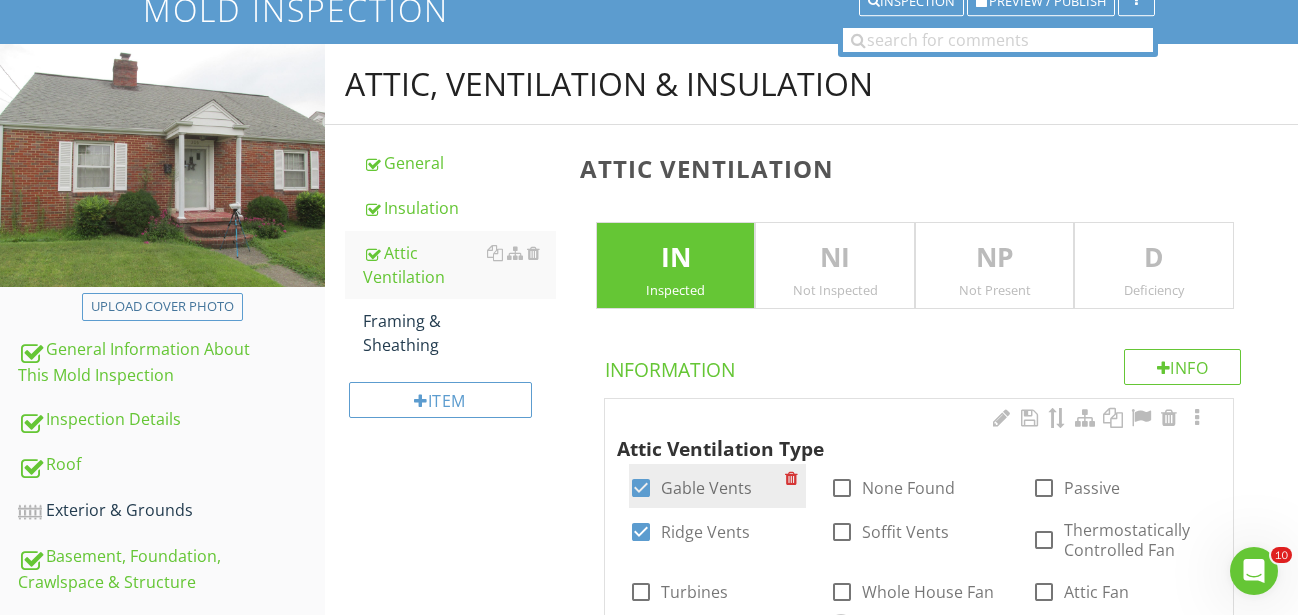 click at bounding box center [641, 488] 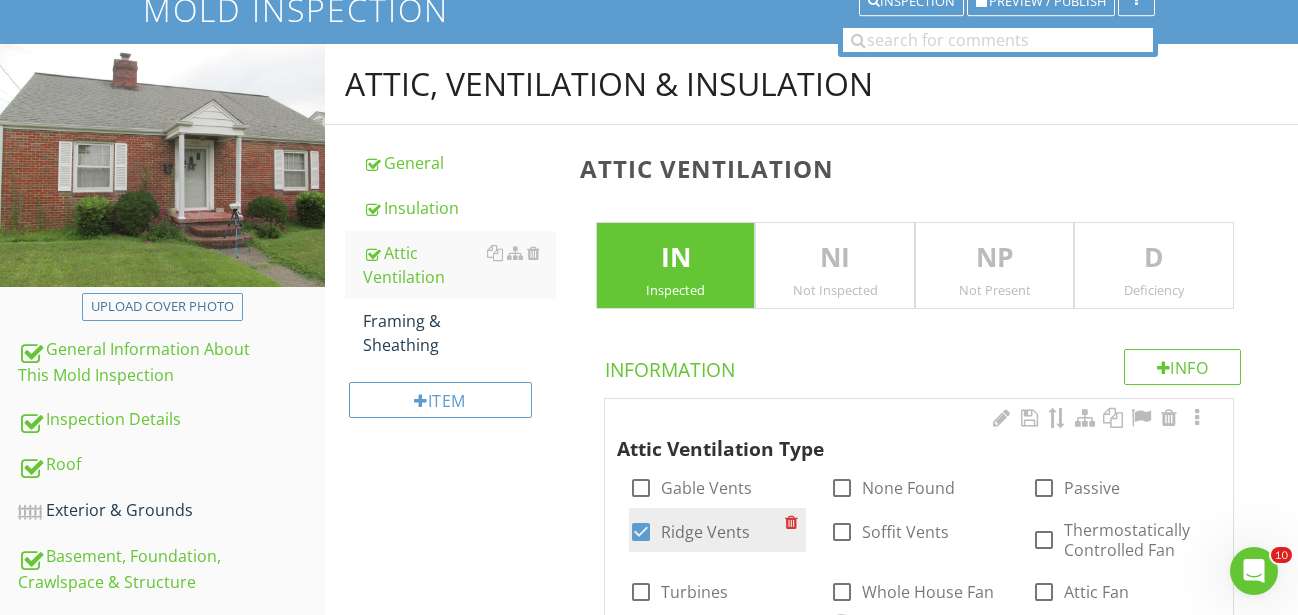 click at bounding box center (641, 532) 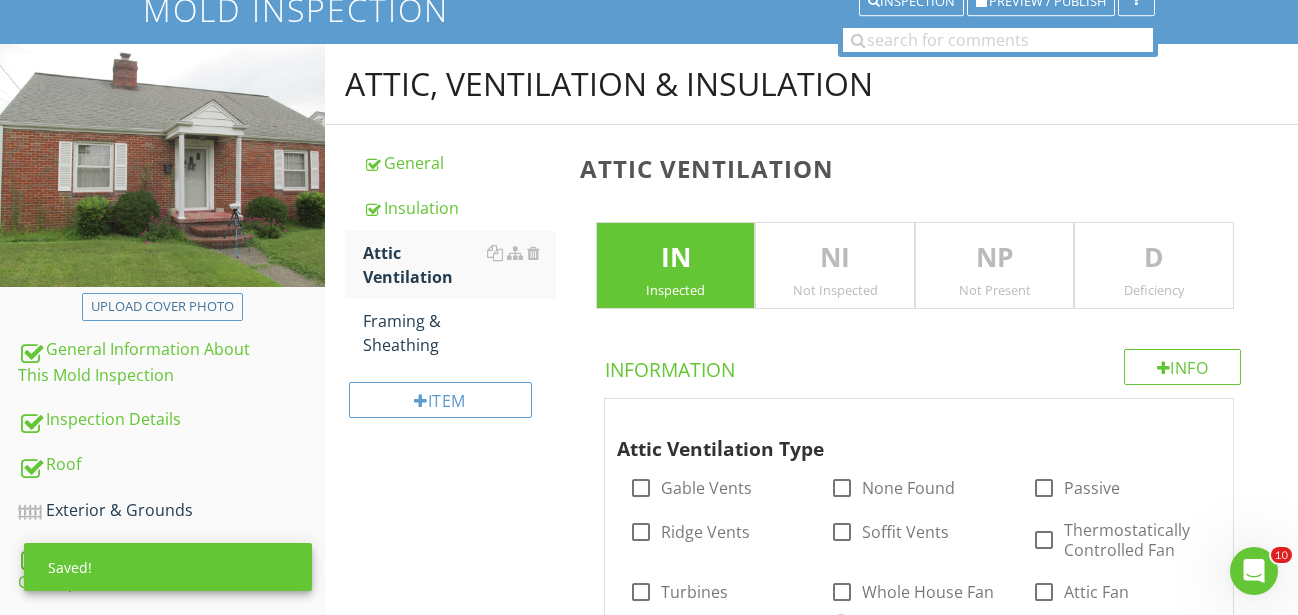click on "IN" at bounding box center (676, 258) 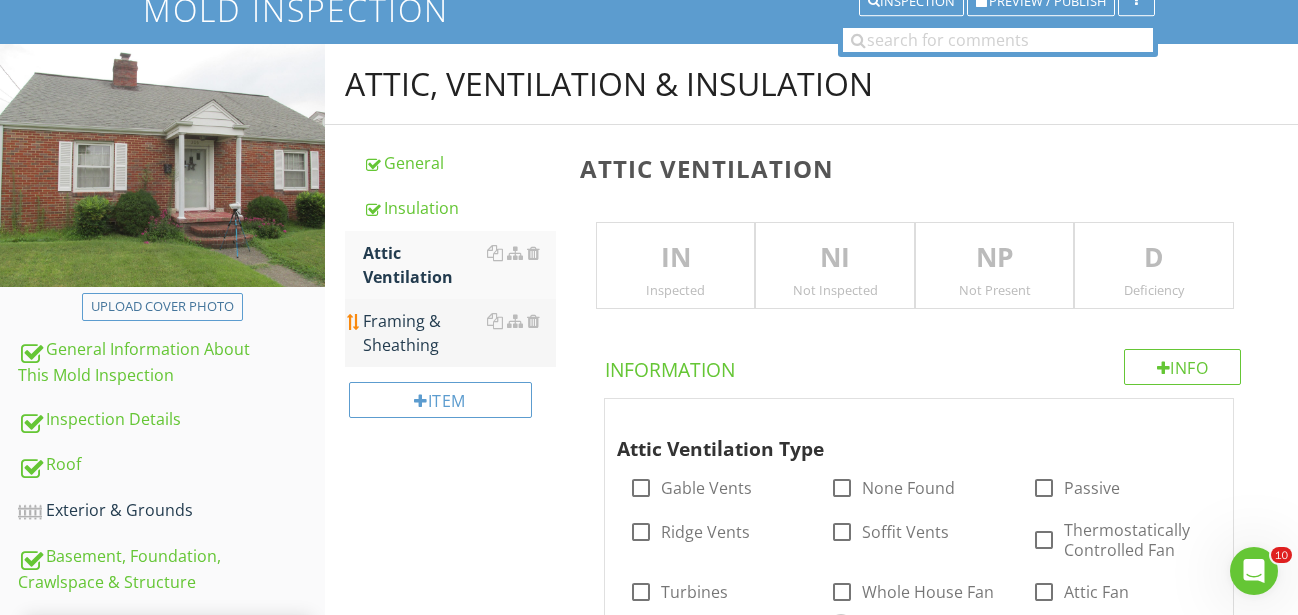 click on "Framing & Sheathing" at bounding box center [459, 333] 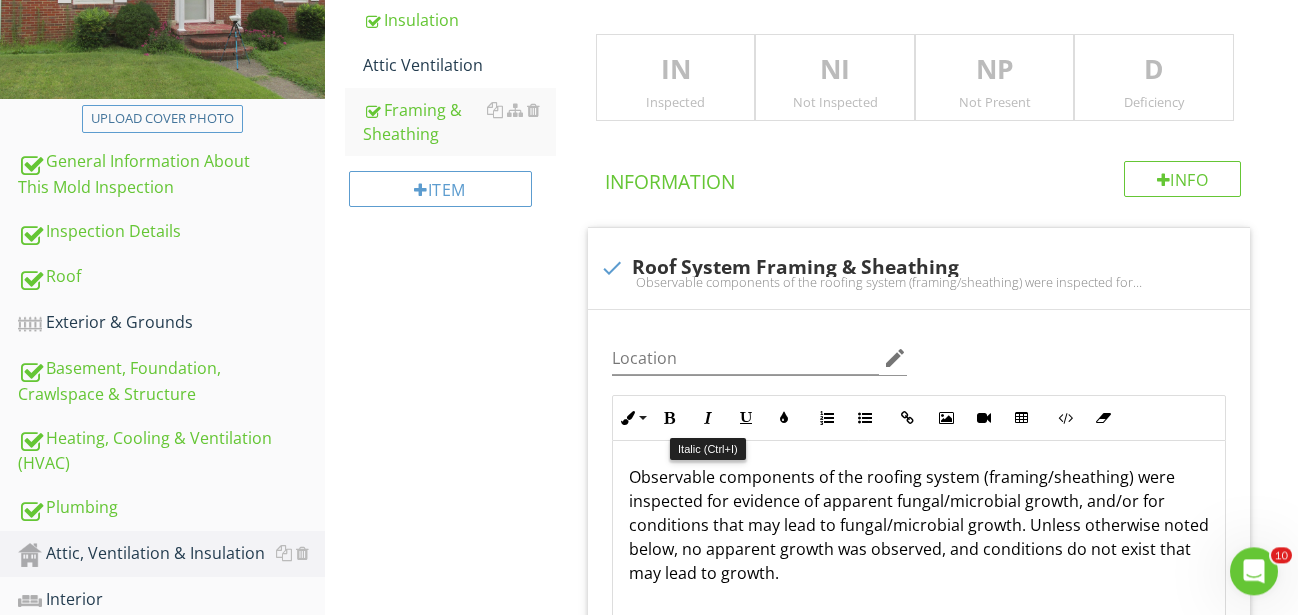scroll, scrollTop: 400, scrollLeft: 0, axis: vertical 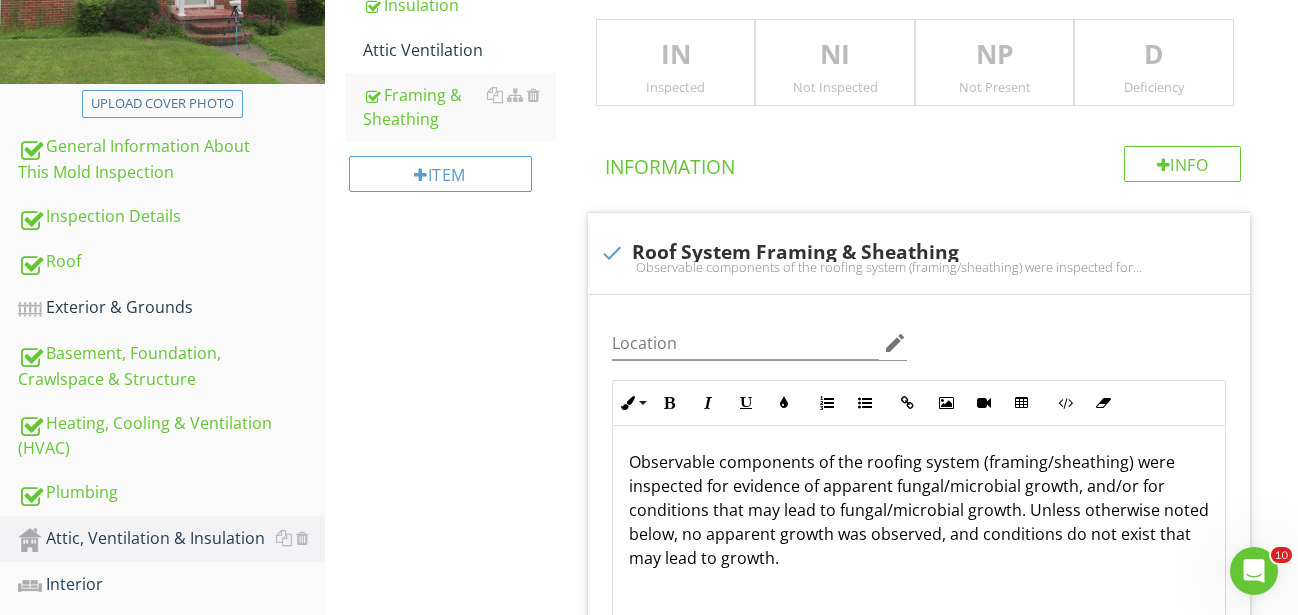 click on "IN" at bounding box center [676, 55] 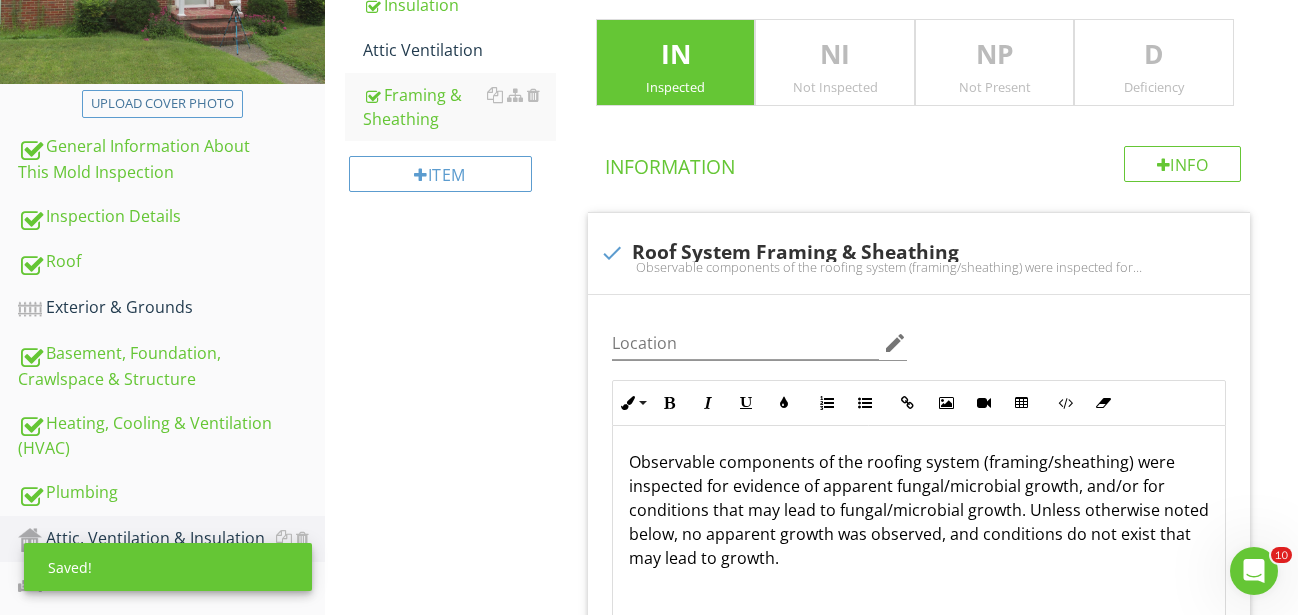 scroll, scrollTop: 604, scrollLeft: 0, axis: vertical 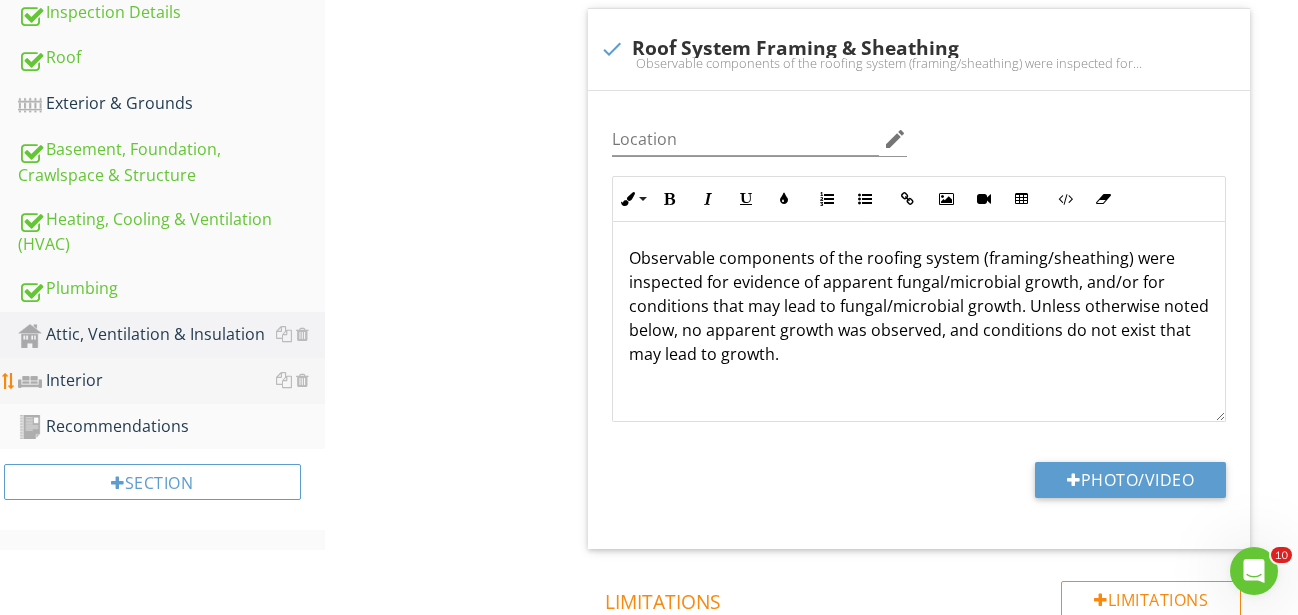 click on "Interior" at bounding box center (171, 381) 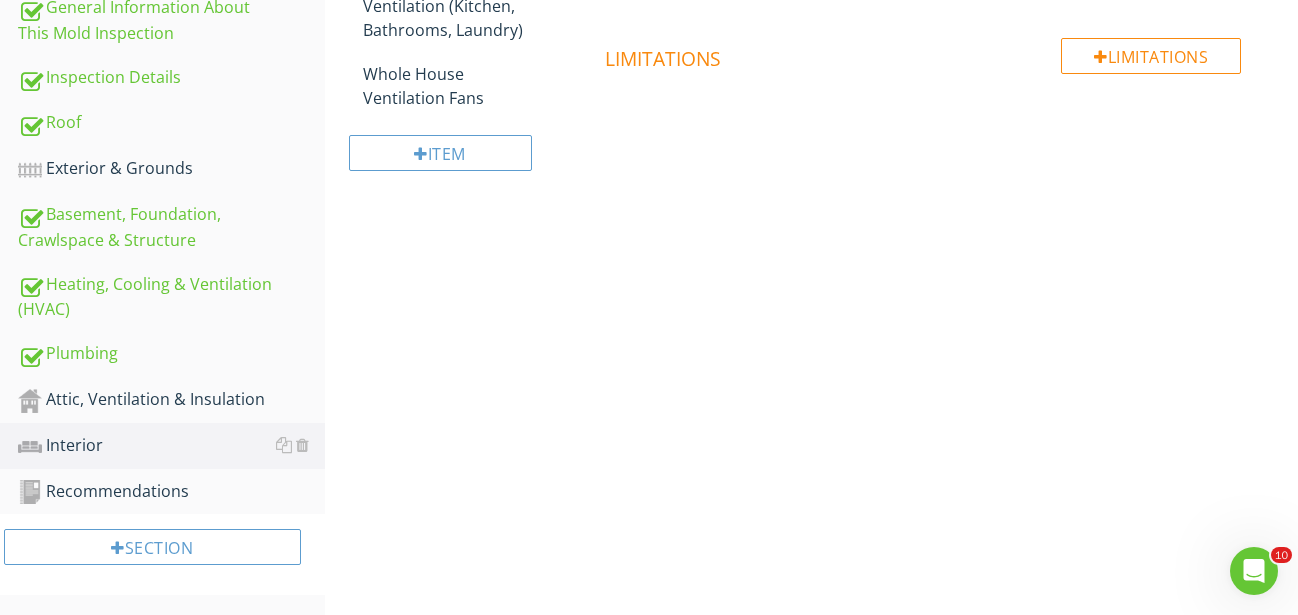 scroll, scrollTop: 131, scrollLeft: 0, axis: vertical 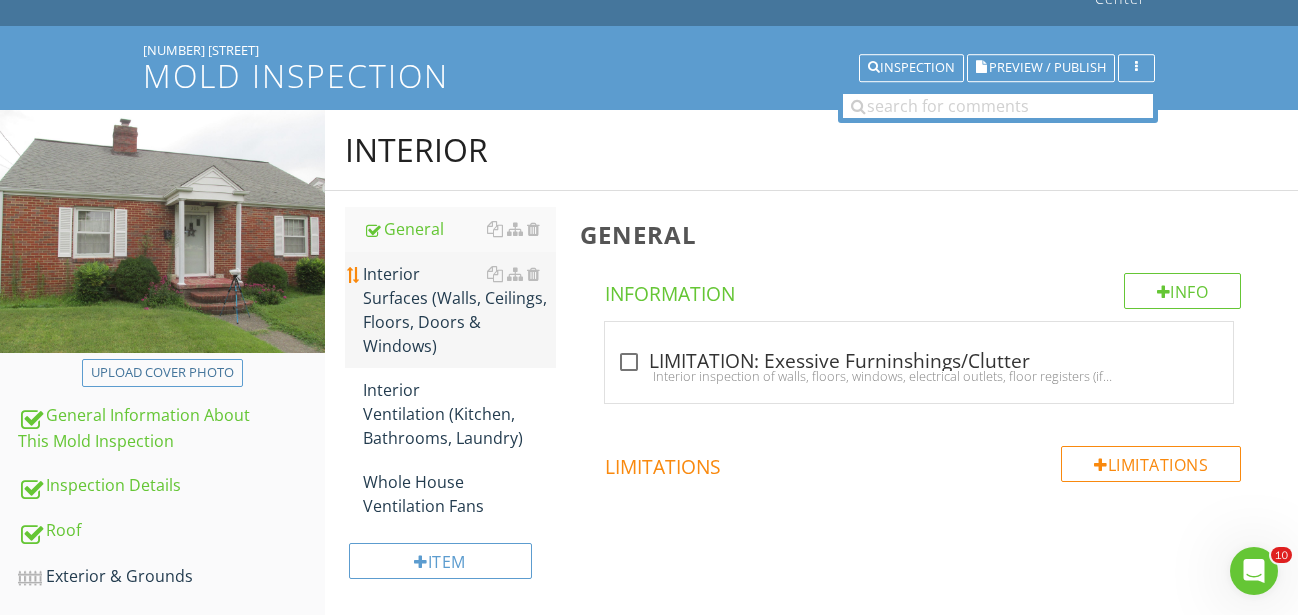 click on "Interior Surfaces (Walls, Ceilings, Floors, Doors & Windows)" at bounding box center [459, 310] 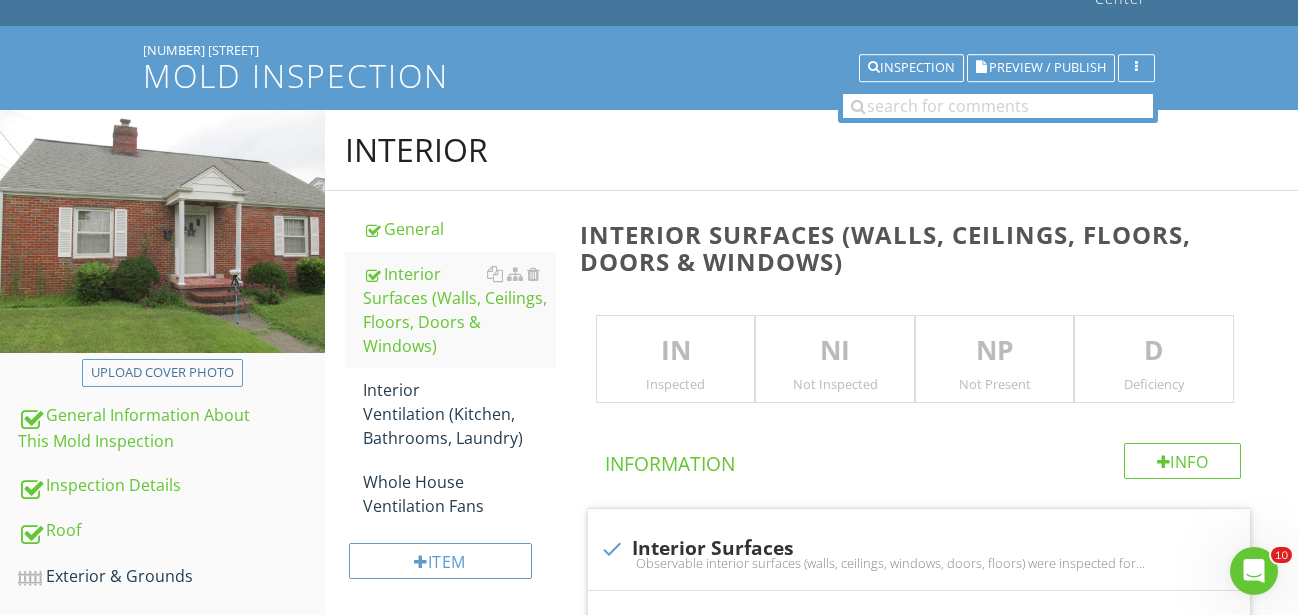 click on "NI" at bounding box center [835, 351] 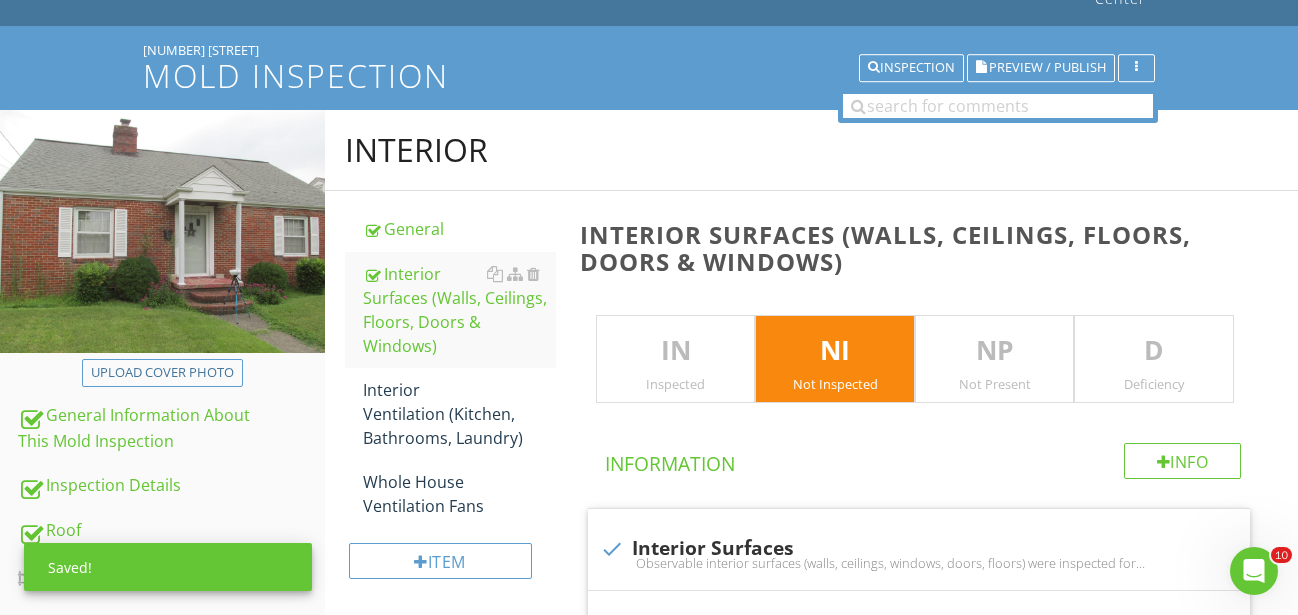 click on "IN" at bounding box center (676, 351) 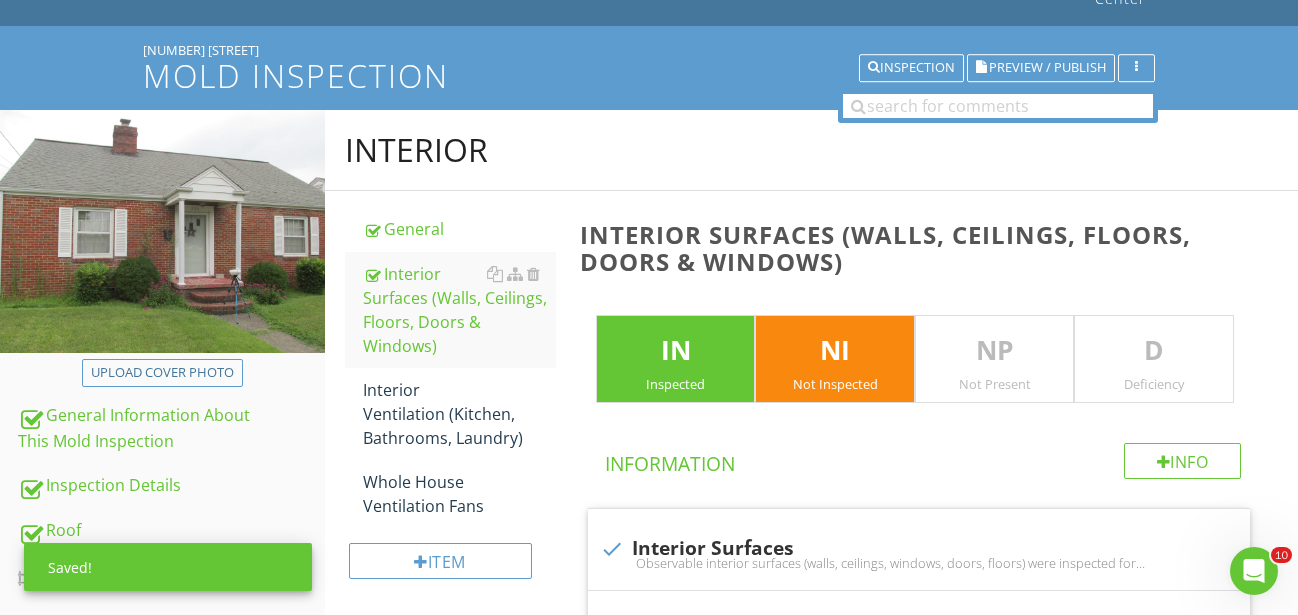 click on "NI" at bounding box center (835, 351) 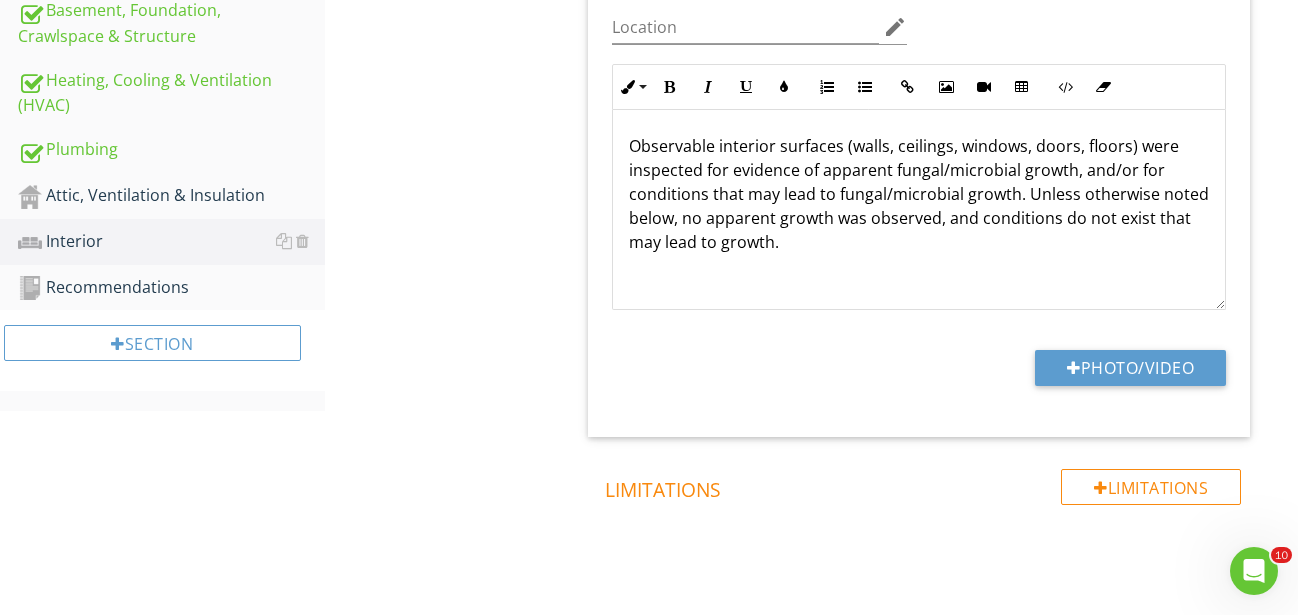 scroll, scrollTop: 1034, scrollLeft: 0, axis: vertical 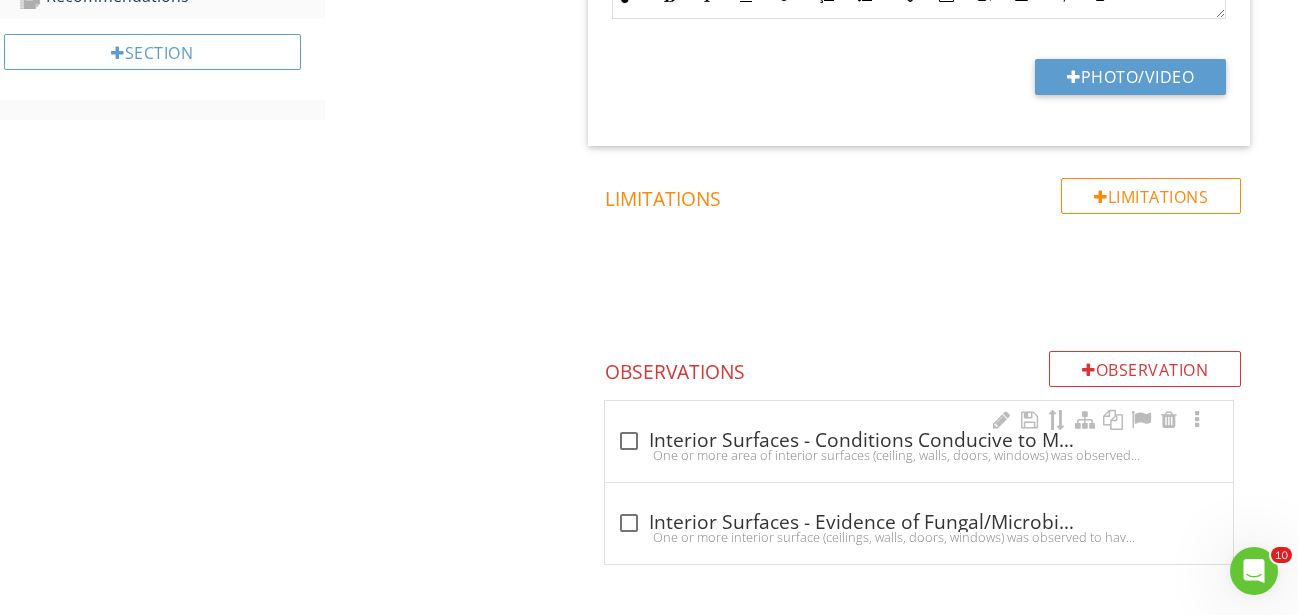 click on "check_box_outline_blank
Interior Surfaces - Conditions Conducive to Mold Growth" at bounding box center [919, 441] 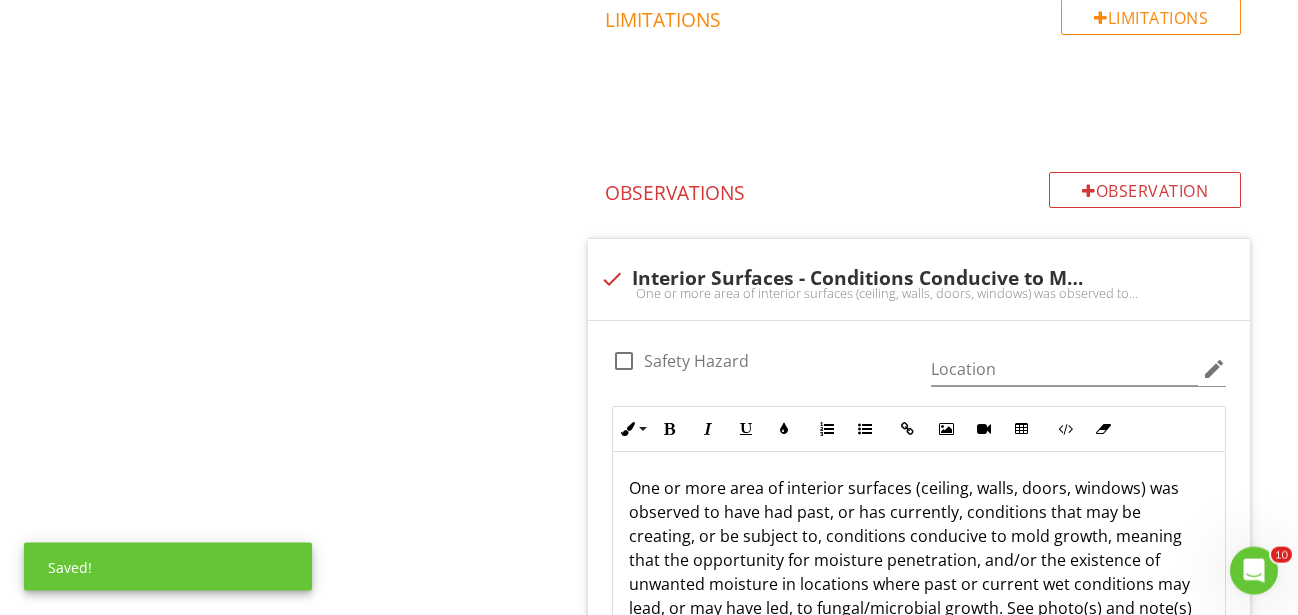 scroll, scrollTop: 1442, scrollLeft: 0, axis: vertical 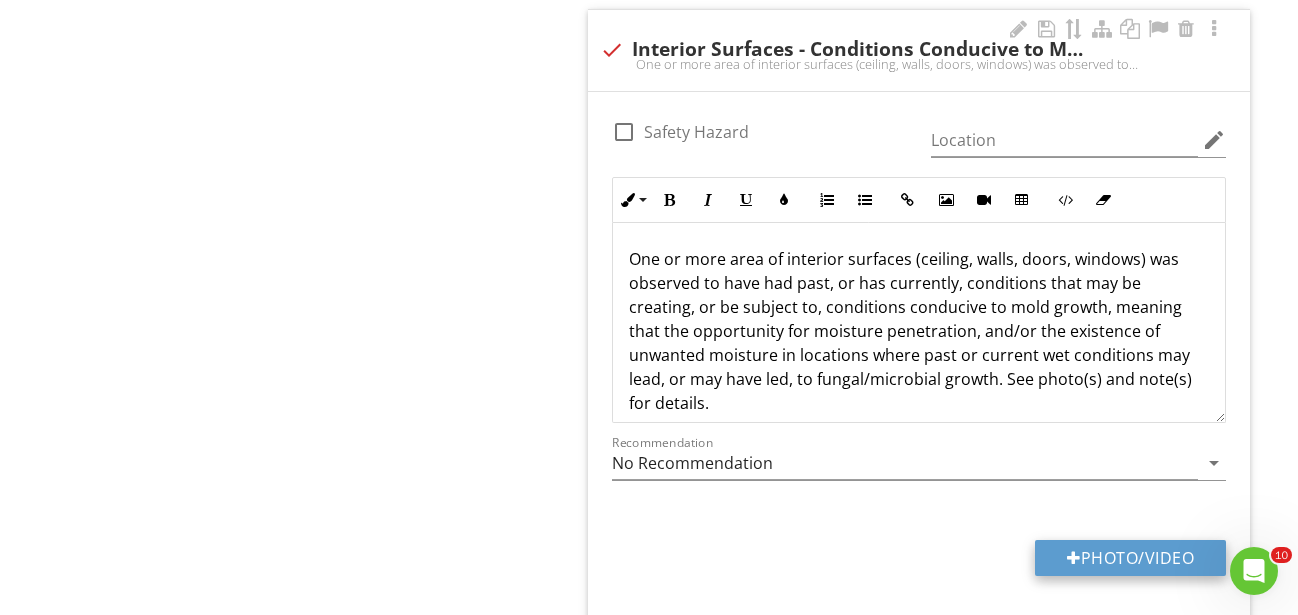 click on "Photo/Video" at bounding box center (1130, 558) 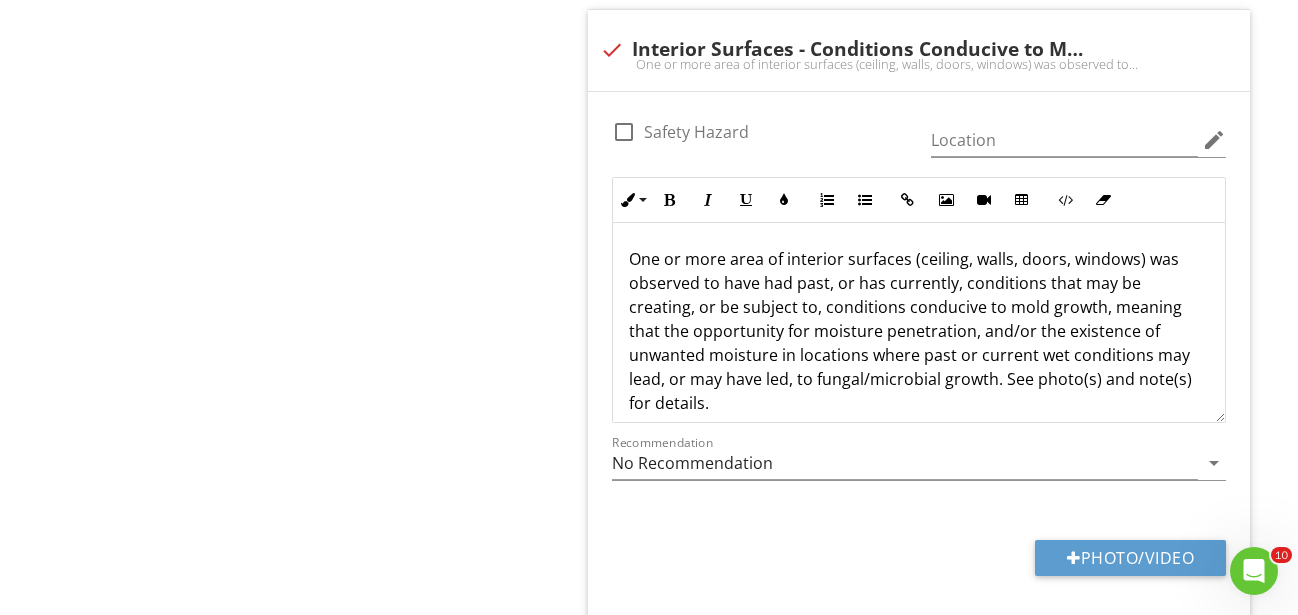 type on "C:\fakepath\IMG_3104.JPG" 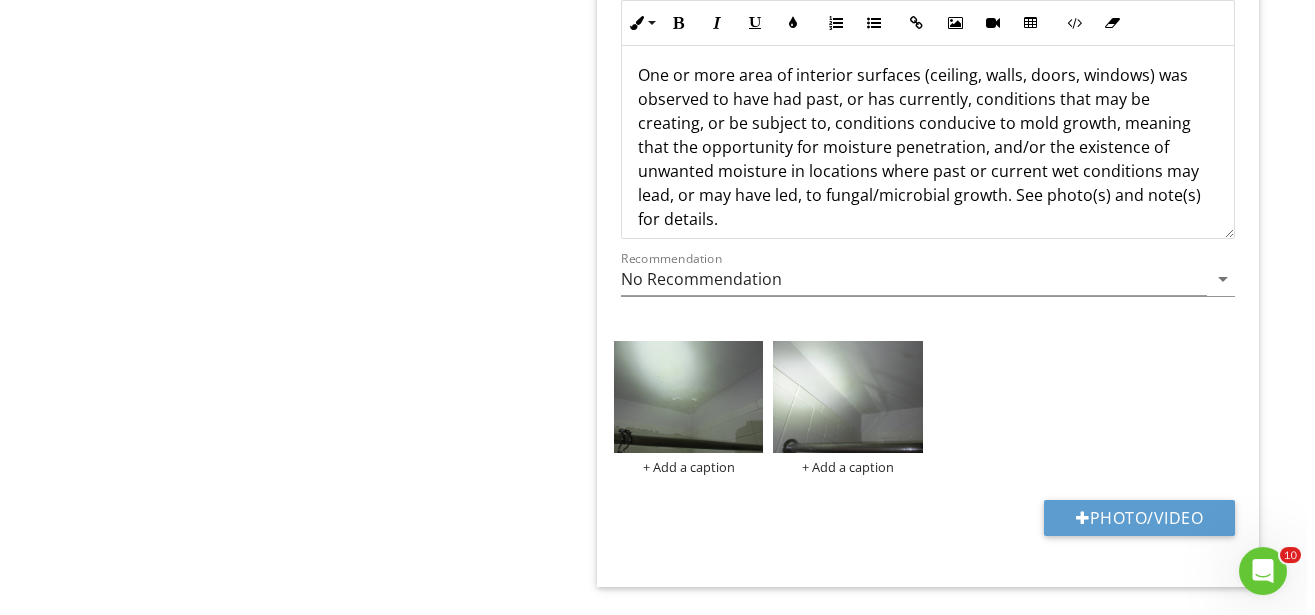 scroll, scrollTop: 1646, scrollLeft: 0, axis: vertical 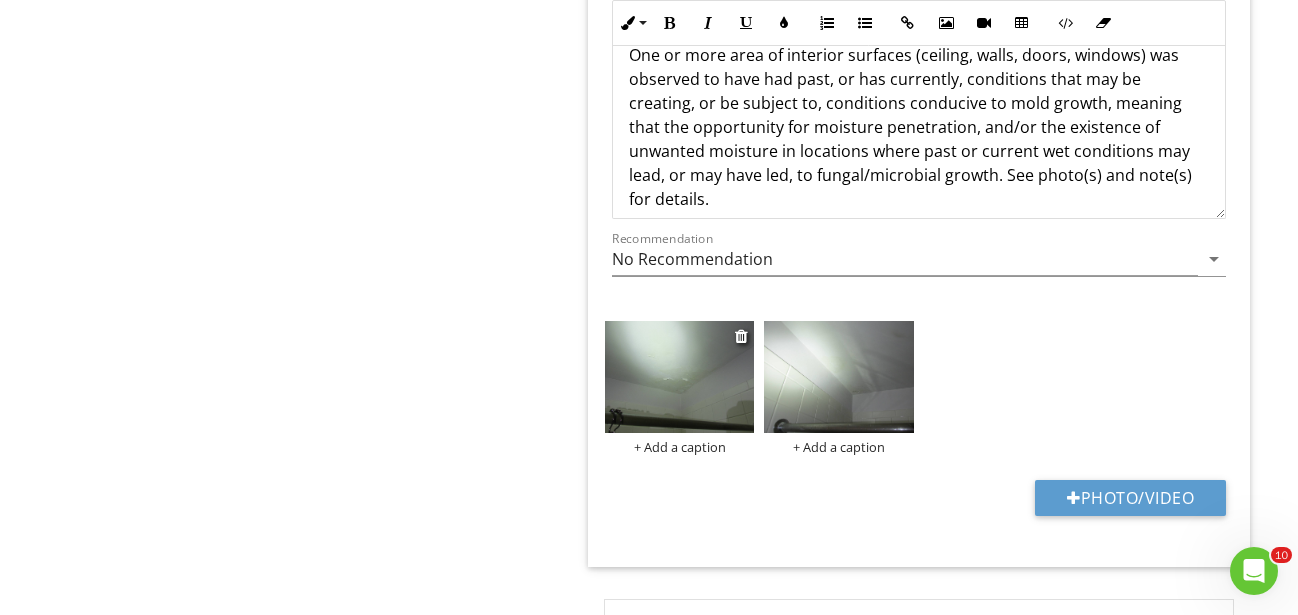 click at bounding box center [680, 377] 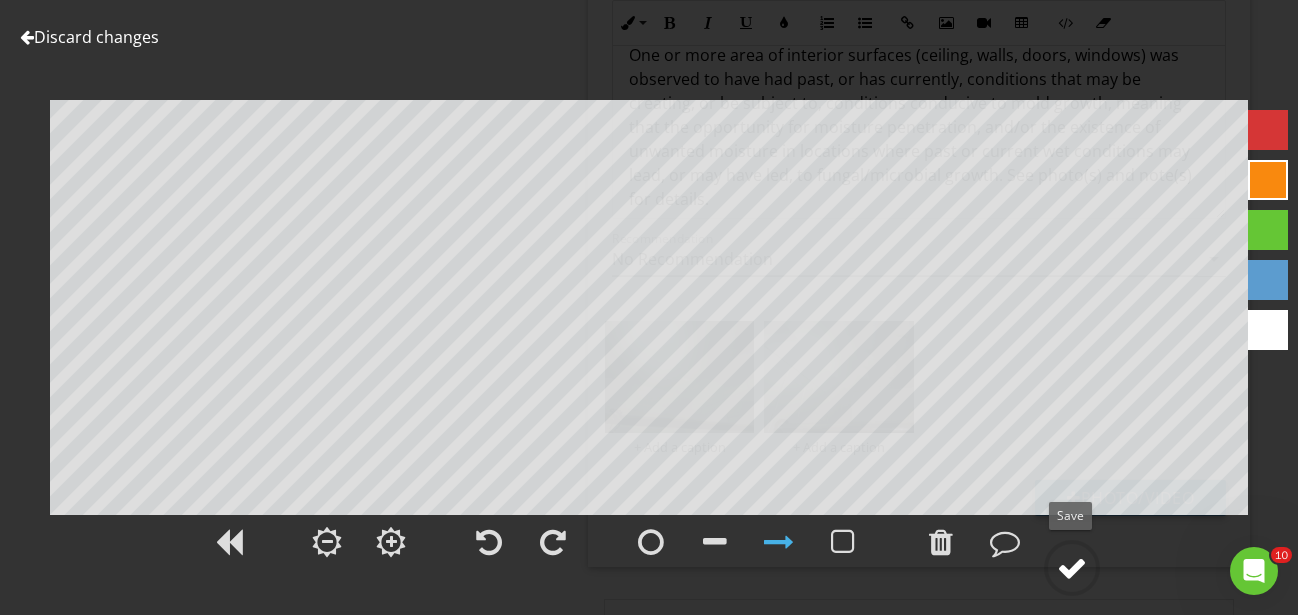 click at bounding box center (1072, 568) 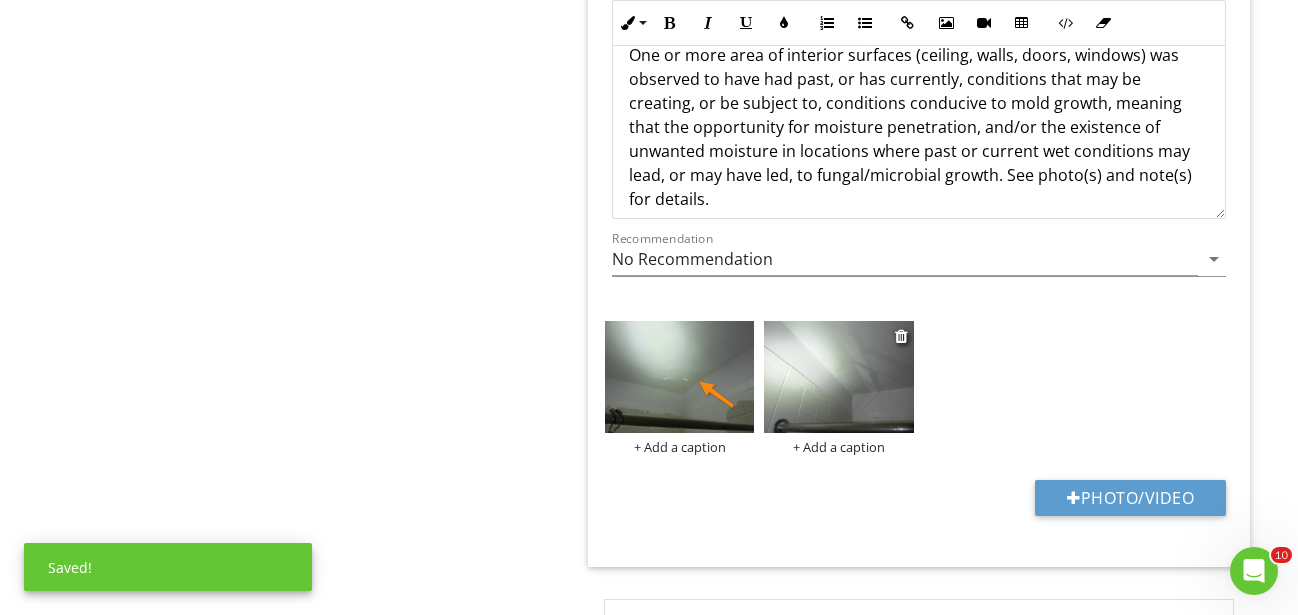 click at bounding box center (839, 377) 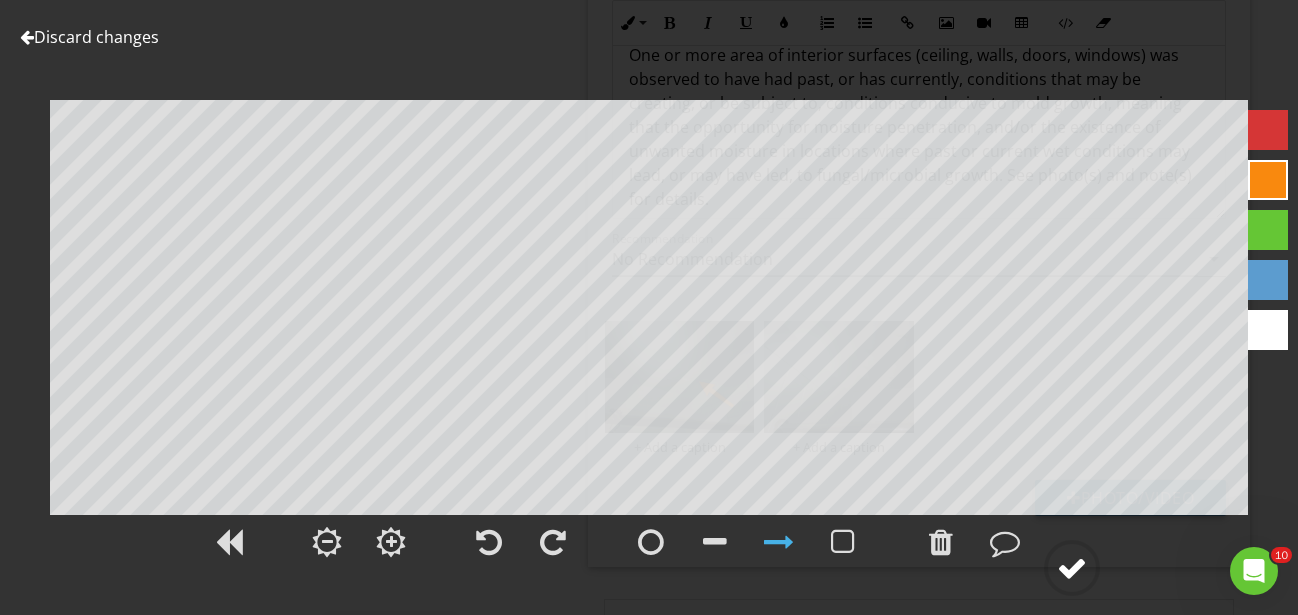 click at bounding box center [1072, 568] 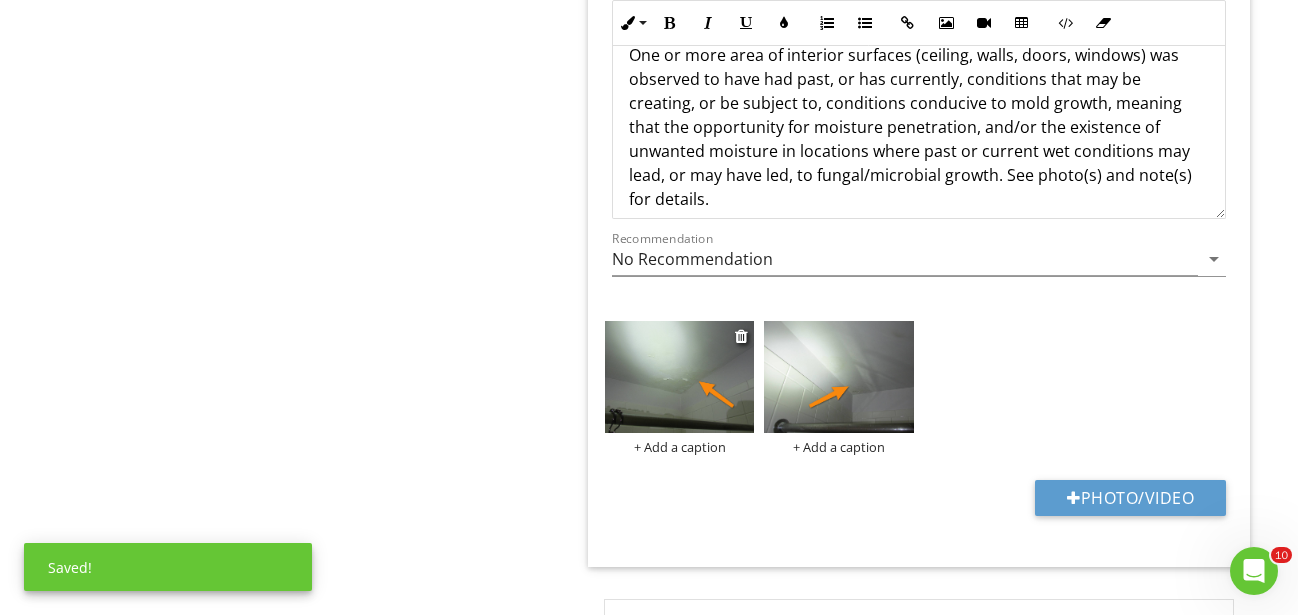 click on "+ Add a caption" at bounding box center [680, 447] 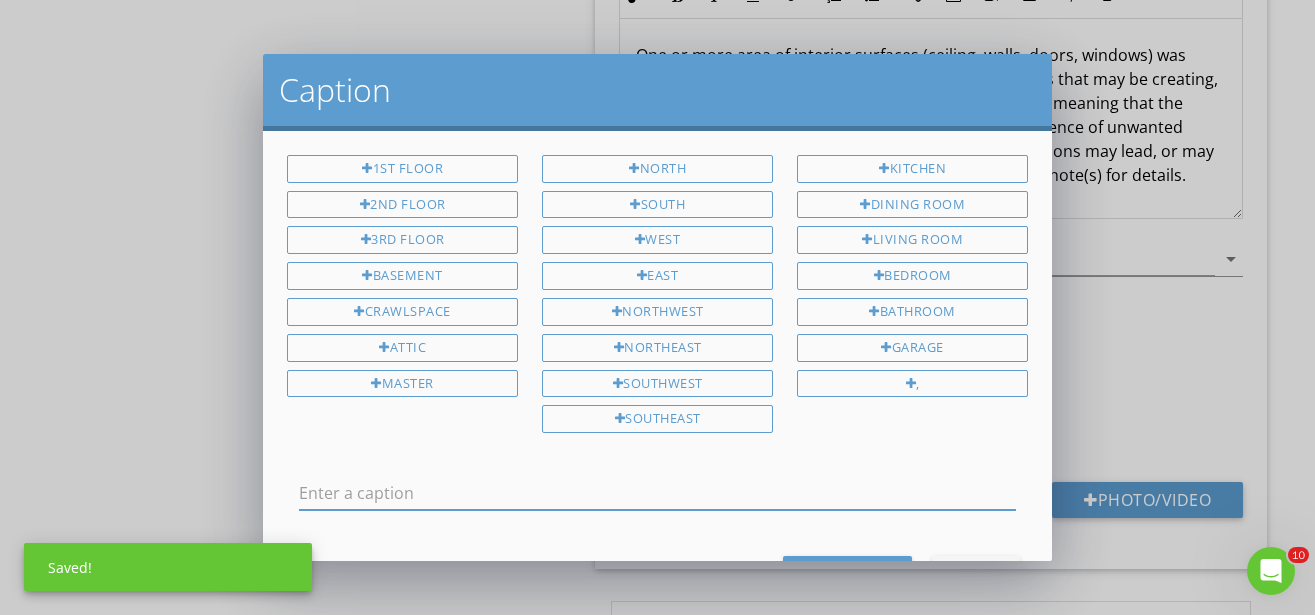 click at bounding box center [657, 493] 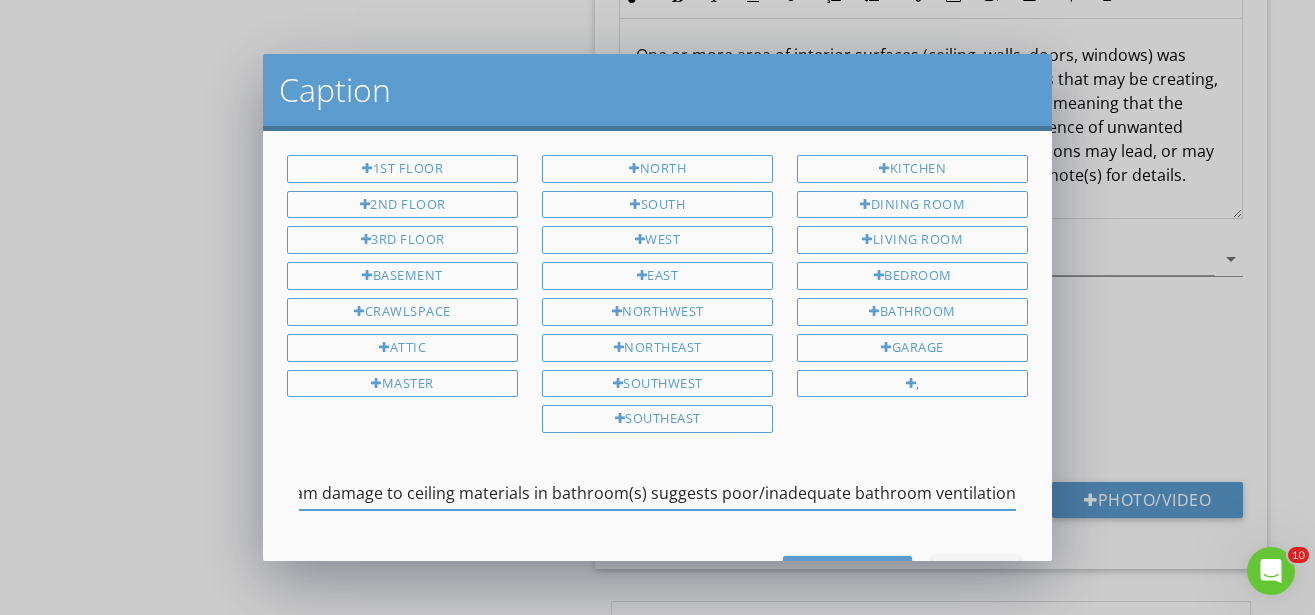 type on "Steam damage to ceiling materials in bathroom(s) suggests poor/inadequate bathroom ventilation" 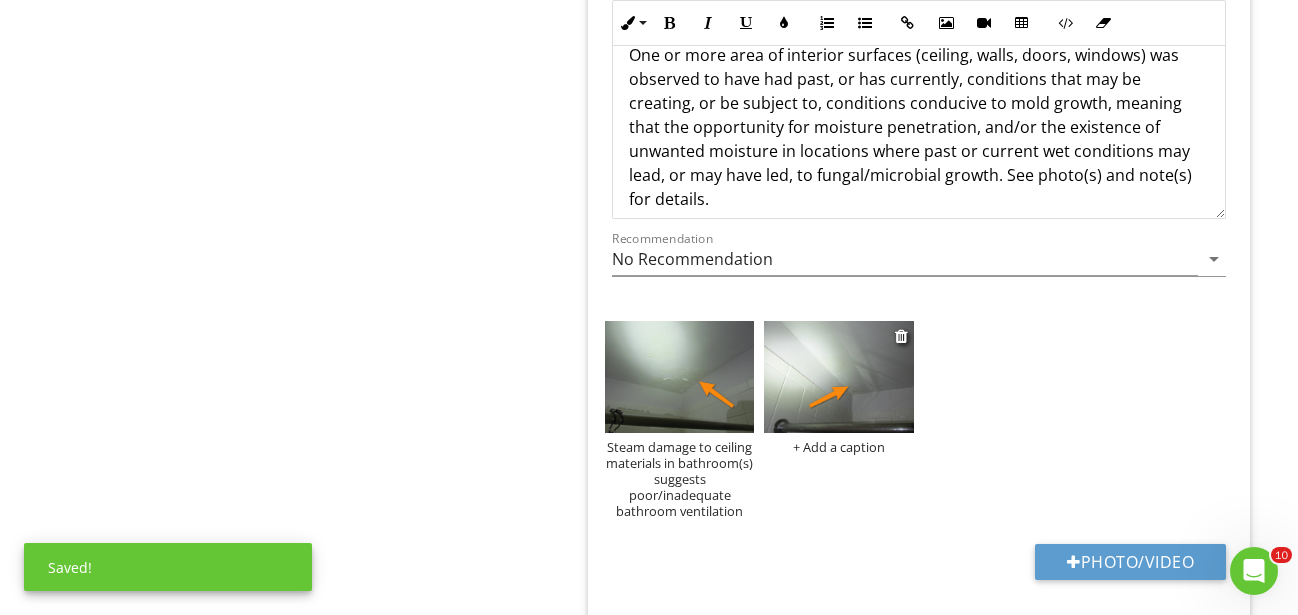click on "+ Add a caption" at bounding box center (839, 447) 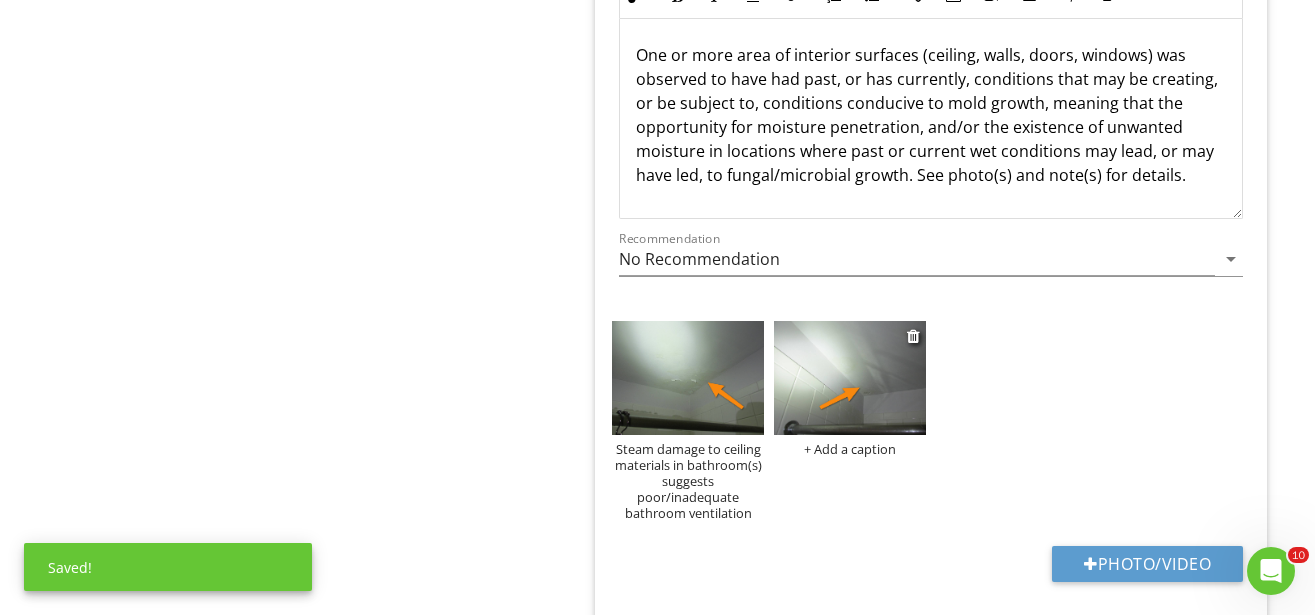 scroll, scrollTop: 0, scrollLeft: 0, axis: both 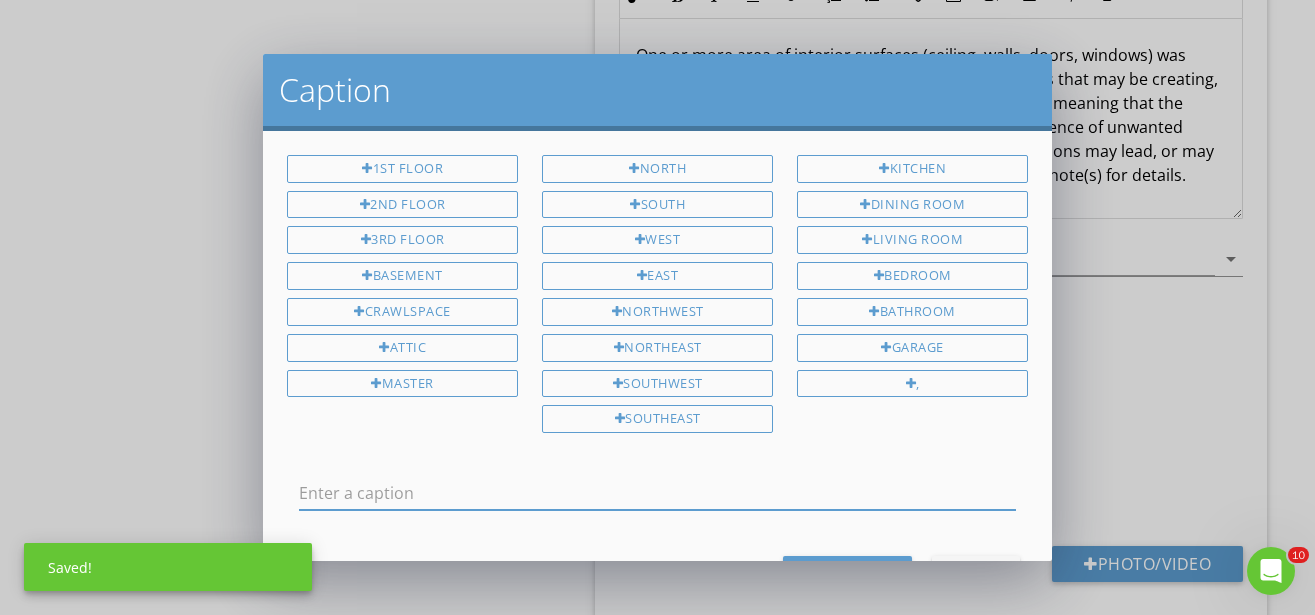 click at bounding box center (657, 493) 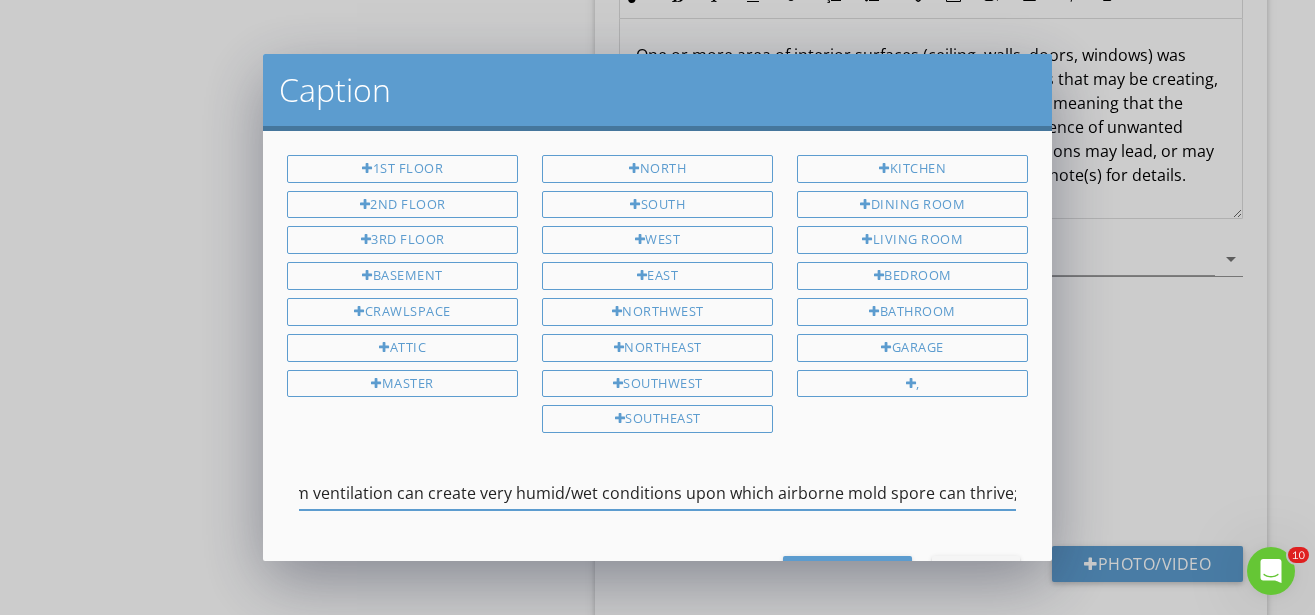 scroll, scrollTop: 0, scrollLeft: 116, axis: horizontal 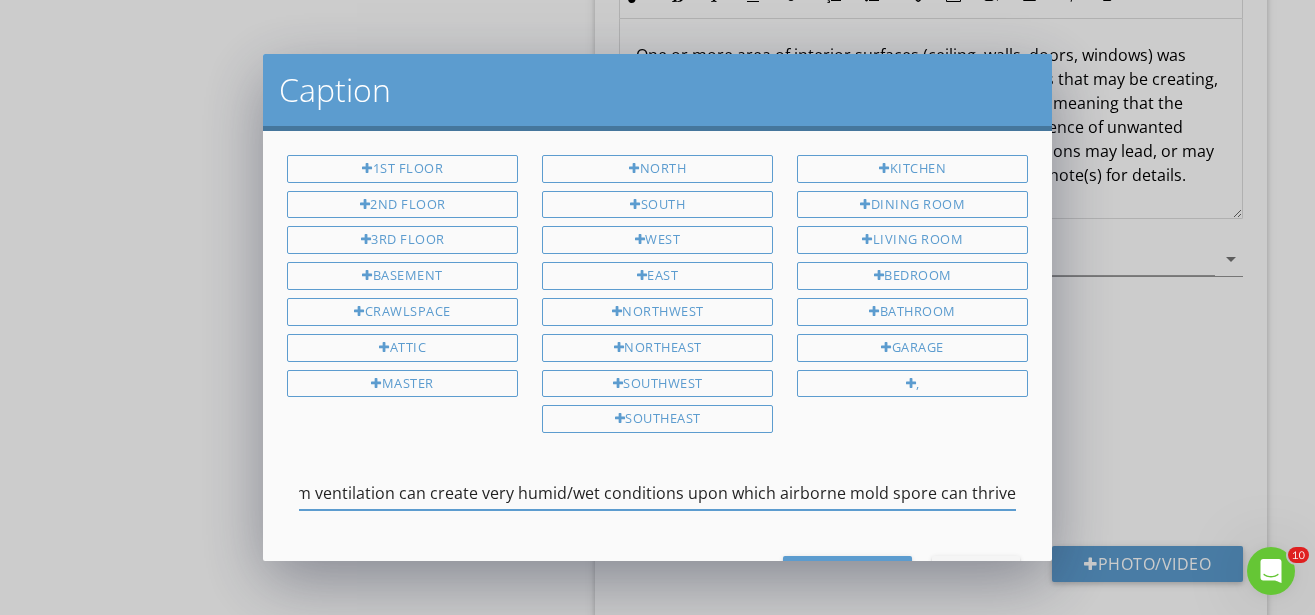 type on "Poor bathroom ventilation can create very humid/wet conditions upon which airborne mold spore can thrive" 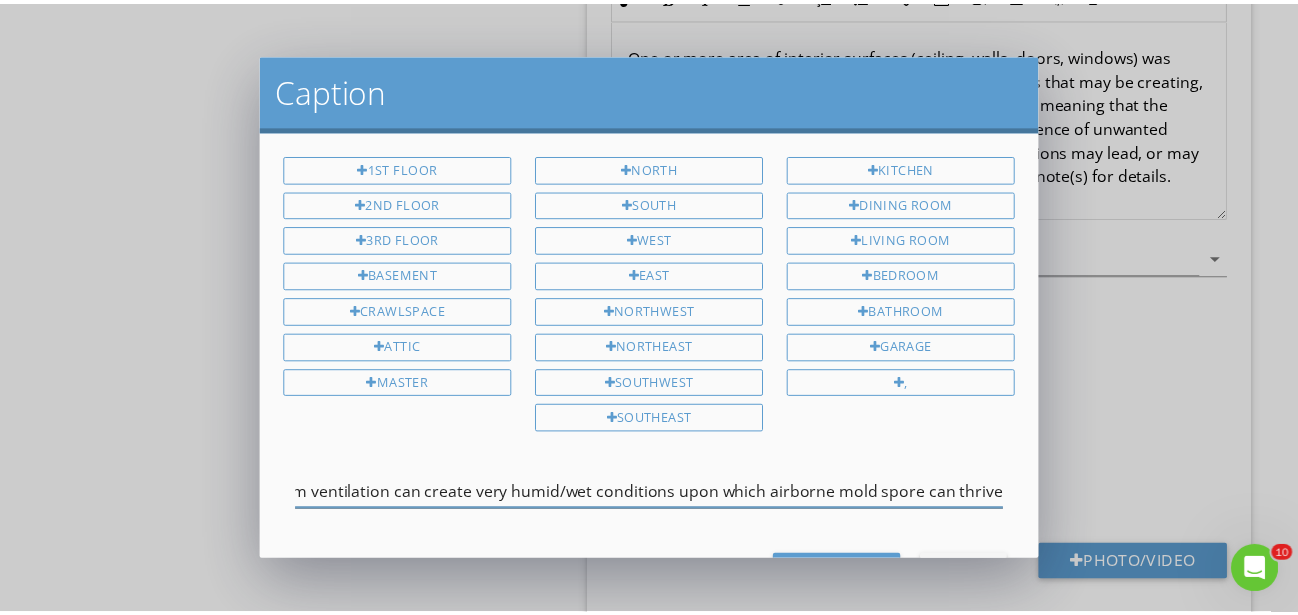 scroll, scrollTop: 0, scrollLeft: 108, axis: horizontal 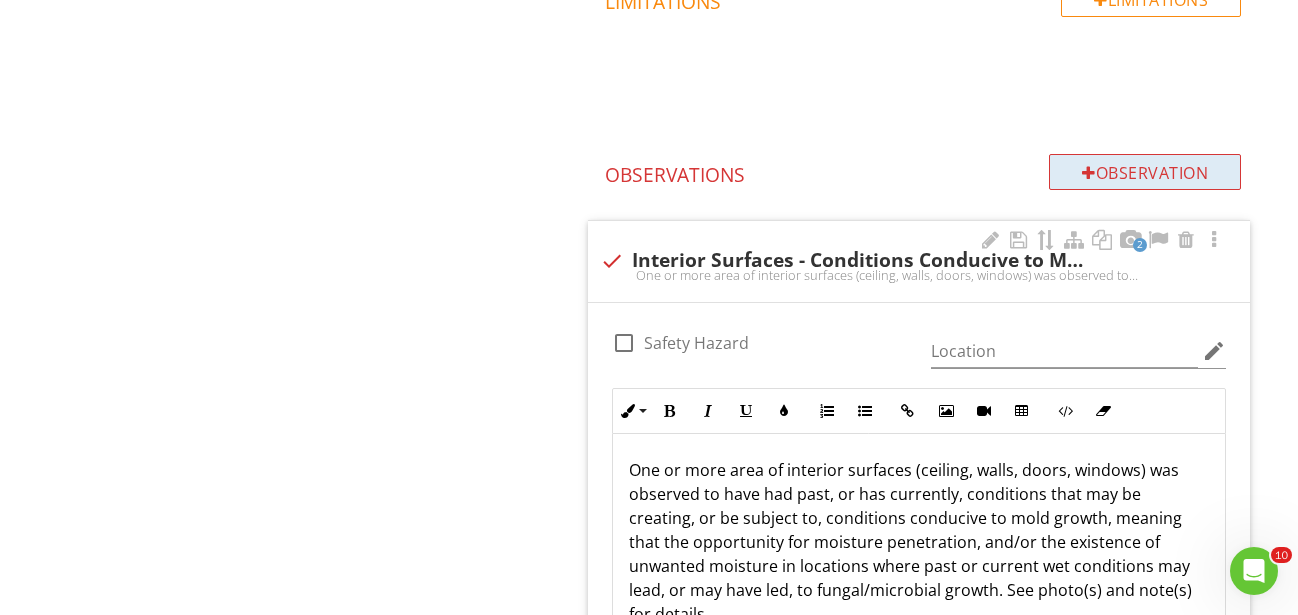 click on "Observation" at bounding box center [1145, 172] 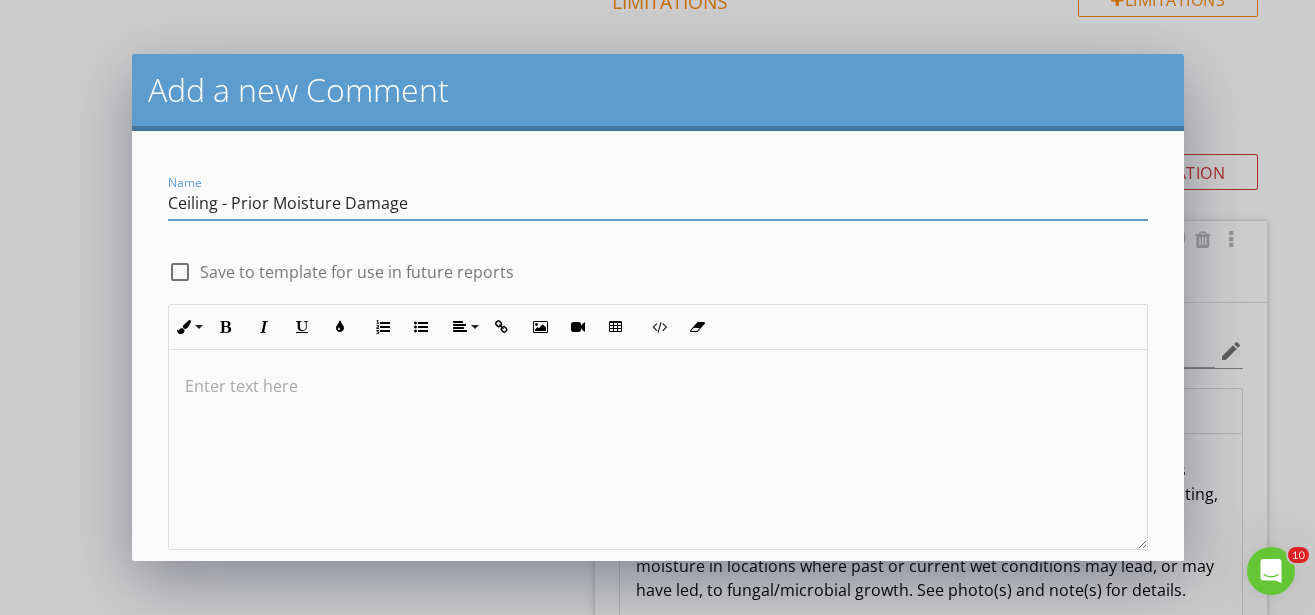 type on "Ceiling - Prior Moisture Damage" 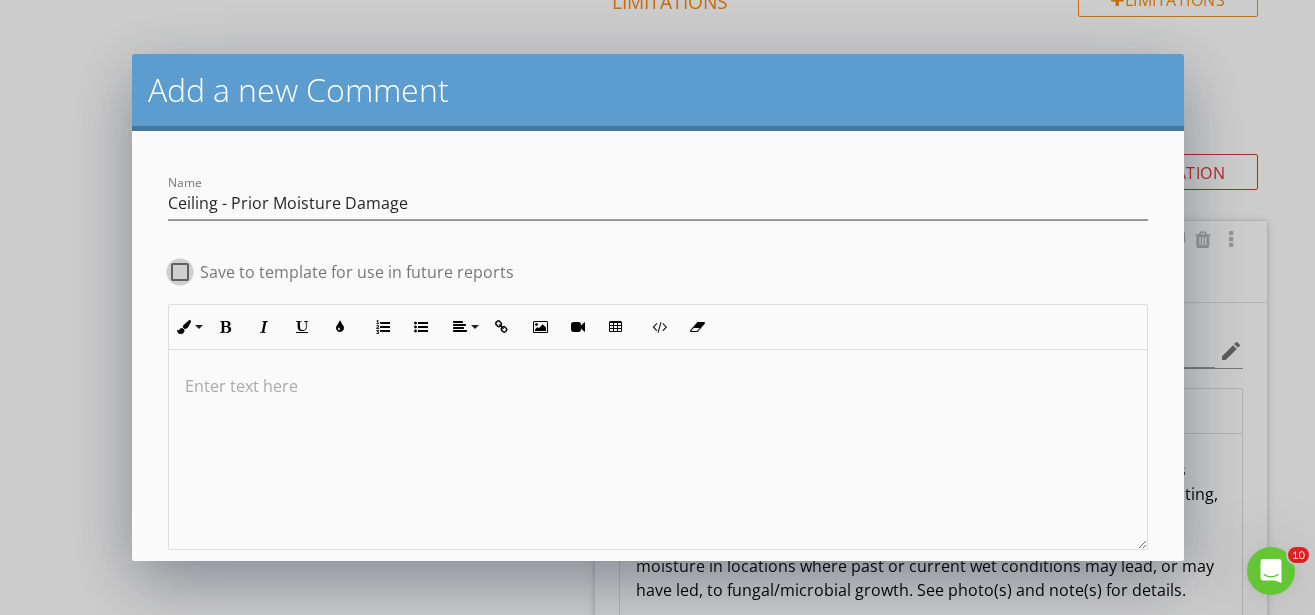 click at bounding box center [180, 280] 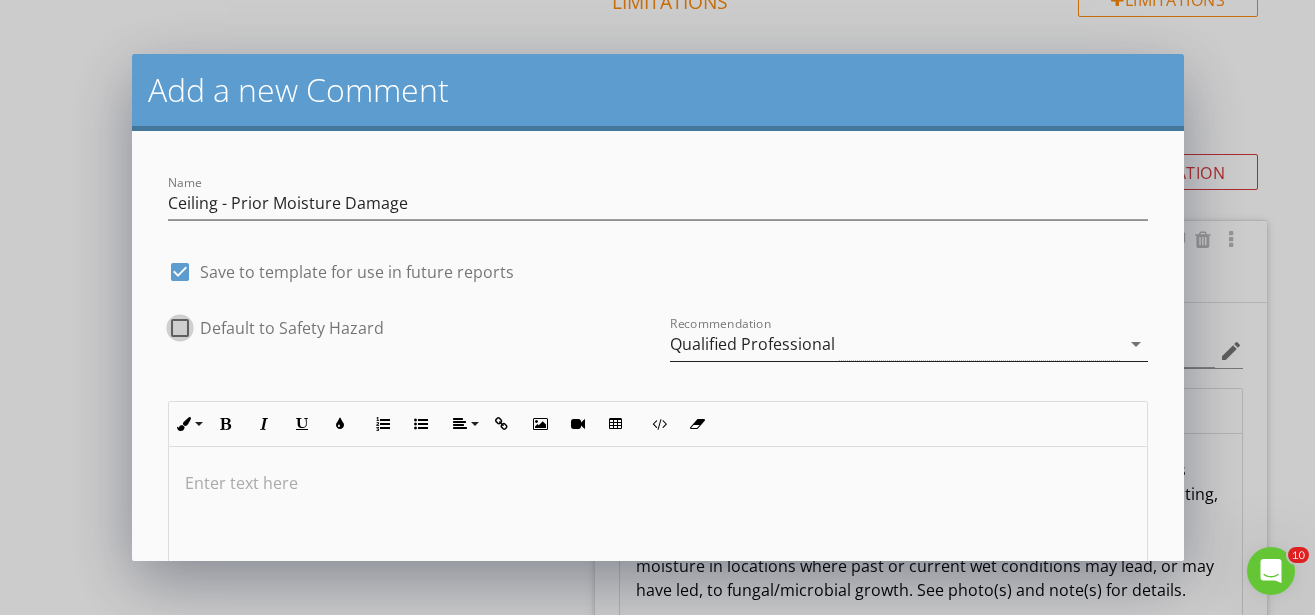 click on "Qualified Professional" at bounding box center (752, 344) 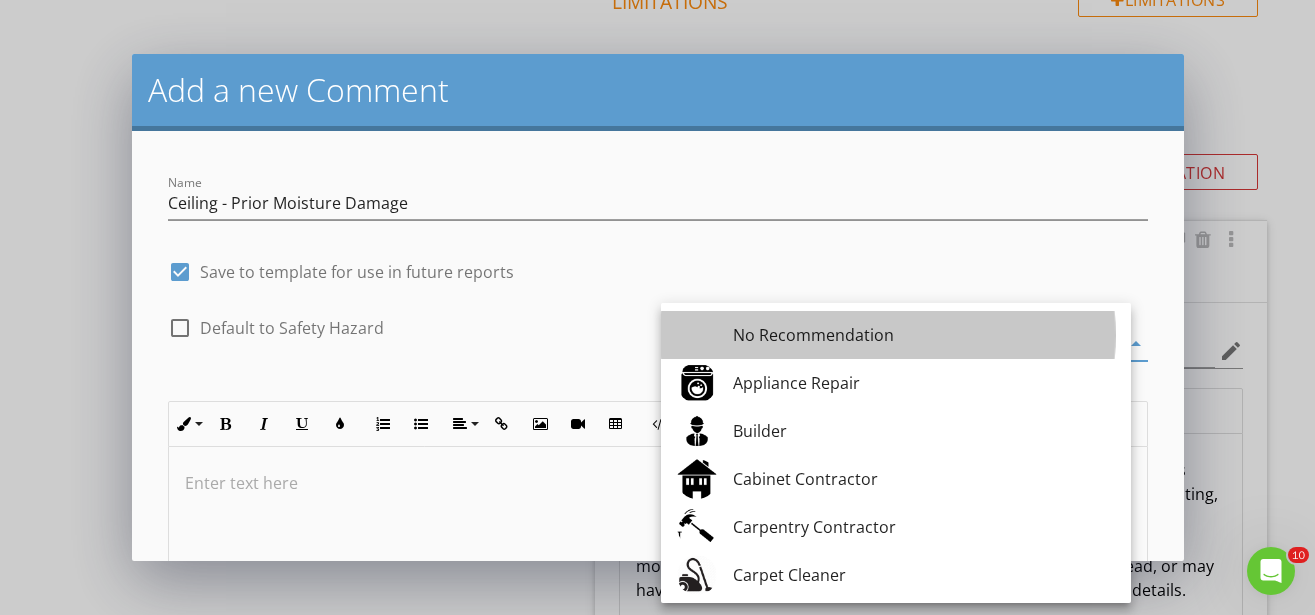 click on "No Recommendation" at bounding box center (896, 335) 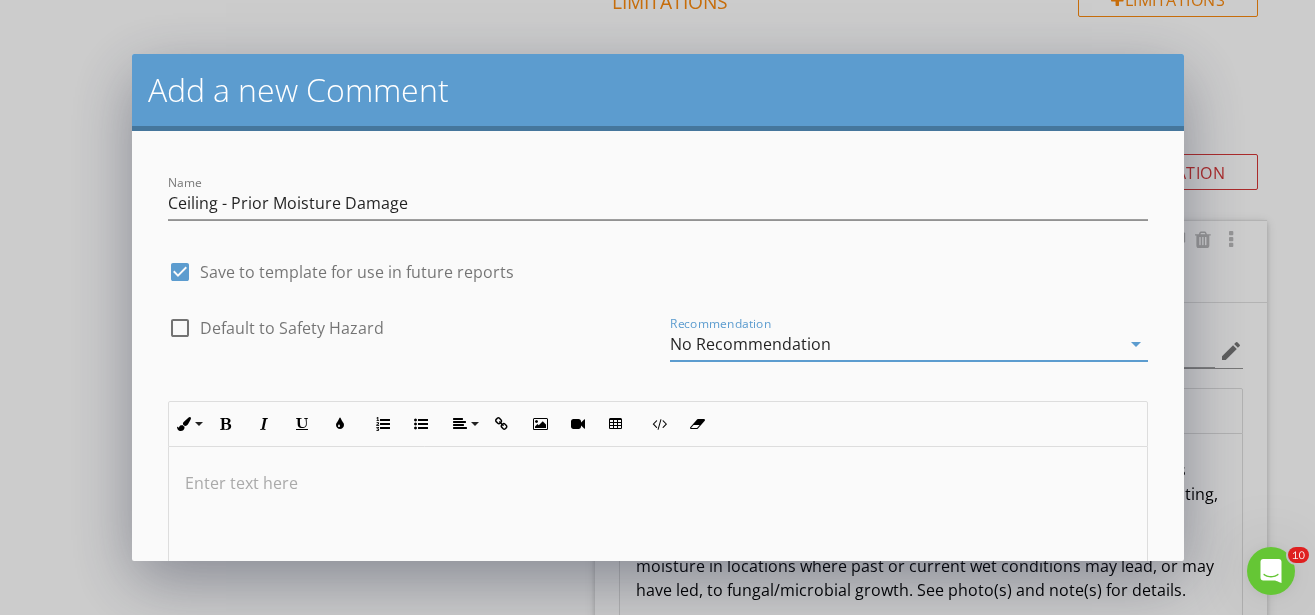click at bounding box center [658, 547] 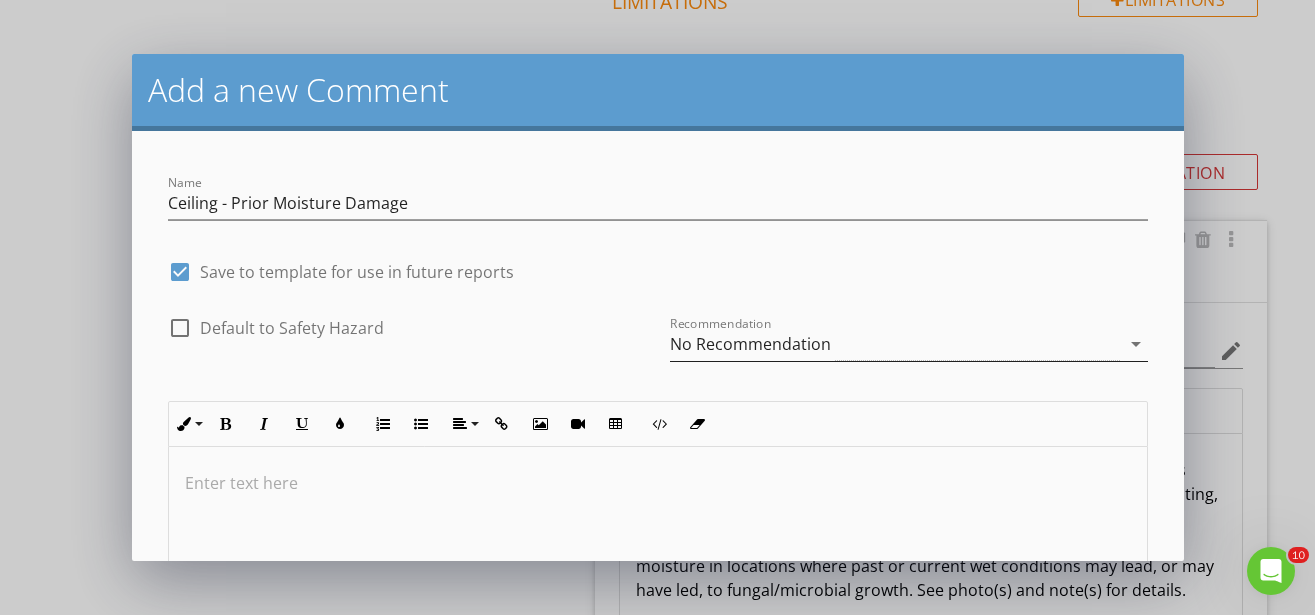 type 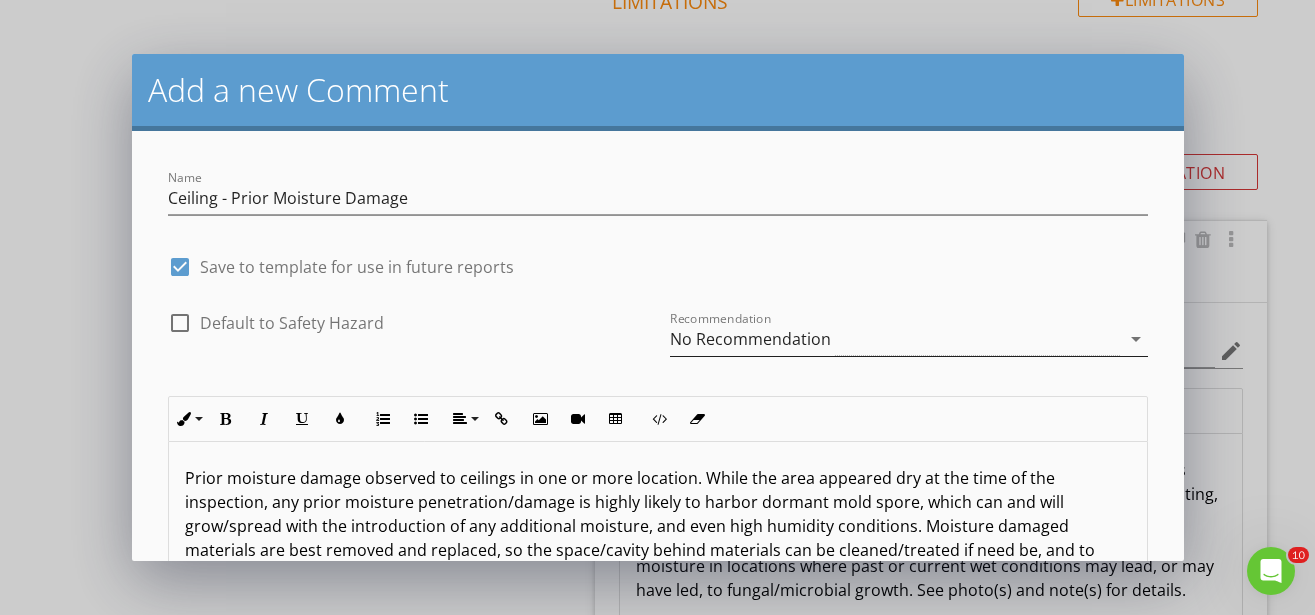 scroll, scrollTop: 29, scrollLeft: 0, axis: vertical 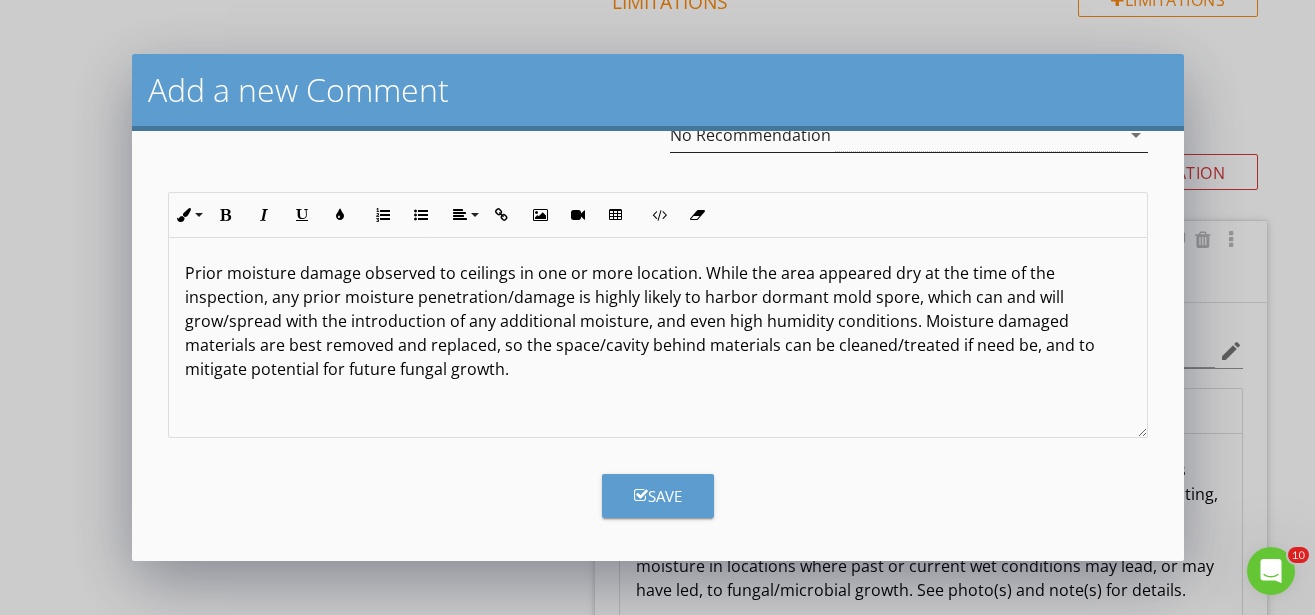 click on "Save" at bounding box center (658, 496) 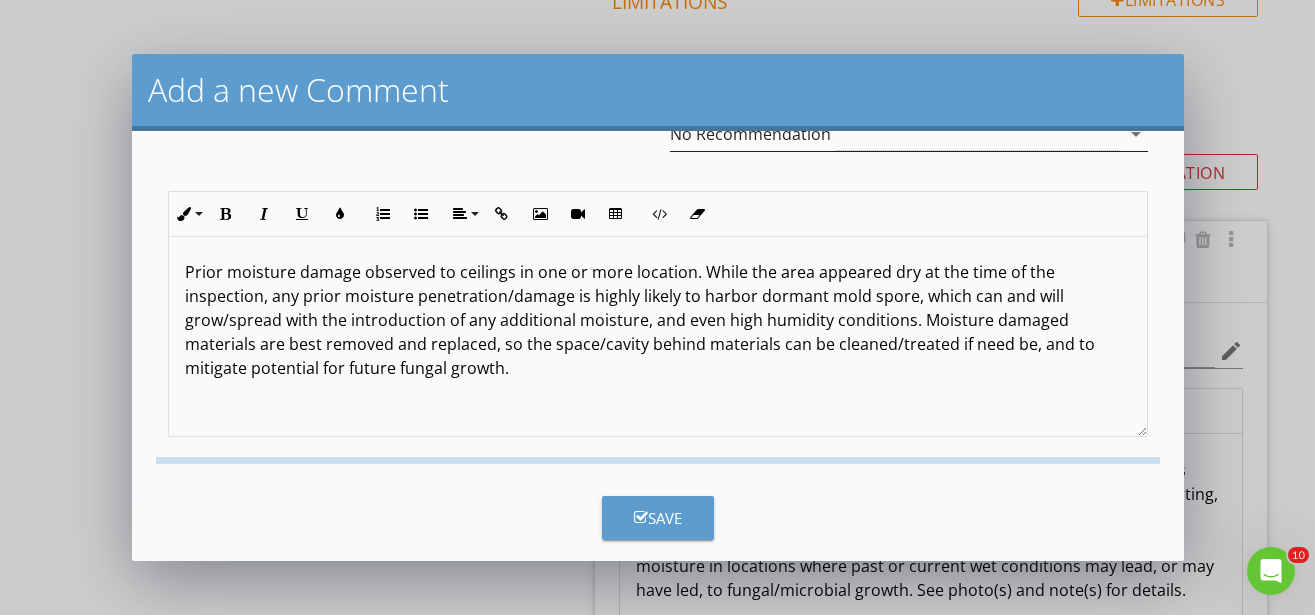 checkbox on "false" 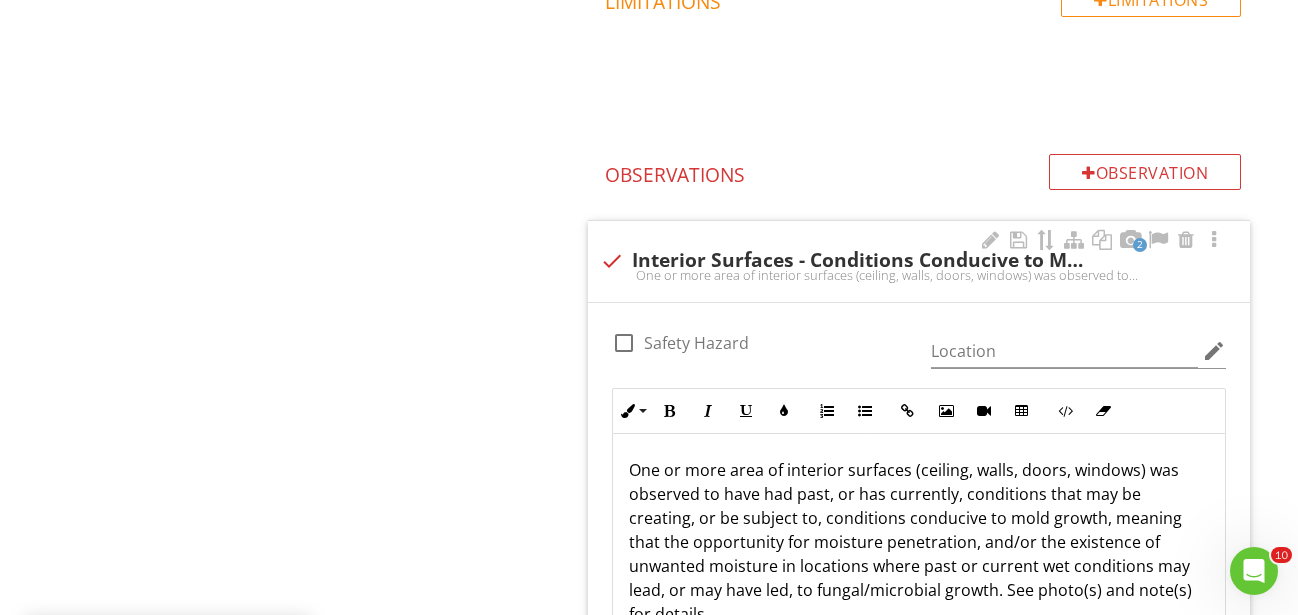 scroll, scrollTop: 11, scrollLeft: 0, axis: vertical 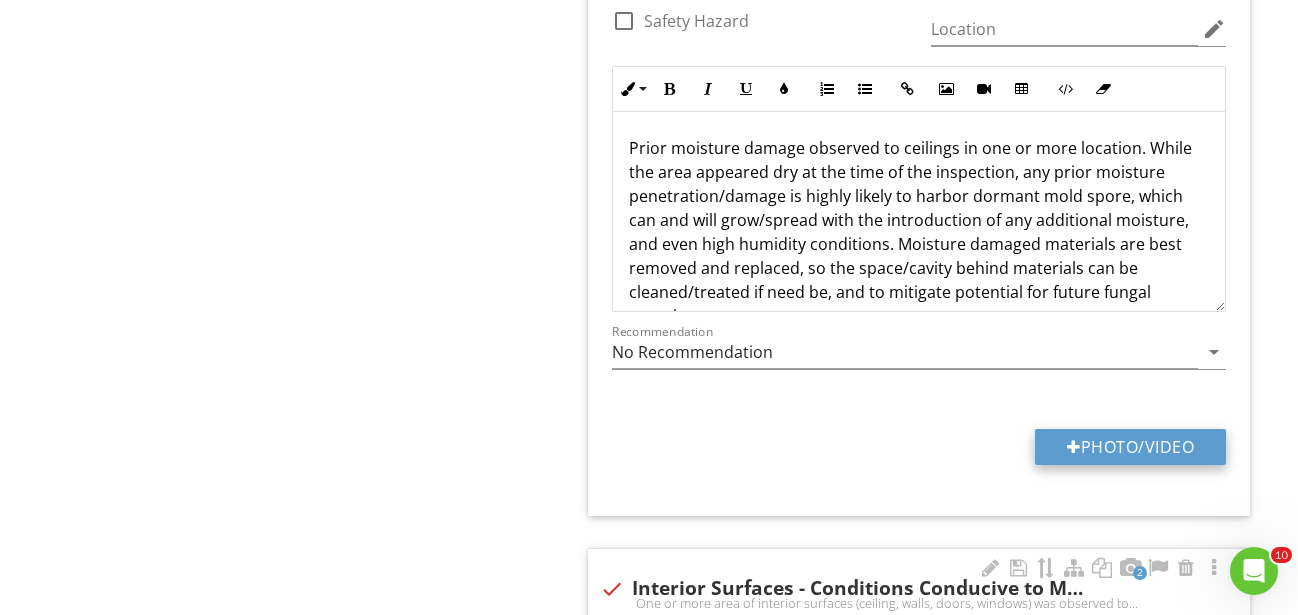 click on "Photo/Video" at bounding box center [1130, 447] 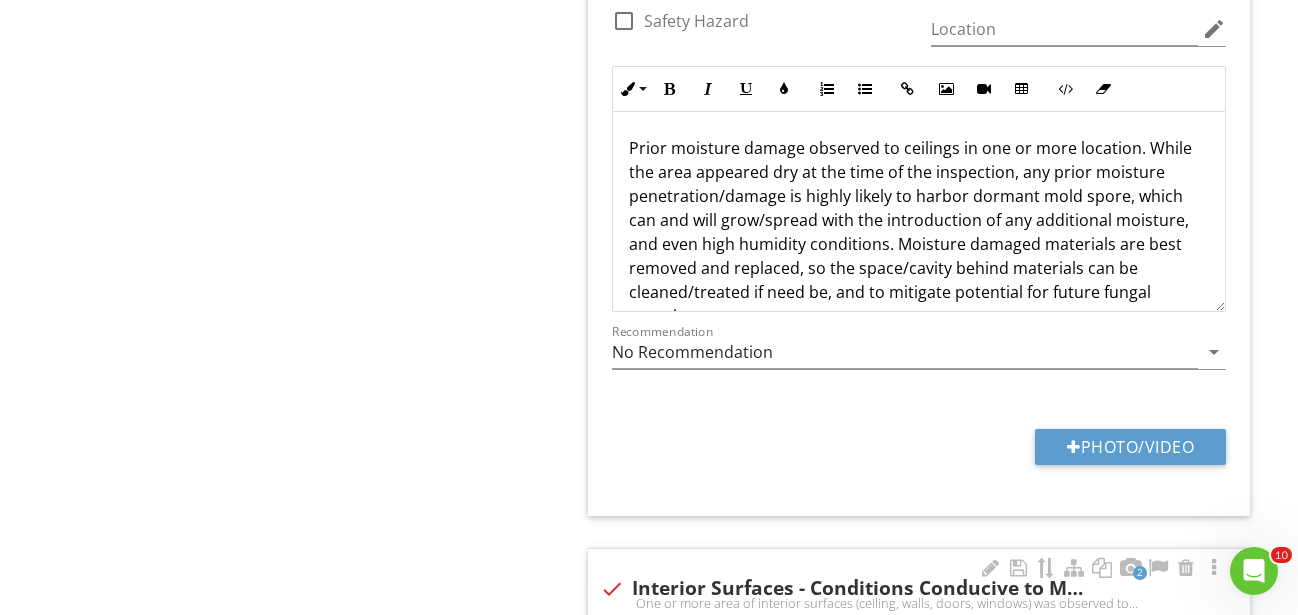 type on "C:\fakepath\IMG_3120.JPG" 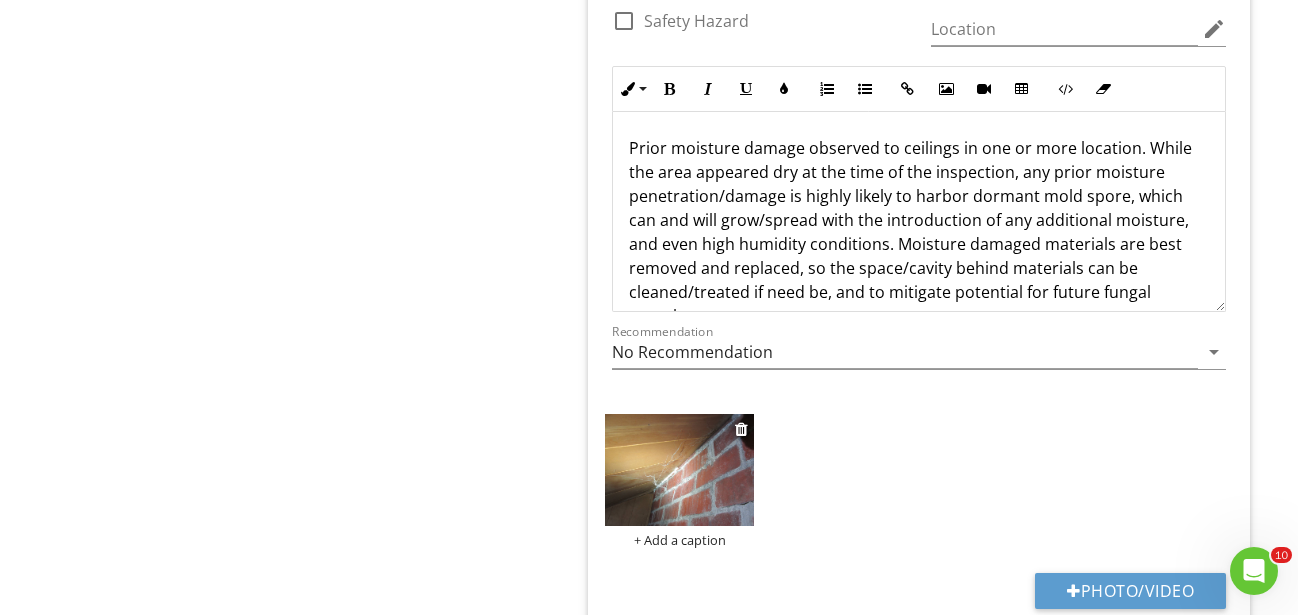 click at bounding box center (680, 470) 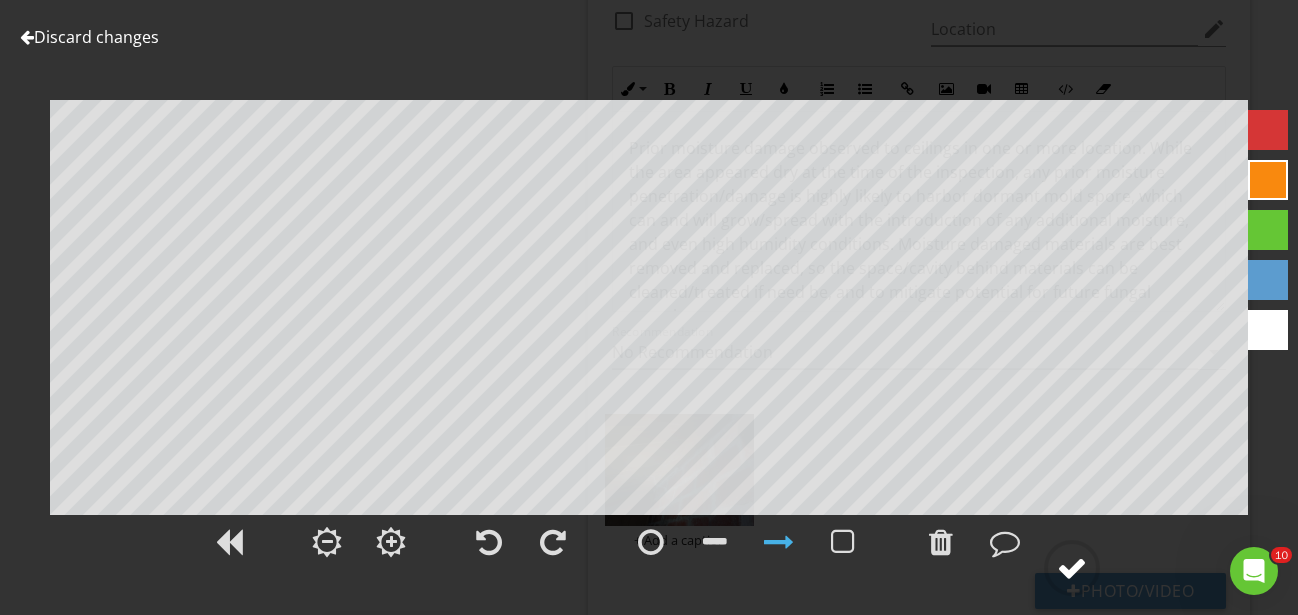 click at bounding box center (1072, 568) 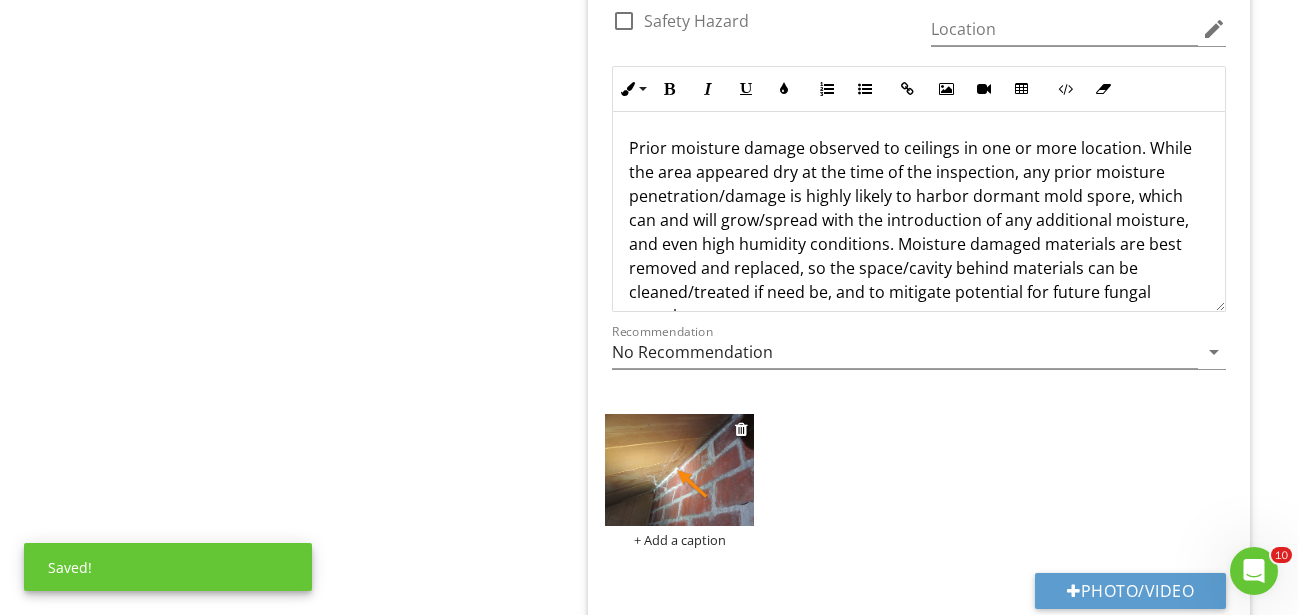 click on "+ Add a caption" at bounding box center (680, 540) 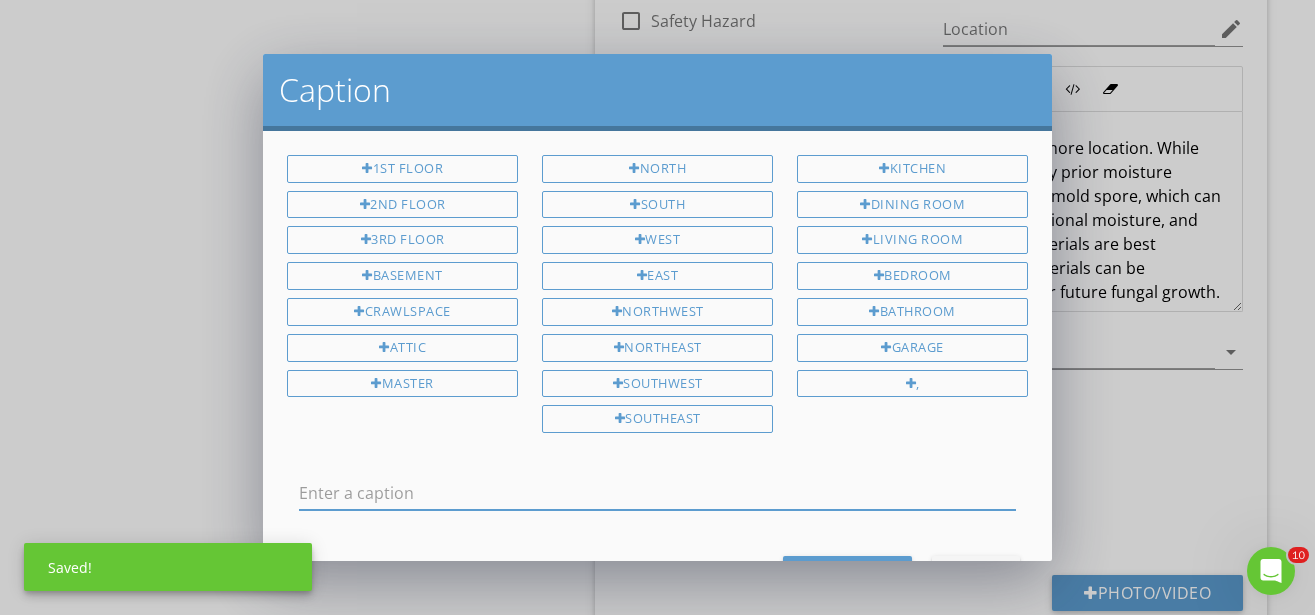 click at bounding box center [657, 493] 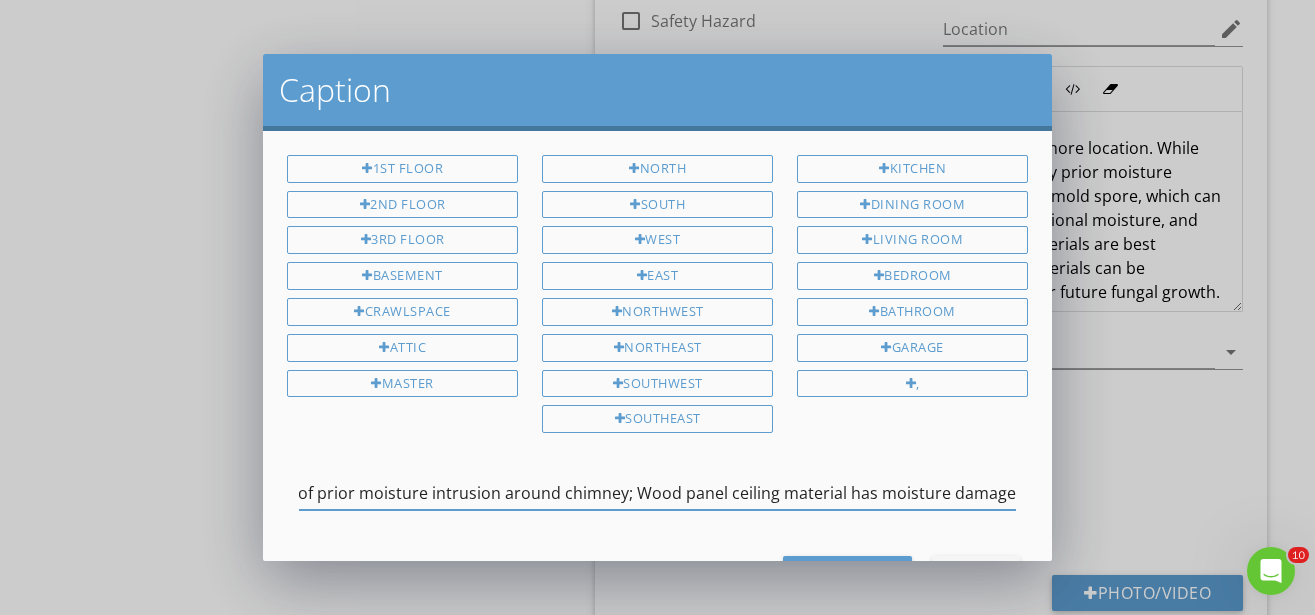 type on "Evidence of prior moisture intrusion around chimney; Wood panel ceiling material has moisture damage" 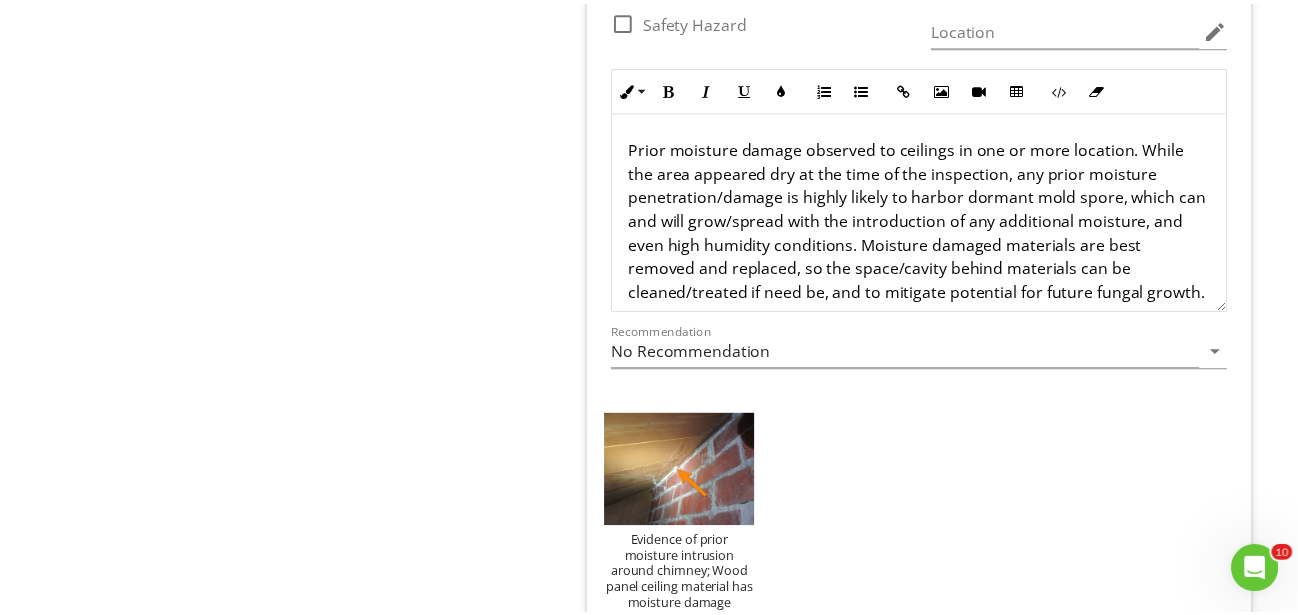 scroll, scrollTop: 0, scrollLeft: 76, axis: horizontal 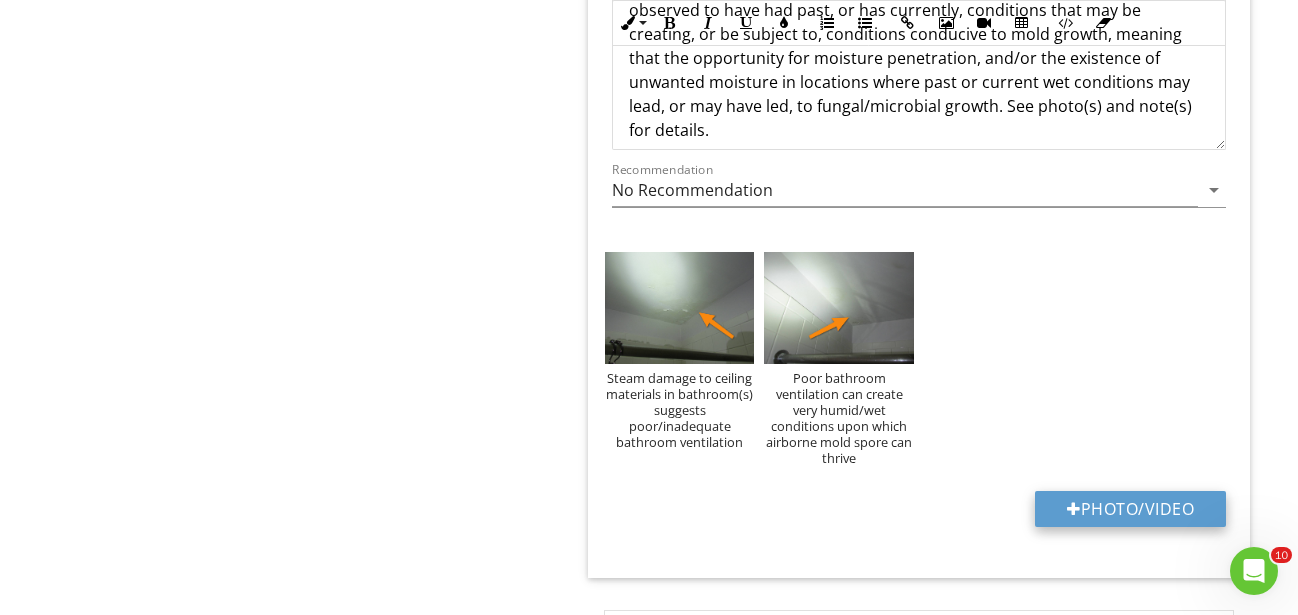 click on "Photo/Video" at bounding box center (1130, 509) 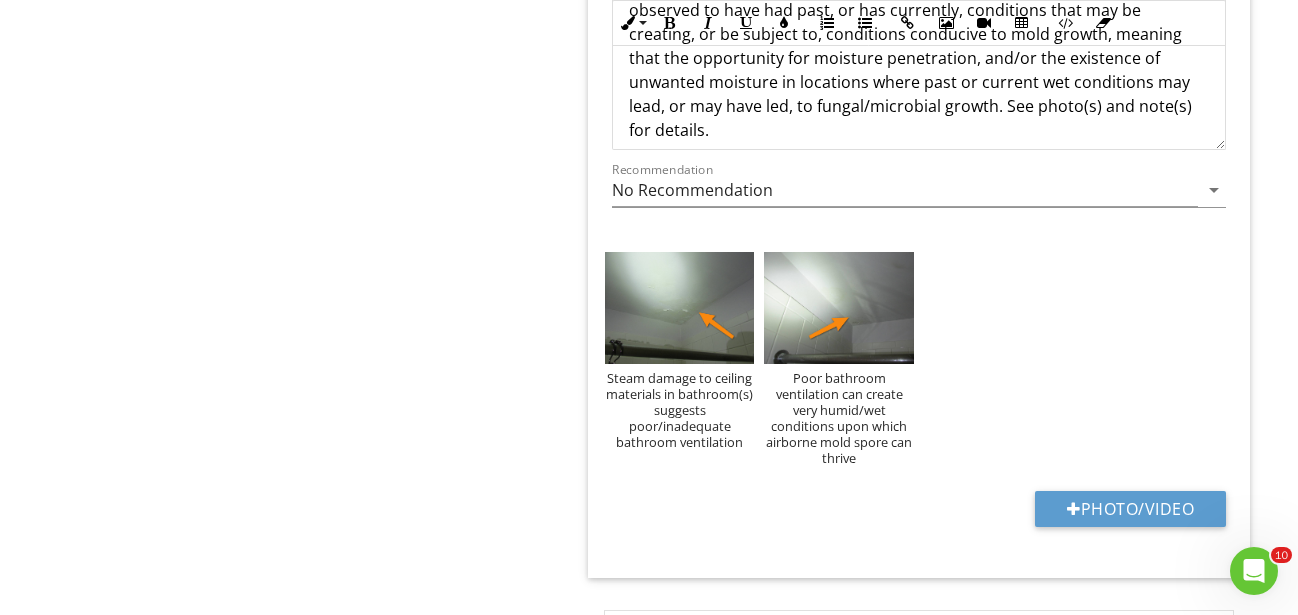 type on "C:\fakepath\IMG_3116.JPG" 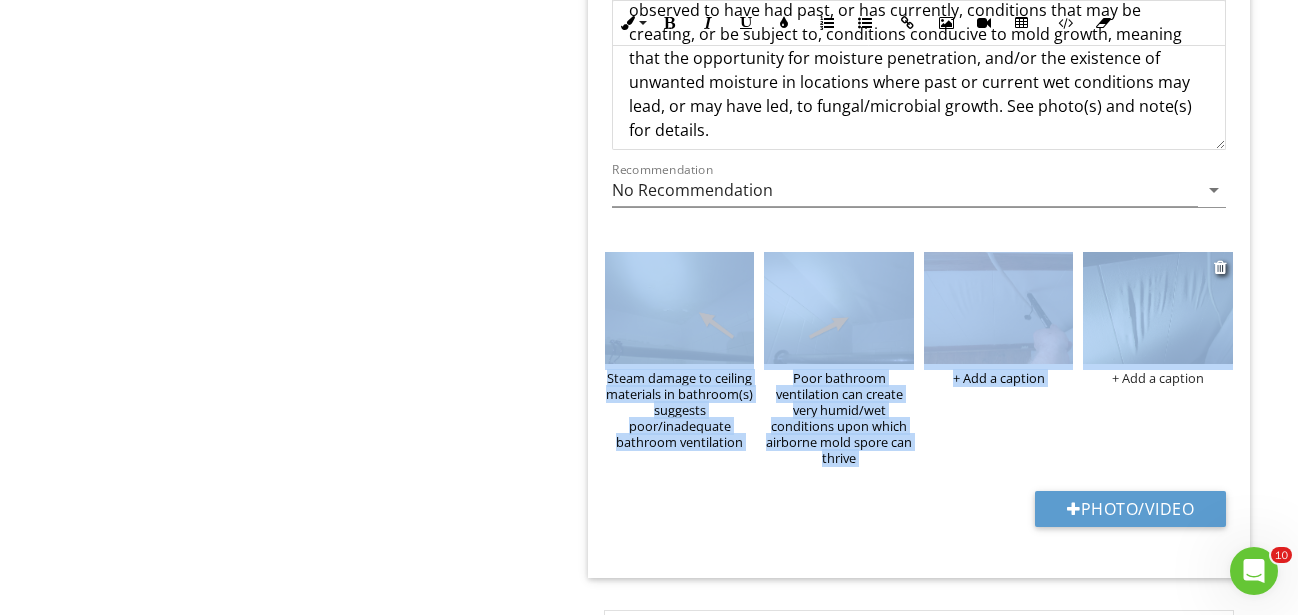drag, startPoint x: 1197, startPoint y: 333, endPoint x: 1087, endPoint y: 336, distance: 110.0409 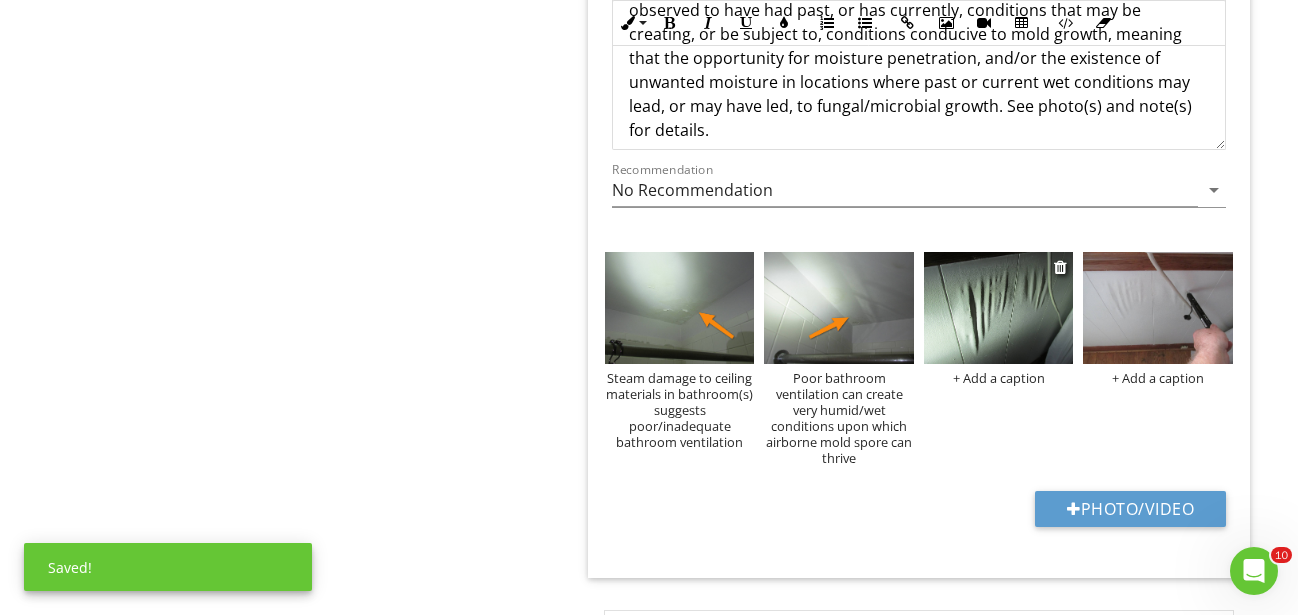click on "+ Add a caption" at bounding box center (999, 378) 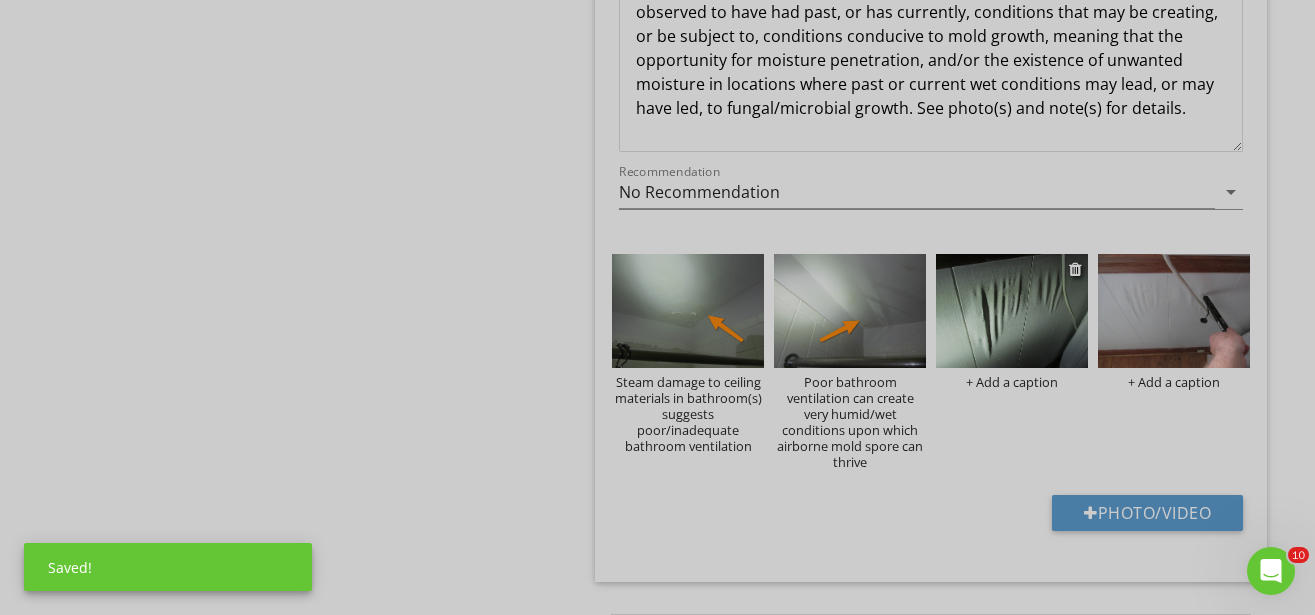 scroll, scrollTop: 0, scrollLeft: 0, axis: both 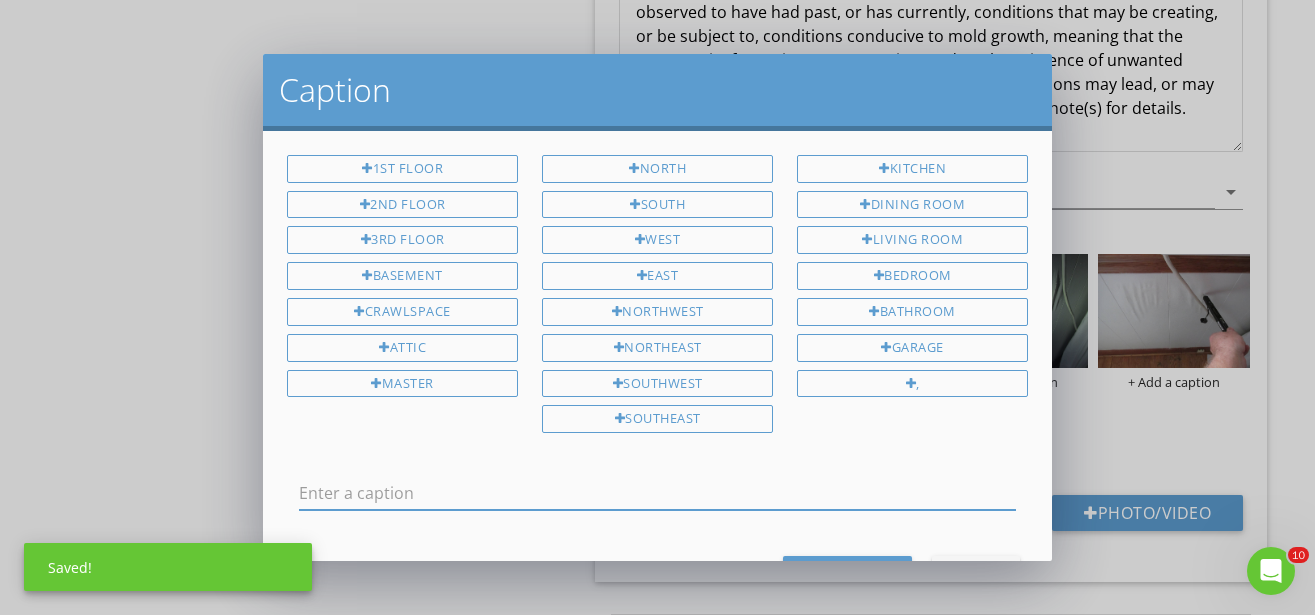 click at bounding box center [657, 493] 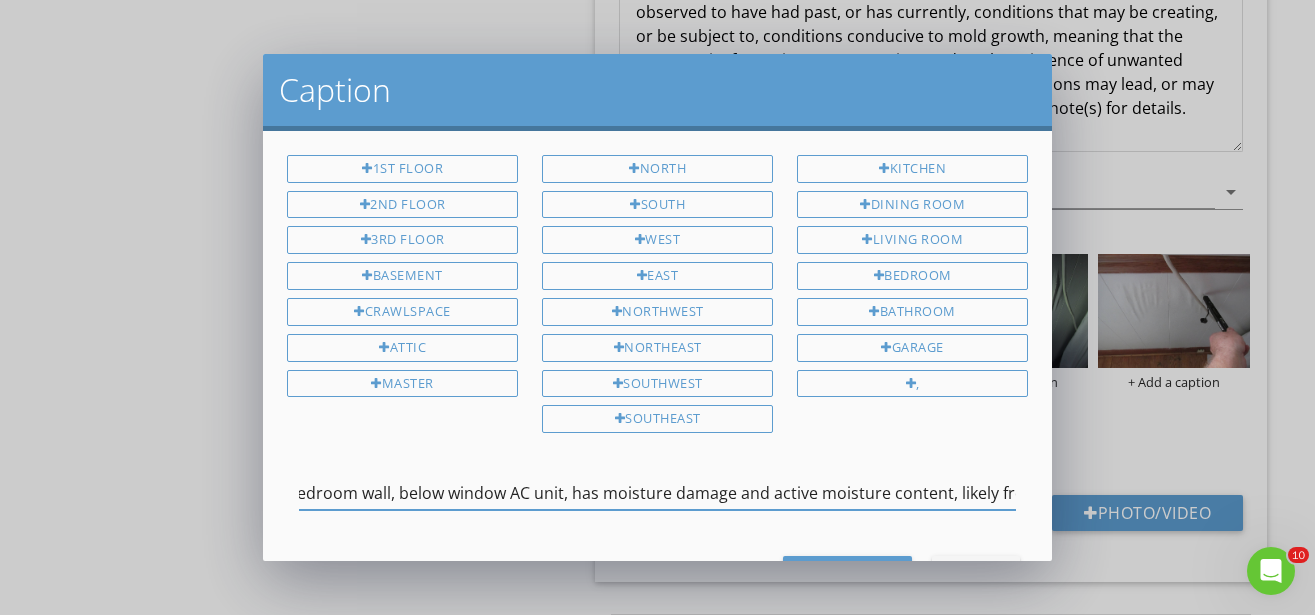 scroll, scrollTop: 0, scrollLeft: 177, axis: horizontal 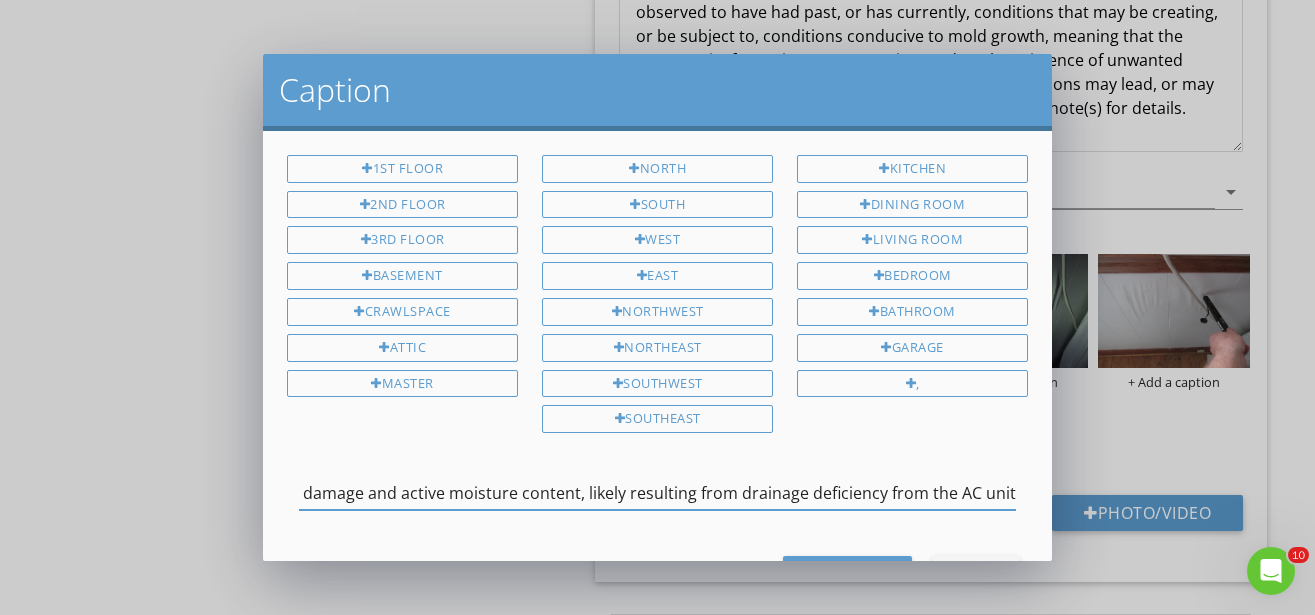 type on "Upstairs left-end bedroom wall, below window AC unit, has moisture damage and active moisture content, likely resulting from drainage deficiency from the AC unit" 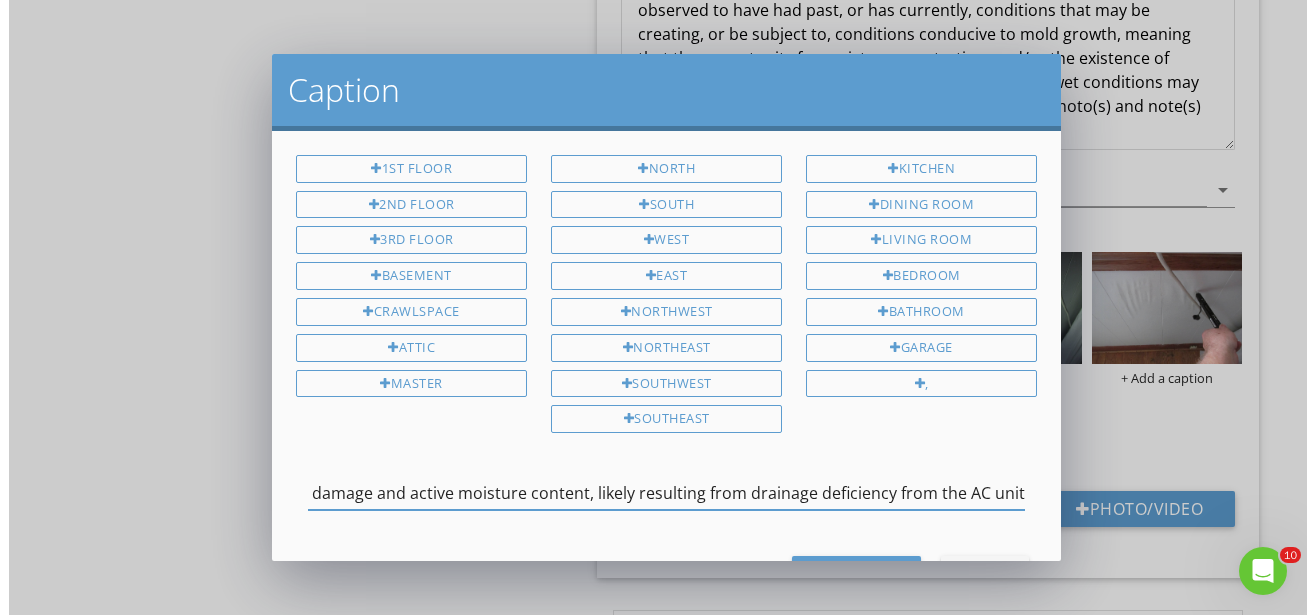 scroll, scrollTop: 0, scrollLeft: 518, axis: horizontal 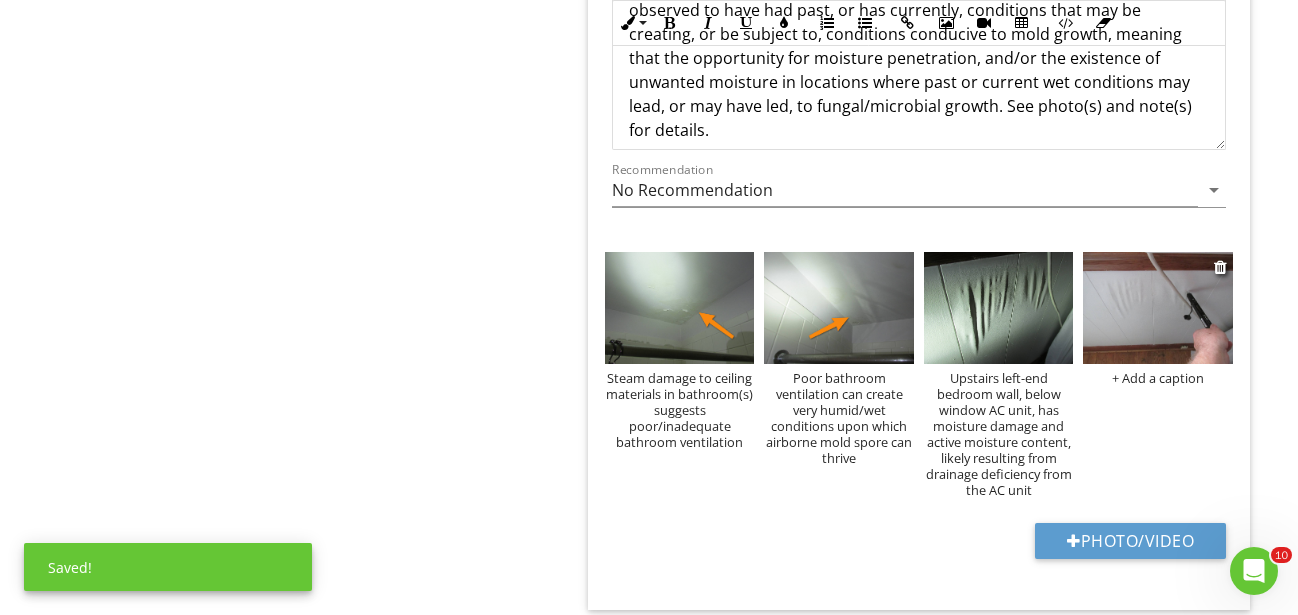 click on "+ Add a caption" at bounding box center [1158, 378] 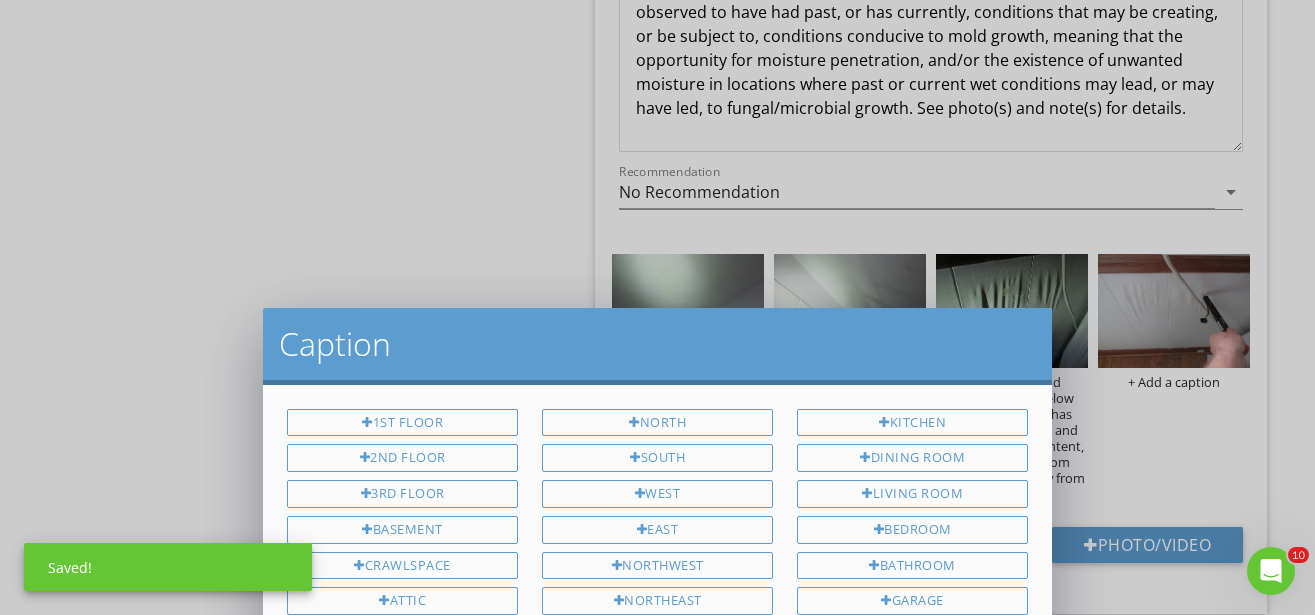 scroll, scrollTop: 0, scrollLeft: 0, axis: both 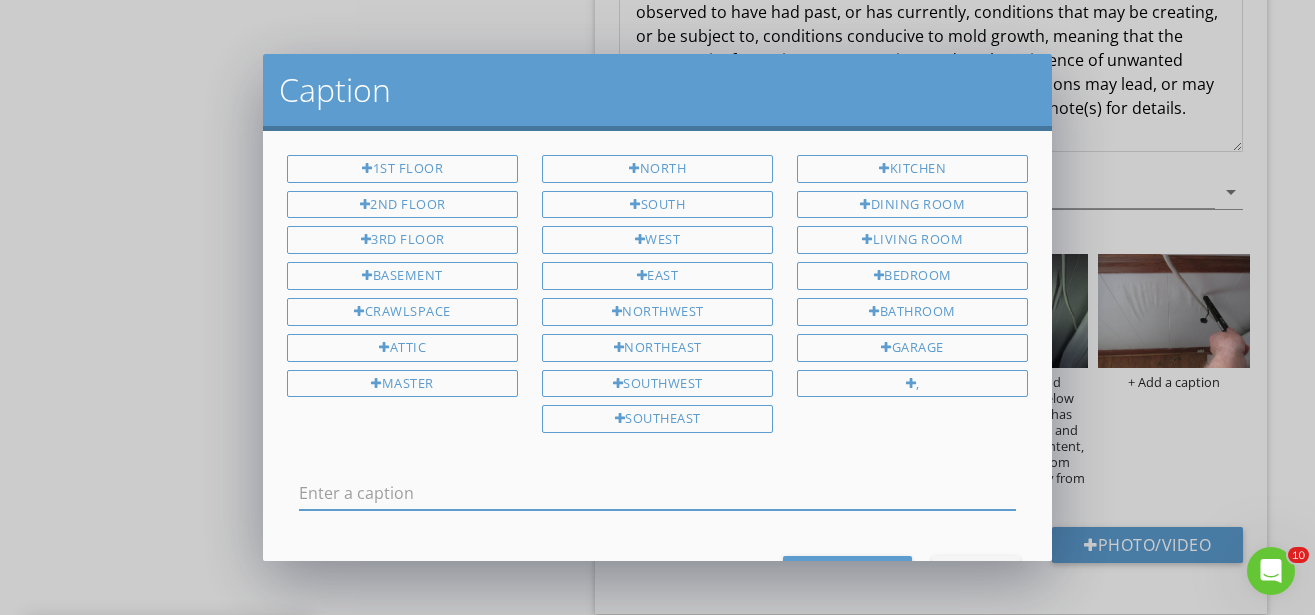 click at bounding box center (657, 493) 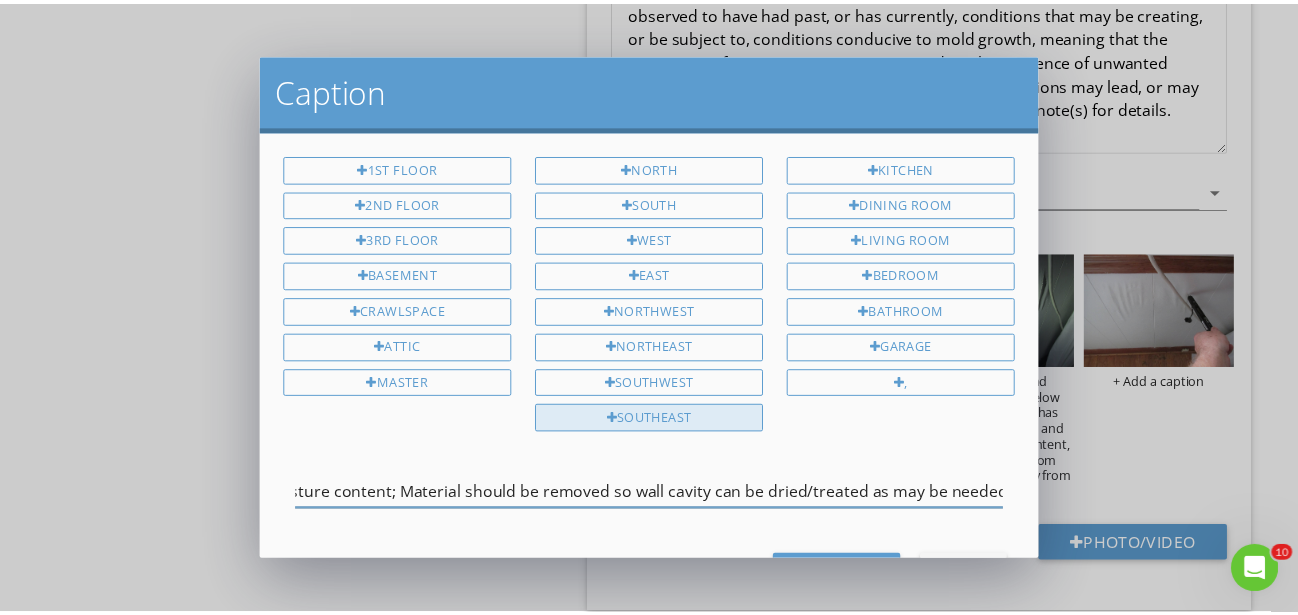 scroll, scrollTop: 0, scrollLeft: 239, axis: horizontal 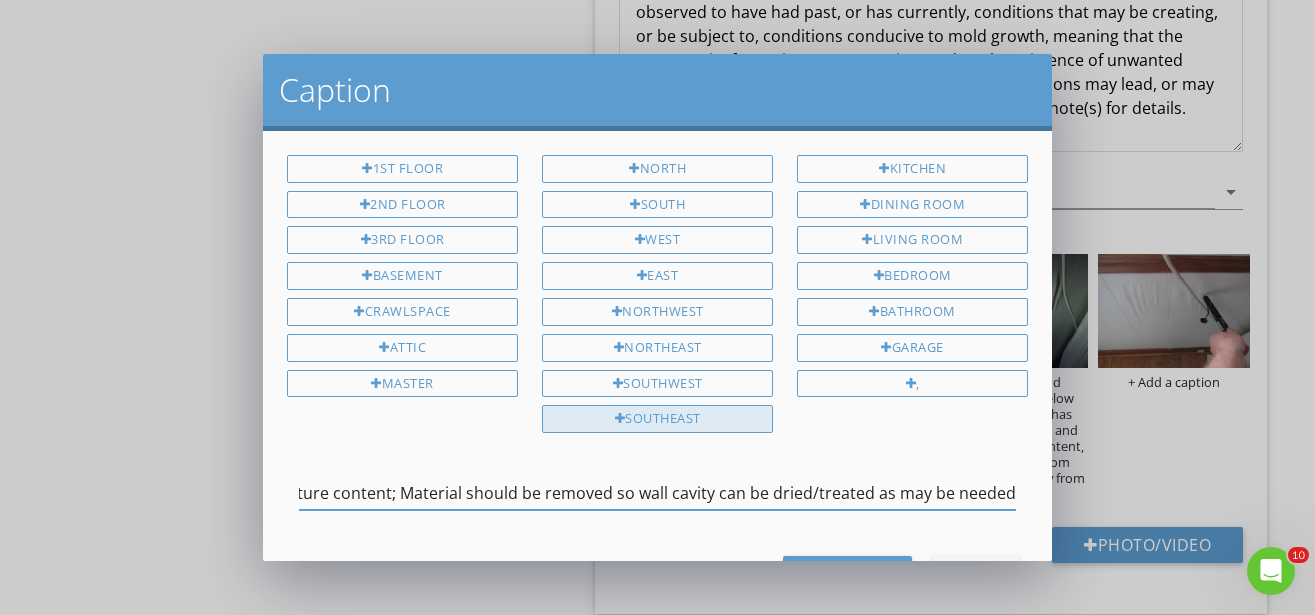 type on "This area tested for 20%+ moisture content; Material should be removed so wall cavity can be dried/treated as may be needed" 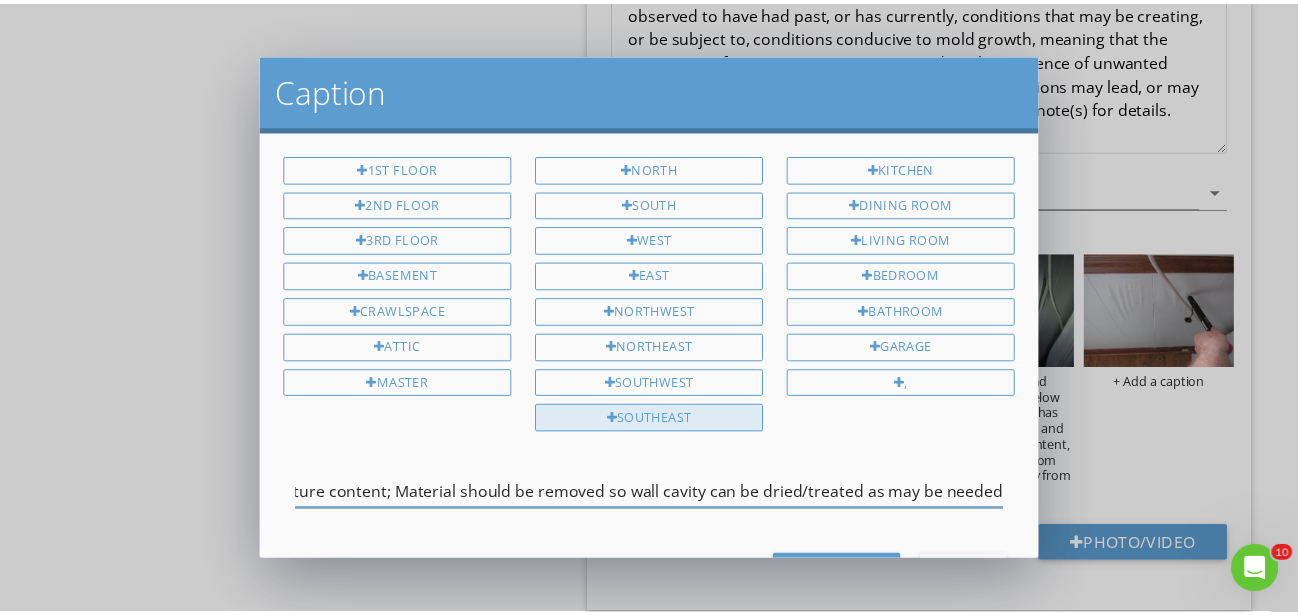 scroll, scrollTop: 0, scrollLeft: 239, axis: horizontal 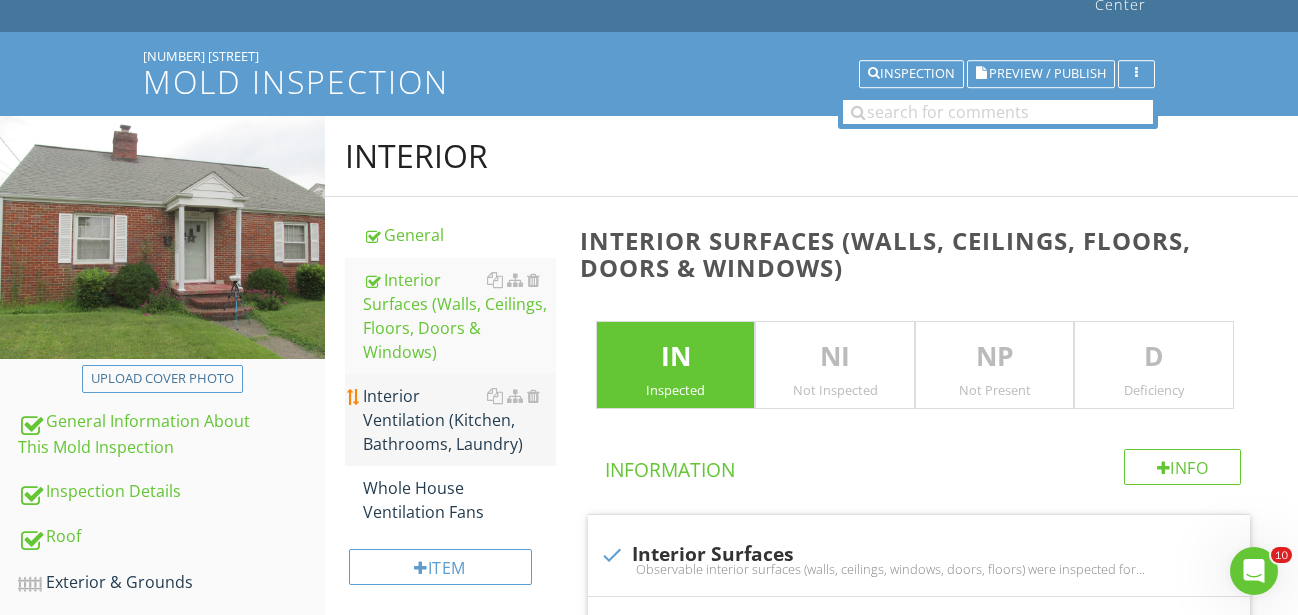 click on "Interior Ventilation (Kitchen, Bathrooms, Laundry)" at bounding box center (459, 420) 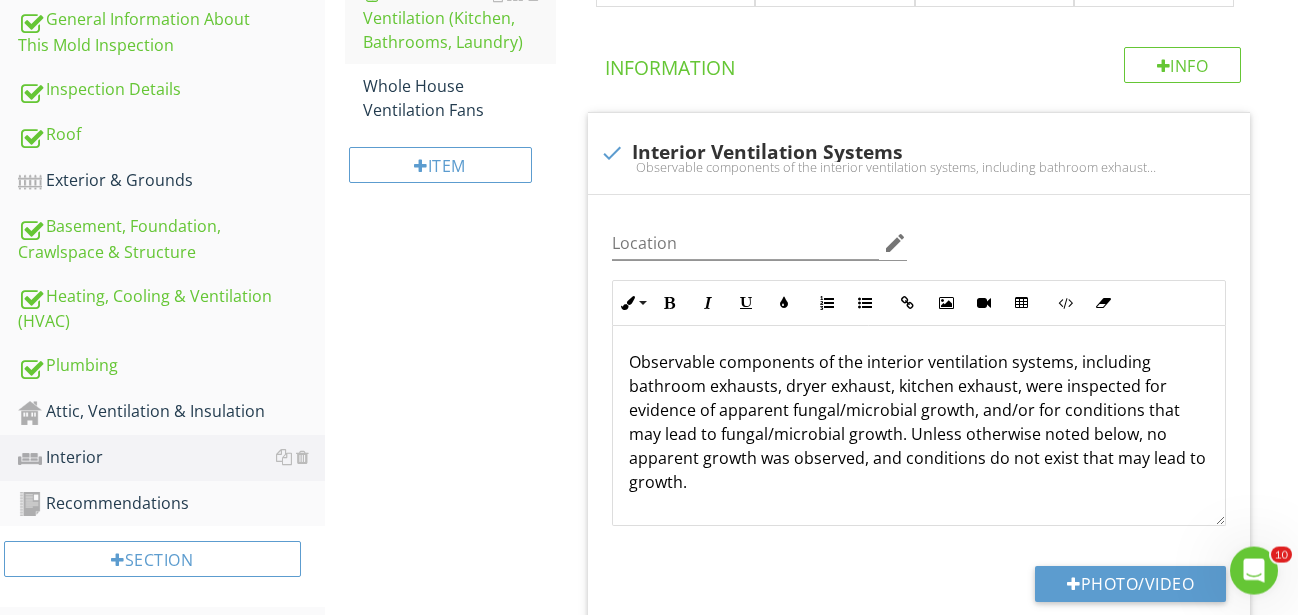 scroll, scrollTop: 329, scrollLeft: 0, axis: vertical 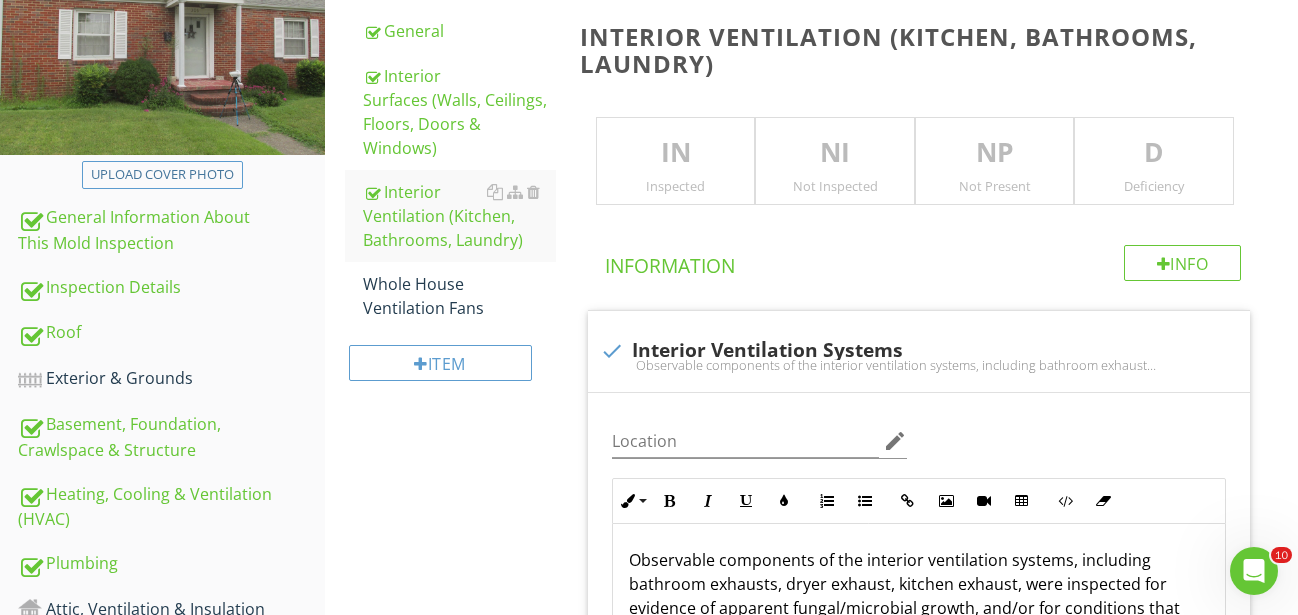 click on "IN" at bounding box center (676, 153) 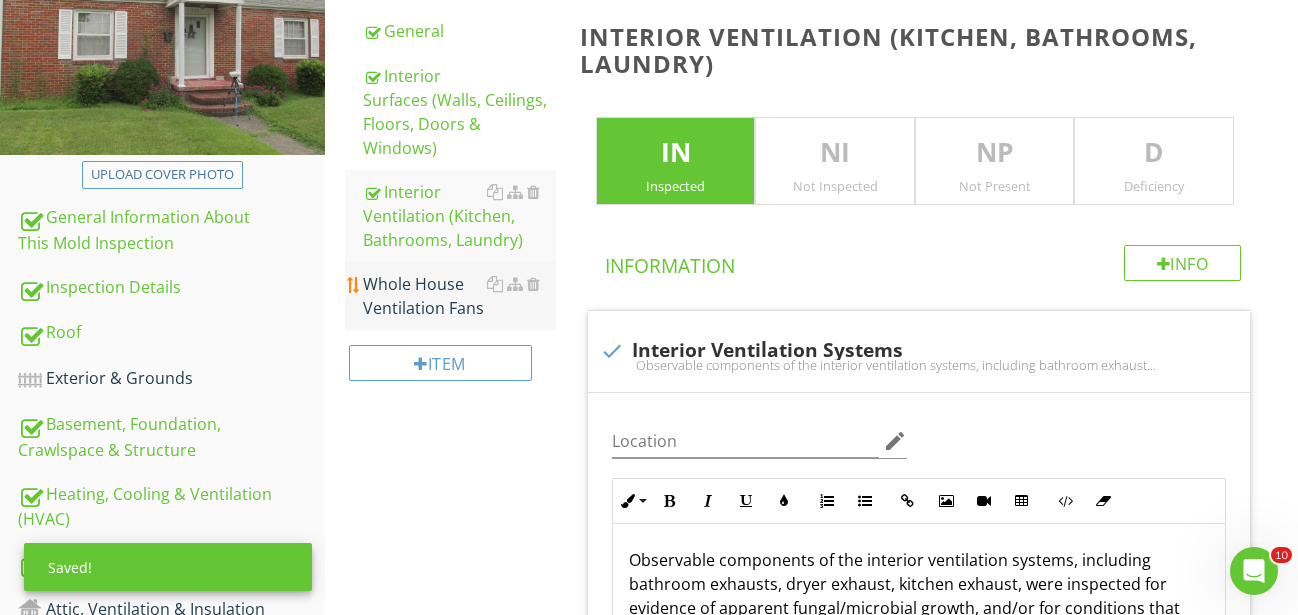 click on "Whole House Ventilation Fans" at bounding box center (459, 296) 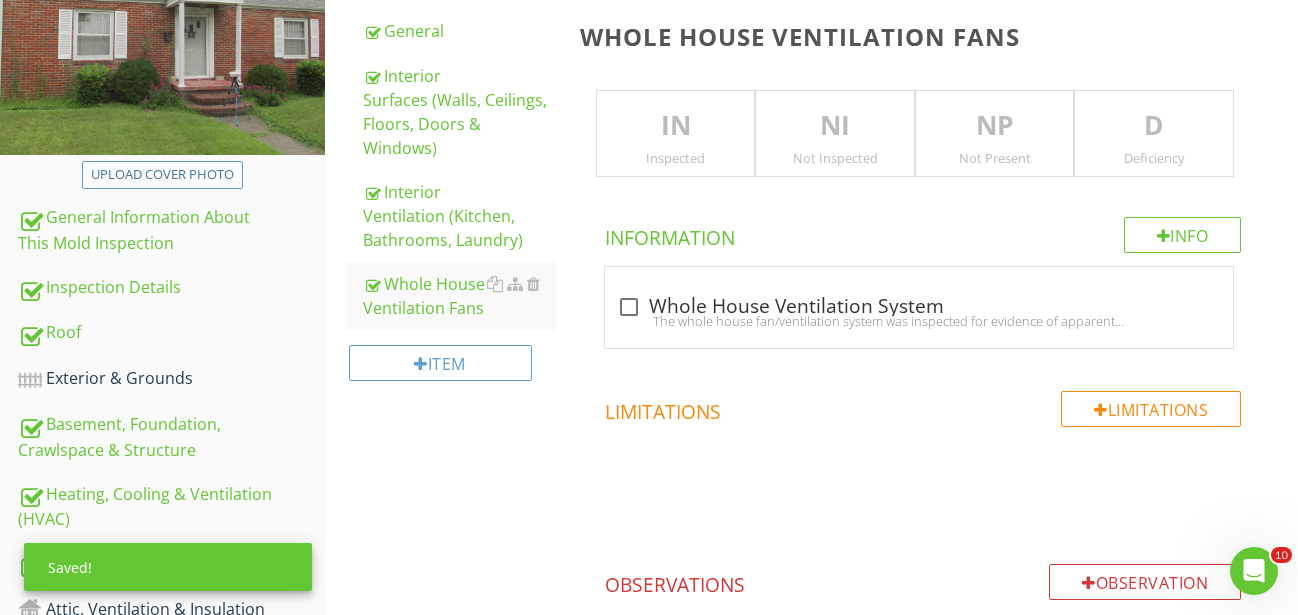 click on "NP" at bounding box center [995, 126] 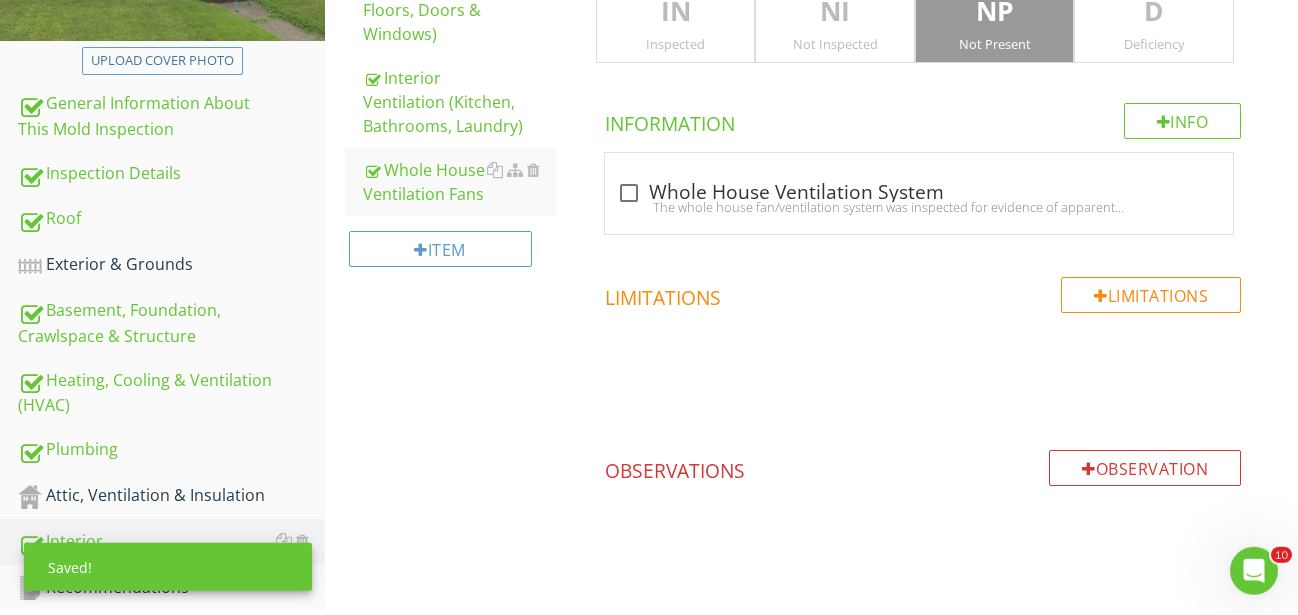 scroll, scrollTop: 539, scrollLeft: 0, axis: vertical 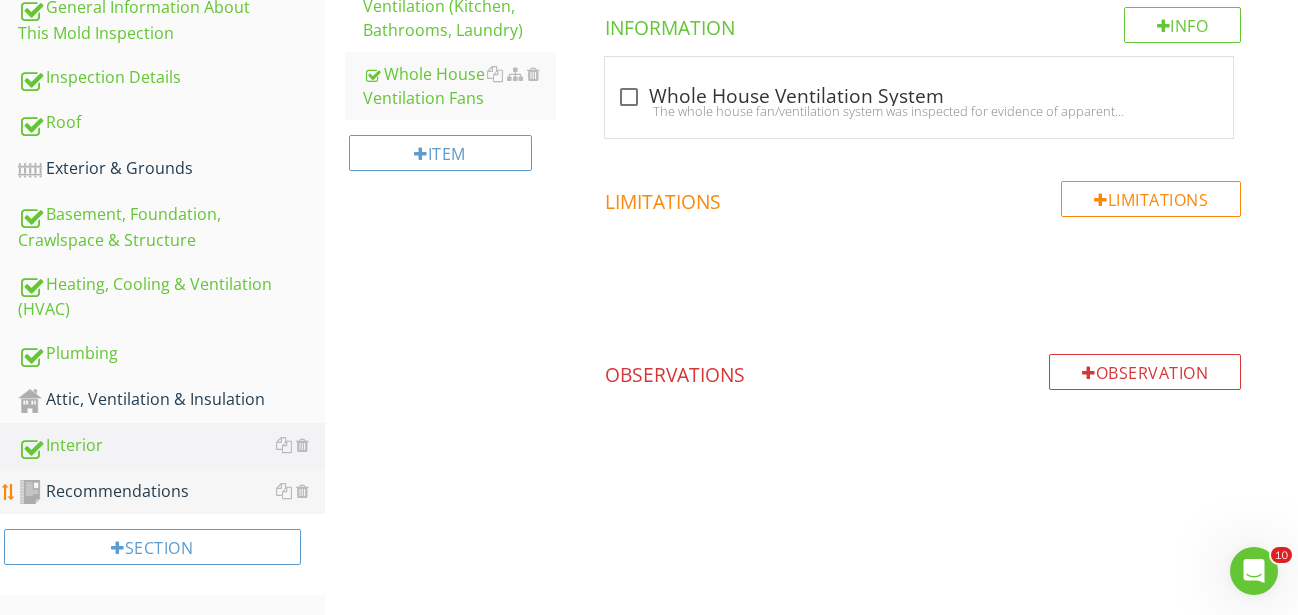 click on "Recommendations" at bounding box center (171, 492) 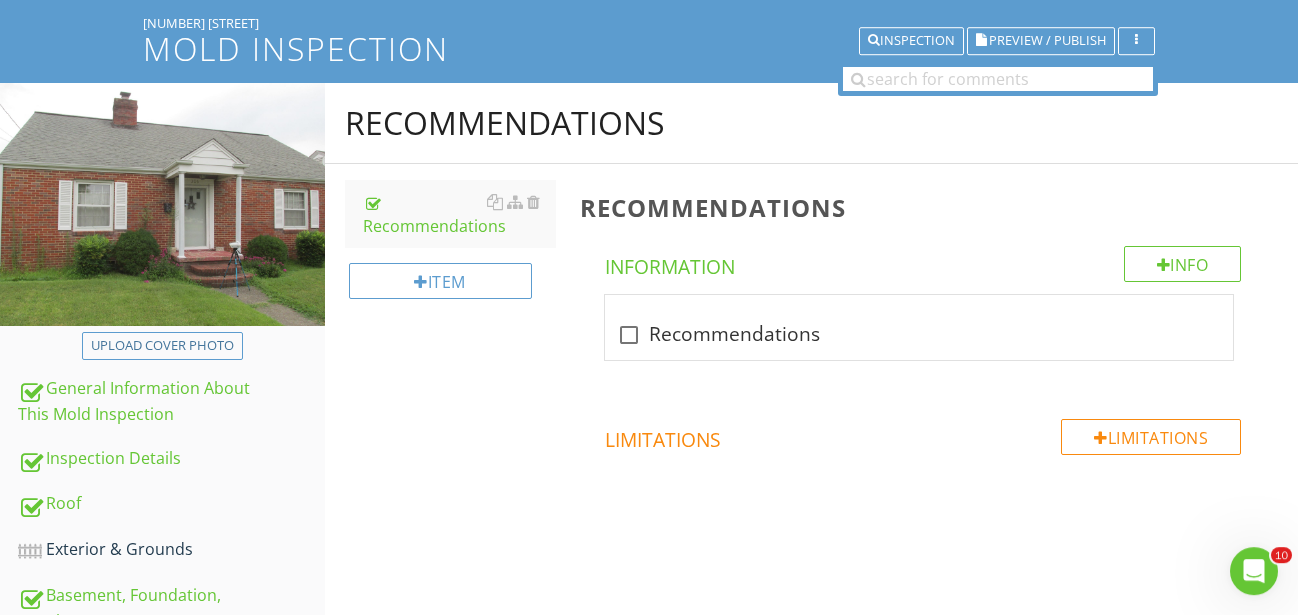 scroll, scrollTop: 131, scrollLeft: 0, axis: vertical 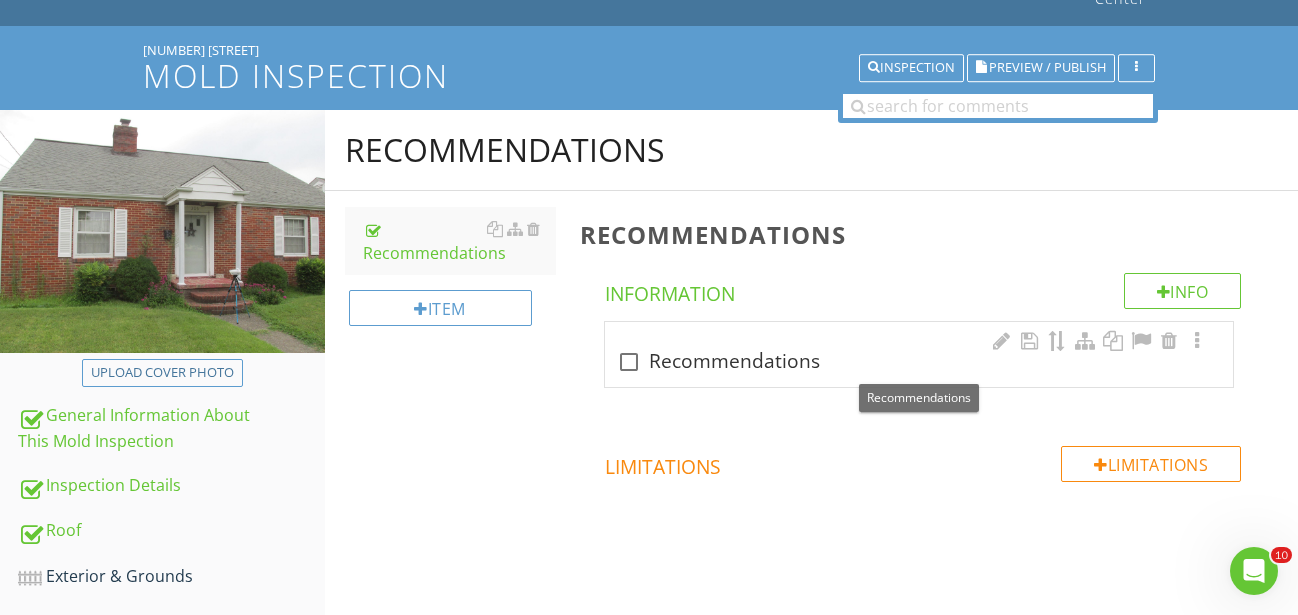 click at bounding box center [629, 362] 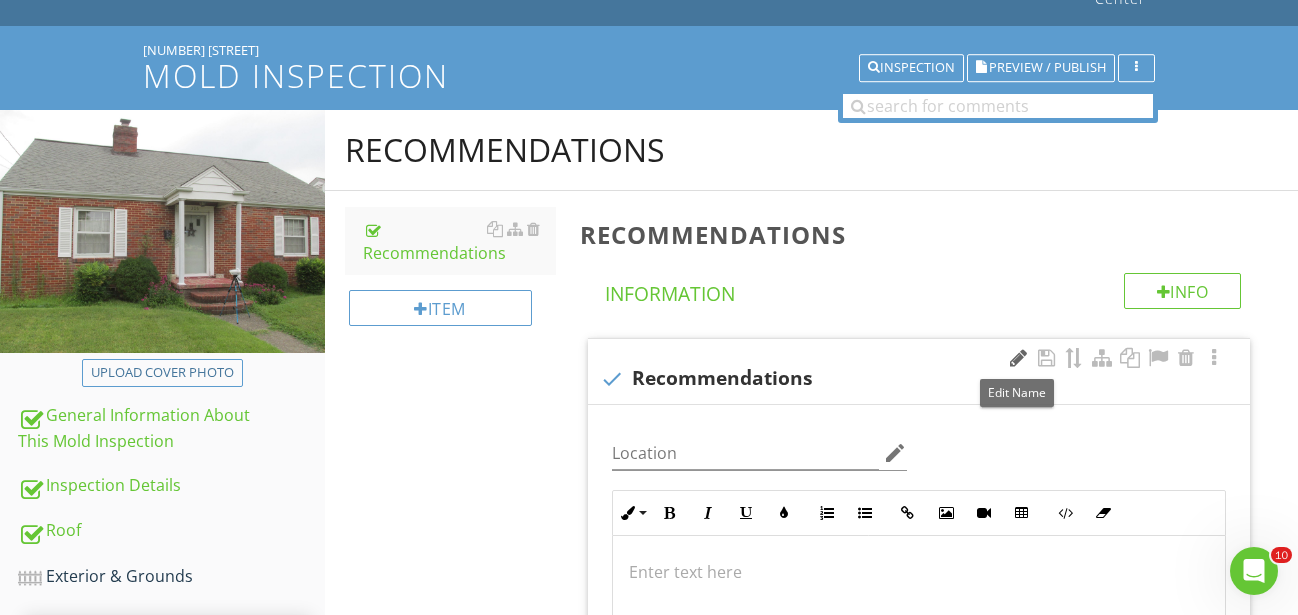 click at bounding box center [1018, 358] 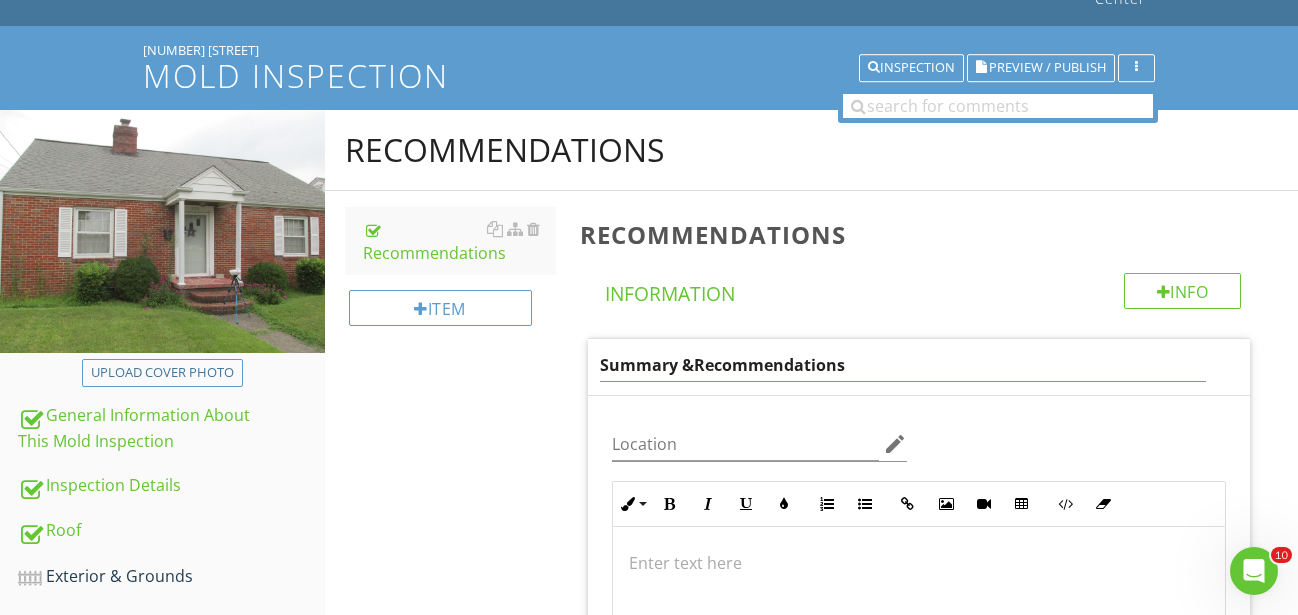 type on "Summary & Recommendations" 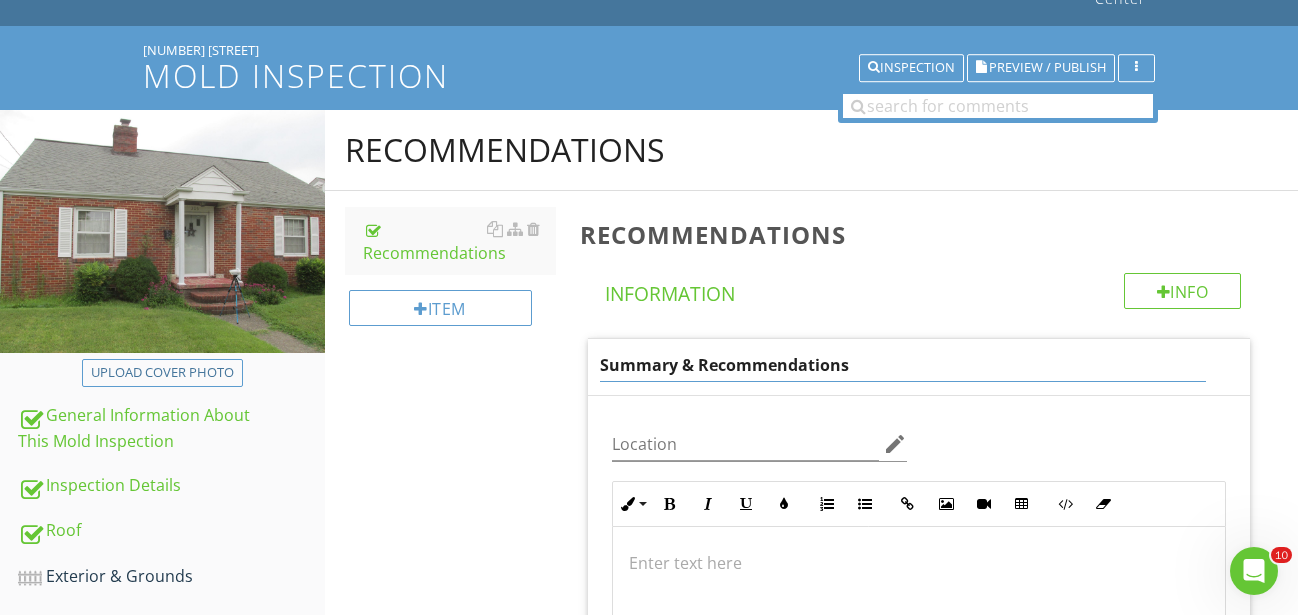 scroll, scrollTop: 233, scrollLeft: 0, axis: vertical 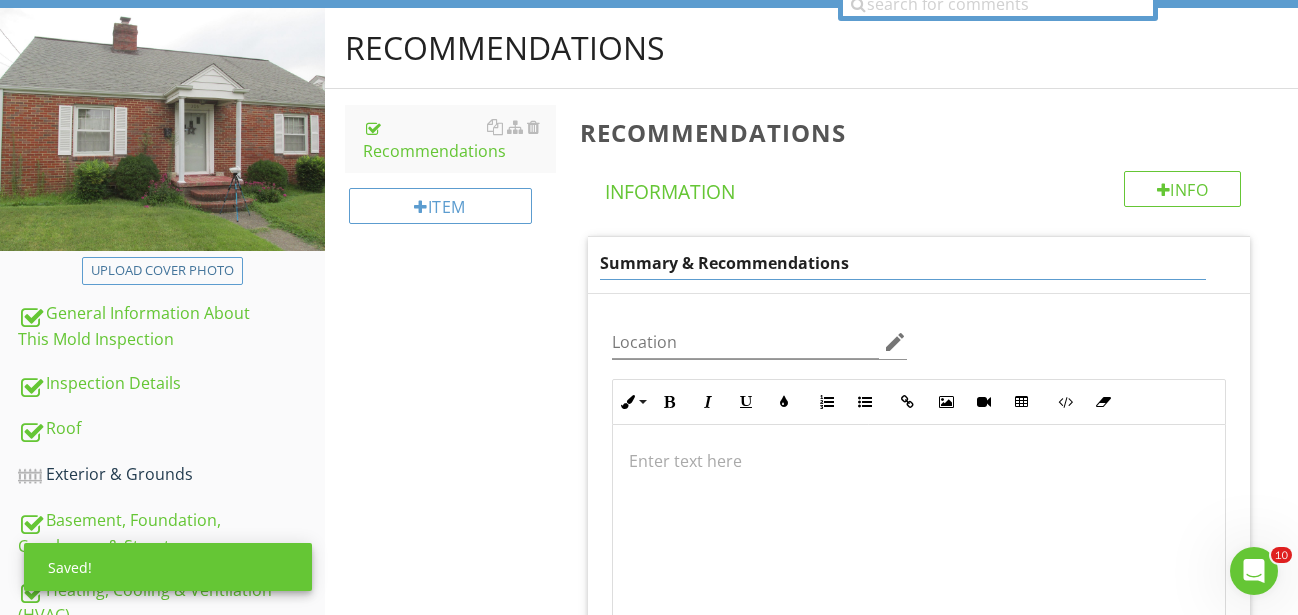 click at bounding box center (919, 525) 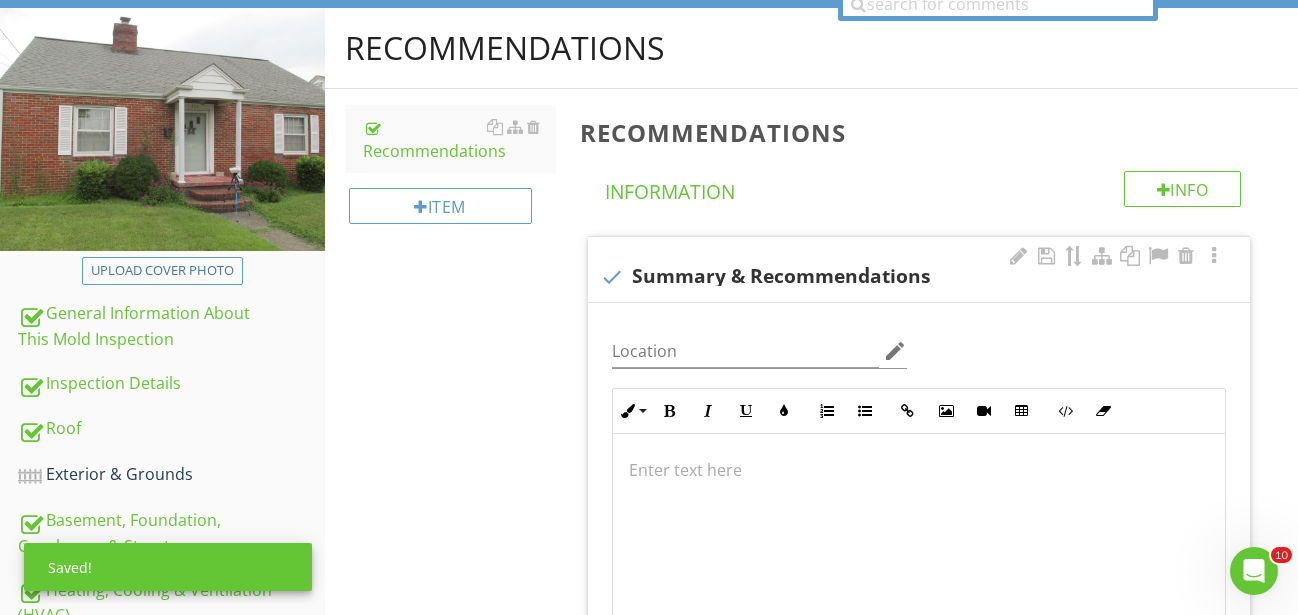 type 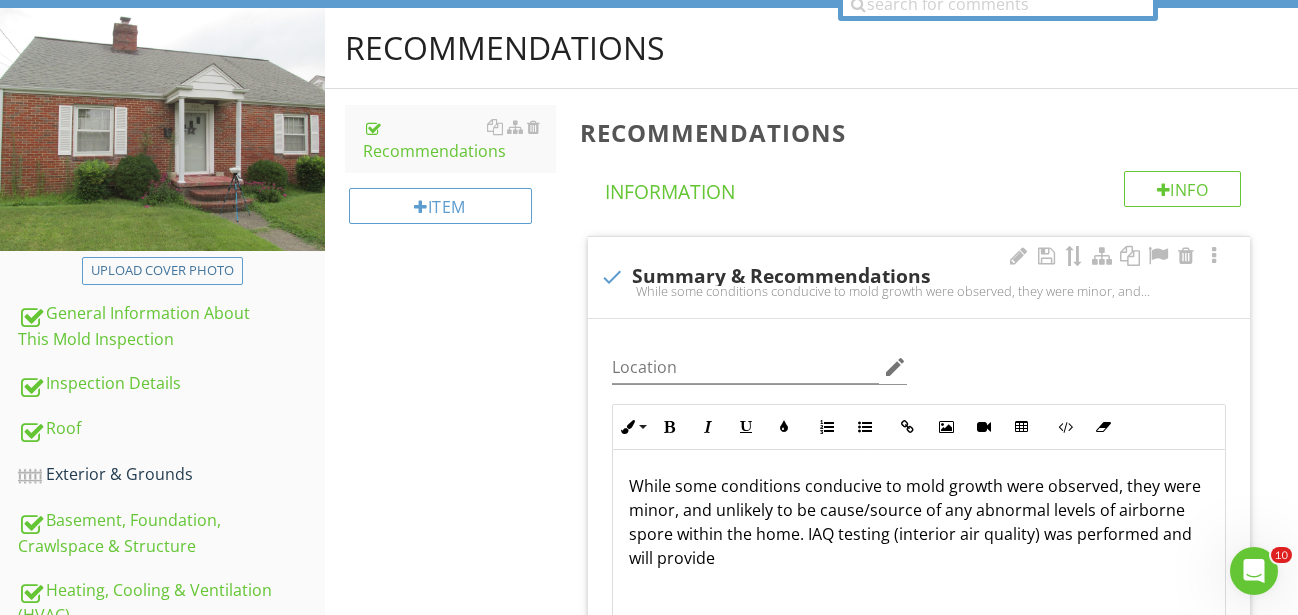 click on "While some conditions conducive to mold growth were observed, they were minor, and unlikely to be cause/source of any abnormal levels of airborne spore within the home. IAQ testing (interior air quality) was performed and will provide" at bounding box center (919, 522) 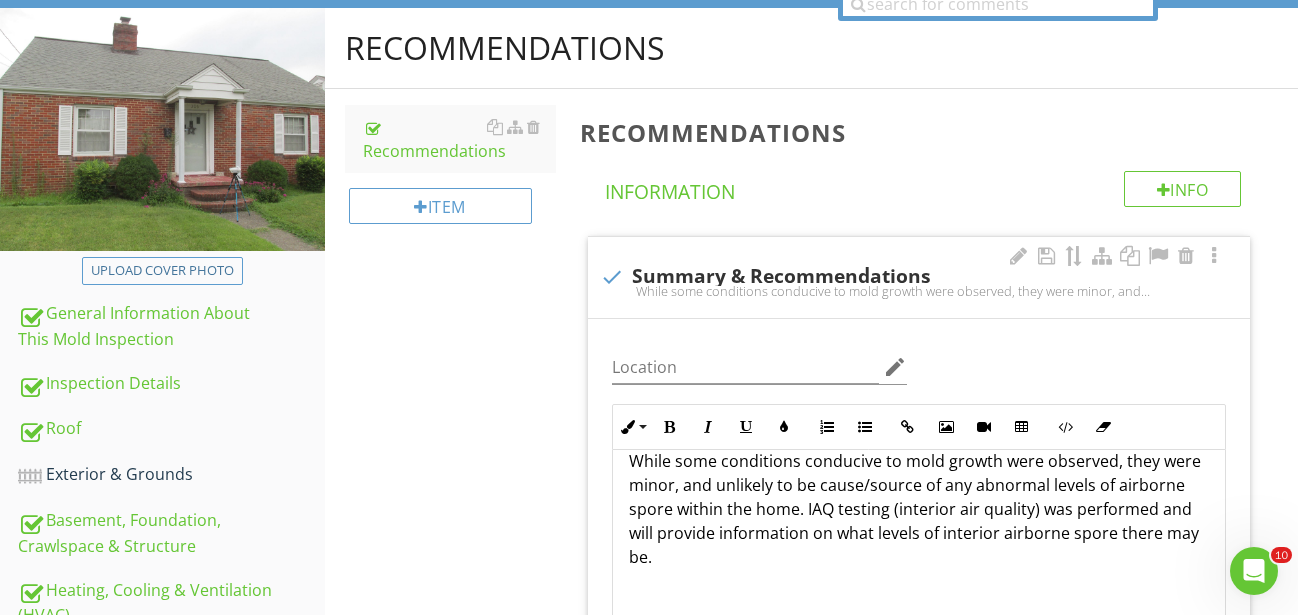scroll, scrollTop: 33, scrollLeft: 0, axis: vertical 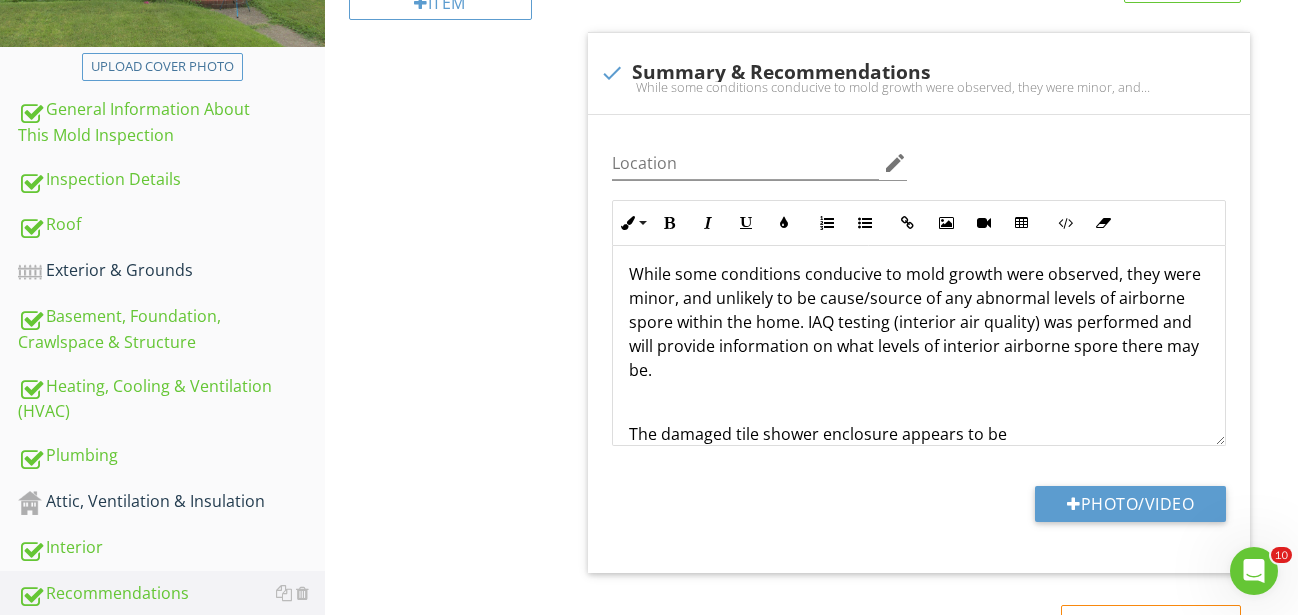 drag, startPoint x: 617, startPoint y: 85, endPoint x: 602, endPoint y: 127, distance: 44.598206 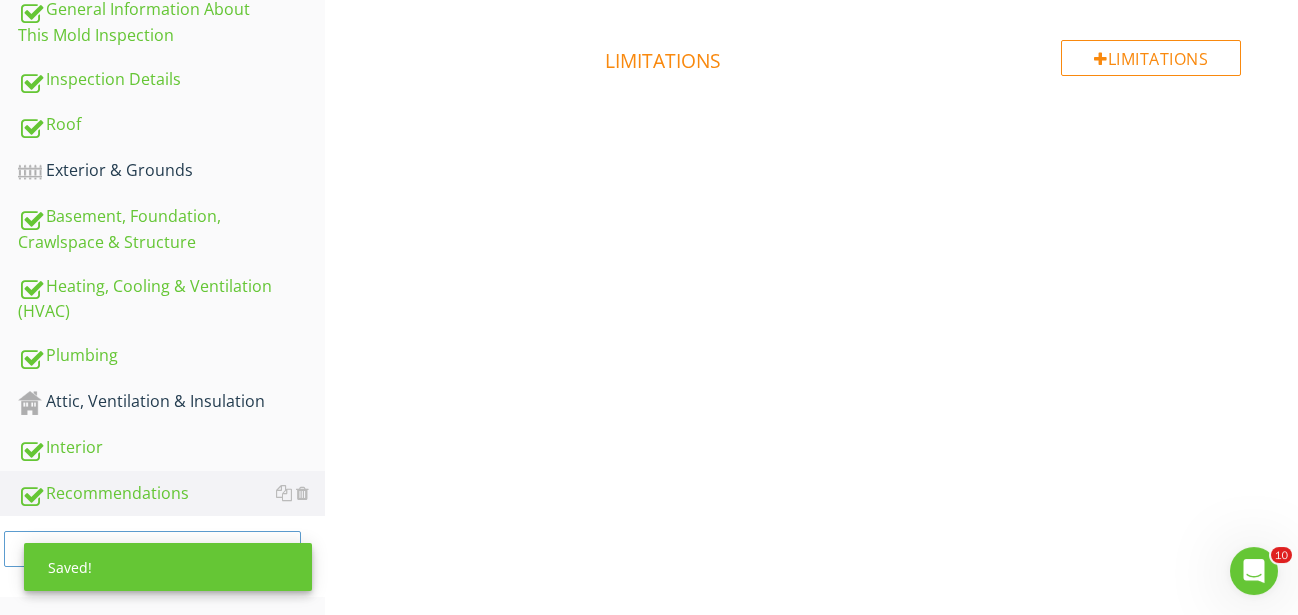 scroll, scrollTop: 539, scrollLeft: 0, axis: vertical 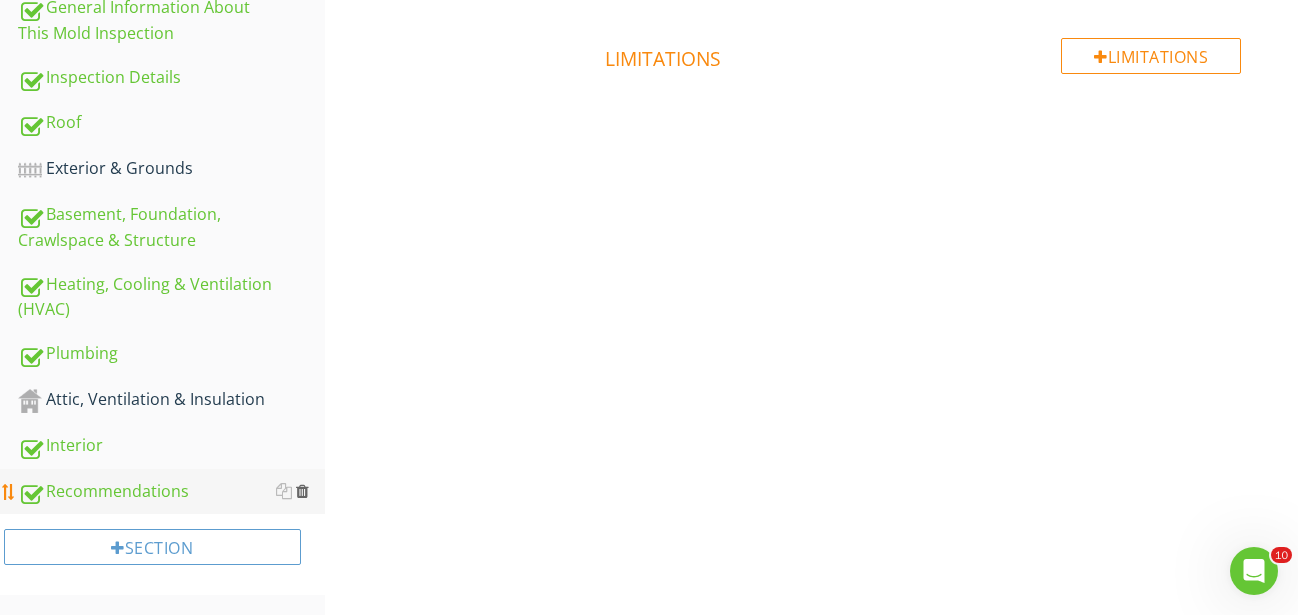 click at bounding box center (302, 491) 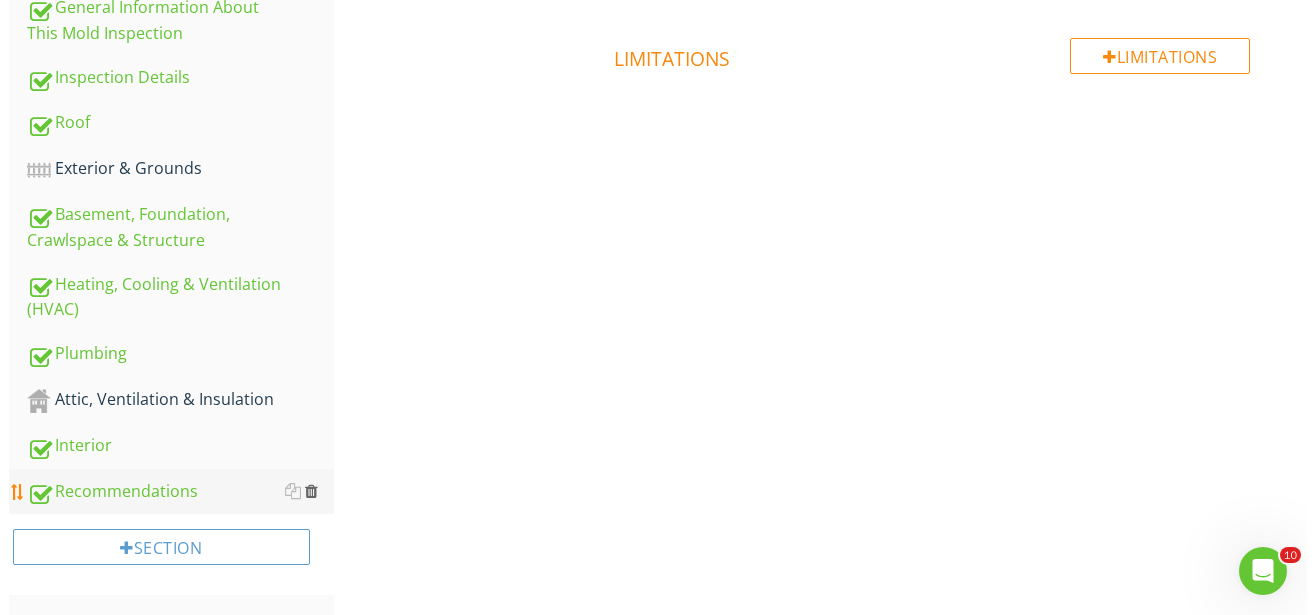 scroll, scrollTop: 522, scrollLeft: 0, axis: vertical 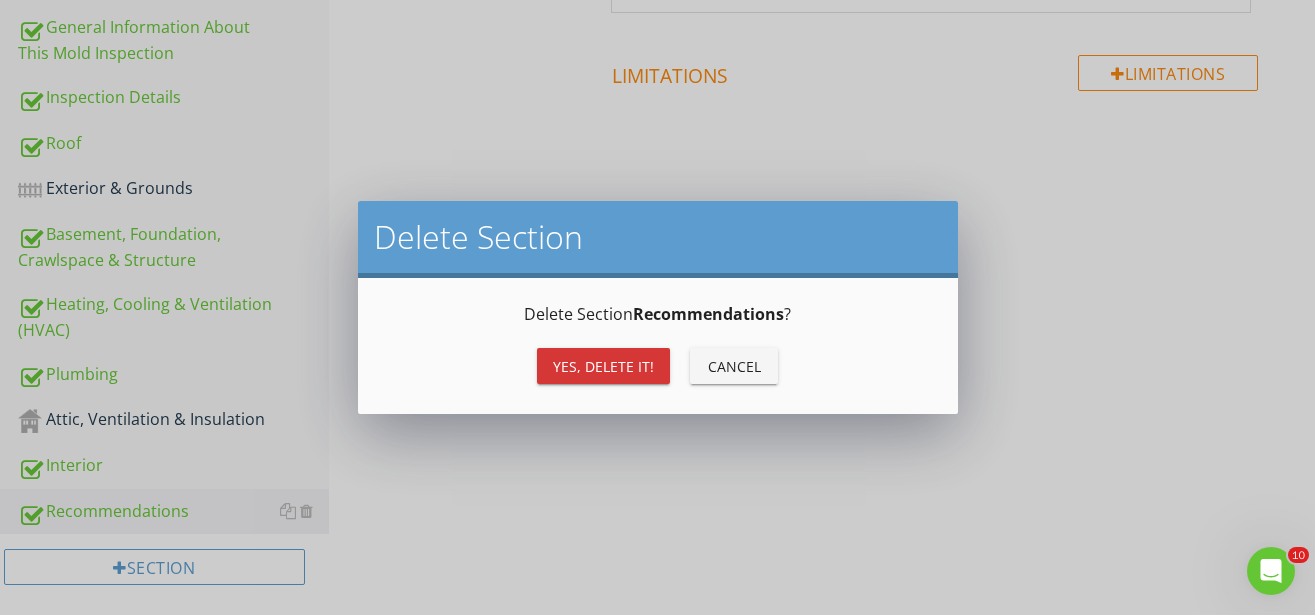 click on "Yes, Delete it!" at bounding box center (603, 366) 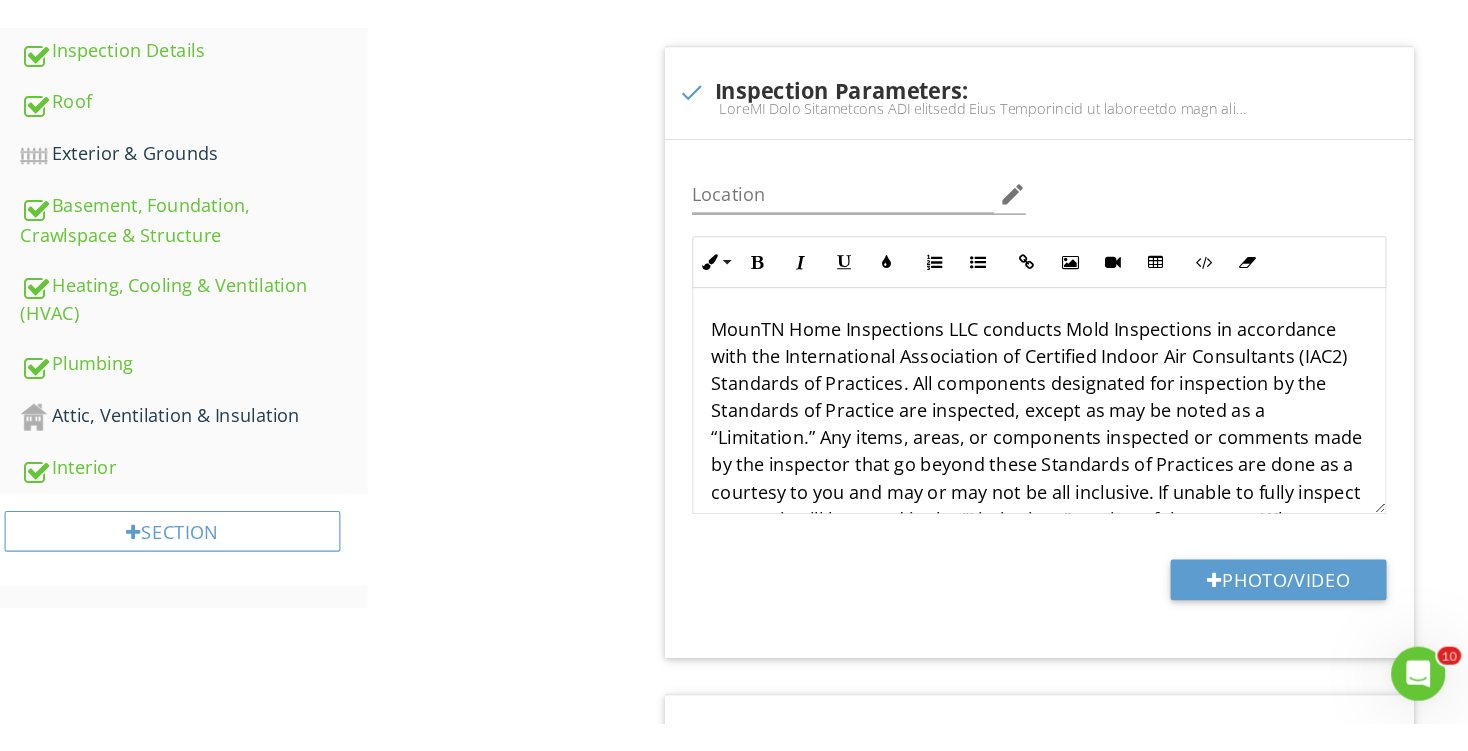 scroll, scrollTop: 188, scrollLeft: 0, axis: vertical 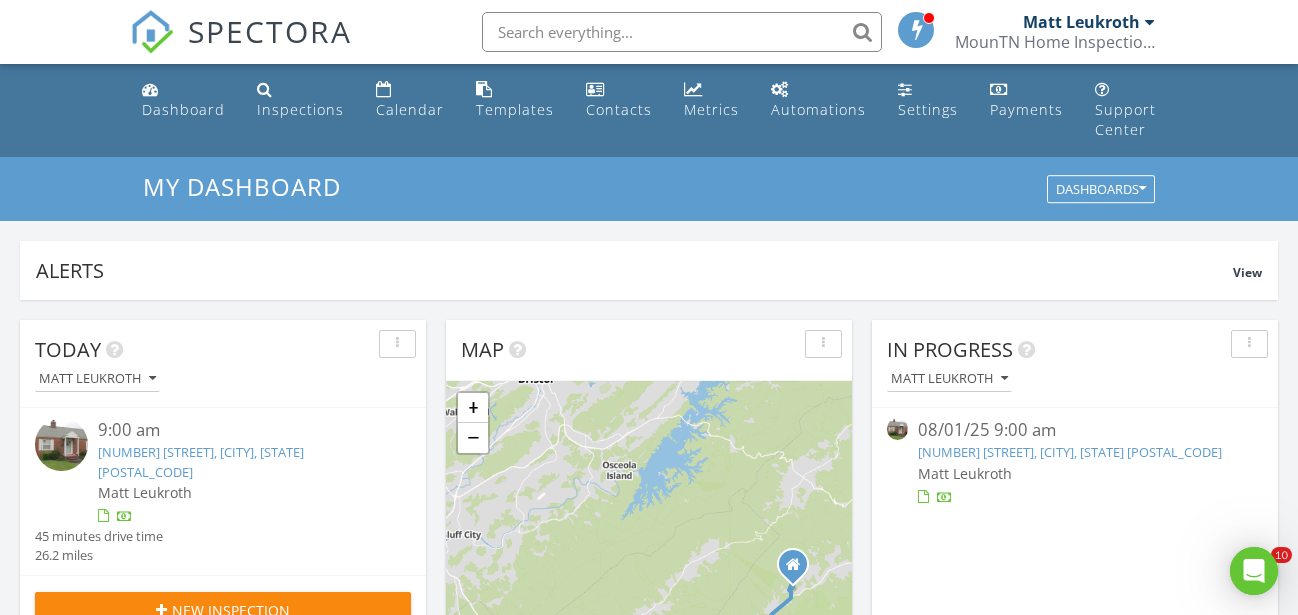 click on "New Inspection" at bounding box center [231, 610] 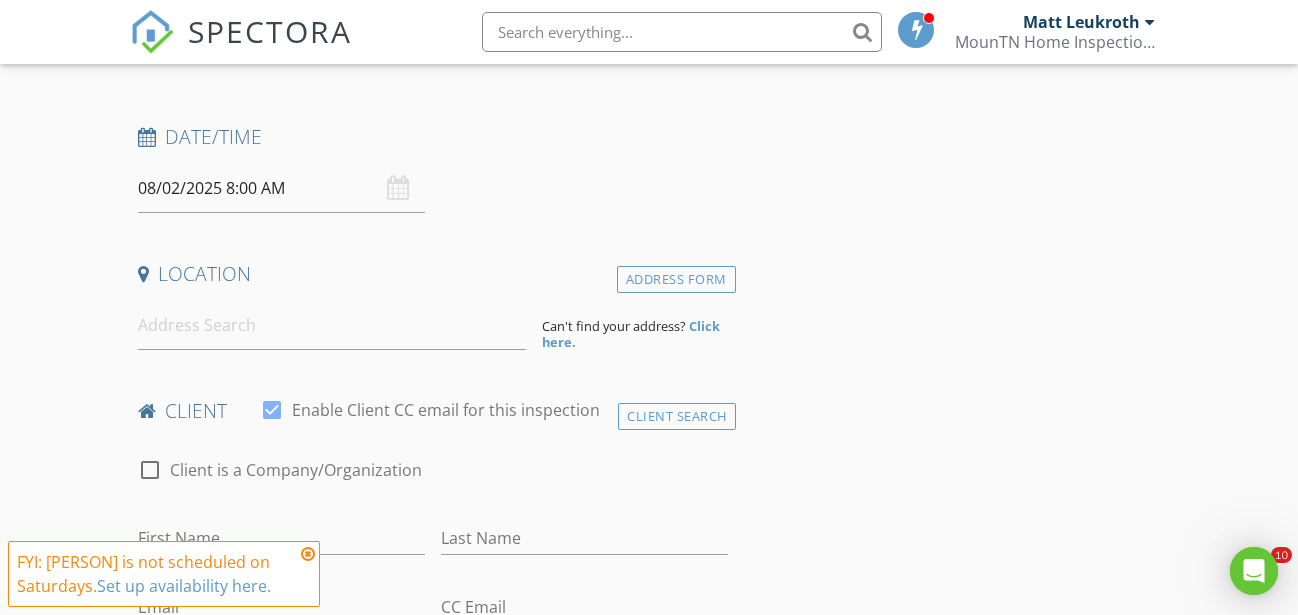 scroll, scrollTop: 0, scrollLeft: 0, axis: both 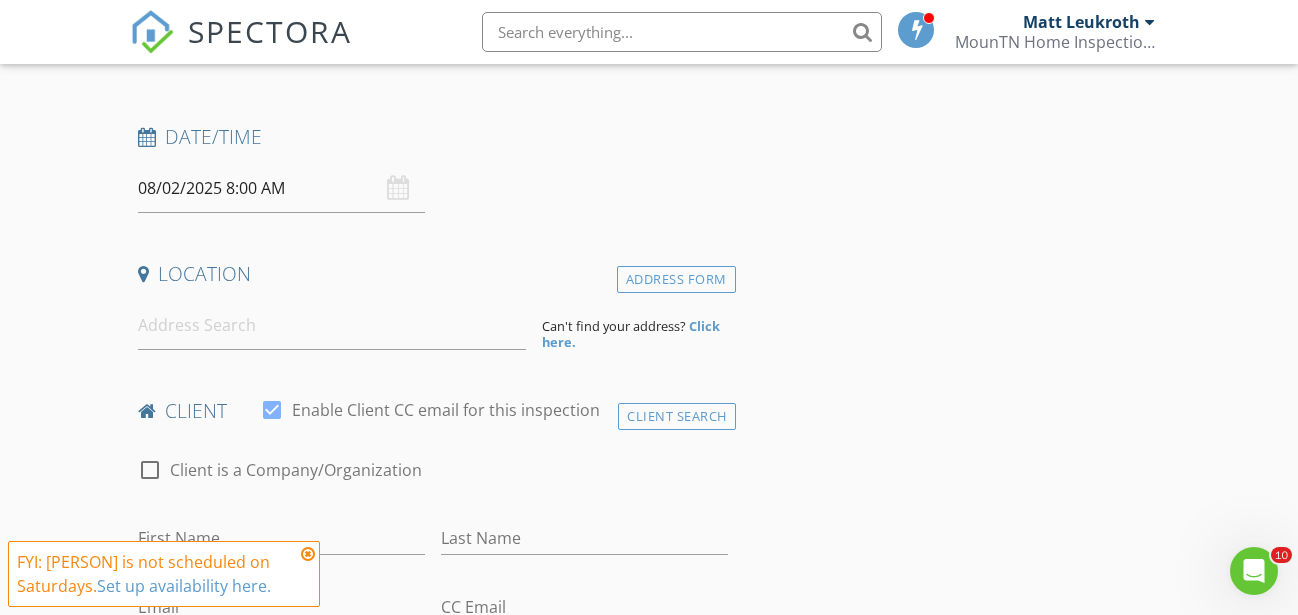 click at bounding box center (308, 554) 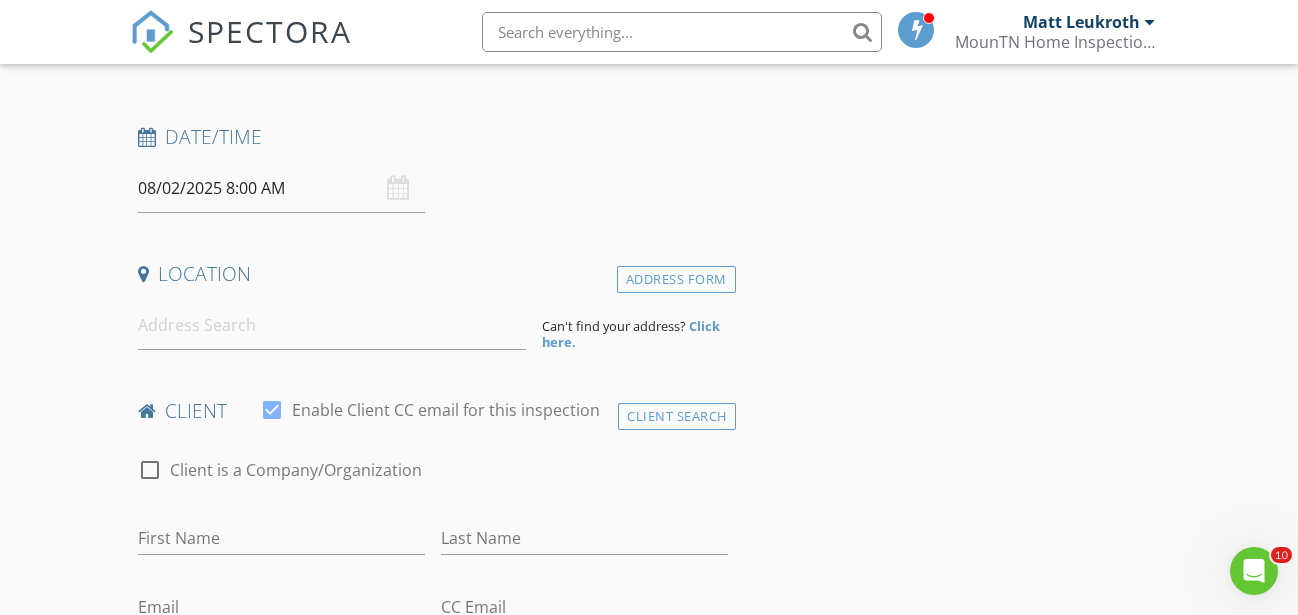 click on "08/02/2025 8:00 AM" at bounding box center (281, 188) 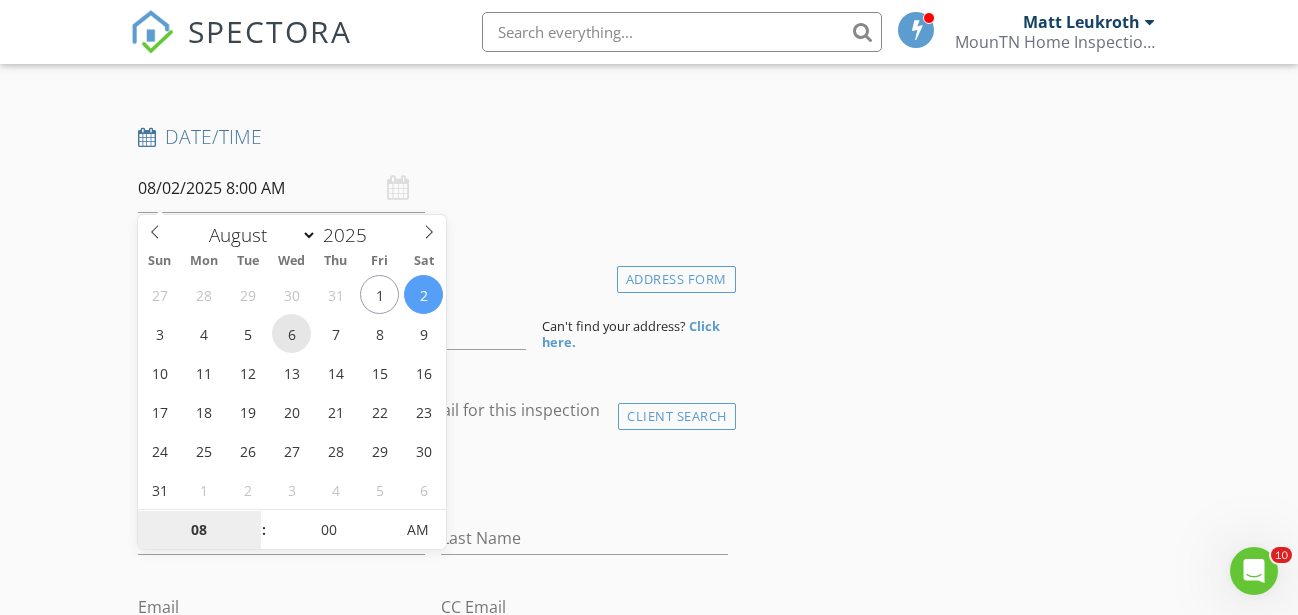 type on "08/06/2025 8:00 AM" 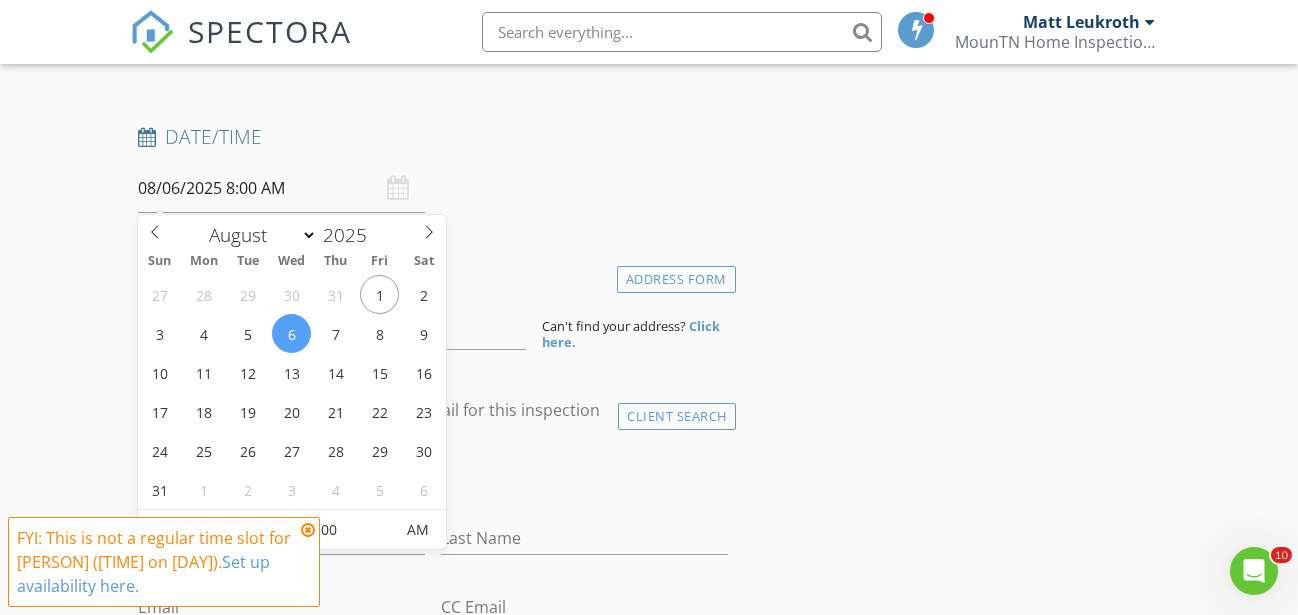 click at bounding box center (308, 530) 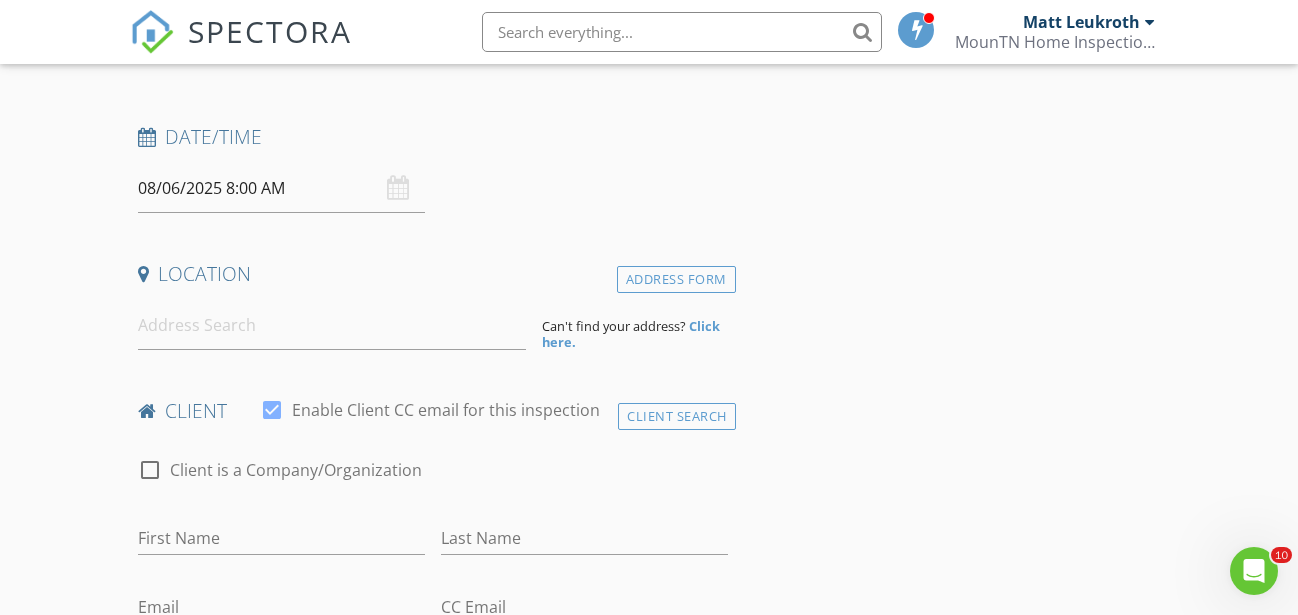 click on "08/06/2025 8:00 AM" at bounding box center [281, 188] 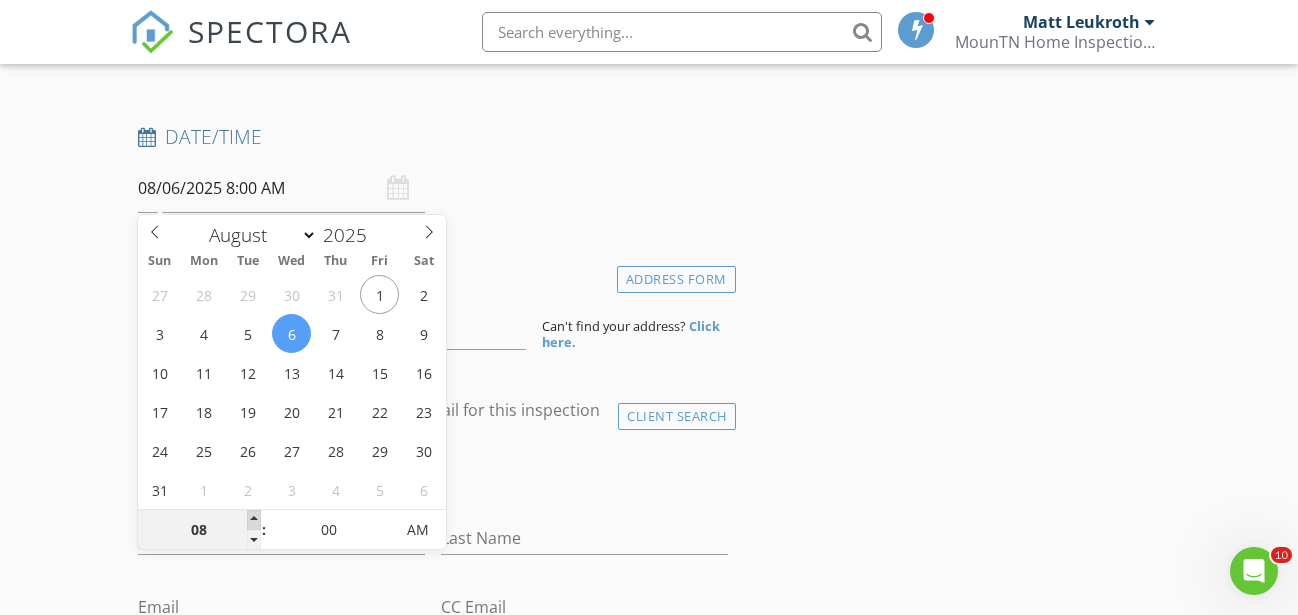type on "09" 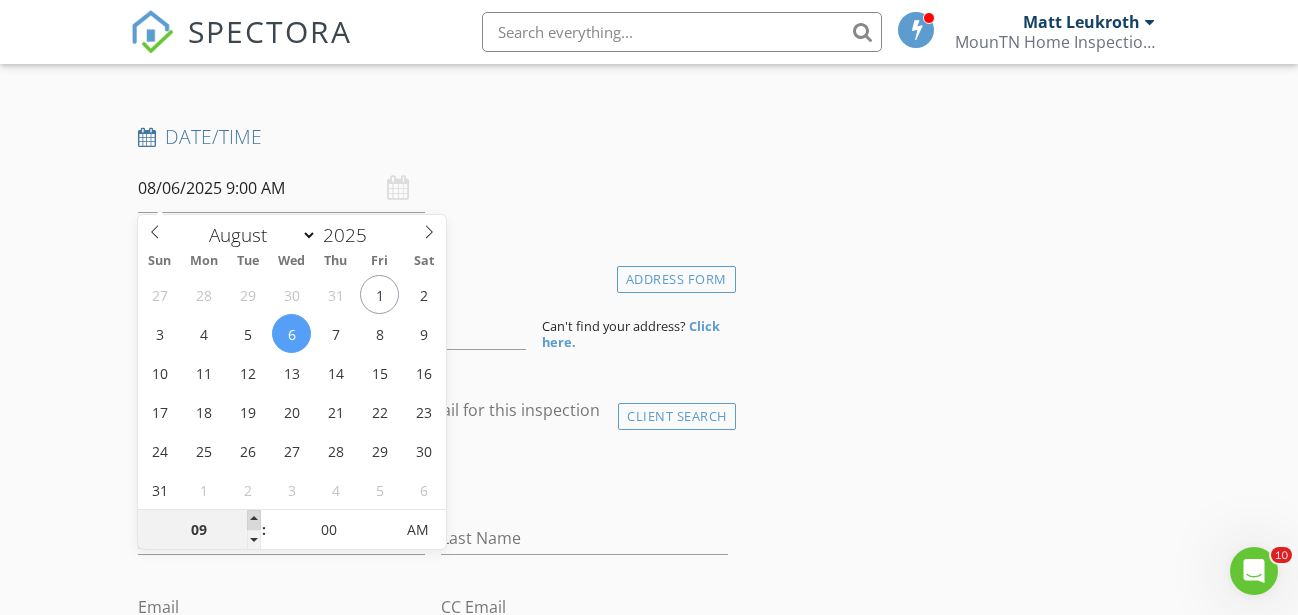 click at bounding box center (254, 520) 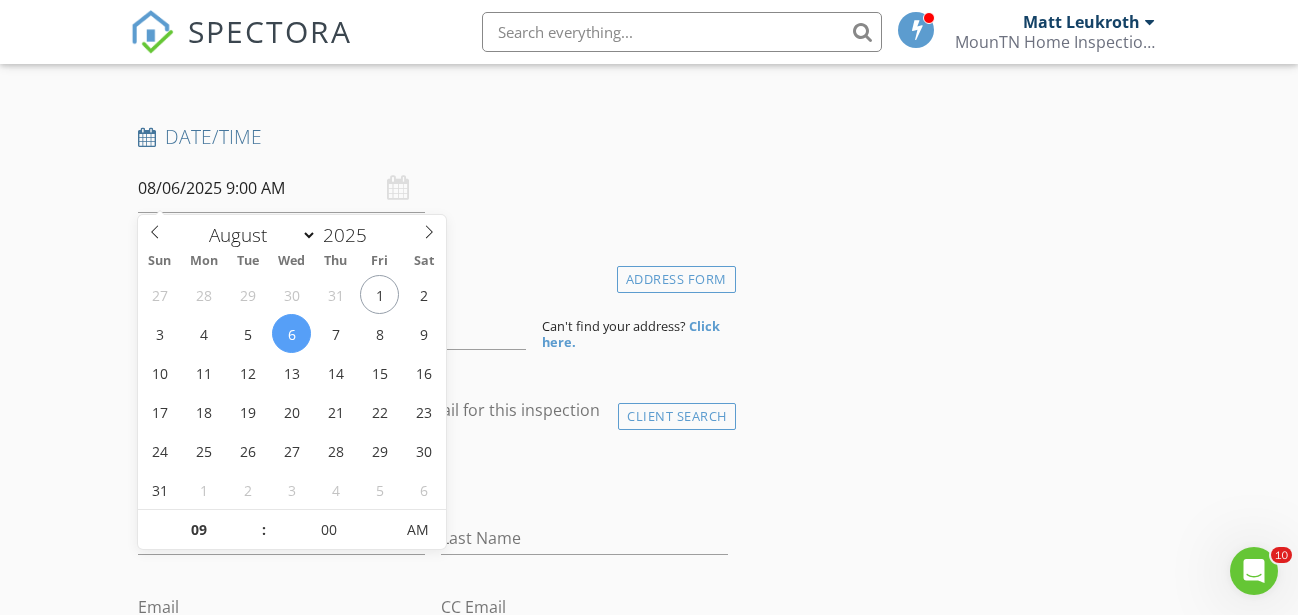 click on "New Inspection
Click here to use the New Order Form
INSPECTOR(S)
check_box   Matt Leukroth   PRIMARY   Matt Leukroth arrow_drop_down   check_box_outline_blank Matt Leukroth specifically requested
Date/Time
08/06/2025 9:00 AM
Location
Address Form       Can't find your address?   Click here.
client
check_box Enable Client CC email for this inspection   Client Search     check_box_outline_blank Client is a Company/Organization     First Name   Last Name   Email   CC Email   Phone           Notes   Private Notes
ADD ADDITIONAL client
SERVICES
check_box_outline_blank   Residential Inspection   check_box_outline_blank   48 Hr Radon Testing   Radon Testing without Inspection check_box_outline_blank   Pre-Listing Inspection   check_box_outline_blank" at bounding box center [649, 1436] 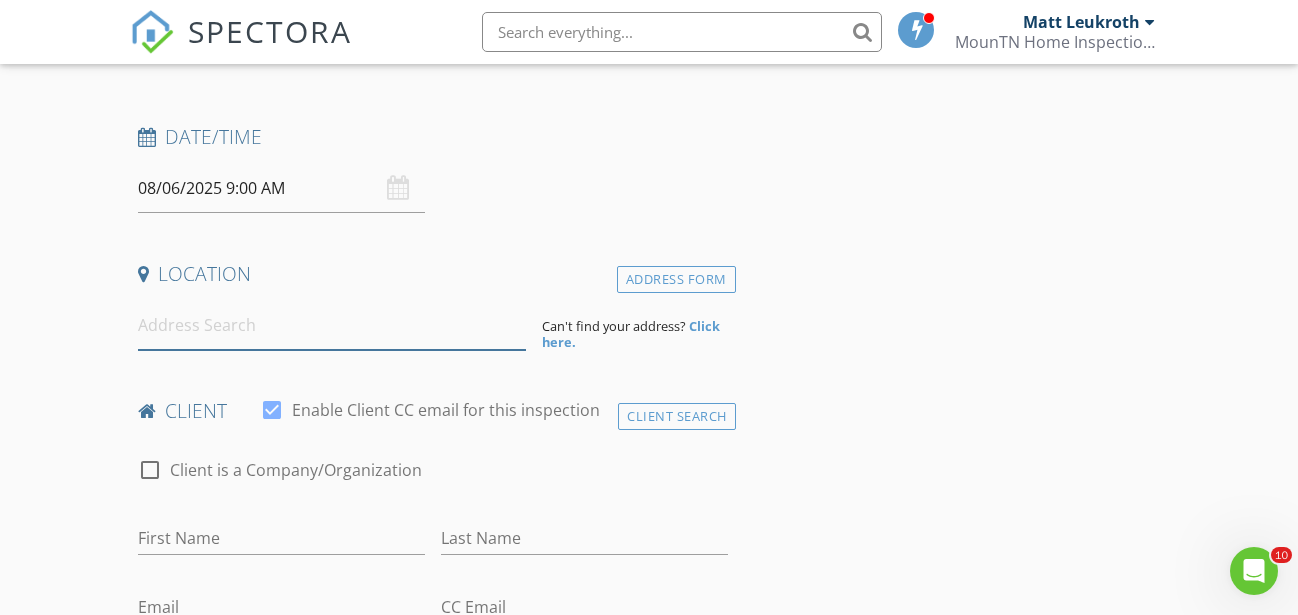 click at bounding box center [332, 325] 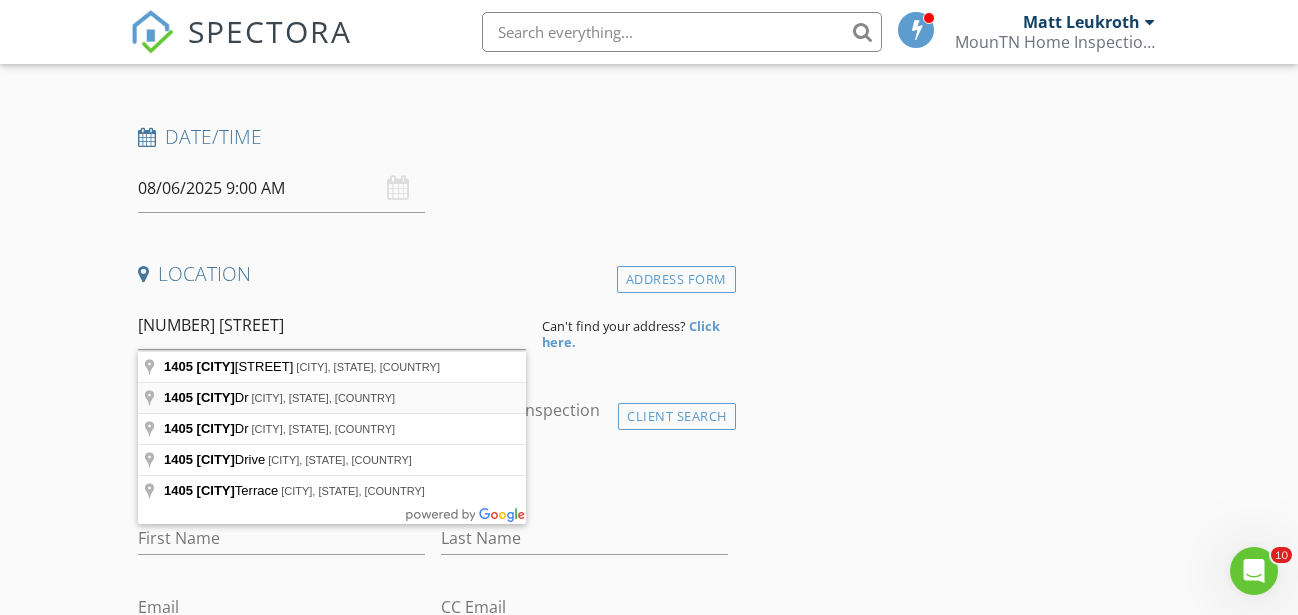 type on "1405 Brentwood Dr, Greeneville, TN, USA" 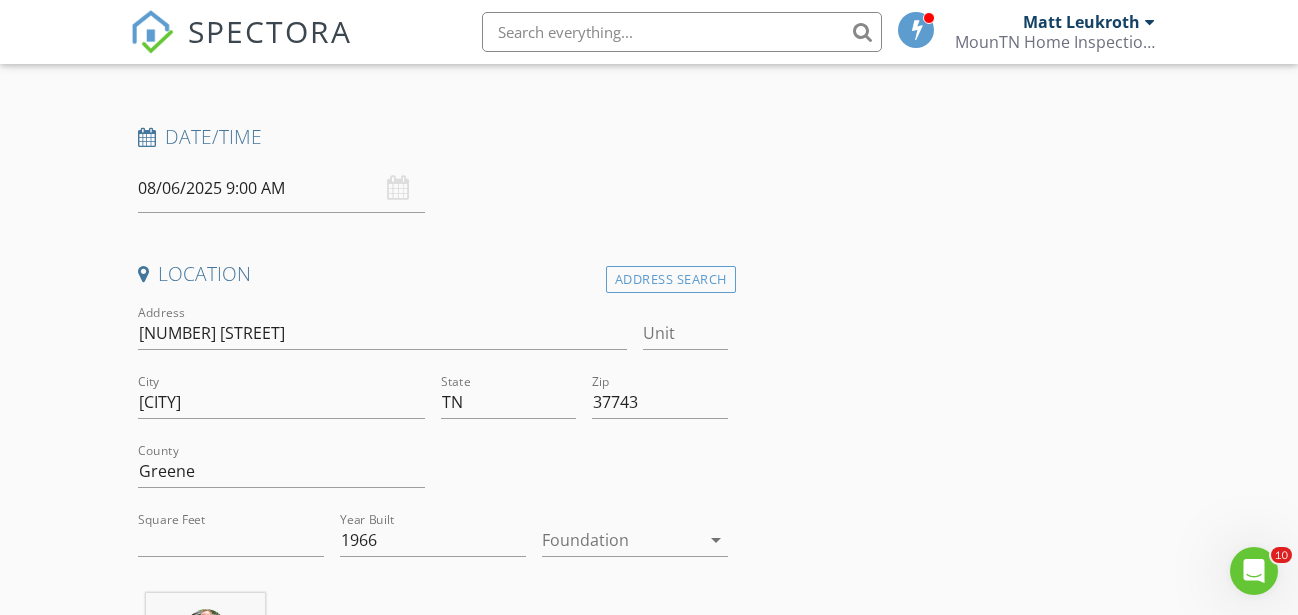 click at bounding box center [0, 0] 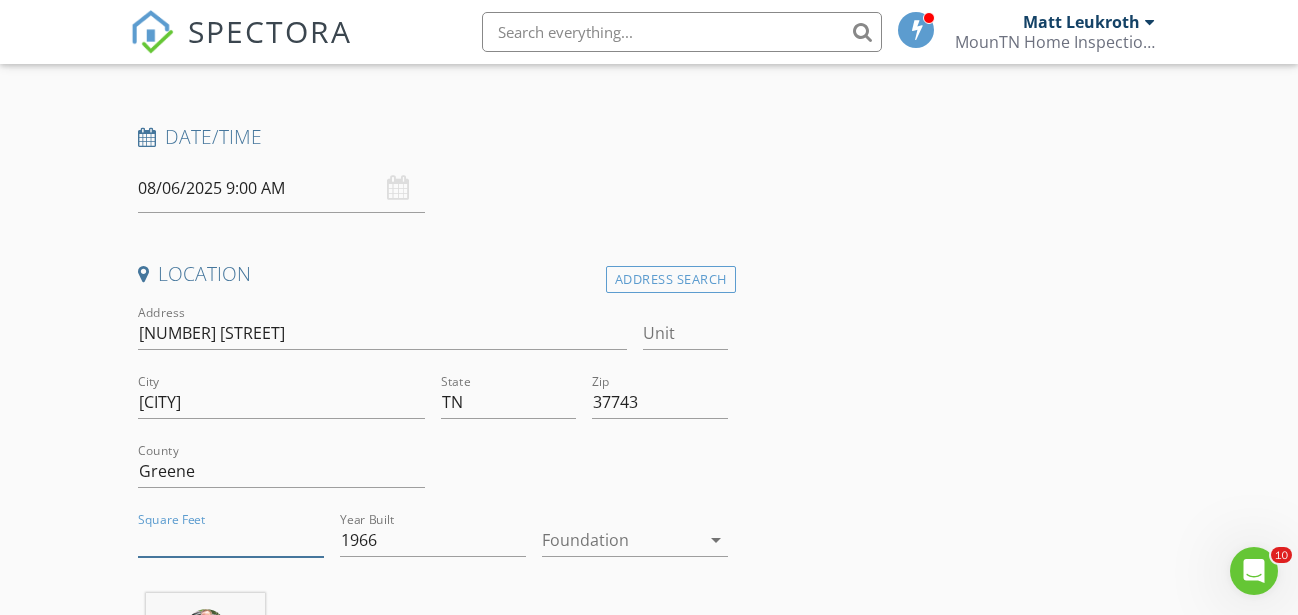 drag, startPoint x: 230, startPoint y: 541, endPoint x: 102, endPoint y: 525, distance: 128.99612 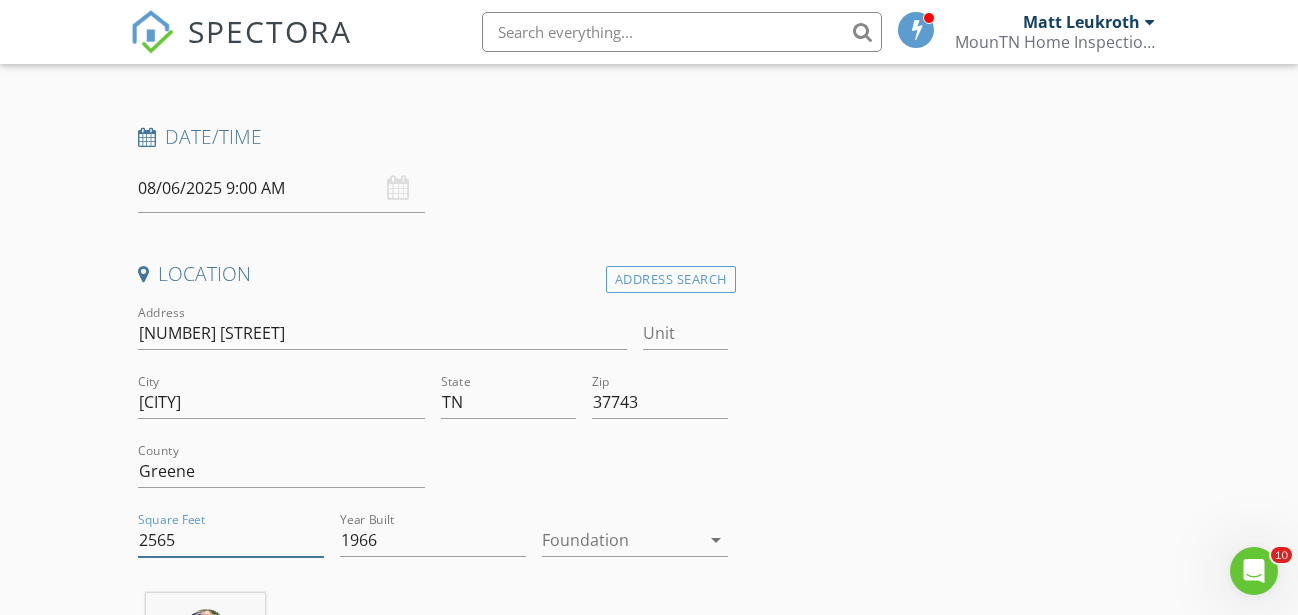 type on "2565" 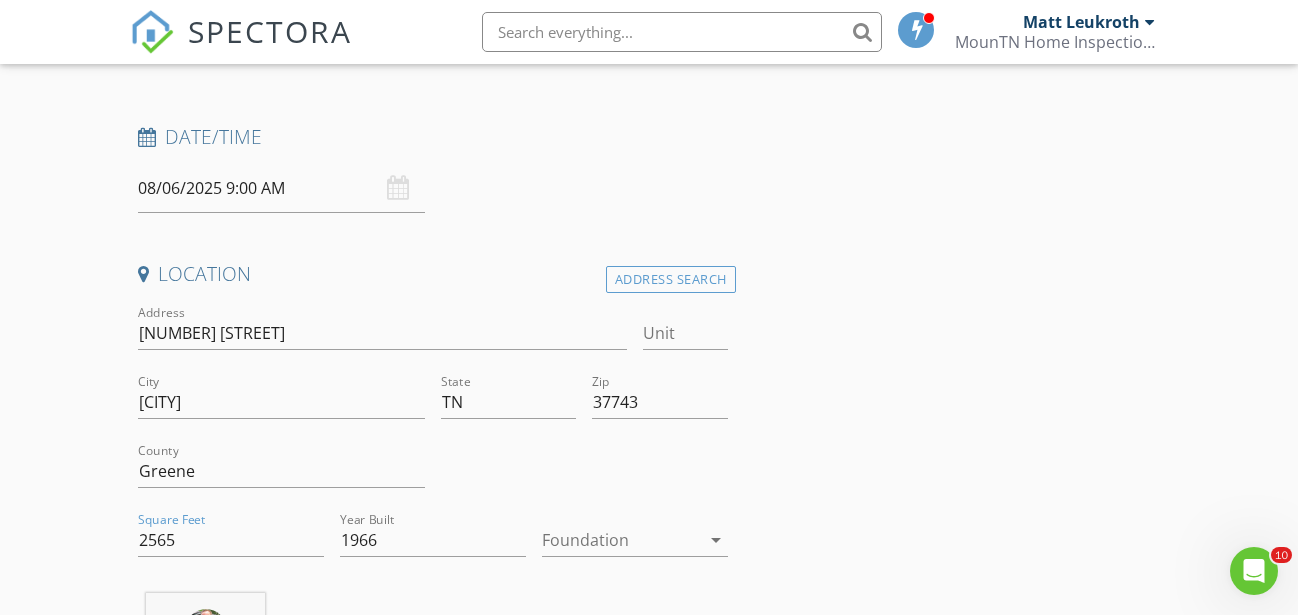 click on "INSPECTOR(S)
check_box   Matt Leukroth   PRIMARY   Matt Leukroth arrow_drop_down   check_box_outline_blank Matt Leukroth specifically requested
Date/Time
08/06/2025 9:00 AM
Location
Address Search       Address 1405 Brentwood Dr   Unit   City Greeneville   State TN   Zip 37743   County Greene     Square Feet 2565   Year Built 1966   Foundation arrow_drop_down     Matt Leukroth     65.2 miles     (2 hours)
client
check_box Enable Client CC email for this inspection   Client Search     check_box_outline_blank Client is a Company/Organization     First Name   Last Name   Email   CC Email   Phone           Notes   Private Notes
ADD ADDITIONAL client
SERVICES
check_box_outline_blank   Residential Inspection   check_box_outline_blank   48 Hr Radon Testing" at bounding box center [649, 1674] 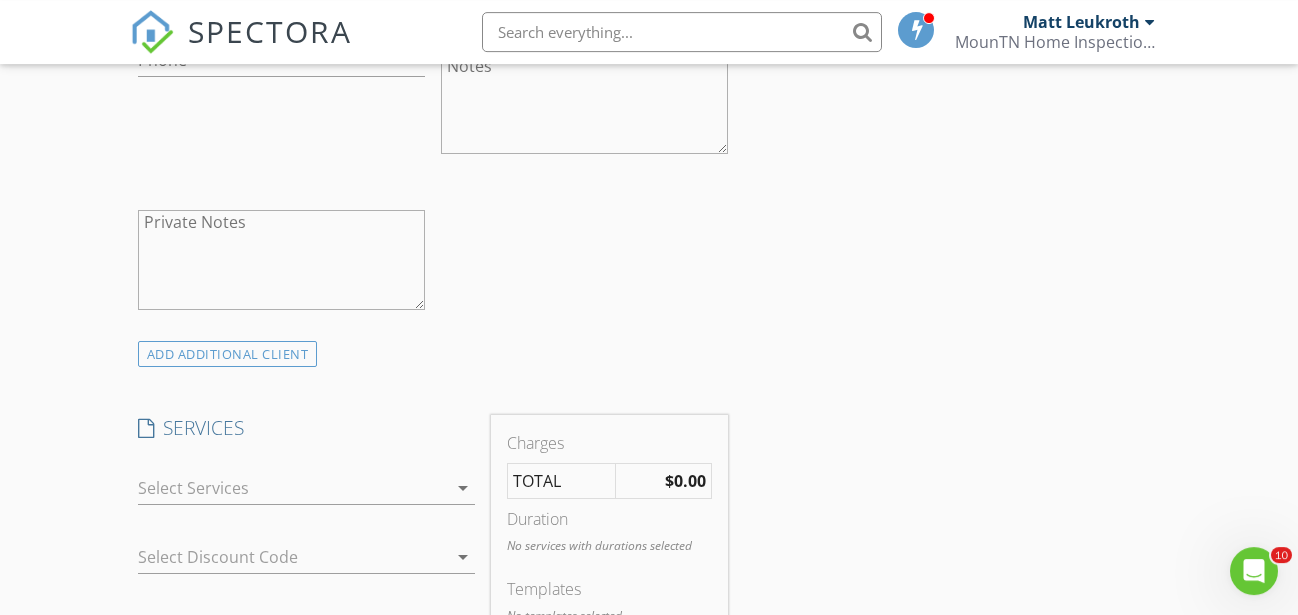scroll, scrollTop: 1632, scrollLeft: 0, axis: vertical 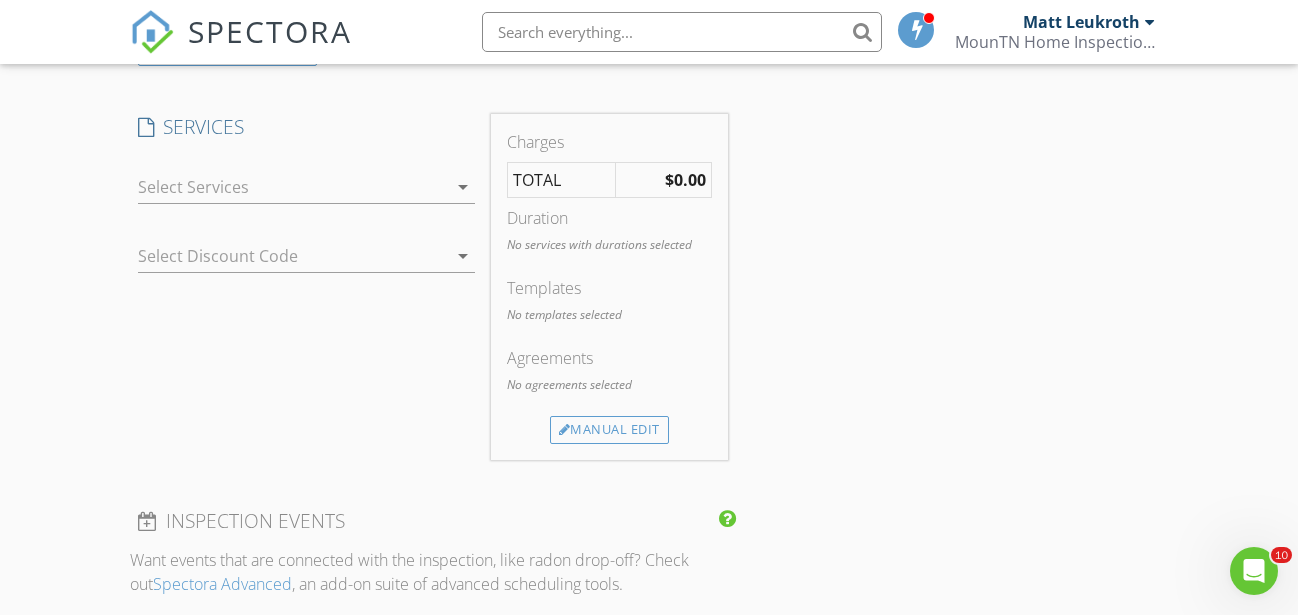 click on "check_box_outline_blank   Residential Inspection   check_box_outline_blank   48 Hr Radon Testing   Radon Testing without Inspection check_box_outline_blank   Pre-Listing Inspection   check_box_outline_blank   New Homeowner Services   check_box_outline_blank   Lead-Based Paint   Field Chemical Swab Testing check_box_outline_blank   Complete Mold Inspection   Complete Mold Inspection & Report, including lab-tested air and surface sampling check_box_outline_blank   Revisit & Report Revision   Revisit & Report Revision check_box_outline_blank   Sewer Scope Inspection (without Home Inspection)   Highly recommended for homes older than 20yrs, or if home has trees in area of sewer line; Check for roots in line, grease build up, line colapse, and other defects that may cause sewer line failure, which can lead to clogs and sewage flooding check_box_outline_blank   Commercial Property Inspection   check_box_outline_blank   Walkthrough Consulation (No Report)   arrow_drop_down" at bounding box center (306, 191) 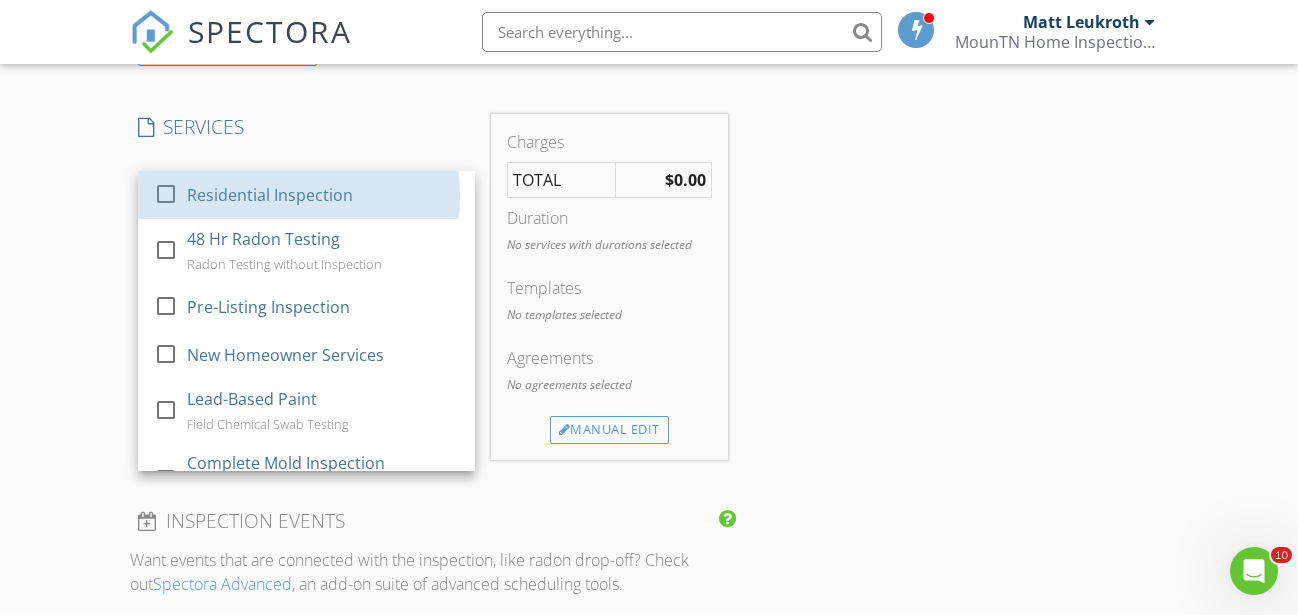 click on "Residential Inspection" at bounding box center (270, 195) 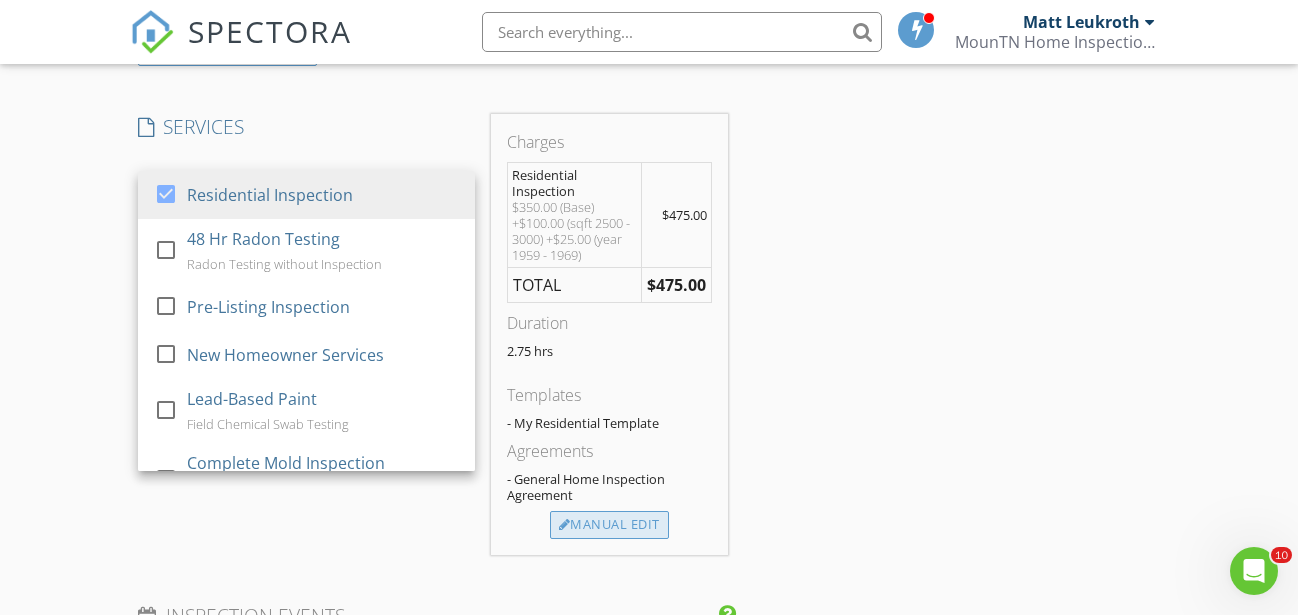 click on "Manual Edit" at bounding box center (609, 525) 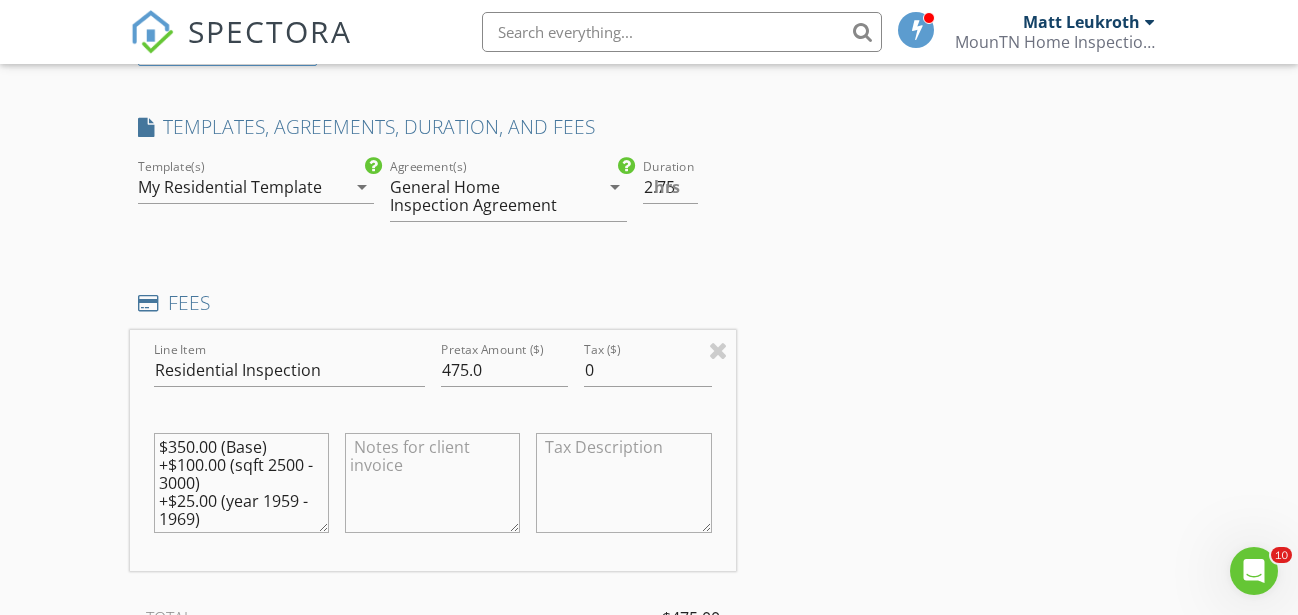 drag, startPoint x: 241, startPoint y: 522, endPoint x: 134, endPoint y: 501, distance: 109.041275 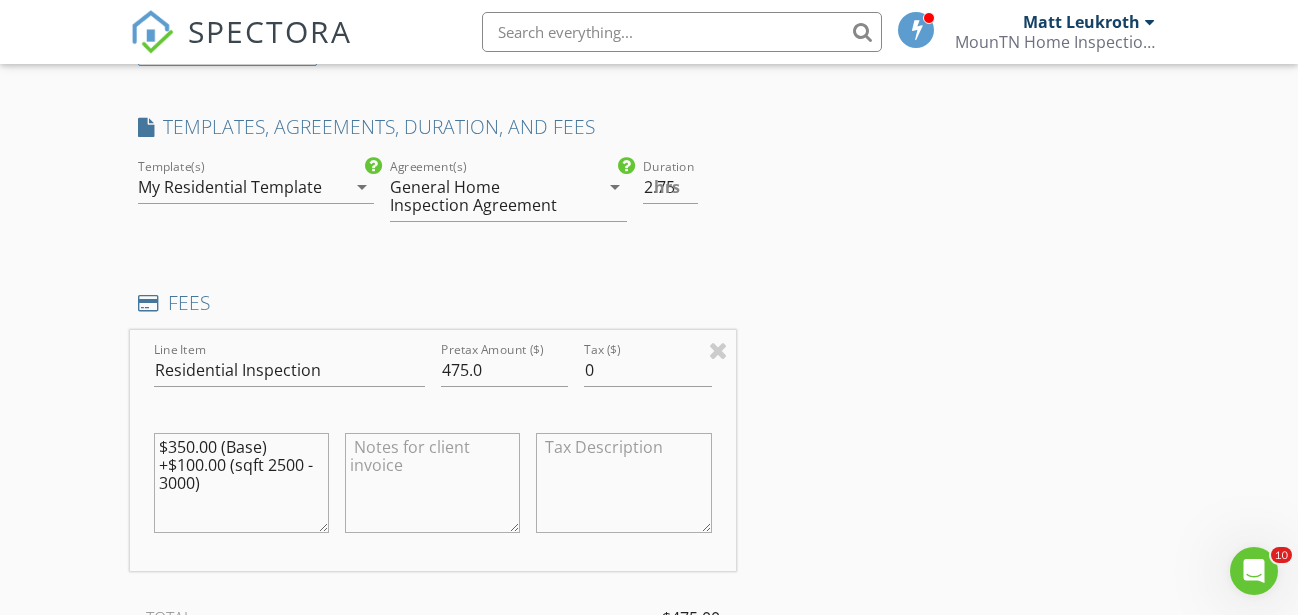 type on "$350.00 (Base)
+$100.00 (sqft 2500 - 3000)" 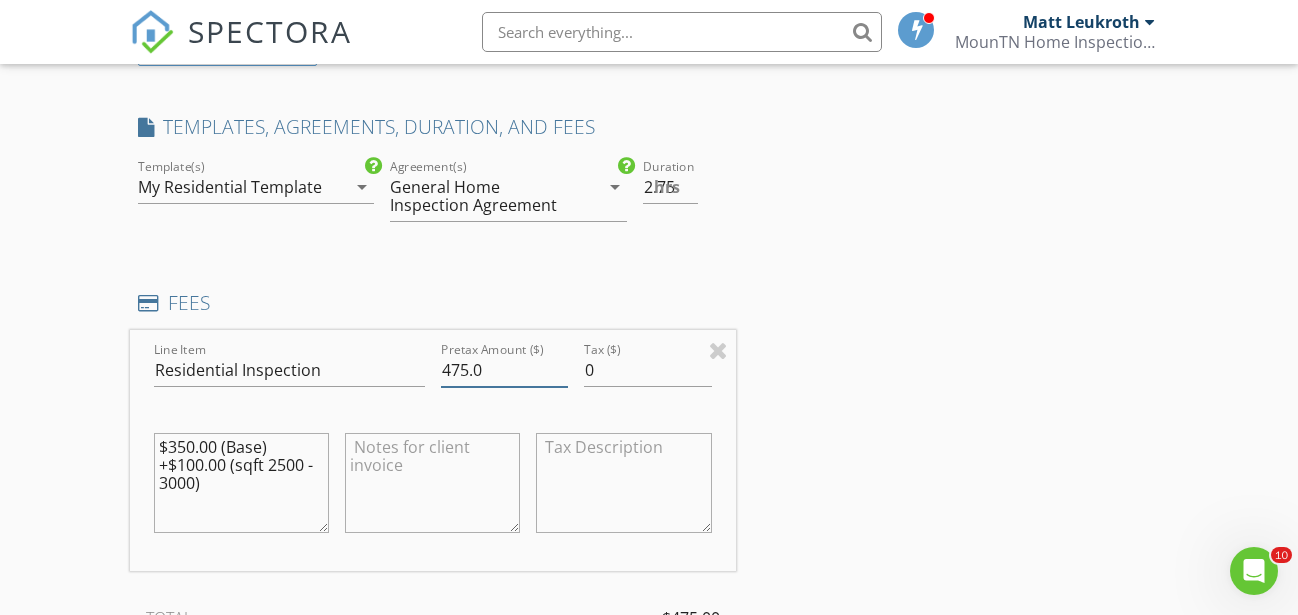 click on "475.0" at bounding box center (504, 370) 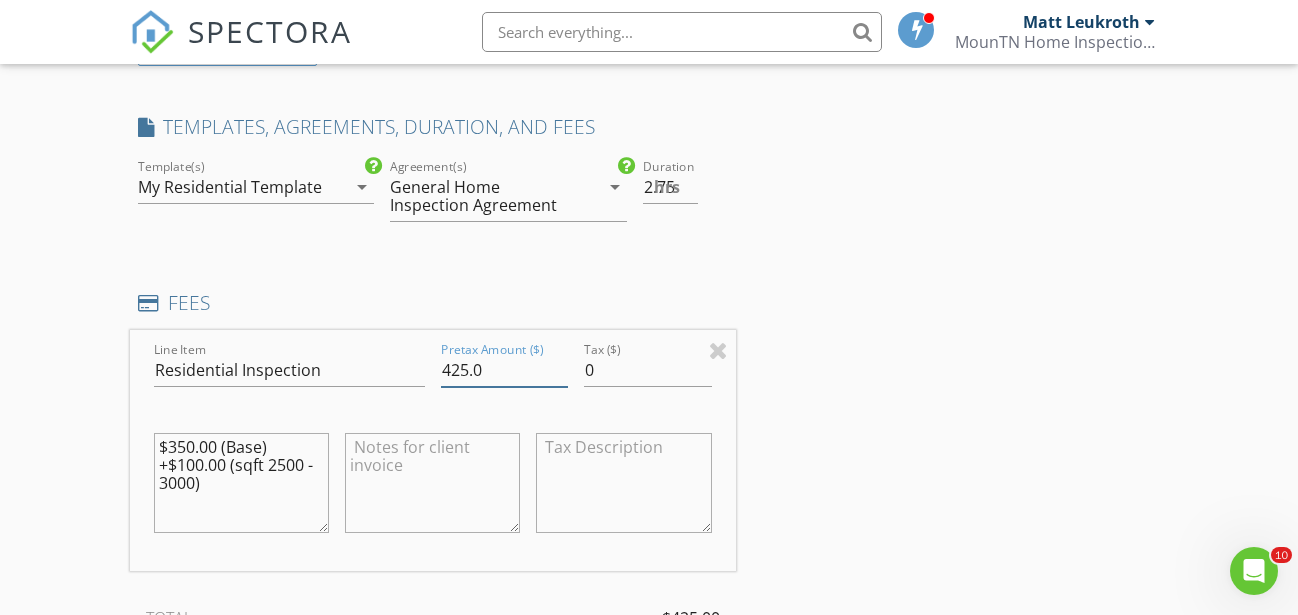 type on "425.0" 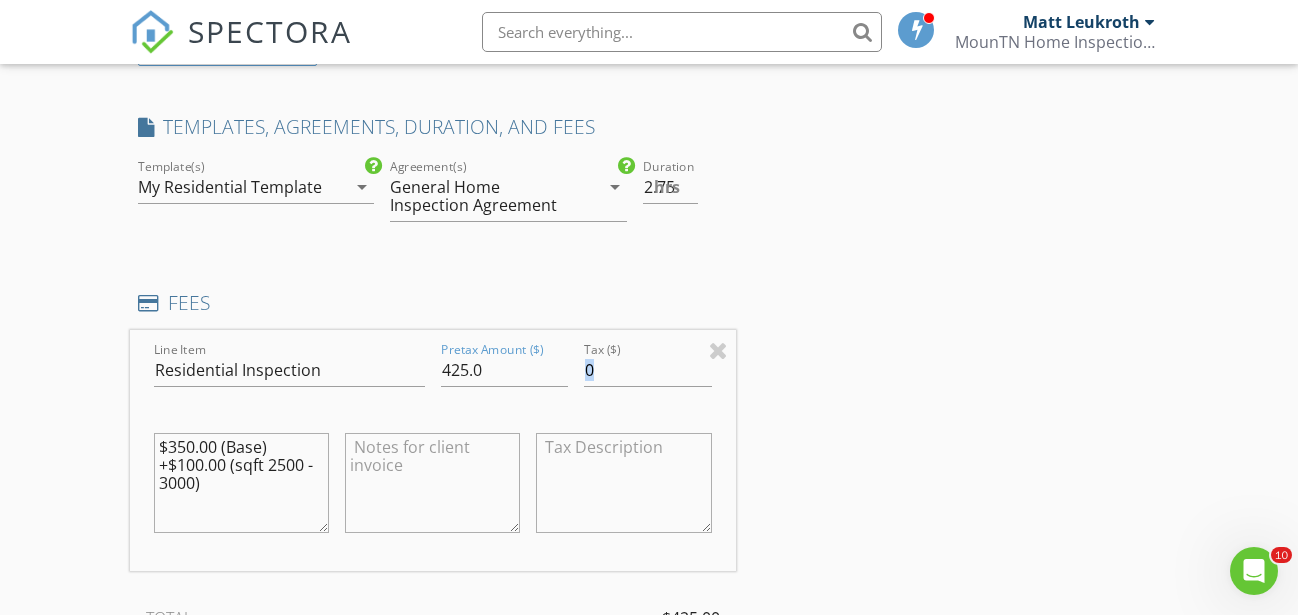click on "INSPECTOR(S)
check_box   Matt Leukroth   PRIMARY   Matt Leukroth arrow_drop_down   check_box_outline_blank Matt Leukroth specifically requested
Date/Time
08/06/2025 9:00 AM
Location
Address Search       Address 1405 Brentwood Dr   Unit   City Greeneville   State TN   Zip 37743   County Greene     Square Feet 2565   Year Built 1966   Foundation arrow_drop_down     Matt Leukroth     65.2 miles     (2 hours)
client
check_box Enable Client CC email for this inspection   Client Search     check_box_outline_blank Client is a Company/Organization     First Name   Last Name   Email   CC Email   Phone           Notes   Private Notes
ADD ADDITIONAL client
SERVICES
check_box   Residential Inspection   check_box_outline_blank   48 Hr Radon Testing   Radon Testing without Inspection" at bounding box center [649, 467] 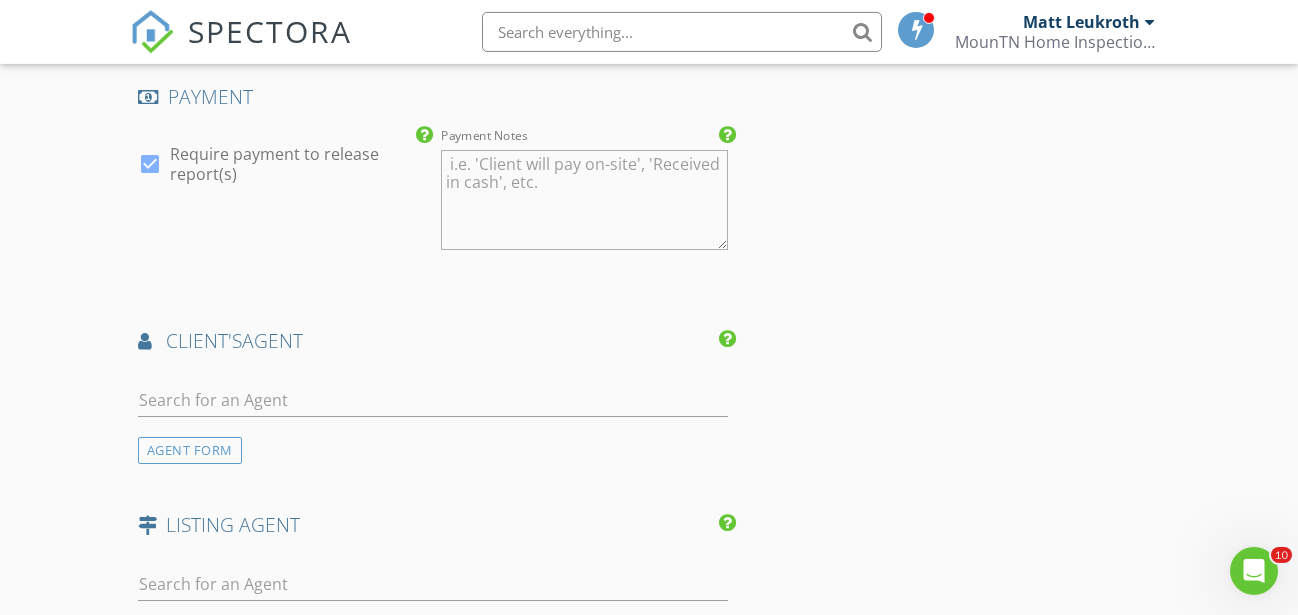 scroll, scrollTop: 2448, scrollLeft: 0, axis: vertical 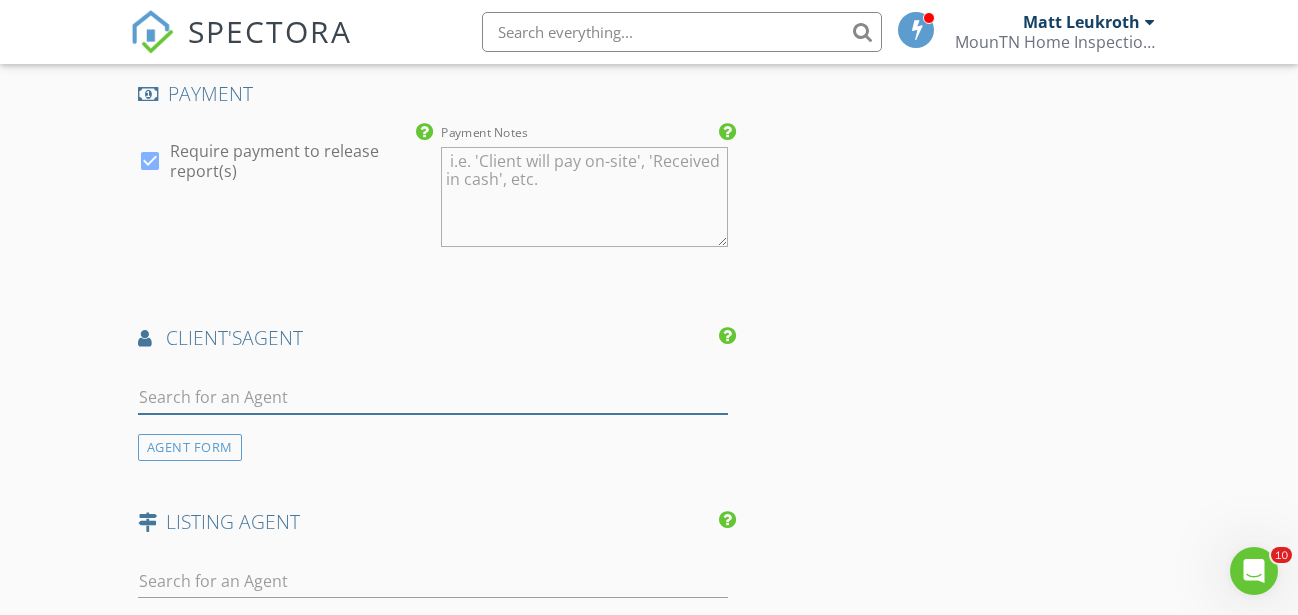 click at bounding box center (433, 397) 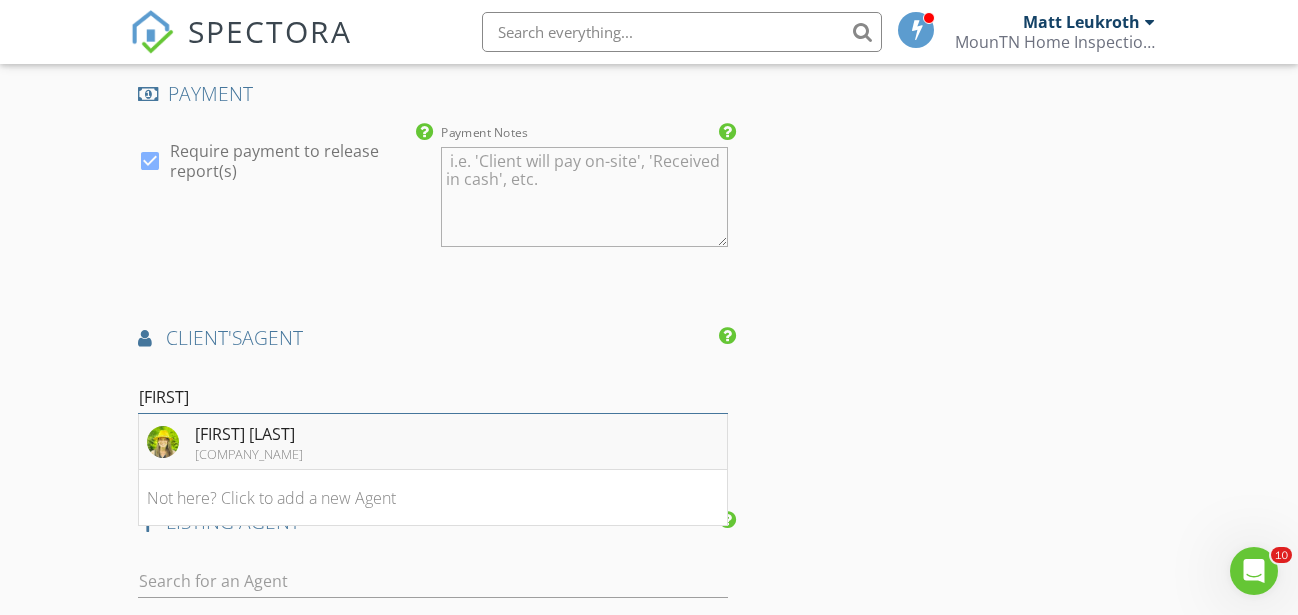 type on "Priscilla" 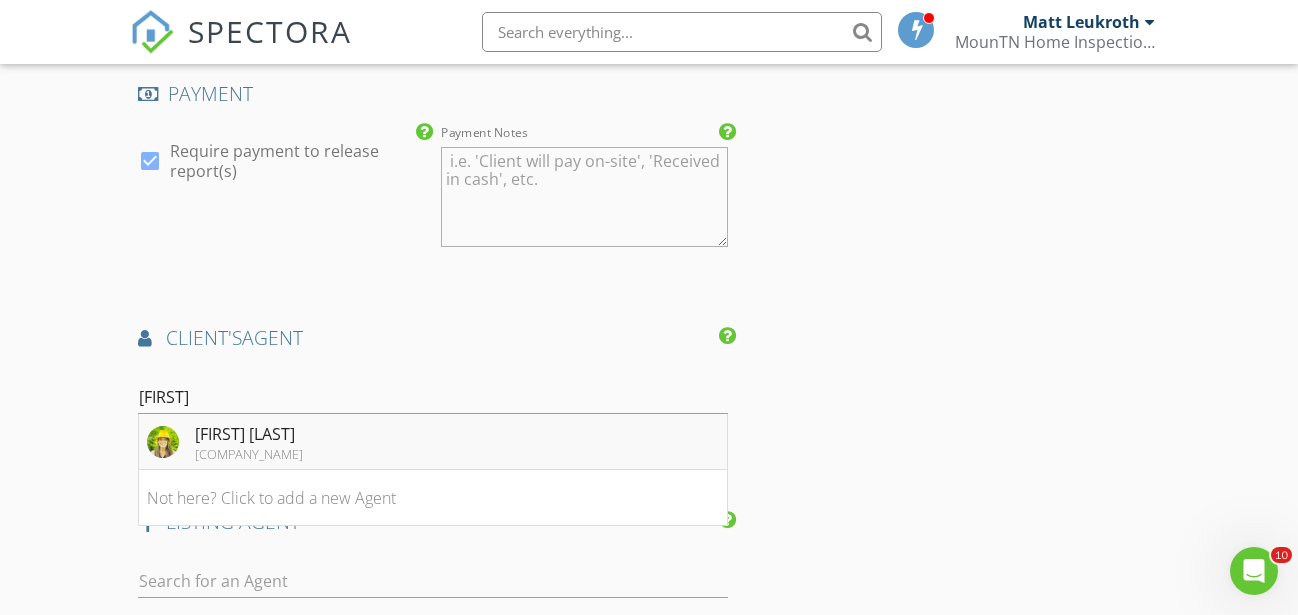 click on "Priscilla Hutto" at bounding box center (249, 434) 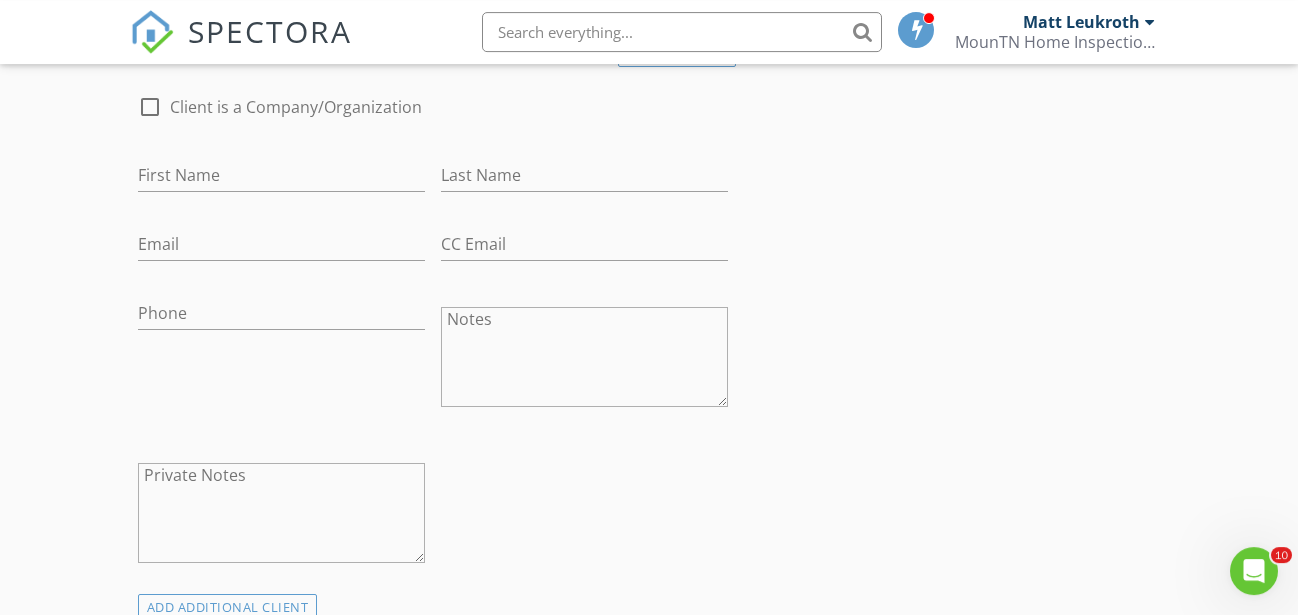 scroll, scrollTop: 1020, scrollLeft: 0, axis: vertical 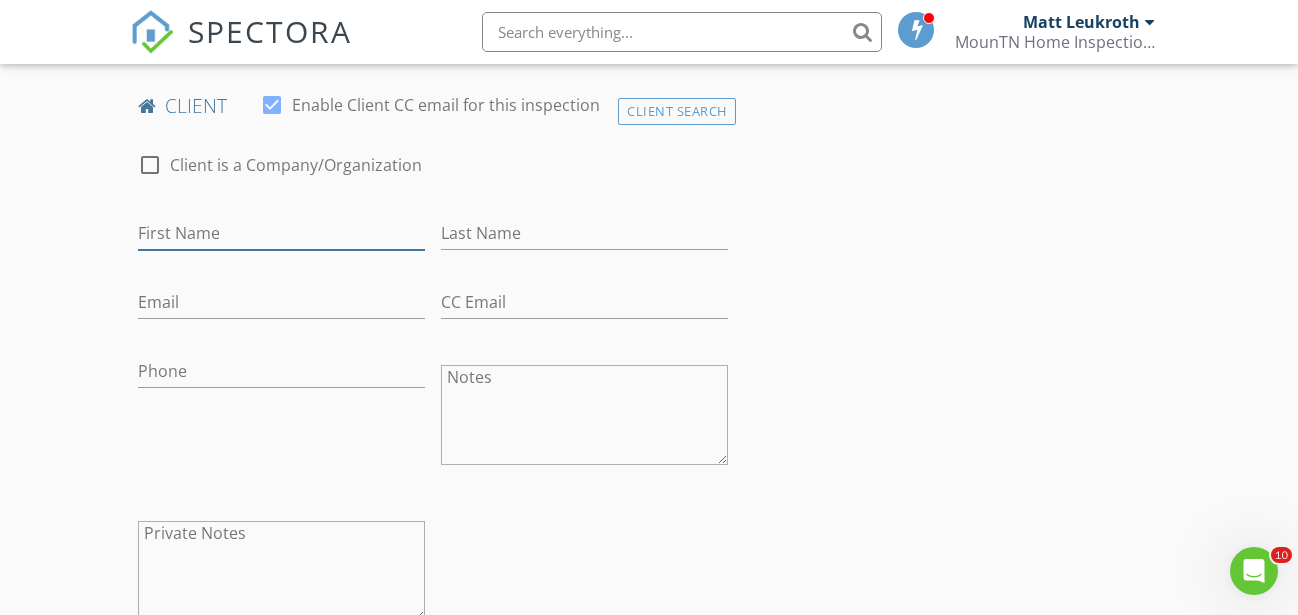 click on "First Name" at bounding box center (281, 233) 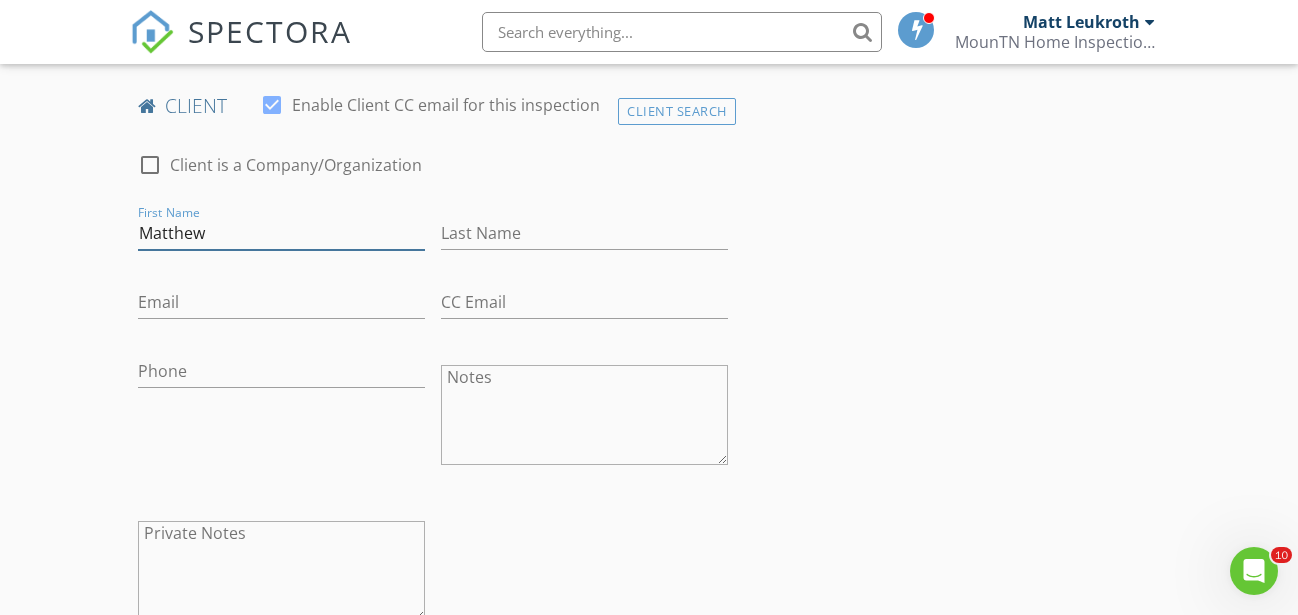 type on "Matthew" 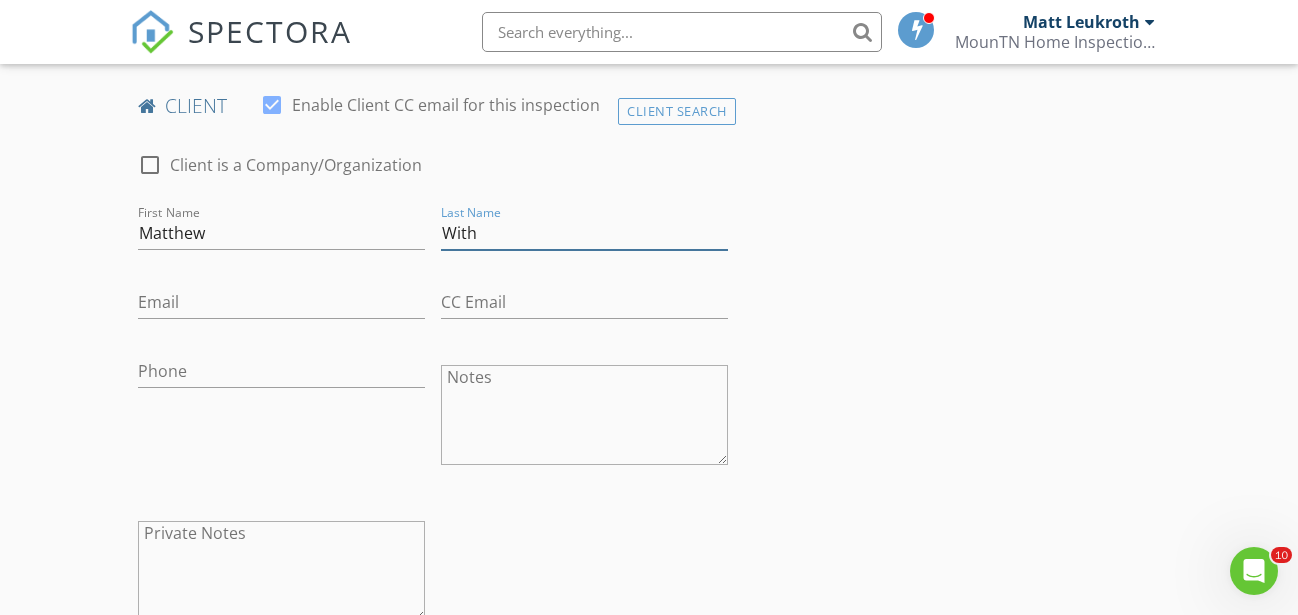 type on "With" 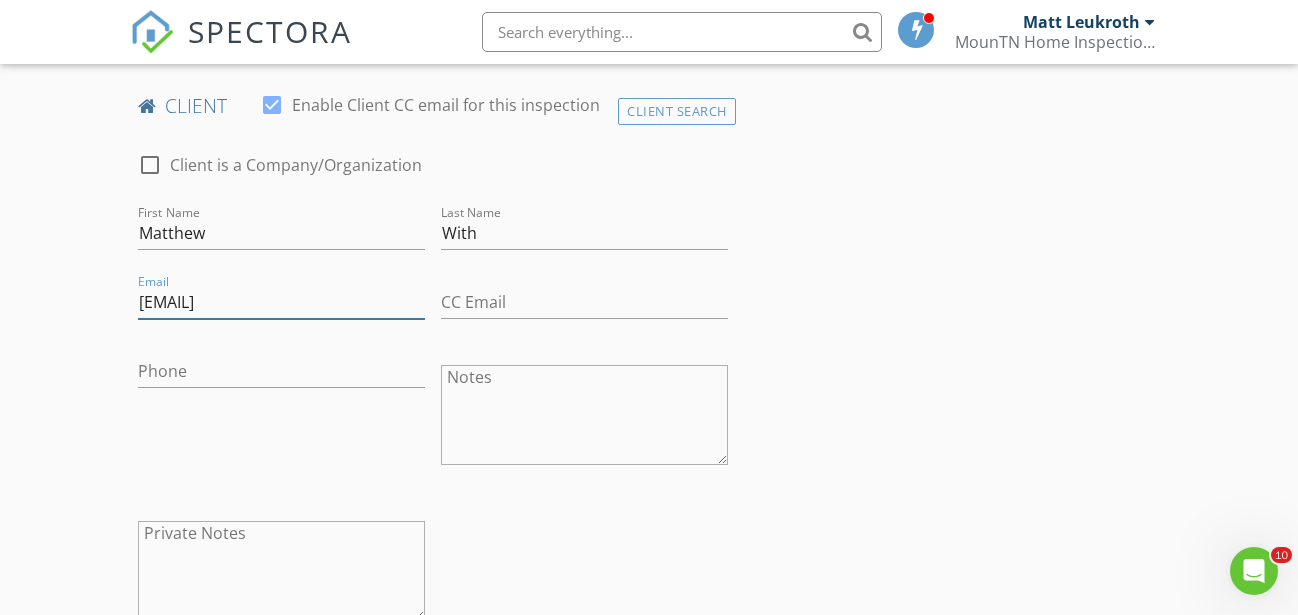 type on "matt.estherwith@gmail.com" 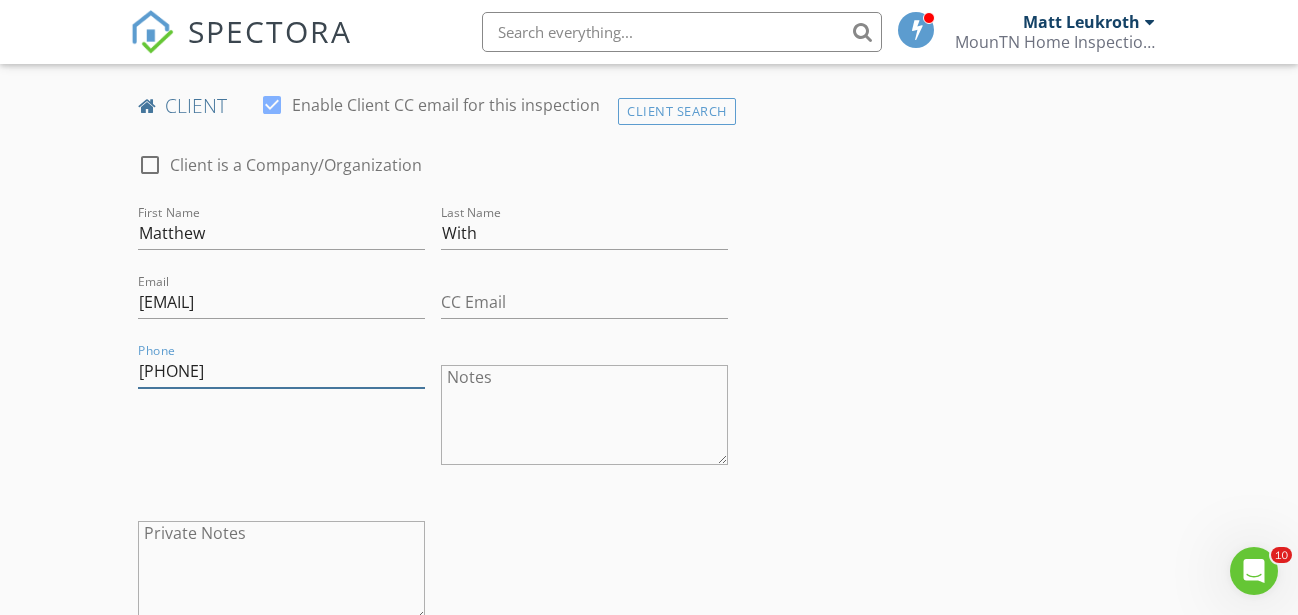 type on "515-229-3933" 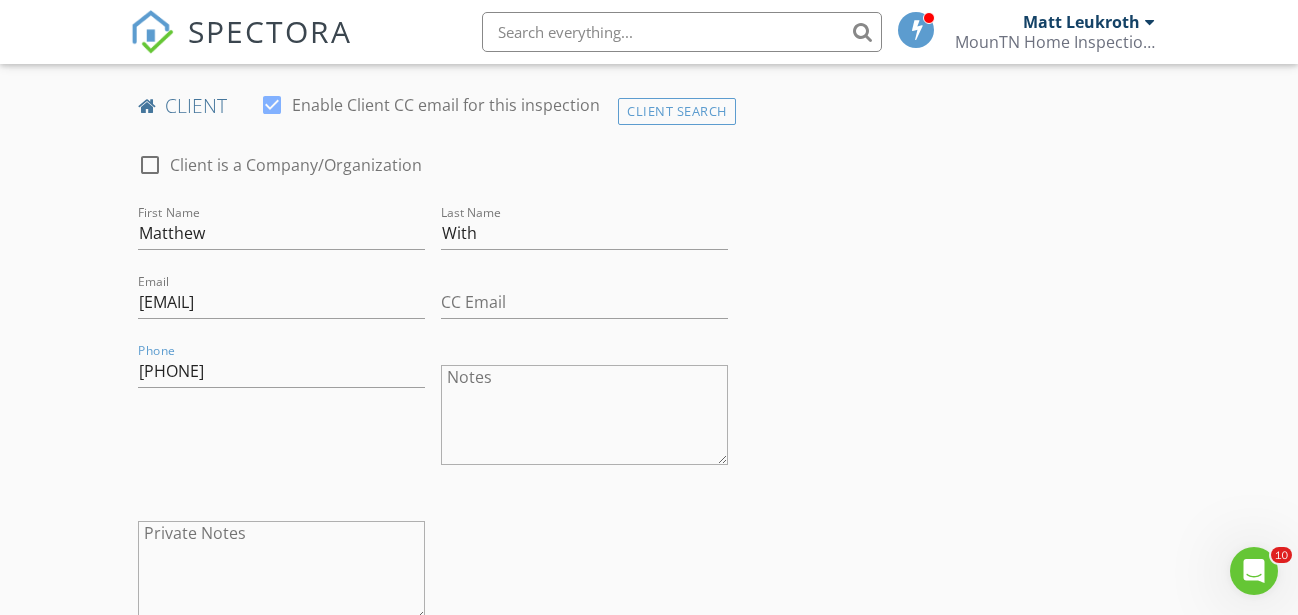 click on "INSPECTOR(S)
check_box   Matt Leukroth   PRIMARY   Matt Leukroth arrow_drop_down   check_box_outline_blank Matt Leukroth specifically requested
Date/Time
08/06/2025 9:00 AM
Location
Address Search       Address 1405 Brentwood Dr   Unit   City Greeneville   State TN   Zip 37743   County Greene     Square Feet 2565   Year Built 1966   Foundation arrow_drop_down     Matt Leukroth     65.2 miles     (2 hours)
client
check_box Enable Client CC email for this inspection   Client Search     check_box_outline_blank Client is a Company/Organization     First Name Matthew   Last Name With   Email matt.estherwith@gmail.com   CC Email   Phone 515-229-3933           Notes   Private Notes
ADD ADDITIONAL client
SERVICES
check_box   Residential Inspection   check_box_outline_blank" at bounding box center (649, 1306) 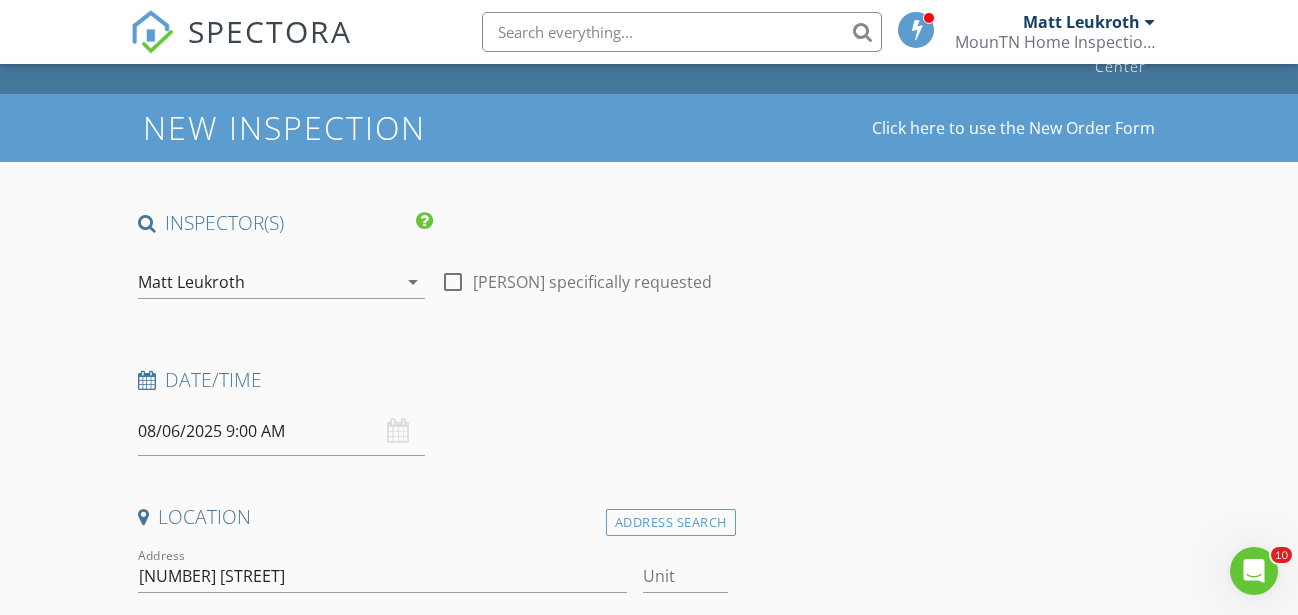 scroll, scrollTop: 102, scrollLeft: 0, axis: vertical 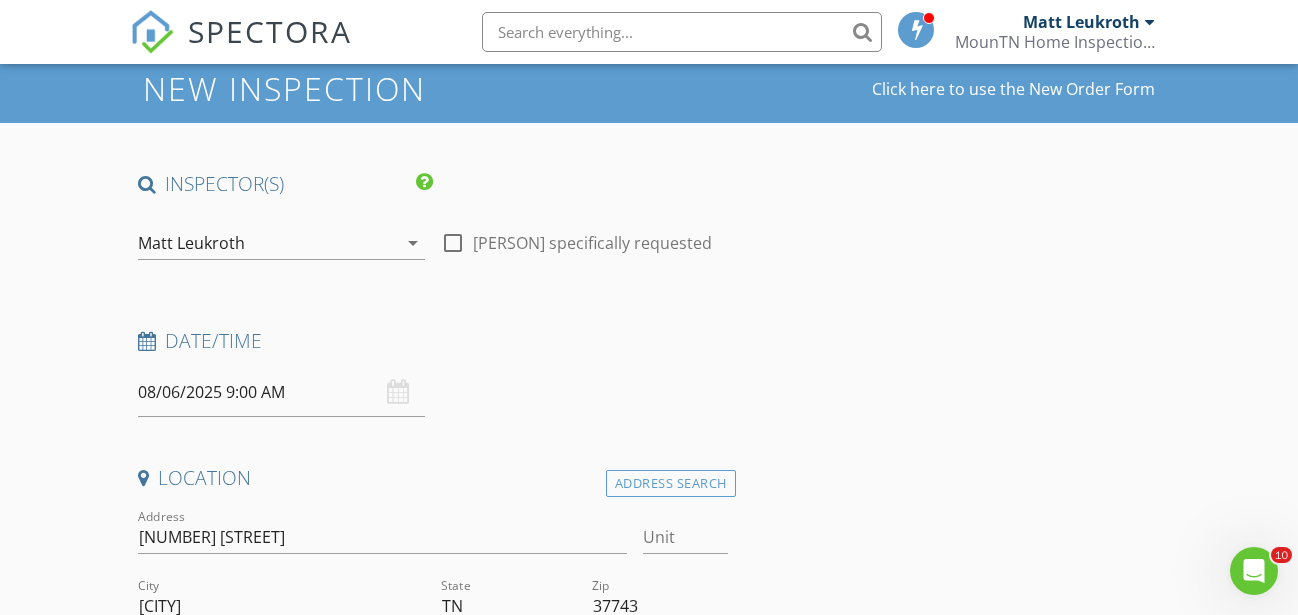 click on "Date/Time
08/06/2025 9:00 AM" at bounding box center [433, 372] 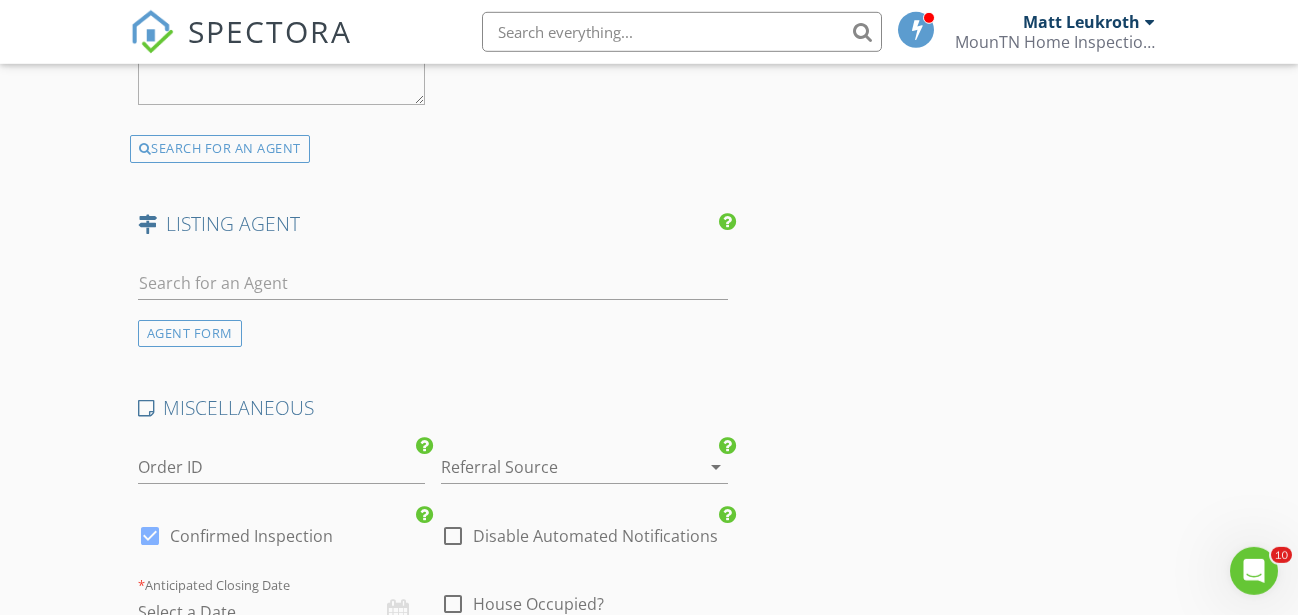 scroll, scrollTop: 3366, scrollLeft: 0, axis: vertical 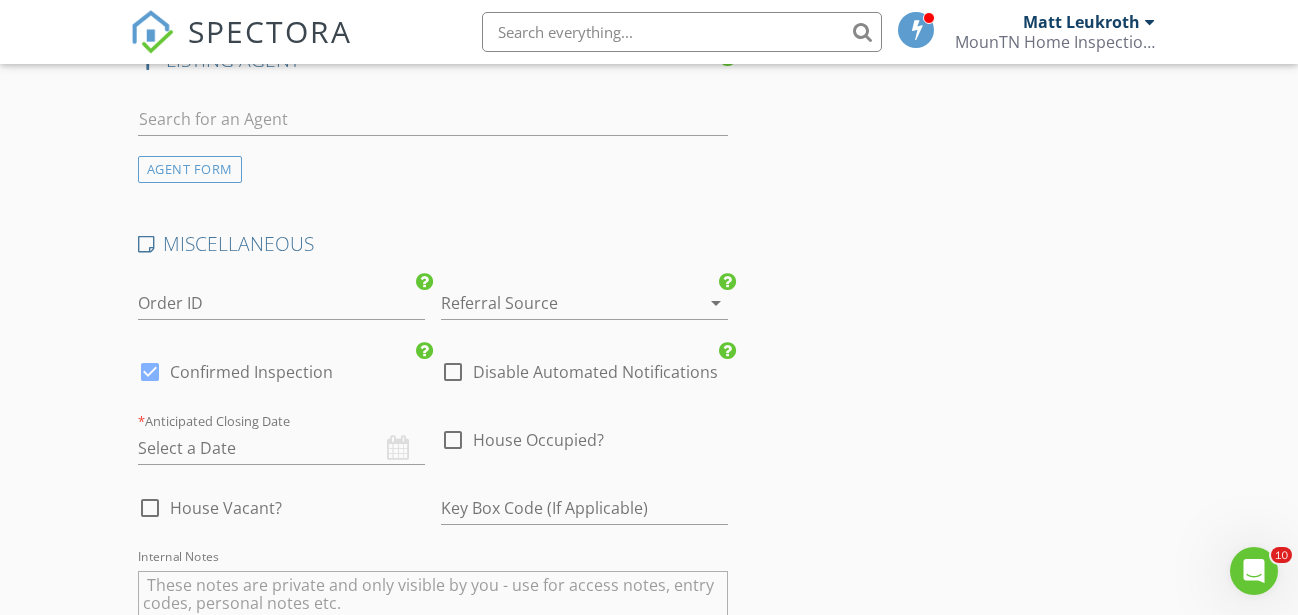 click at bounding box center [150, 508] 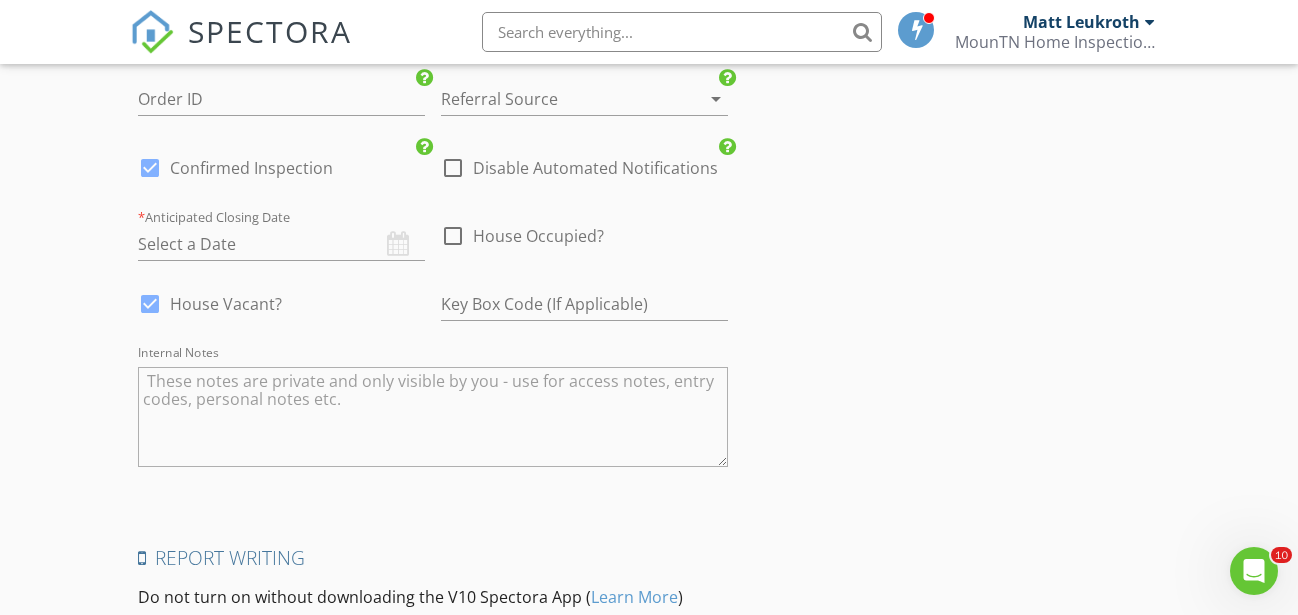 scroll, scrollTop: 3813, scrollLeft: 0, axis: vertical 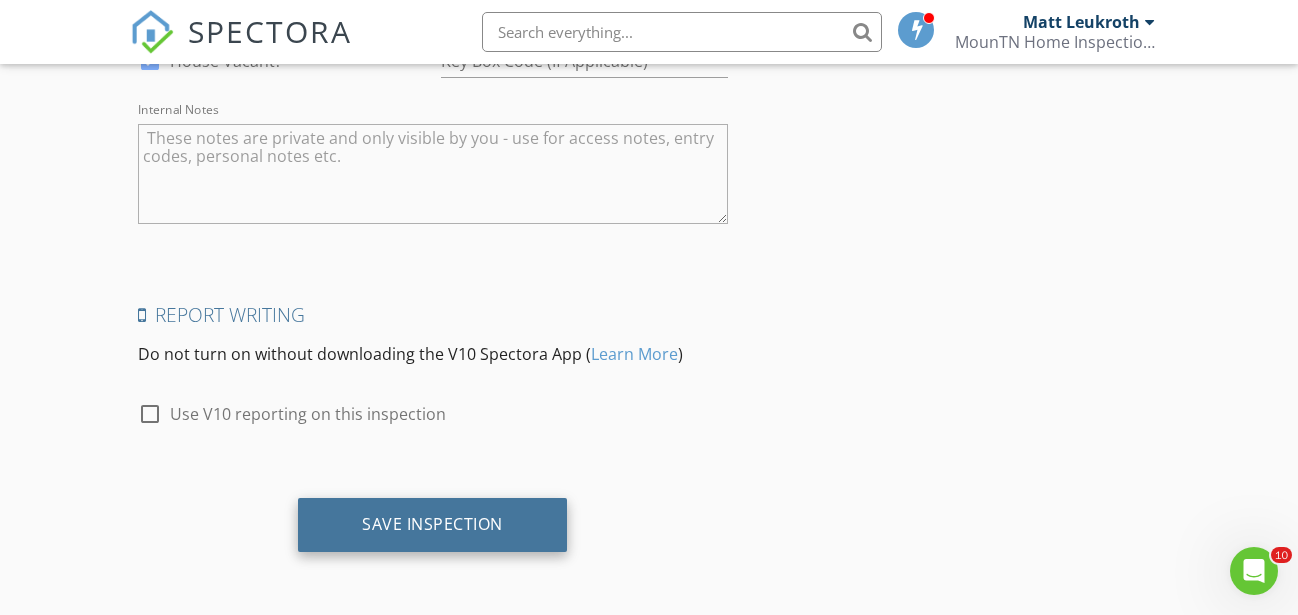 click on "Save Inspection" at bounding box center (432, 524) 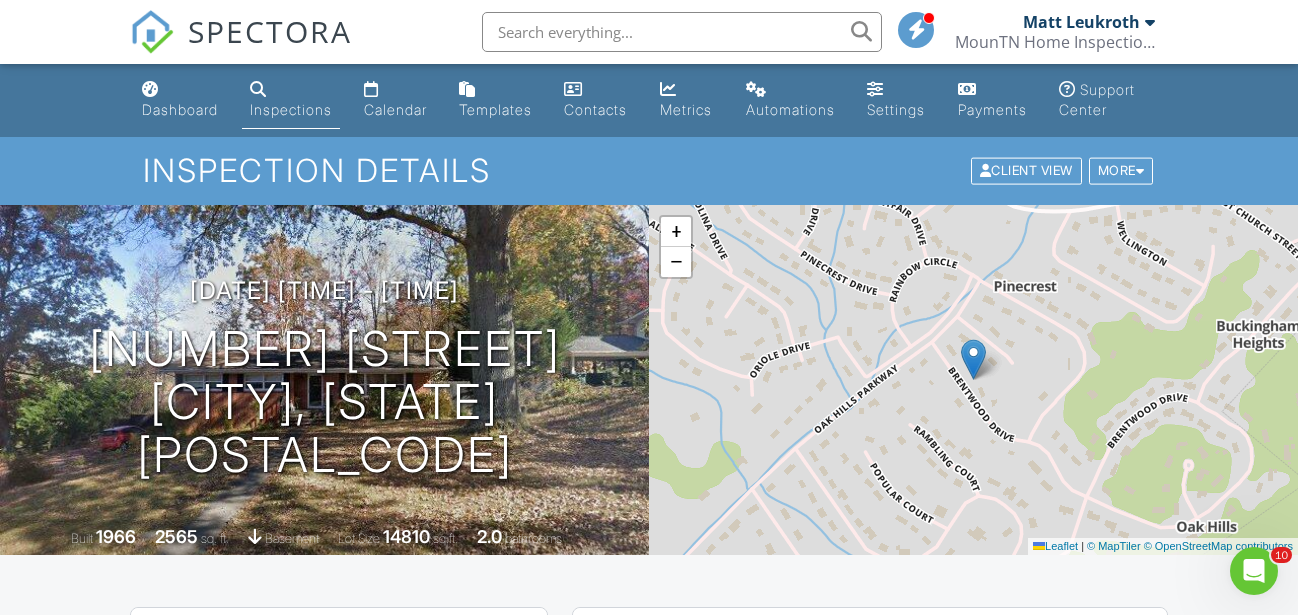 scroll, scrollTop: 0, scrollLeft: 0, axis: both 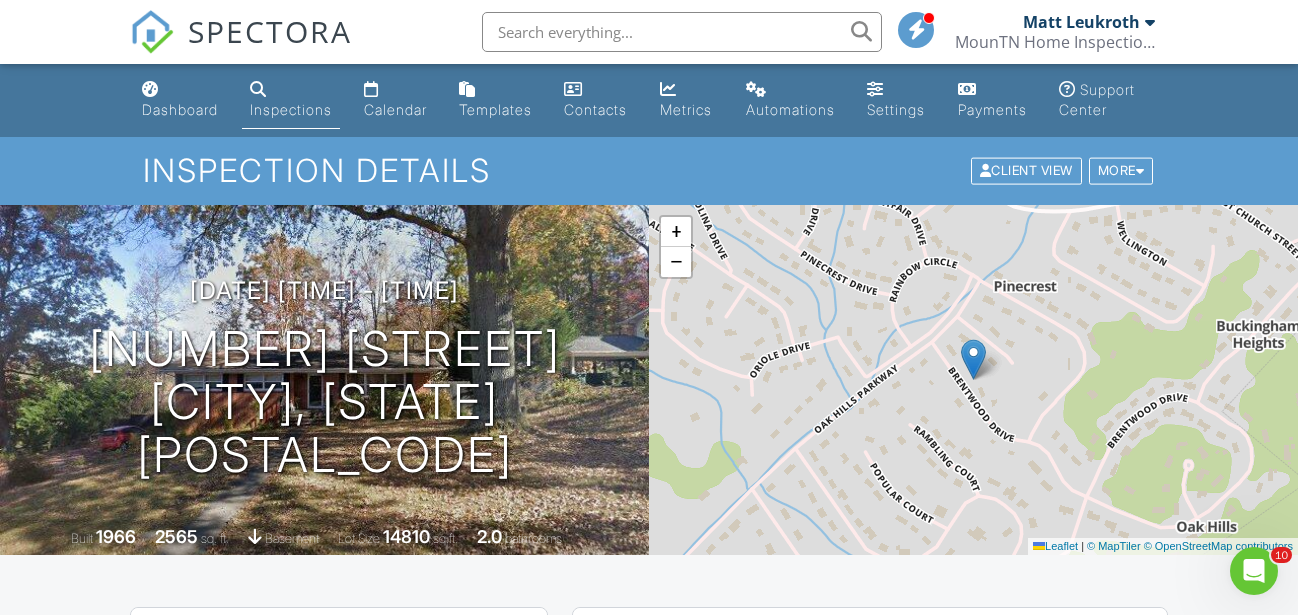 click on "Inspections" at bounding box center (291, 109) 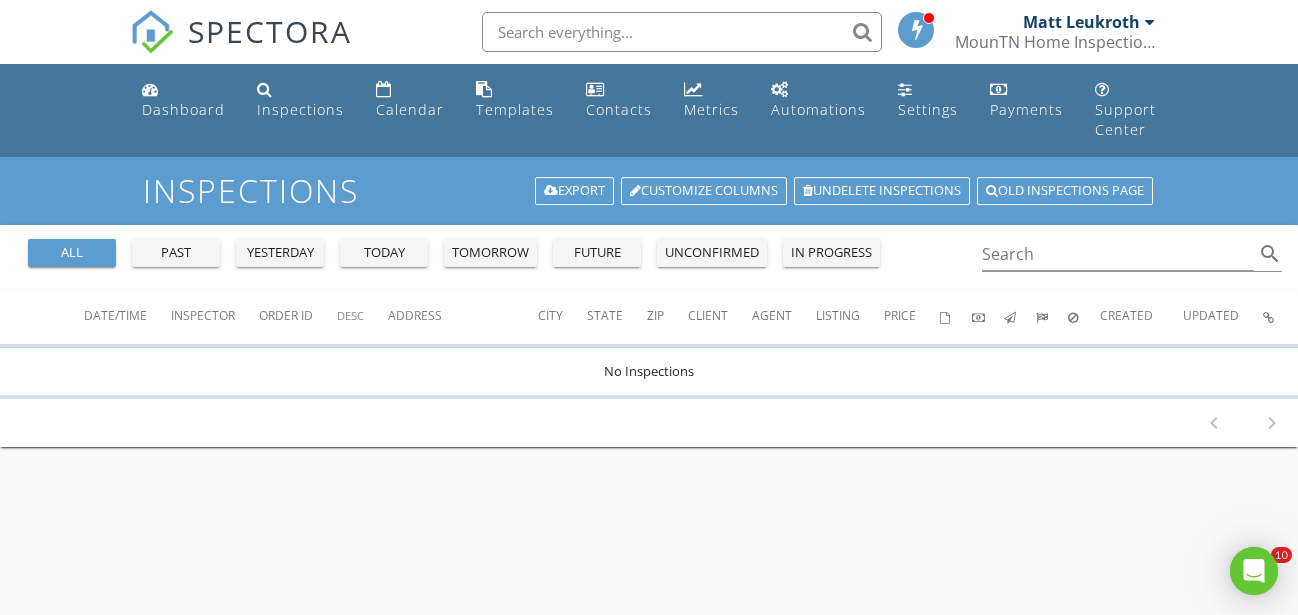 scroll, scrollTop: 0, scrollLeft: 0, axis: both 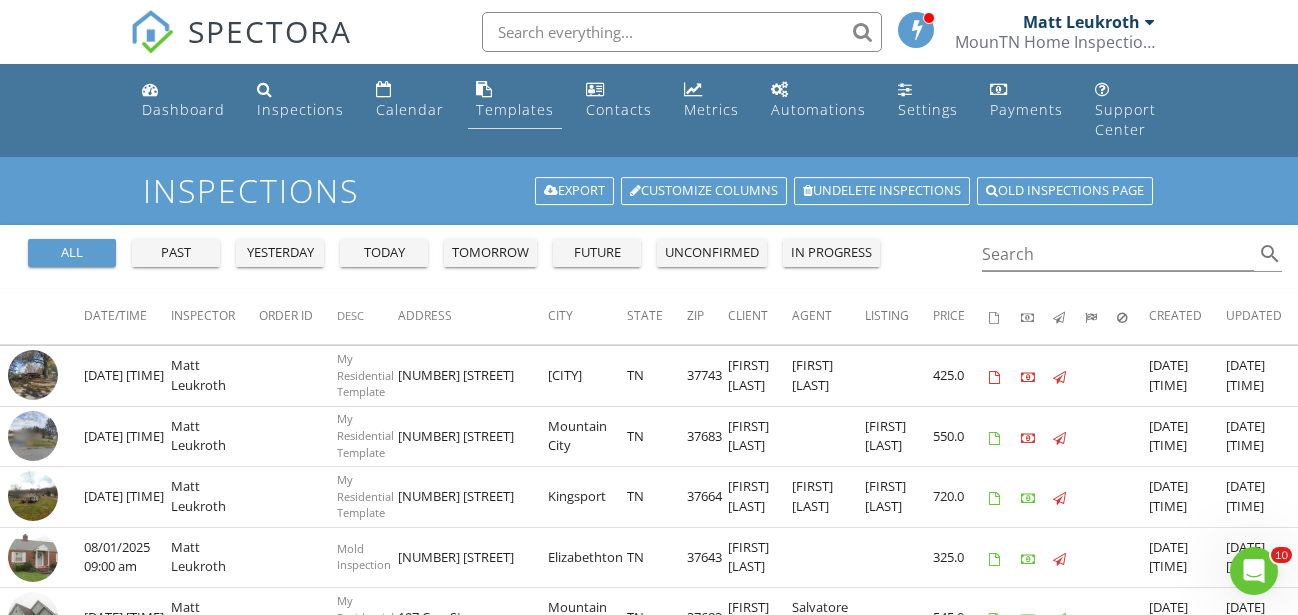 click on "Templates" at bounding box center [515, 109] 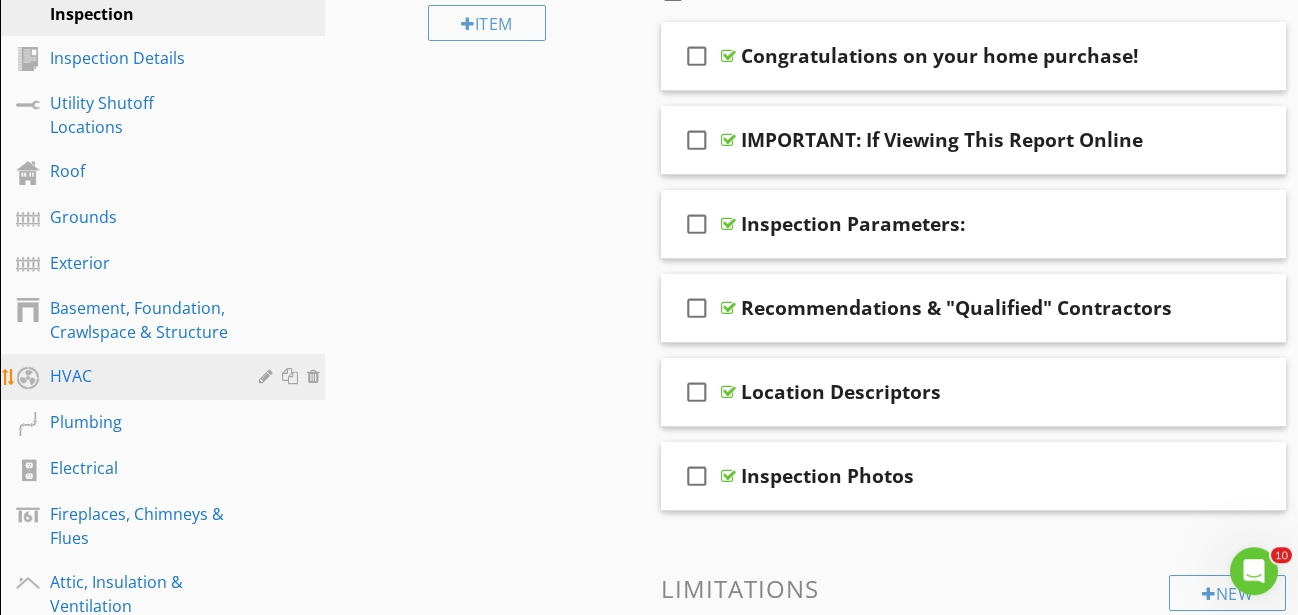 scroll, scrollTop: 408, scrollLeft: 0, axis: vertical 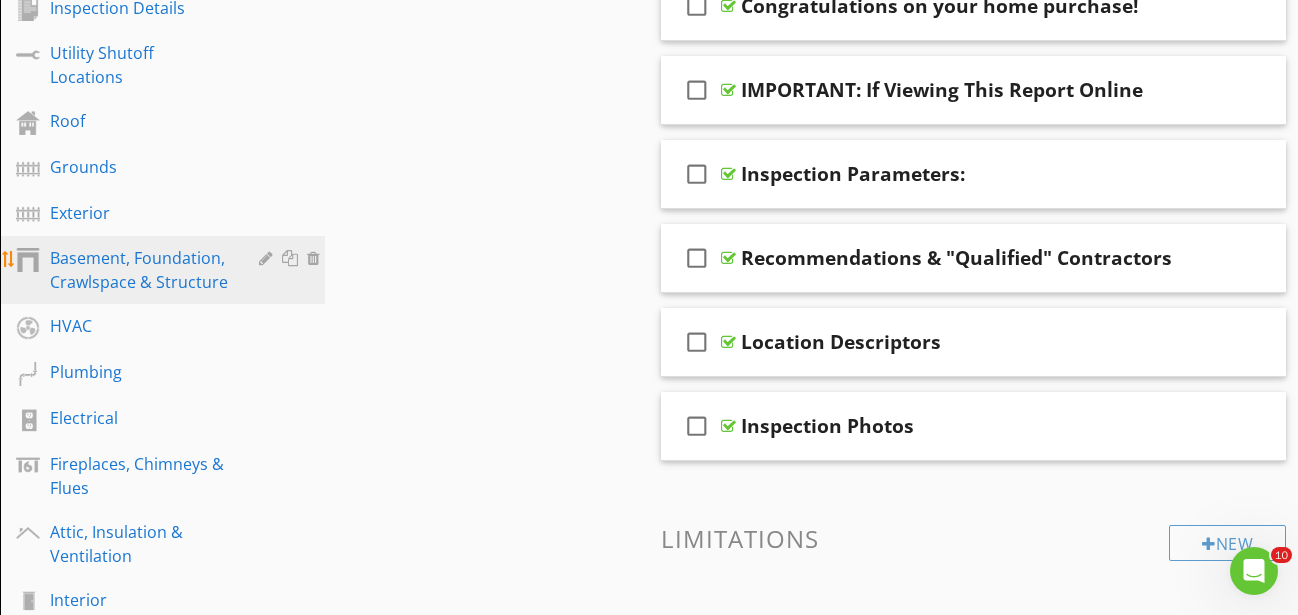click on "Basement, Foundation, Crawlspace & Structure" at bounding box center (140, 270) 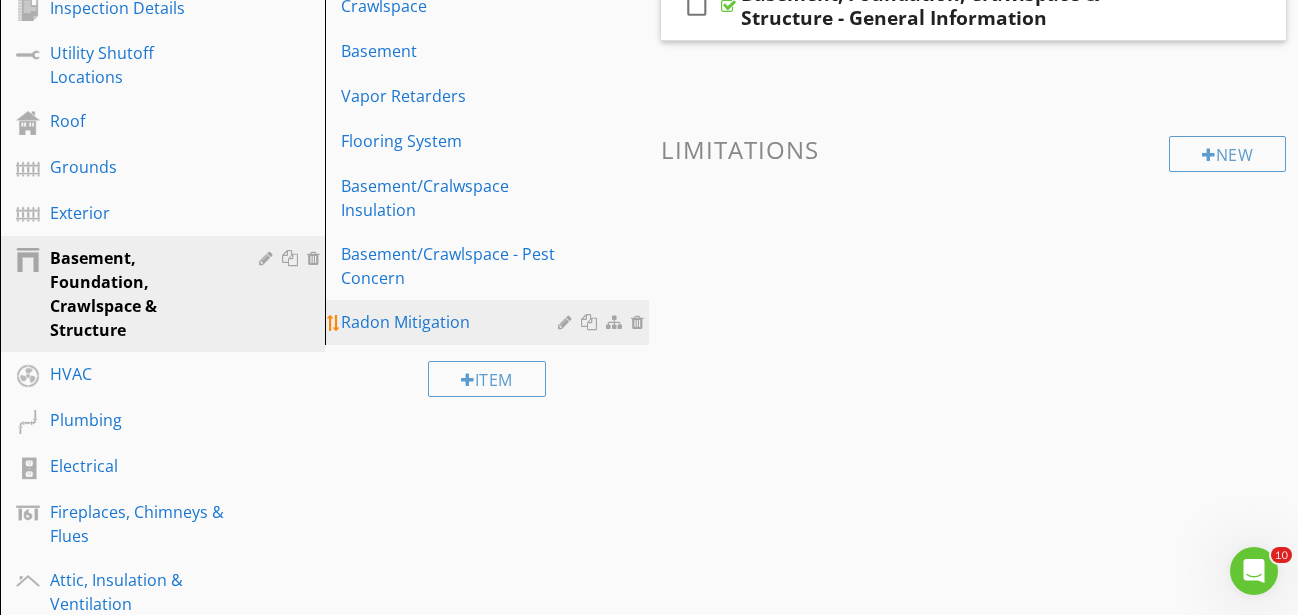 scroll, scrollTop: 306, scrollLeft: 0, axis: vertical 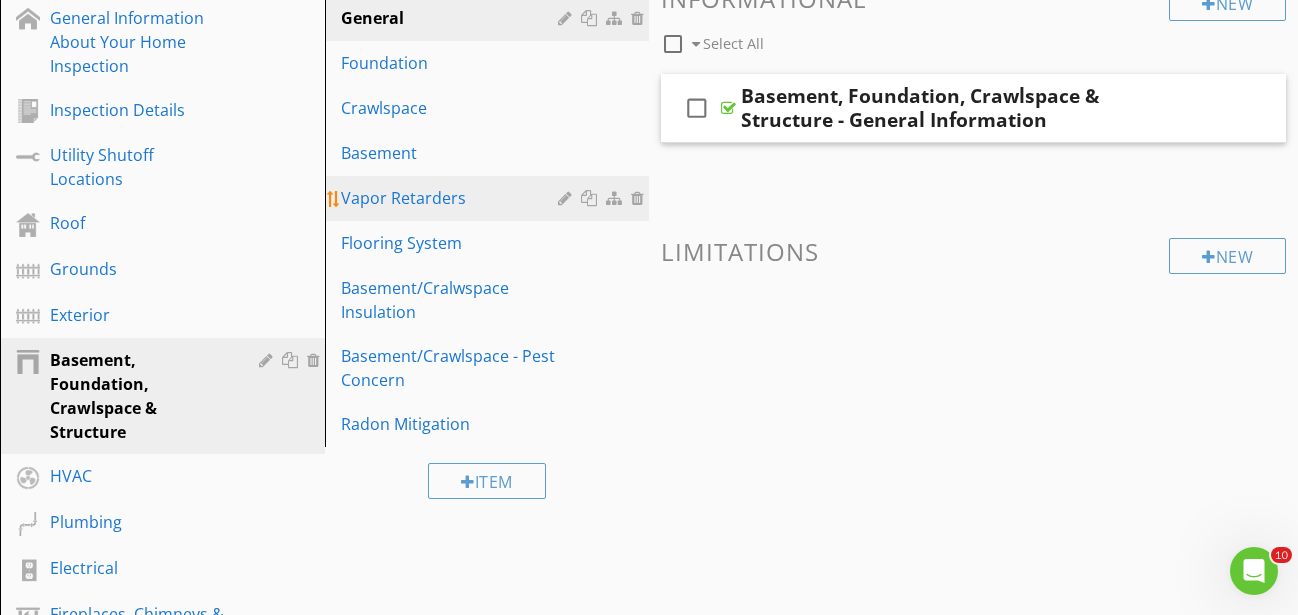 click on "Vapor Retarders" at bounding box center [453, 198] 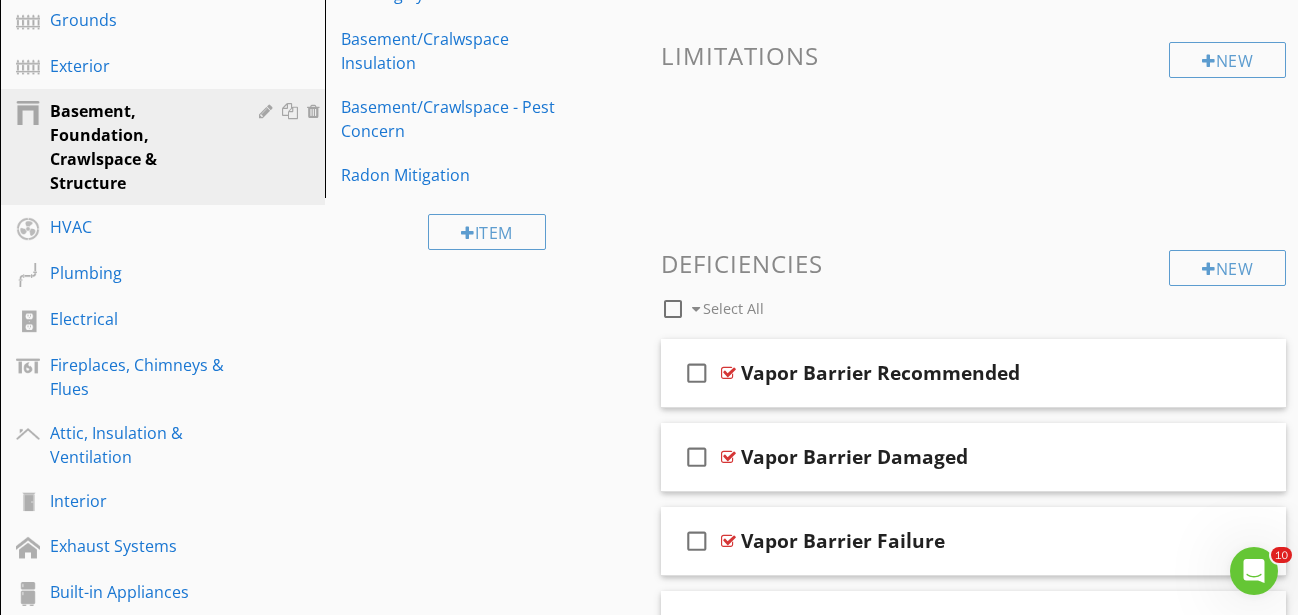 scroll, scrollTop: 612, scrollLeft: 0, axis: vertical 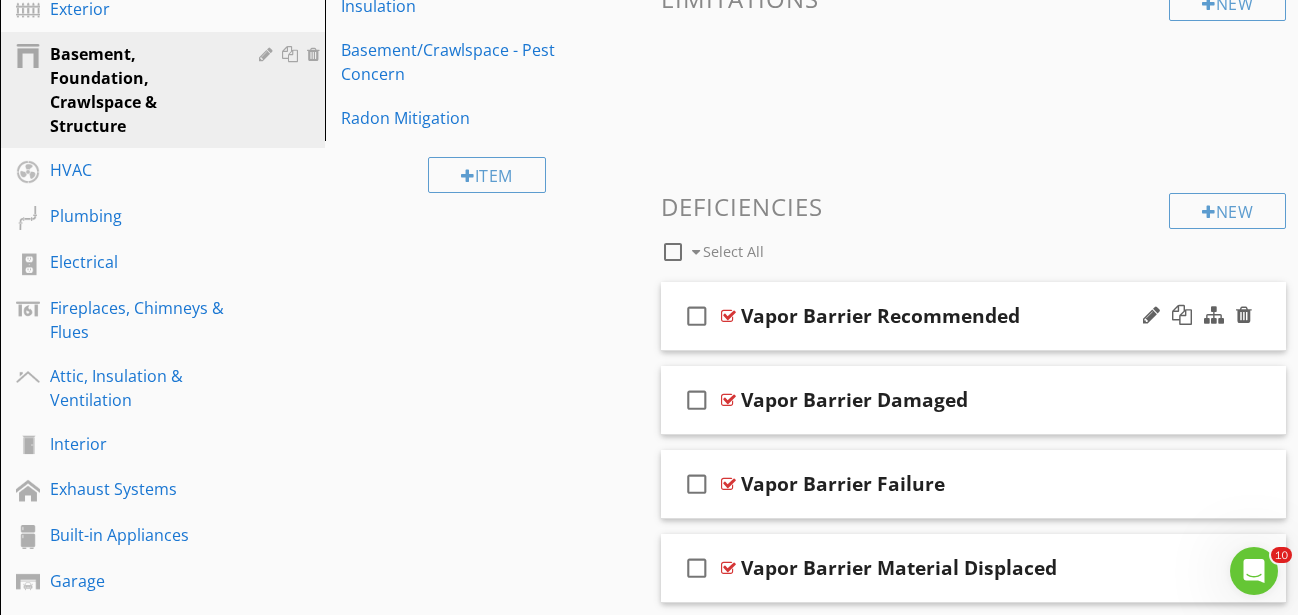 click on "check_box_outline_blank
Vapor Barrier Recommended" at bounding box center (973, 316) 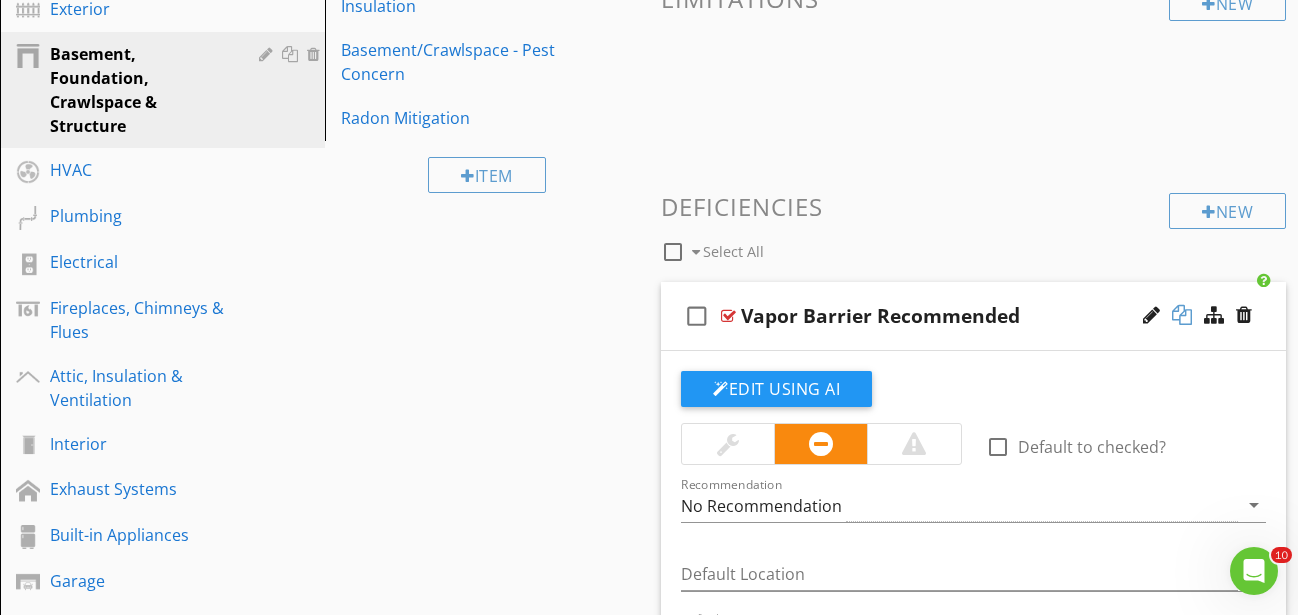 click at bounding box center (1182, 315) 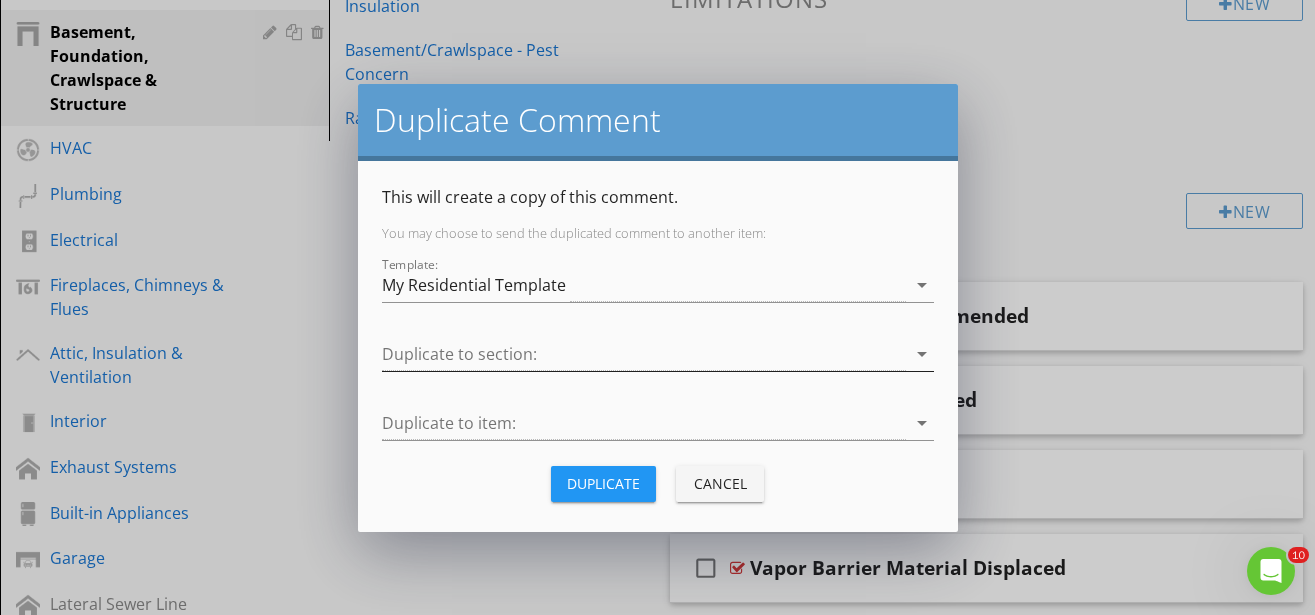 click at bounding box center [644, 354] 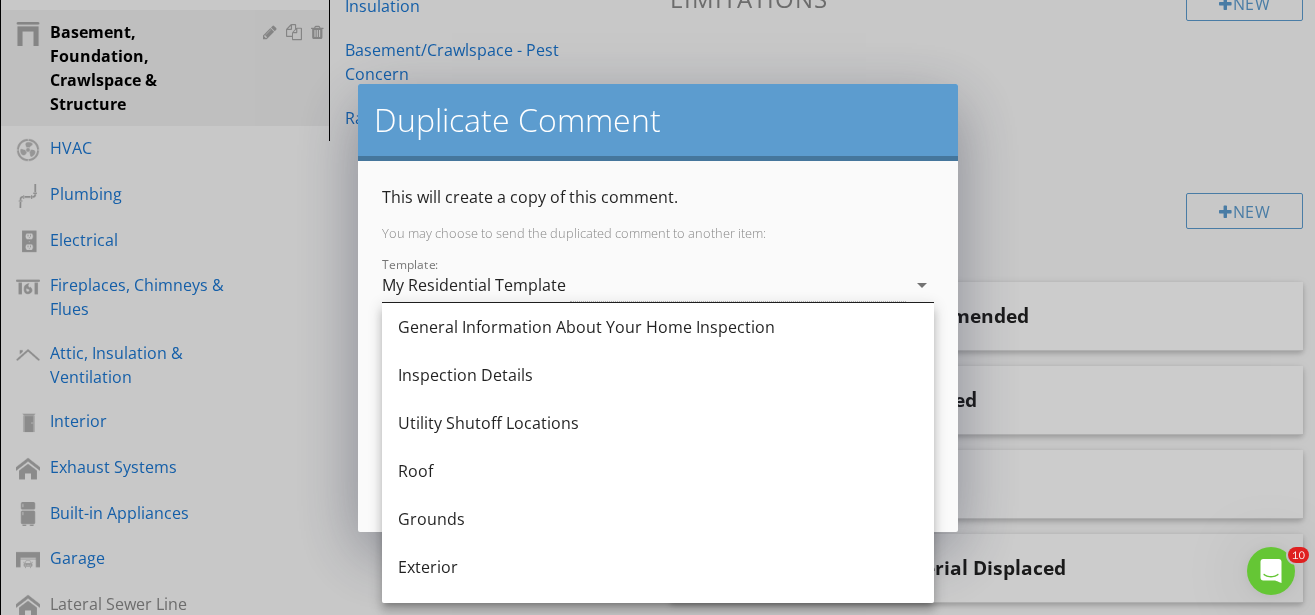 click on "My Residential Template" at bounding box center [474, 285] 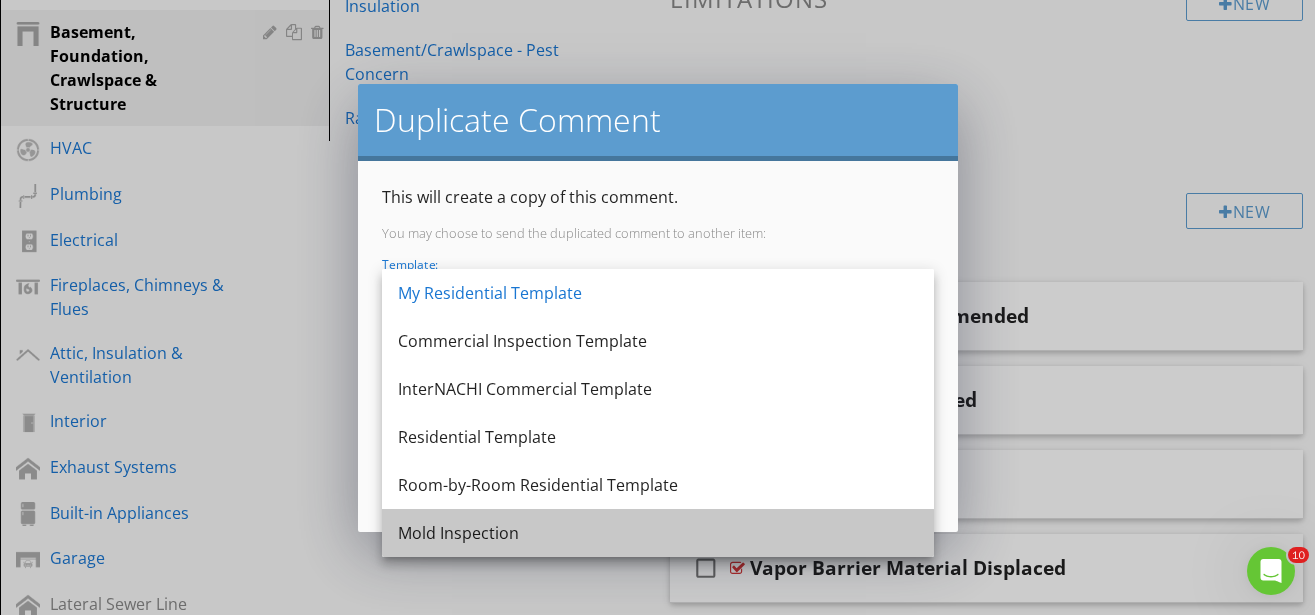 click on "Mold Inspection" at bounding box center [658, 533] 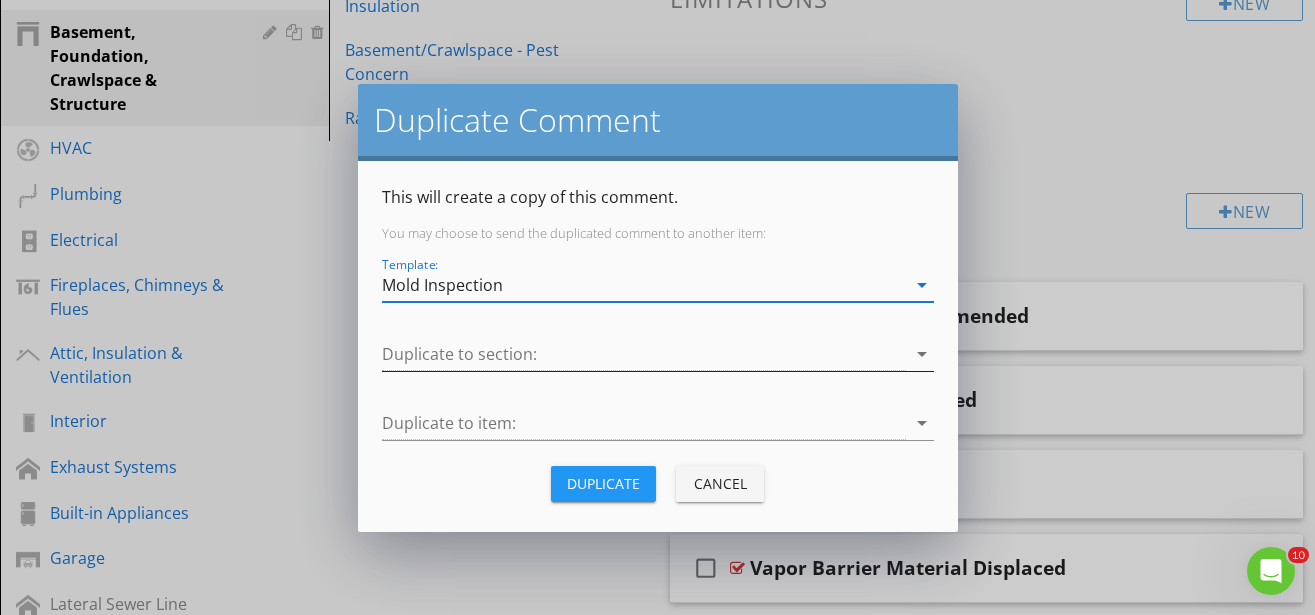 click at bounding box center (644, 354) 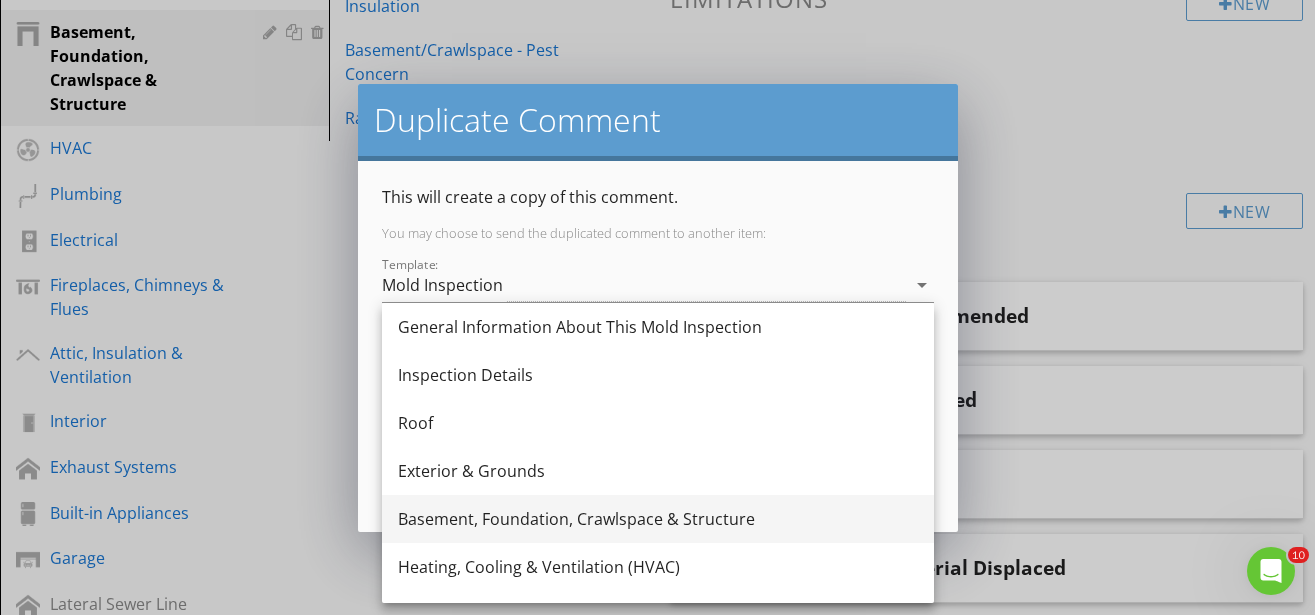 click on "Basement, Foundation, Crawlspace & Structure" at bounding box center (658, 519) 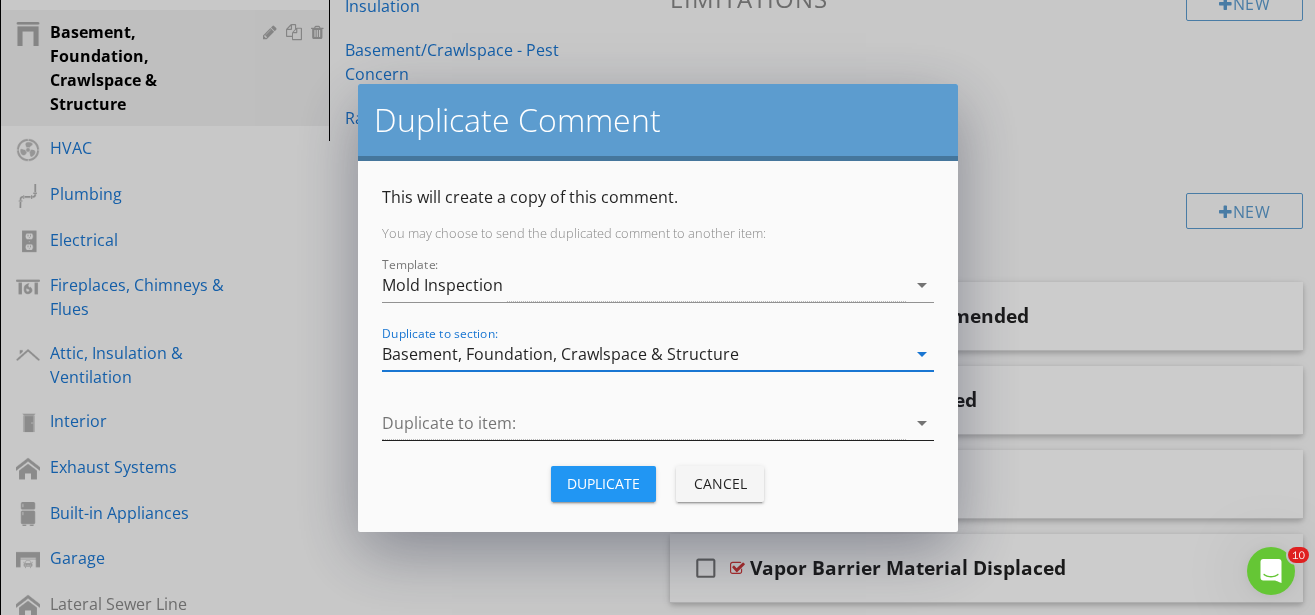 click at bounding box center (644, 423) 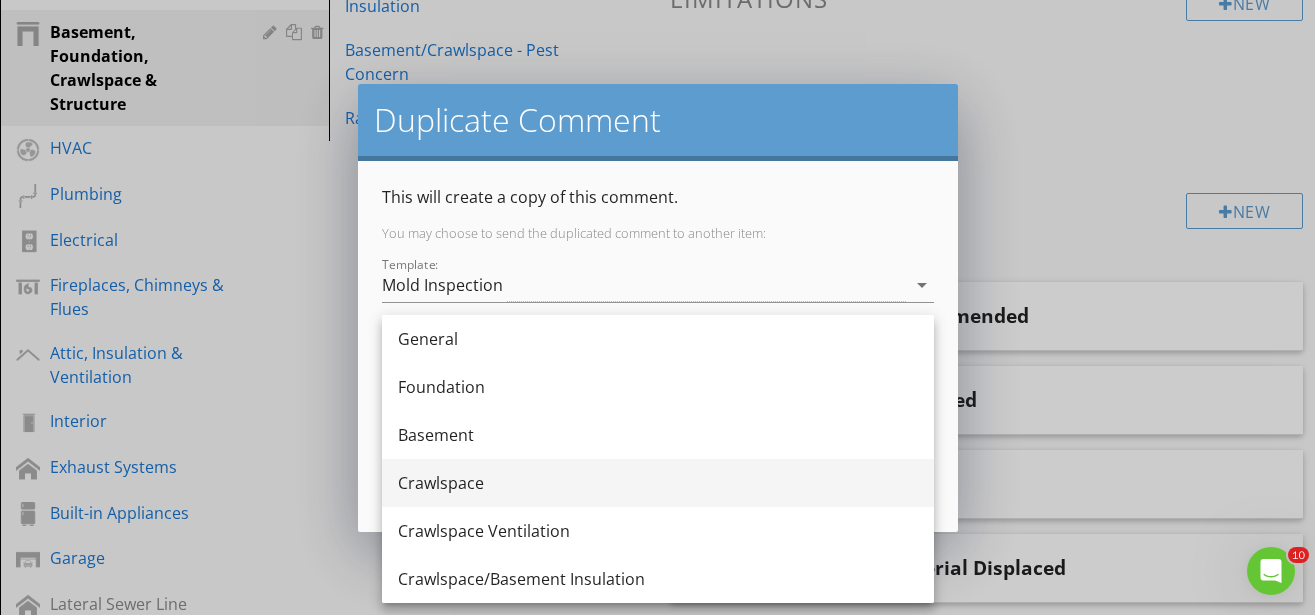 click on "Crawlspace" at bounding box center [658, 483] 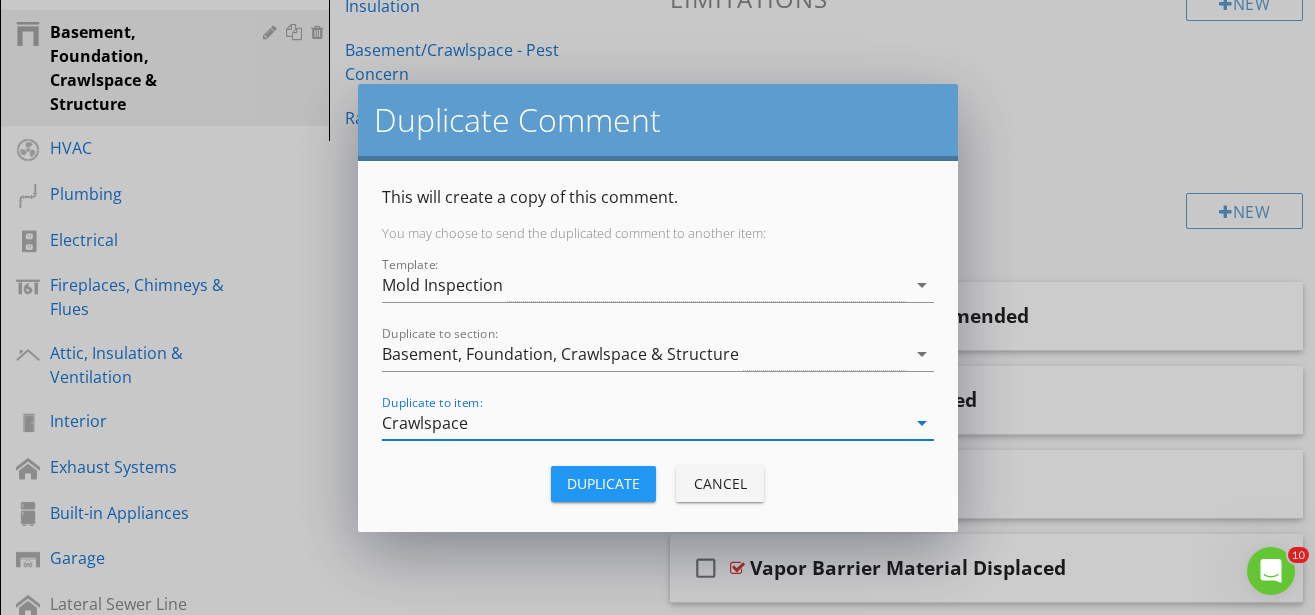 click on "Duplicate" at bounding box center (603, 483) 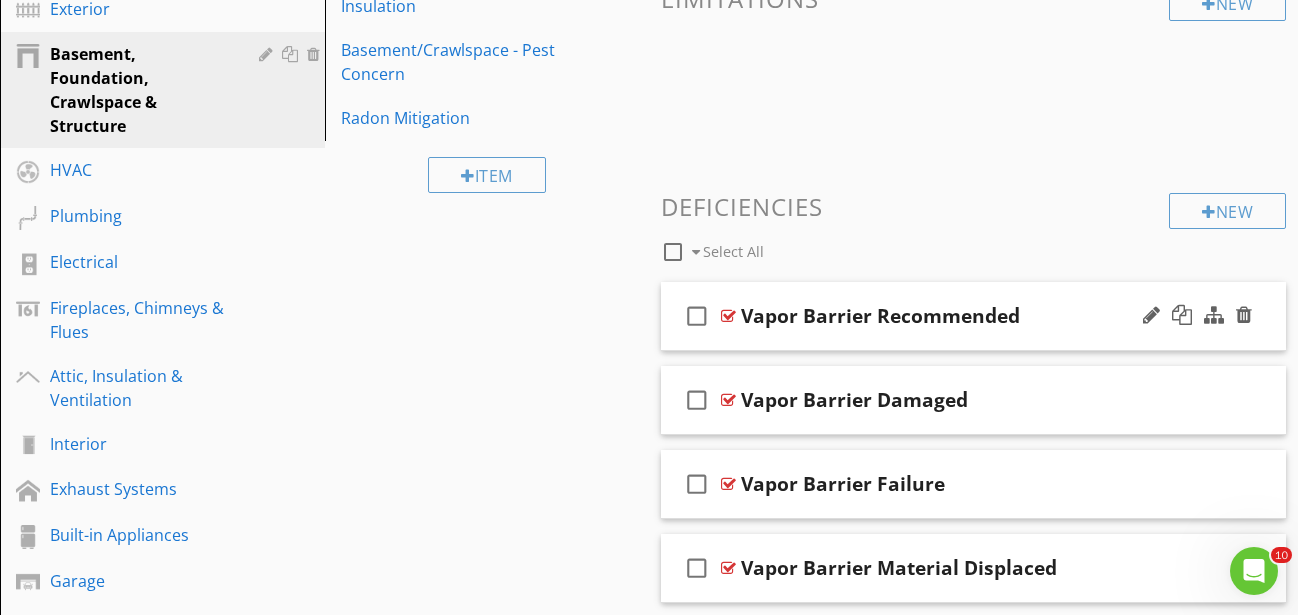 click on "check_box_outline_blank
Vapor Barrier Recommended" at bounding box center [973, 316] 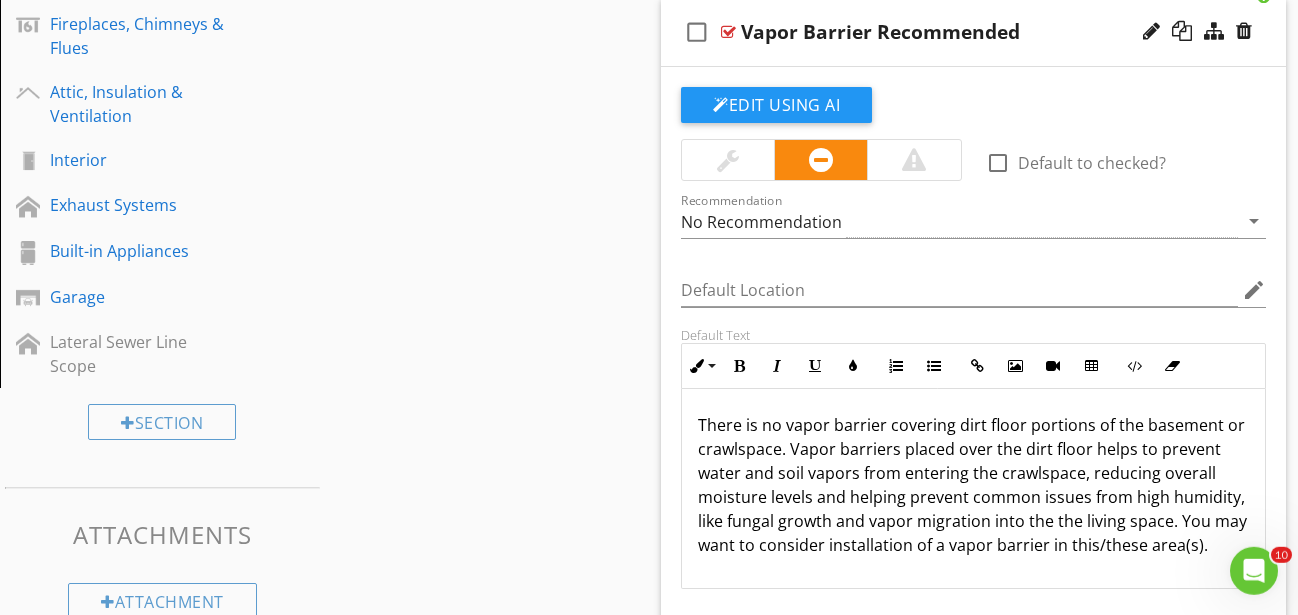 scroll, scrollTop: 1020, scrollLeft: 0, axis: vertical 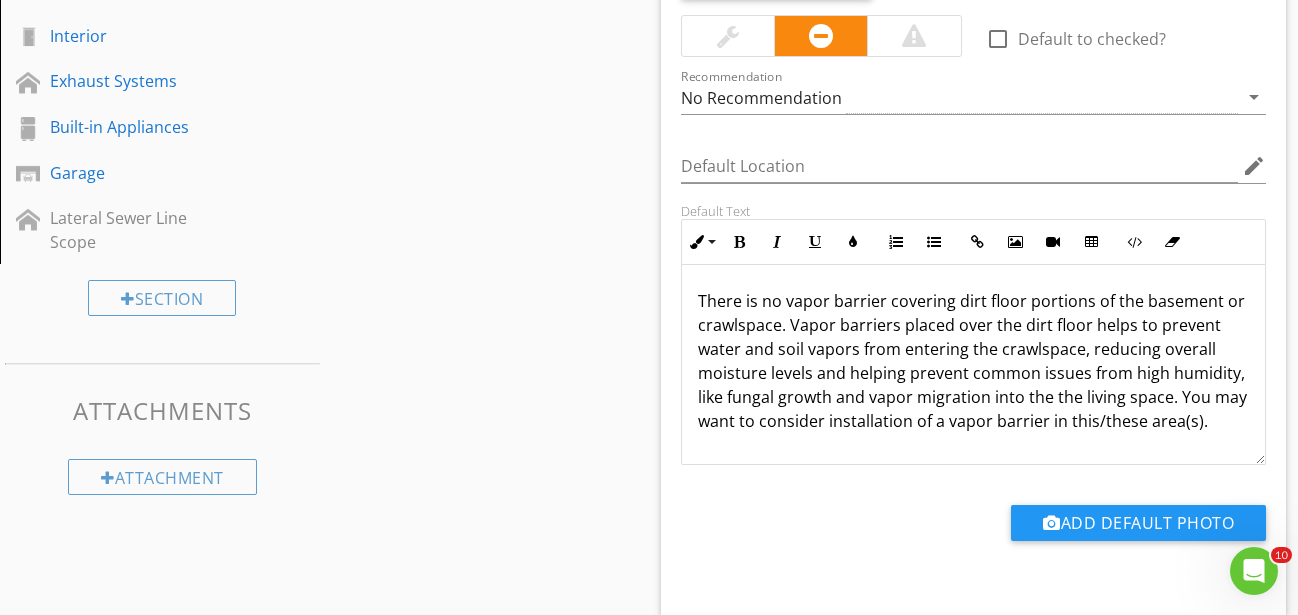 click on "There is no vapor barrier covering dirt floor portions of the basement or crawlspace. Vapor barriers placed over the dirt floor helps to prevent water and soil vapors from entering the crawlspace, reducing overall moisture levels and helping prevent common issues from high humidity, like fungal growth and vapor migration into the the living space. You may want to consider installation of a vapor barrier in this/these area(s)." at bounding box center [973, 361] 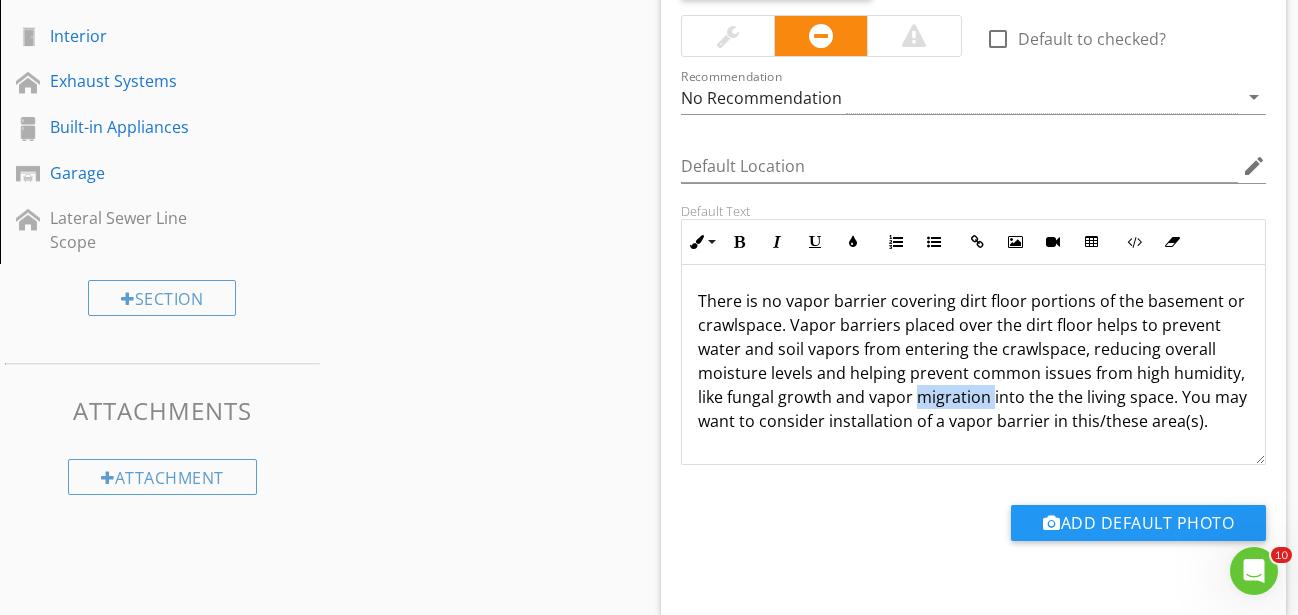 click on "There is no vapor barrier covering dirt floor portions of the basement or crawlspace. Vapor barriers placed over the dirt floor helps to prevent water and soil vapors from entering the crawlspace, reducing overall moisture levels and helping prevent common issues from high humidity, like fungal growth and vapor migration into the the living space. You may want to consider installation of a vapor barrier in this/these area(s)." at bounding box center [973, 361] 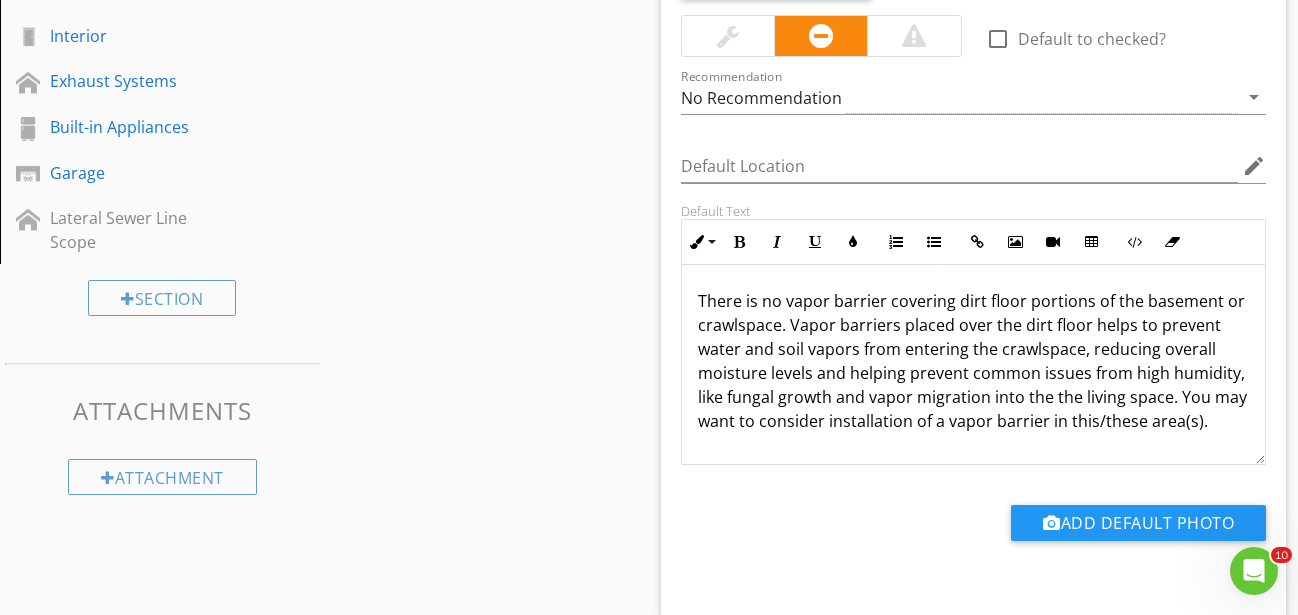 click on "There is no vapor barrier covering dirt floor portions of the basement or crawlspace. Vapor barriers placed over the dirt floor helps to prevent water and soil vapors from entering the crawlspace, reducing overall moisture levels and helping prevent common issues from high humidity, like fungal growth and vapor migration into the the living space. You may want to consider installation of a vapor barrier in this/these area(s)." at bounding box center (973, 361) 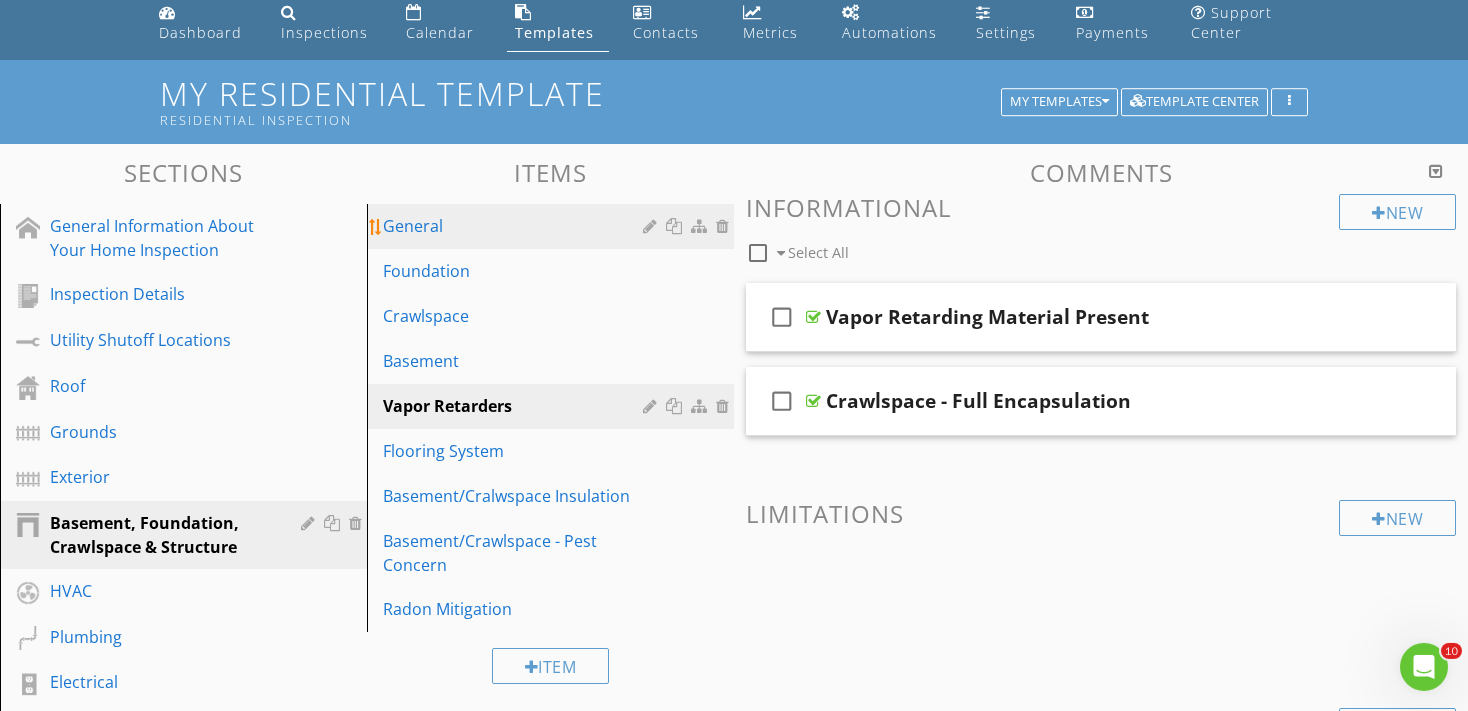 scroll, scrollTop: 76, scrollLeft: 0, axis: vertical 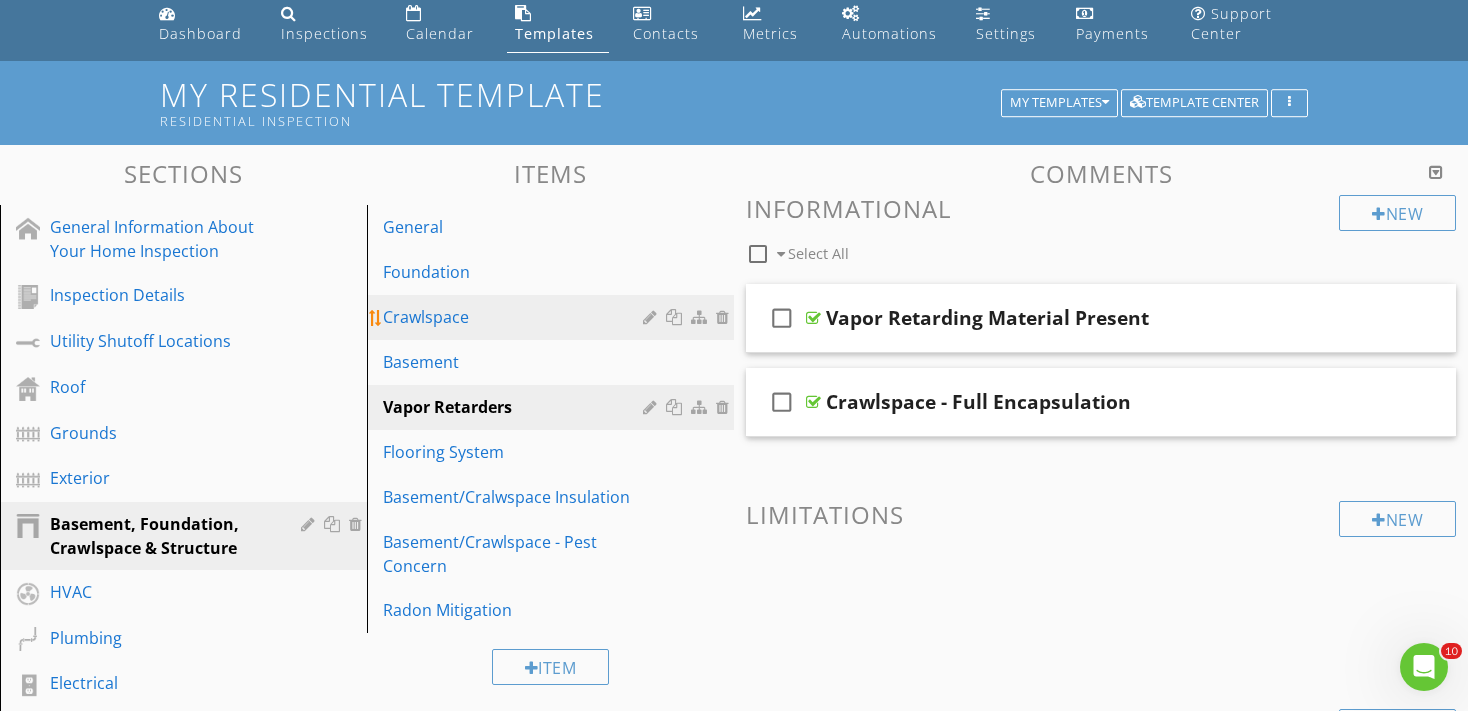 click on "Crawlspace" at bounding box center (516, 317) 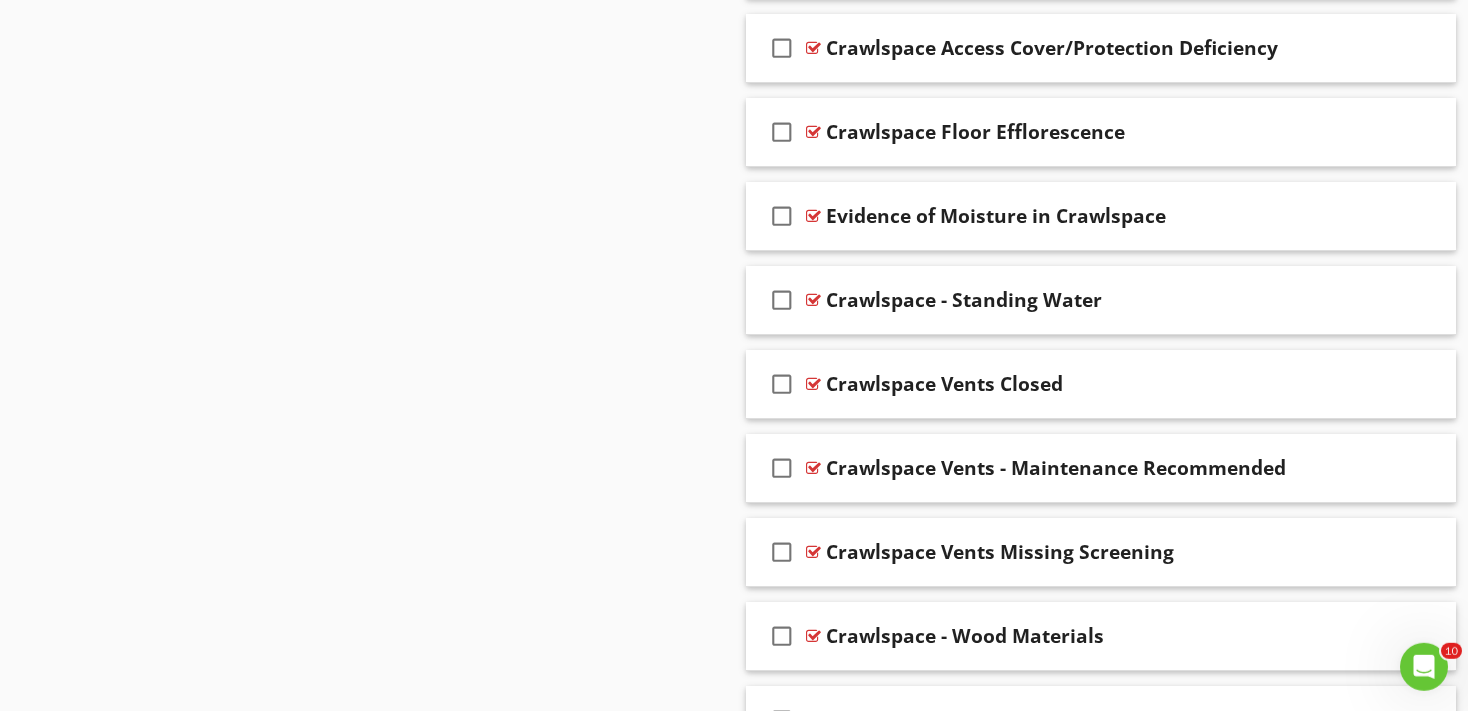 scroll, scrollTop: 1449, scrollLeft: 0, axis: vertical 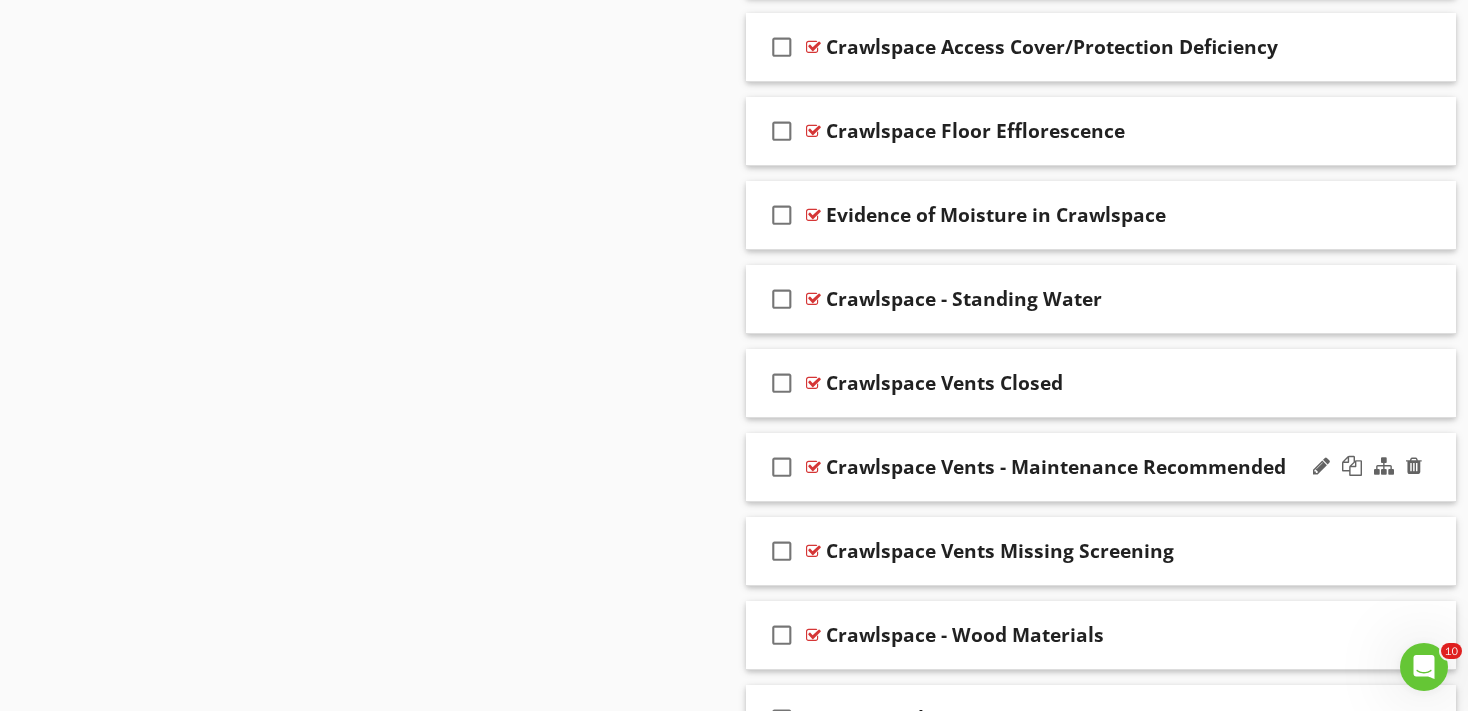click on "check_box_outline_blank
Crawlspace Vents - Maintenance Recommended" at bounding box center (1101, 467) 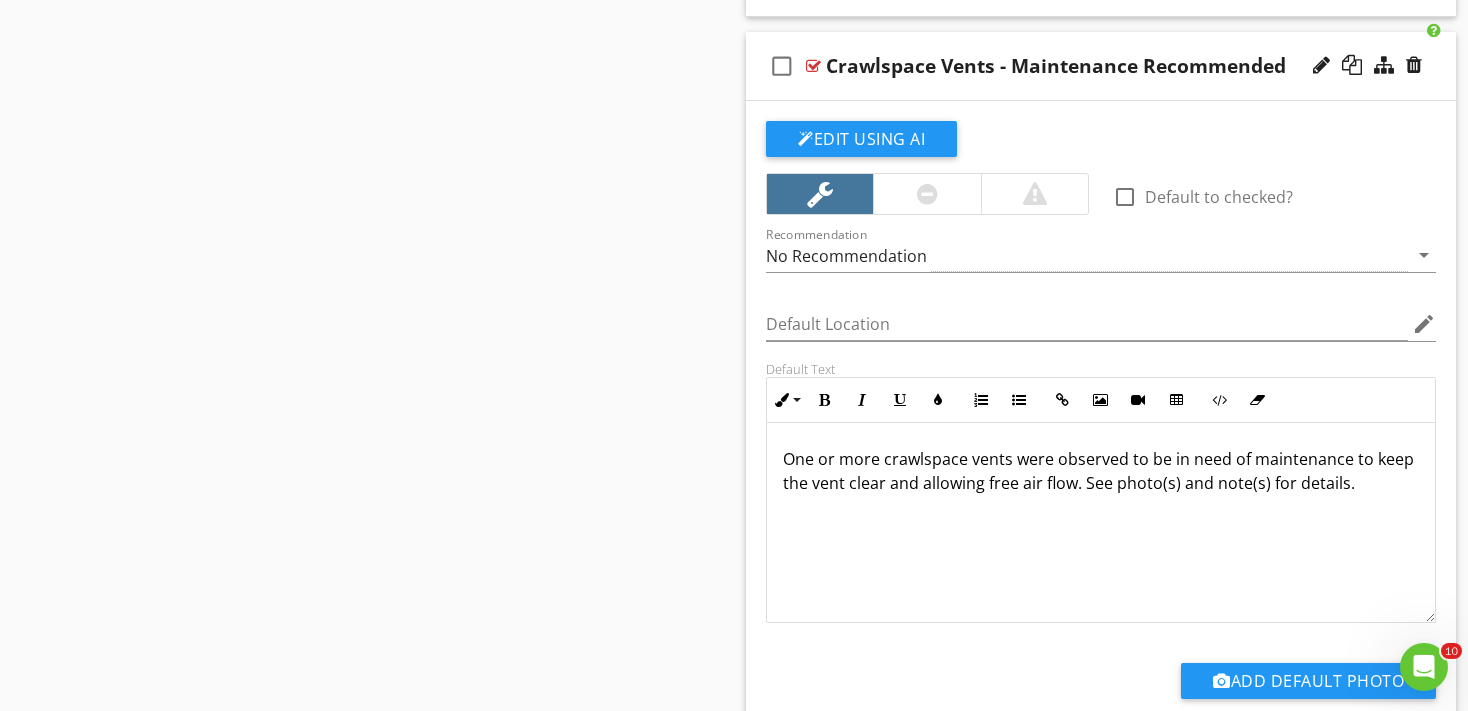 scroll, scrollTop: 1871, scrollLeft: 0, axis: vertical 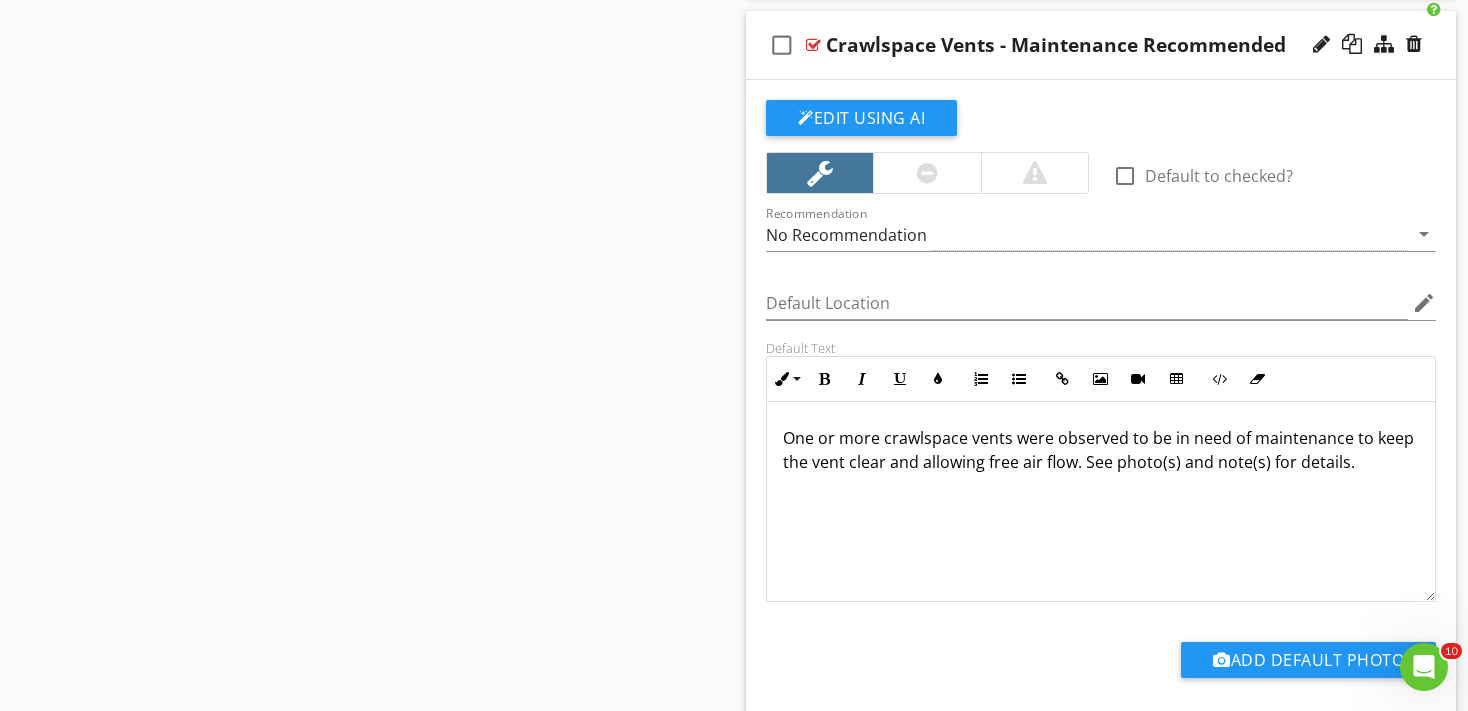 click on "One or more crawlspace vents were observed to be in need of maintenance to keep the vent clear and allowing free air flow. See photo(s) and note(s) for details." at bounding box center [1101, 450] 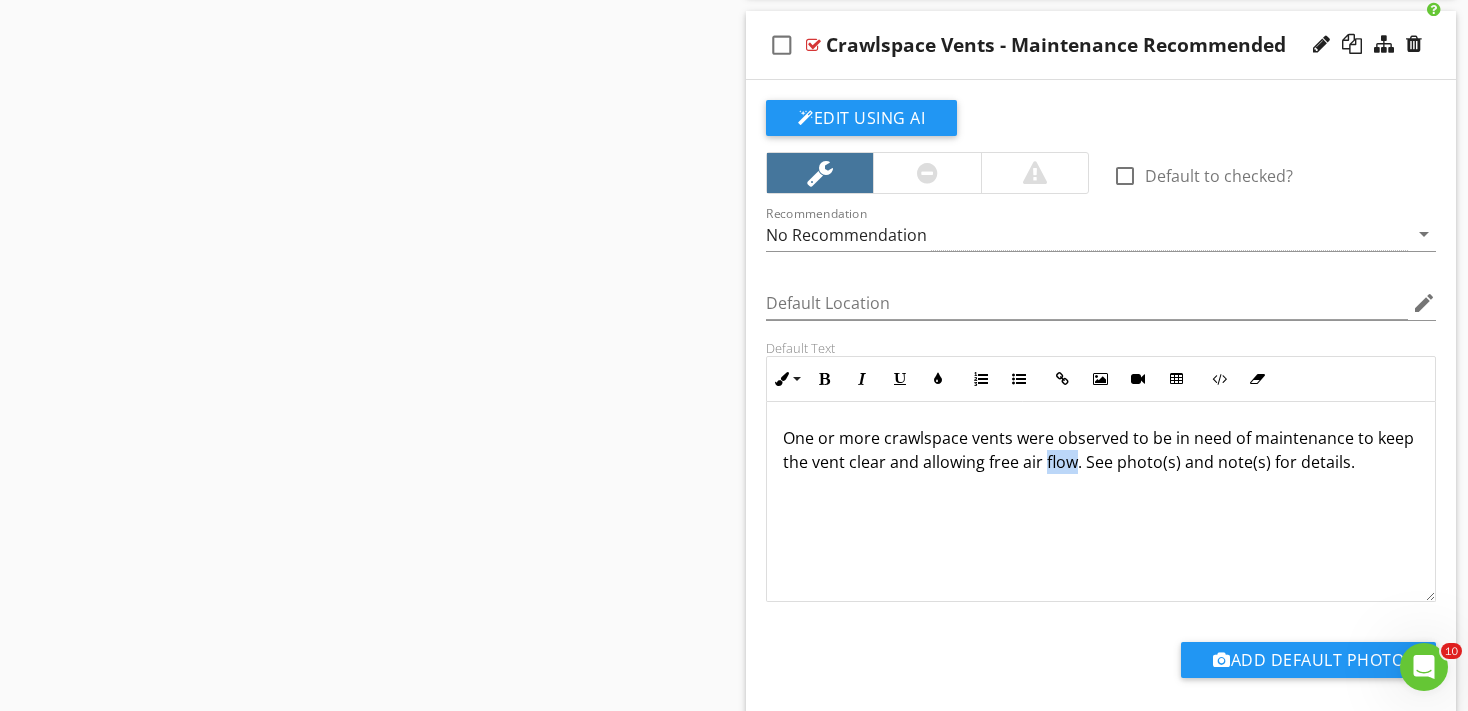 click on "One or more crawlspace vents were observed to be in need of maintenance to keep the vent clear and allowing free air flow. See photo(s) and note(s) for details." at bounding box center (1101, 450) 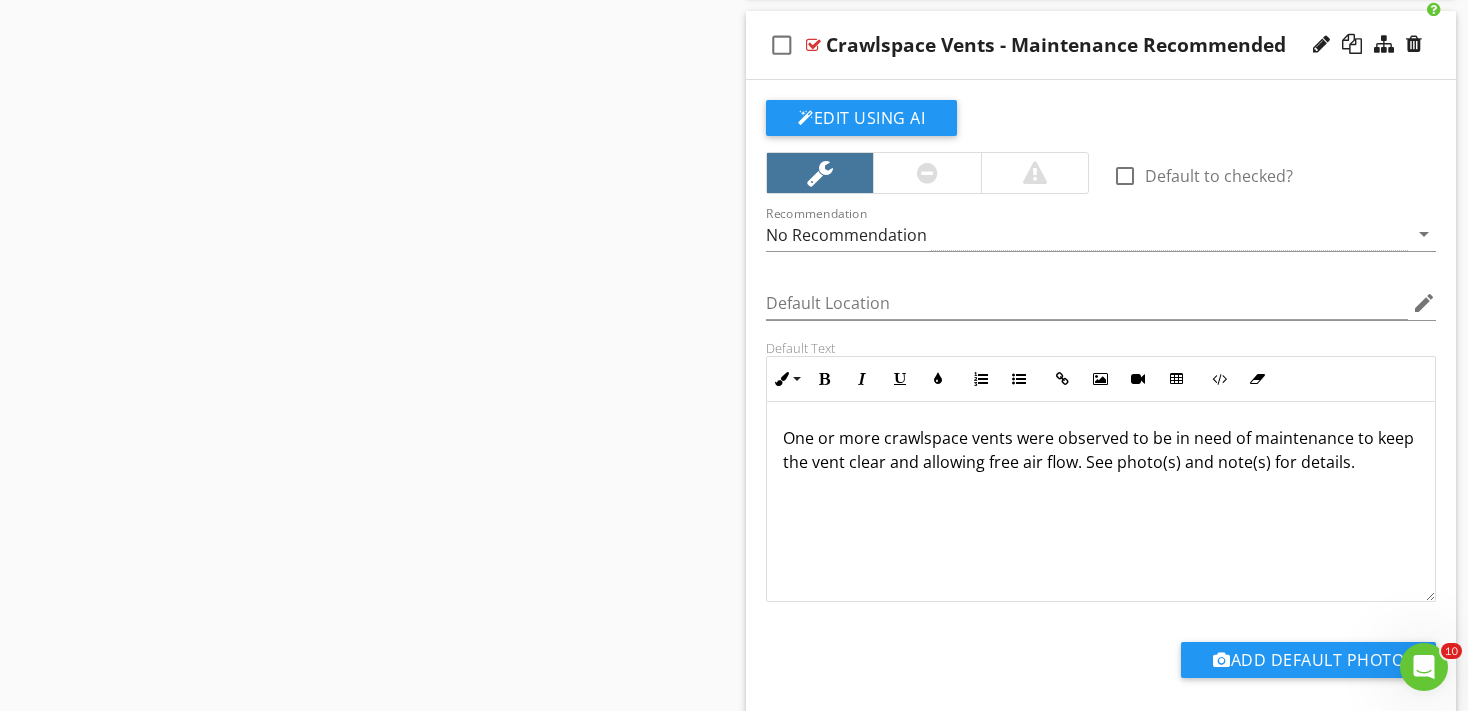 click on "One or more crawlspace vents were observed to be in need of maintenance to keep the vent clear and allowing free air flow. See photo(s) and note(s) for details." at bounding box center [1101, 450] 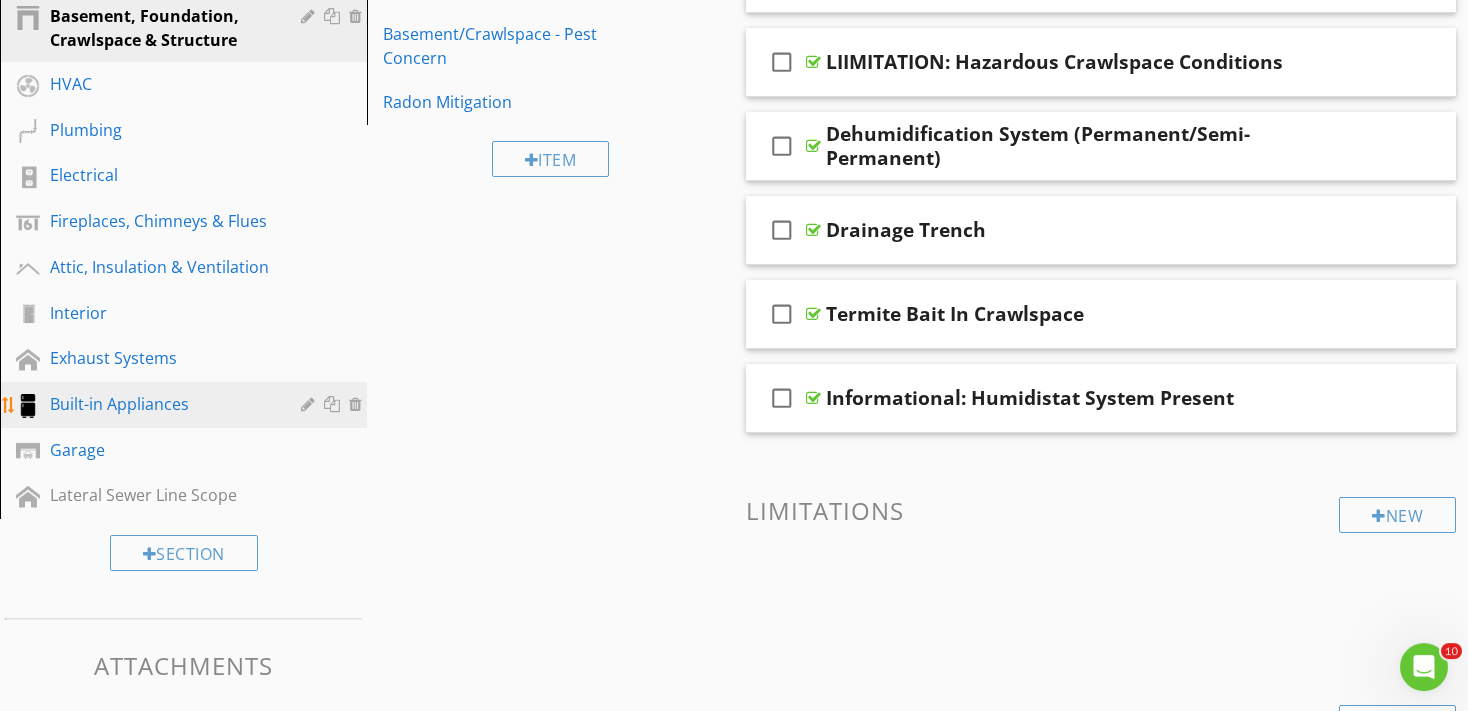scroll, scrollTop: 391, scrollLeft: 0, axis: vertical 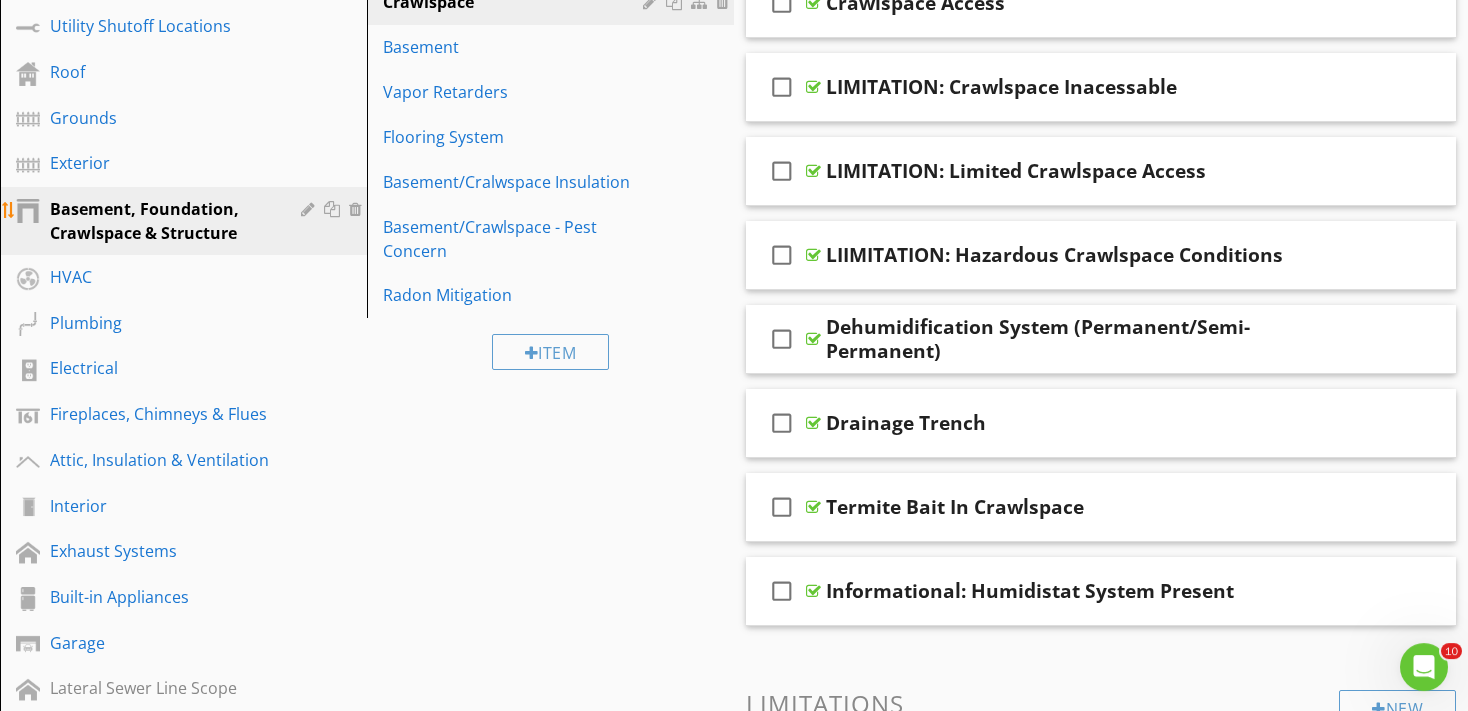 click on "Basement, Foundation, Crawlspace & Structure" at bounding box center (161, 221) 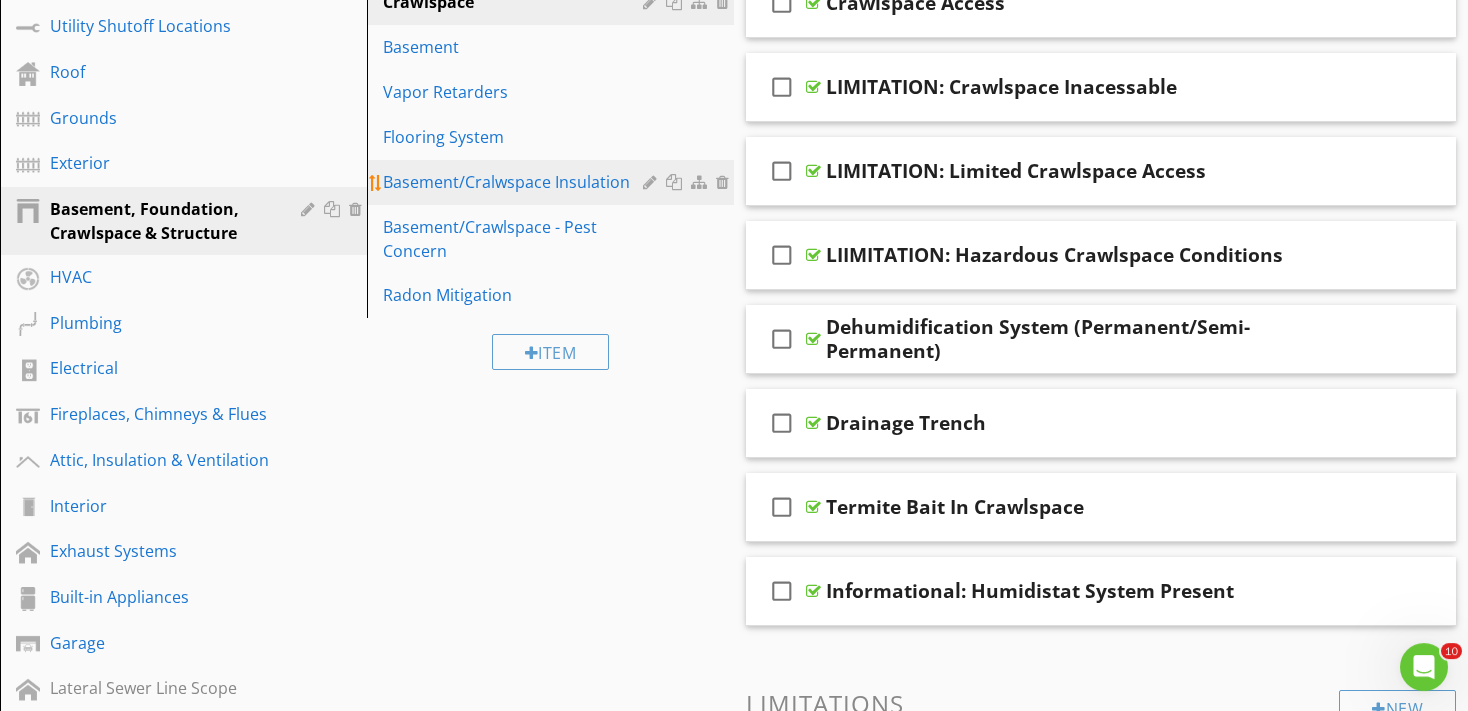 click on "Basement/Cralwspace Insulation" at bounding box center [516, 182] 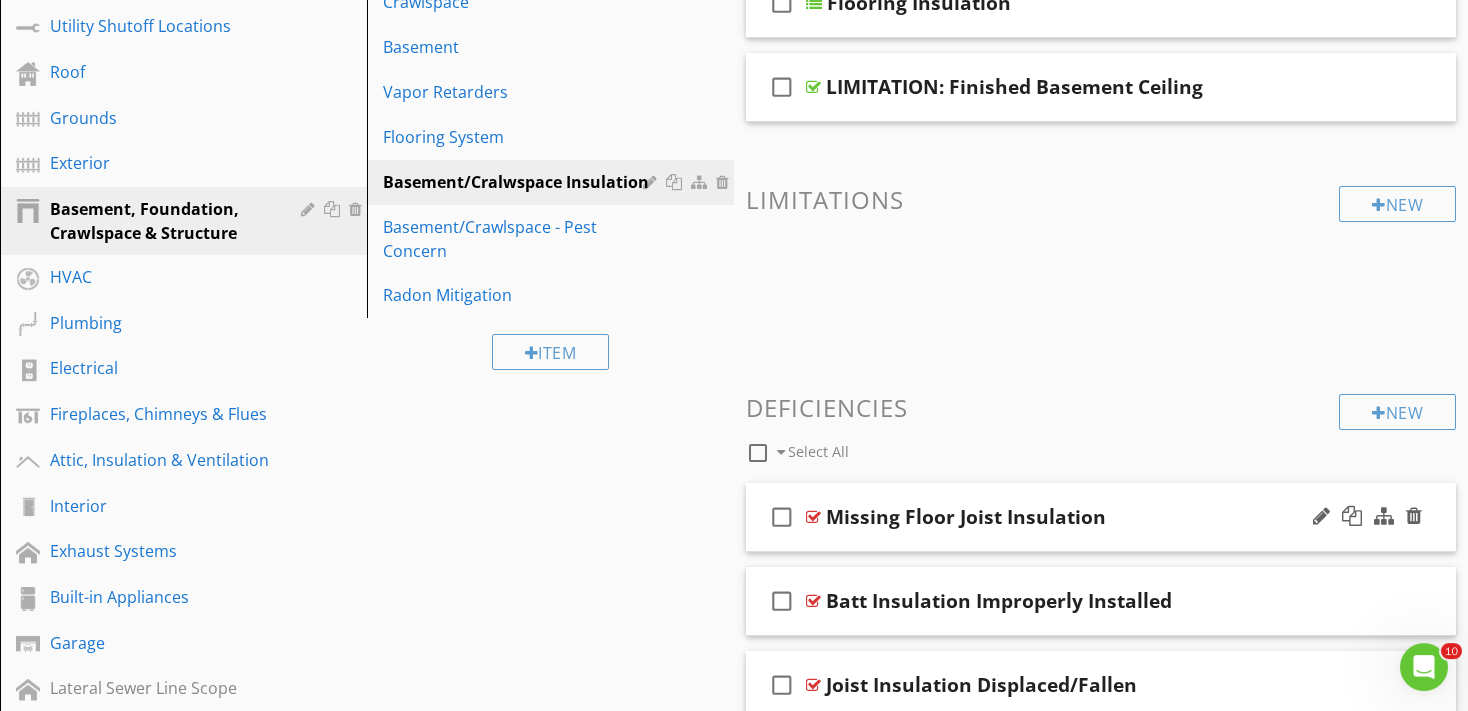 click on "check_box_outline_blank
Missing Floor Joist Insulation" at bounding box center (1101, 517) 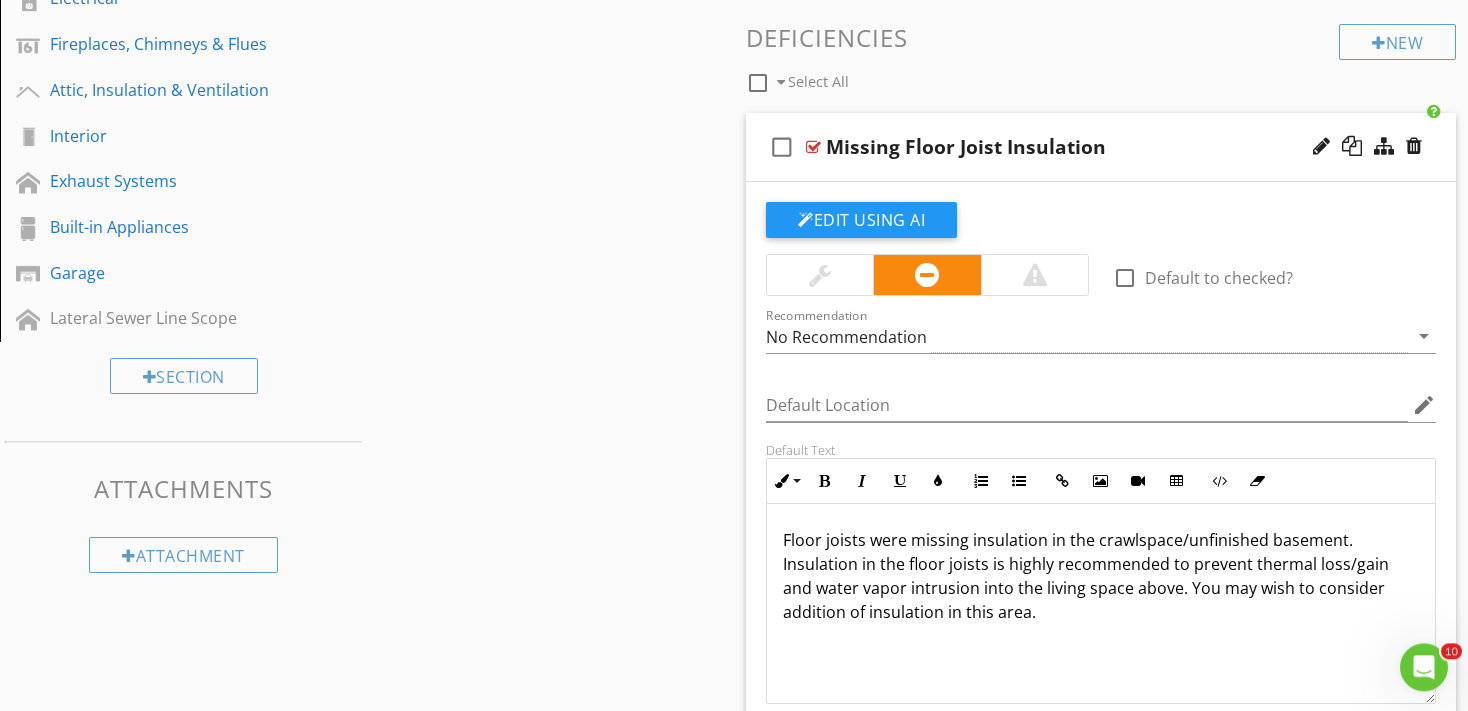 scroll, scrollTop: 813, scrollLeft: 0, axis: vertical 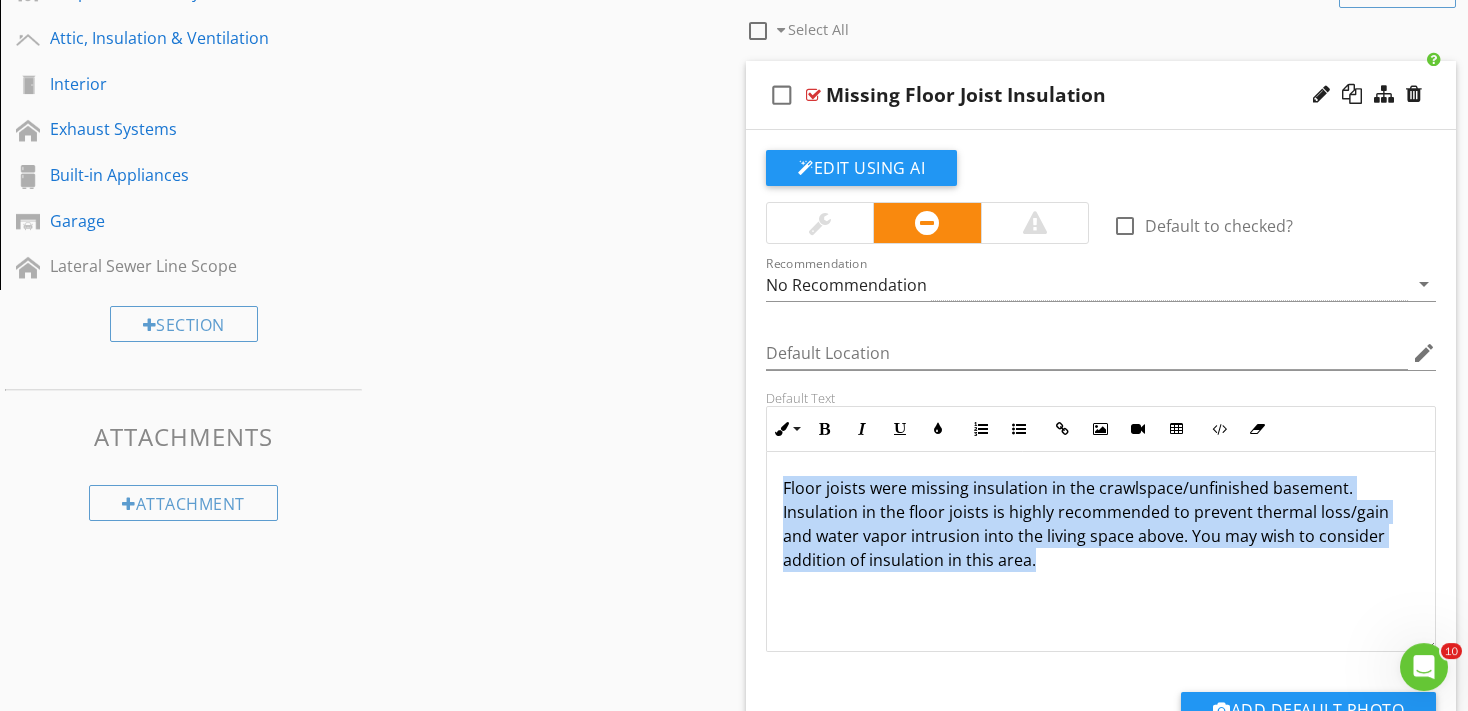 drag, startPoint x: 1086, startPoint y: 556, endPoint x: 730, endPoint y: 477, distance: 364.66013 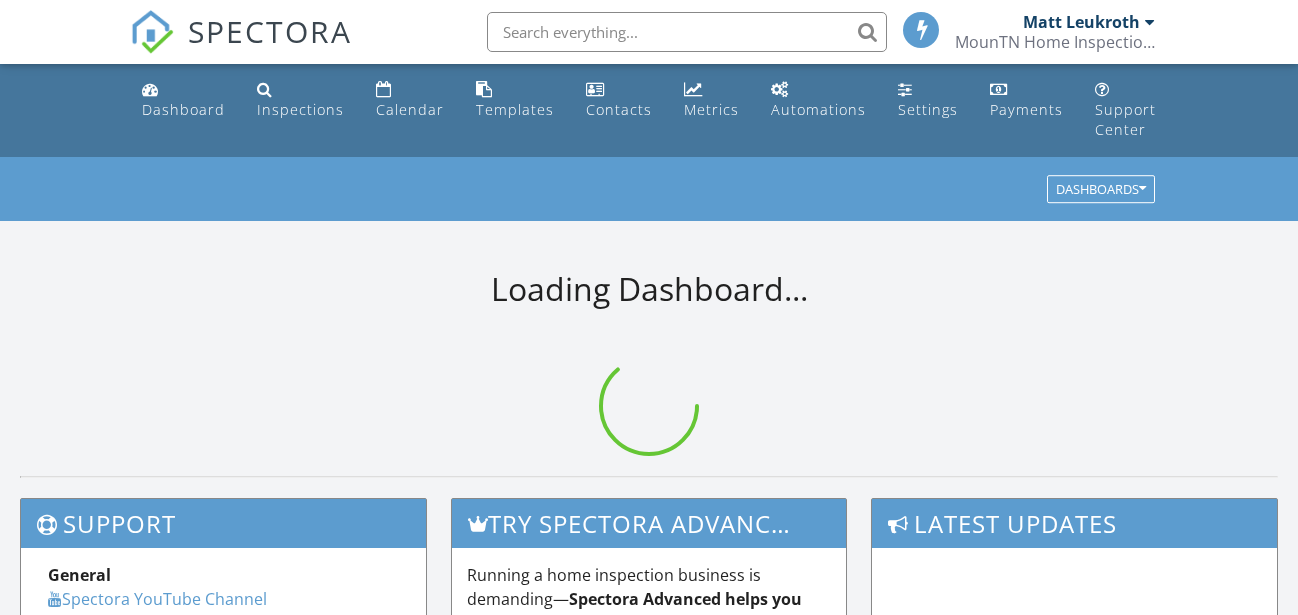 scroll, scrollTop: 0, scrollLeft: 0, axis: both 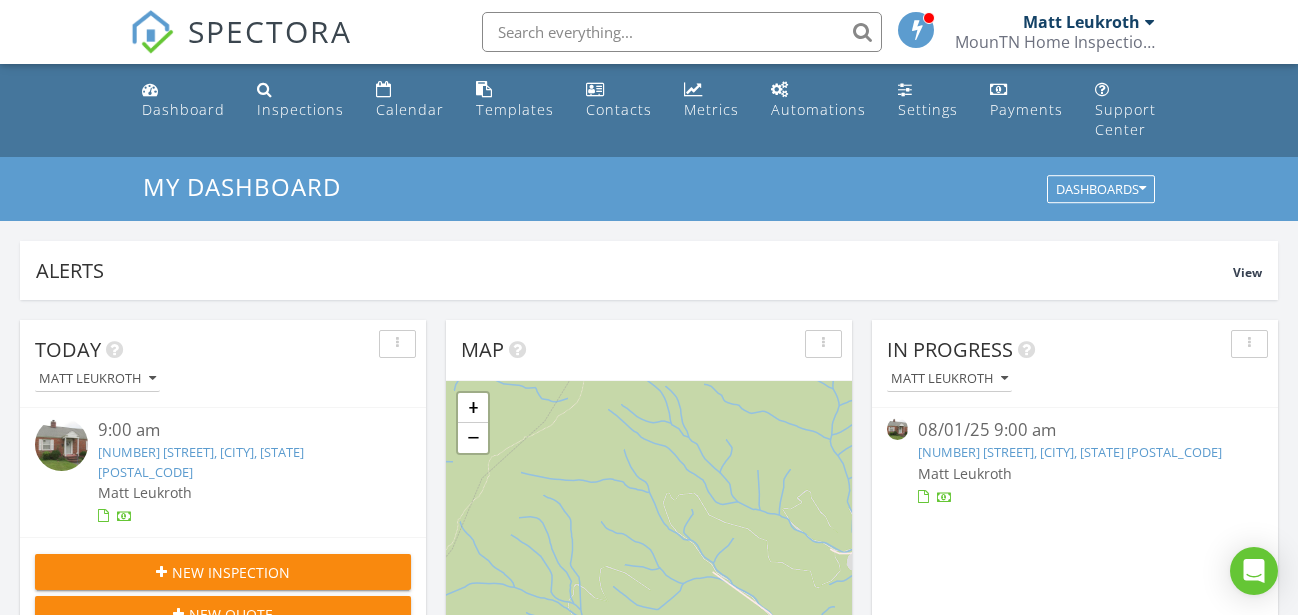 click at bounding box center [682, 32] 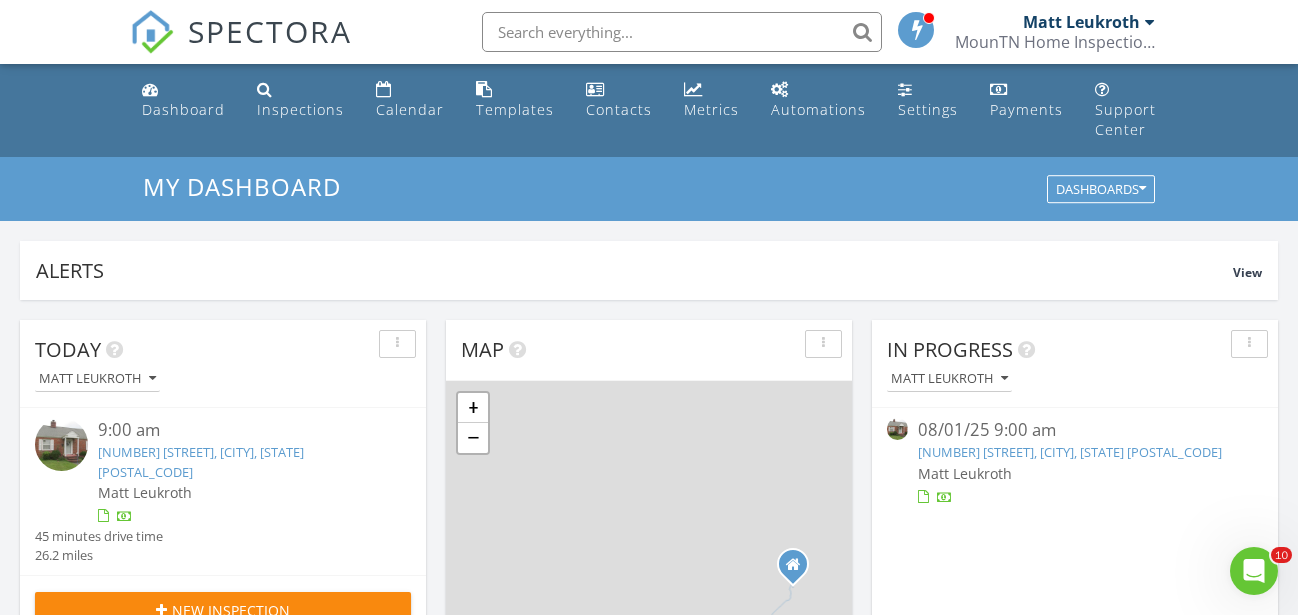 scroll, scrollTop: 0, scrollLeft: 0, axis: both 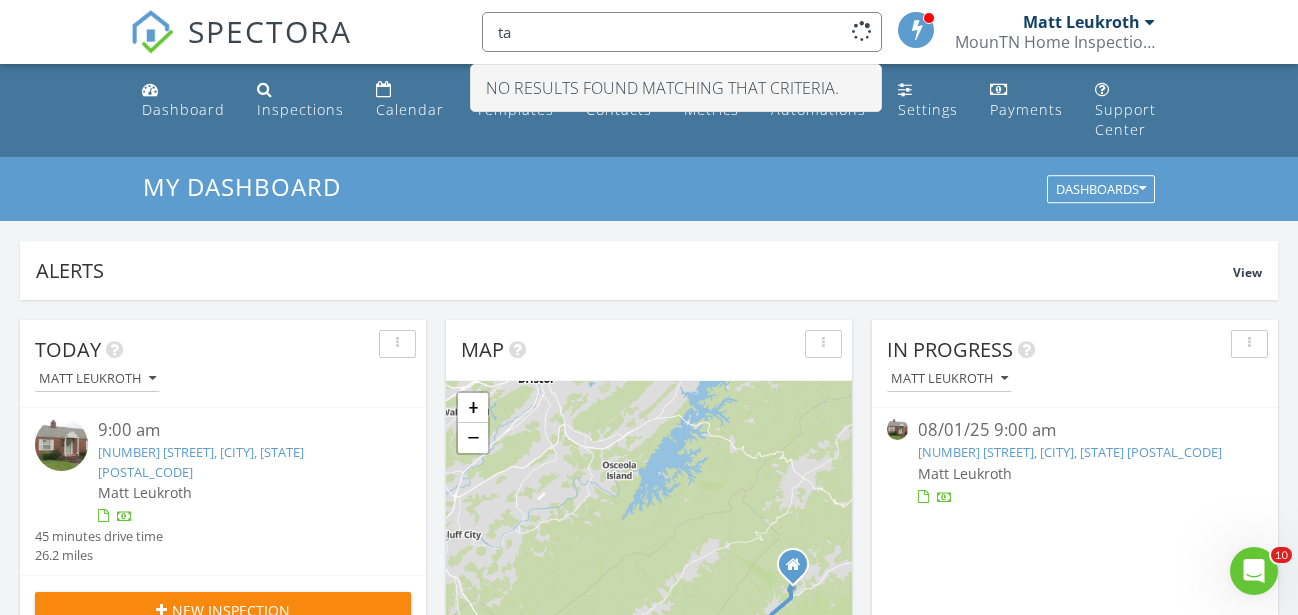 type on "t" 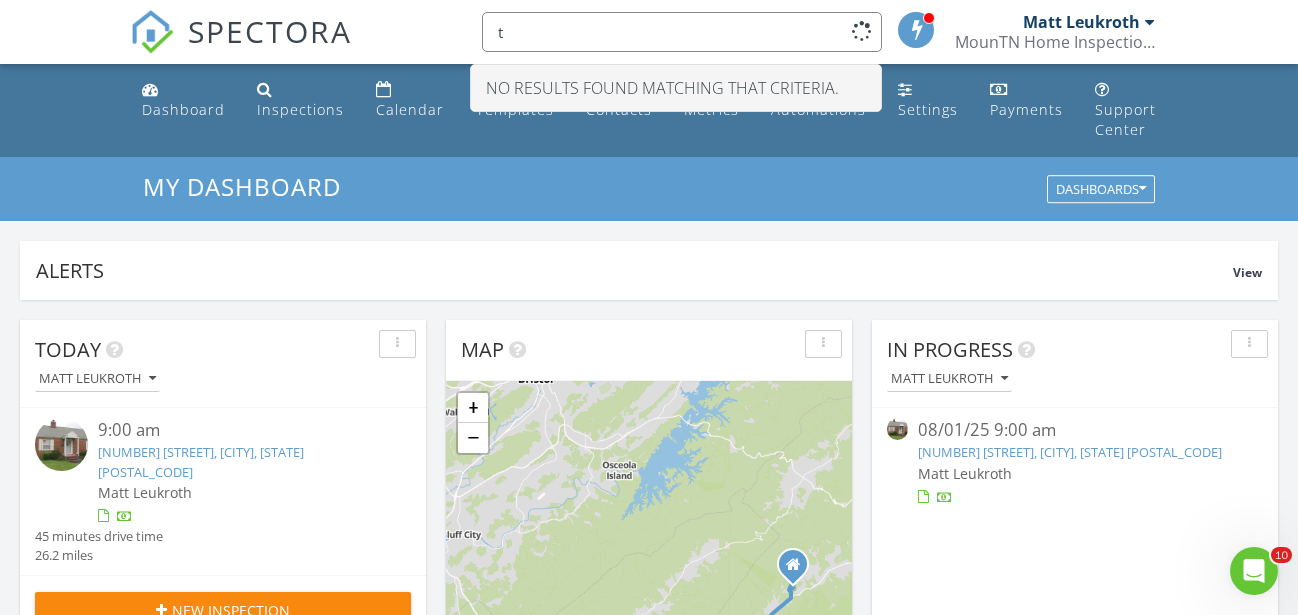 type 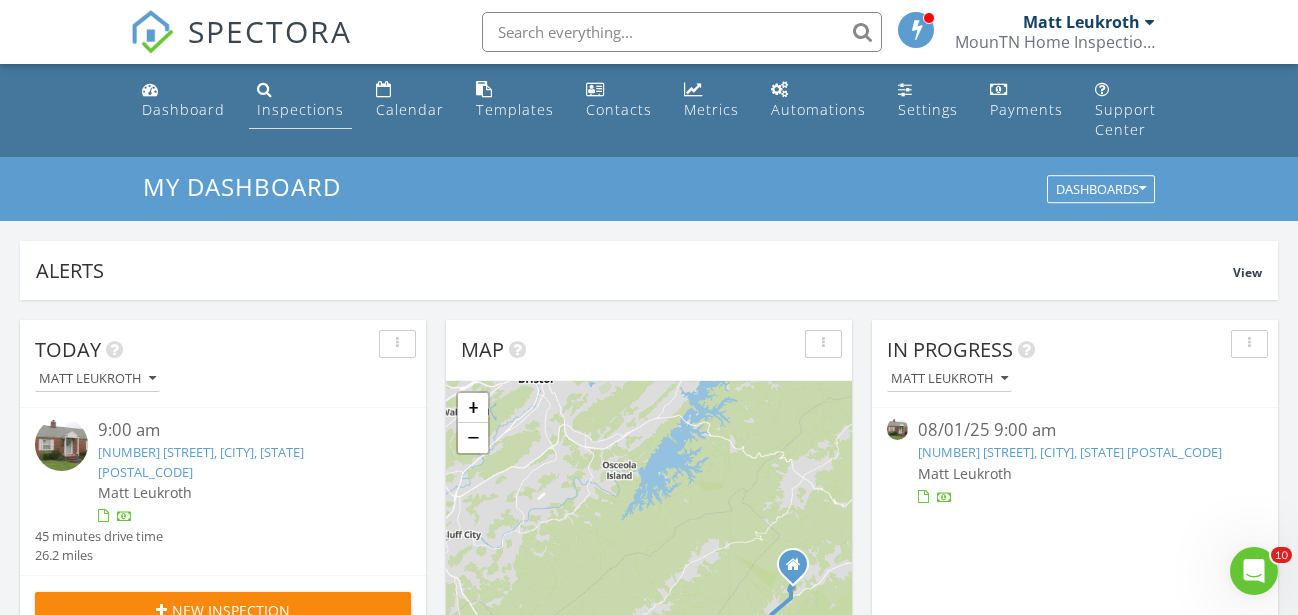 click on "Inspections" at bounding box center [300, 109] 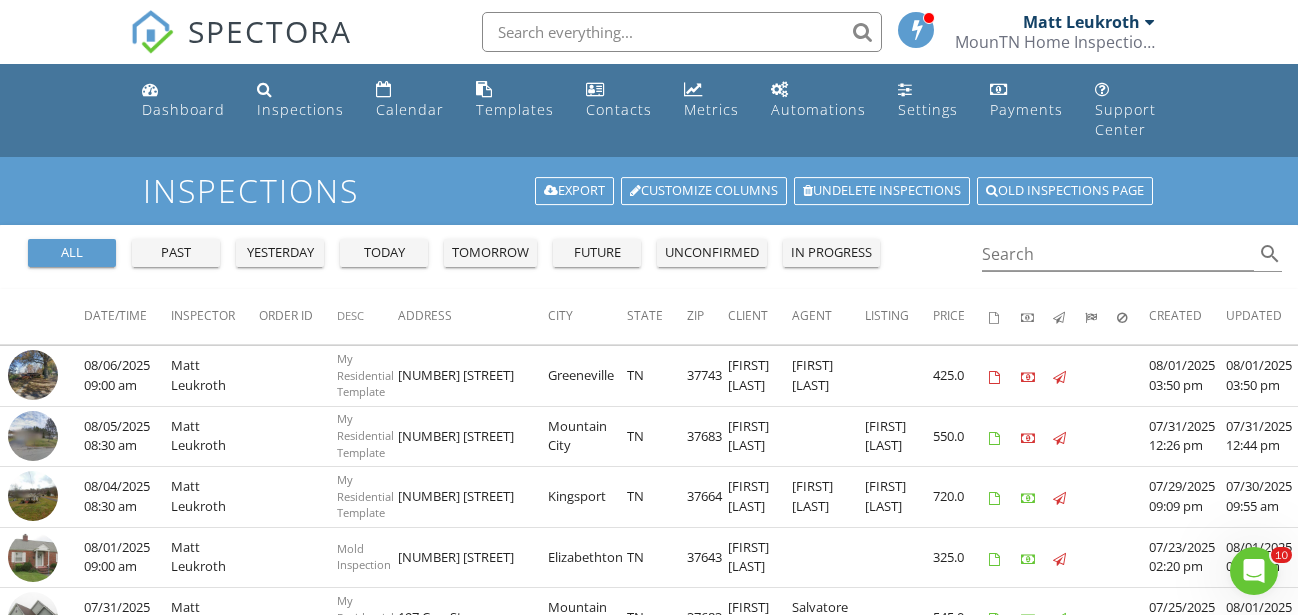 scroll, scrollTop: 0, scrollLeft: 0, axis: both 